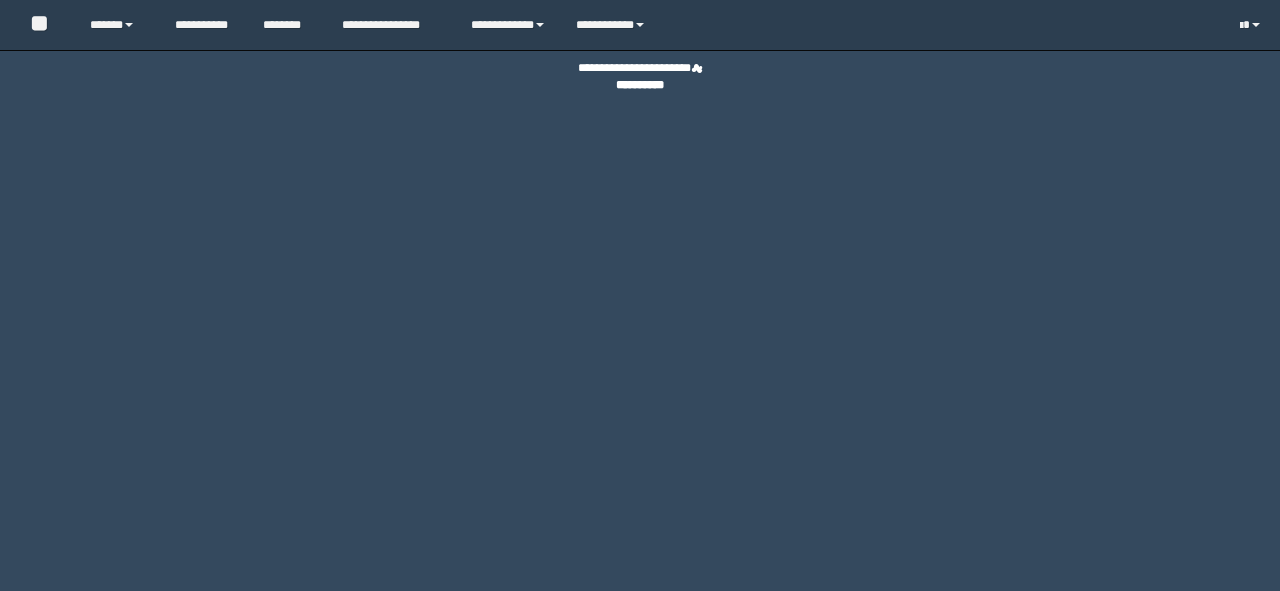 scroll, scrollTop: 0, scrollLeft: 0, axis: both 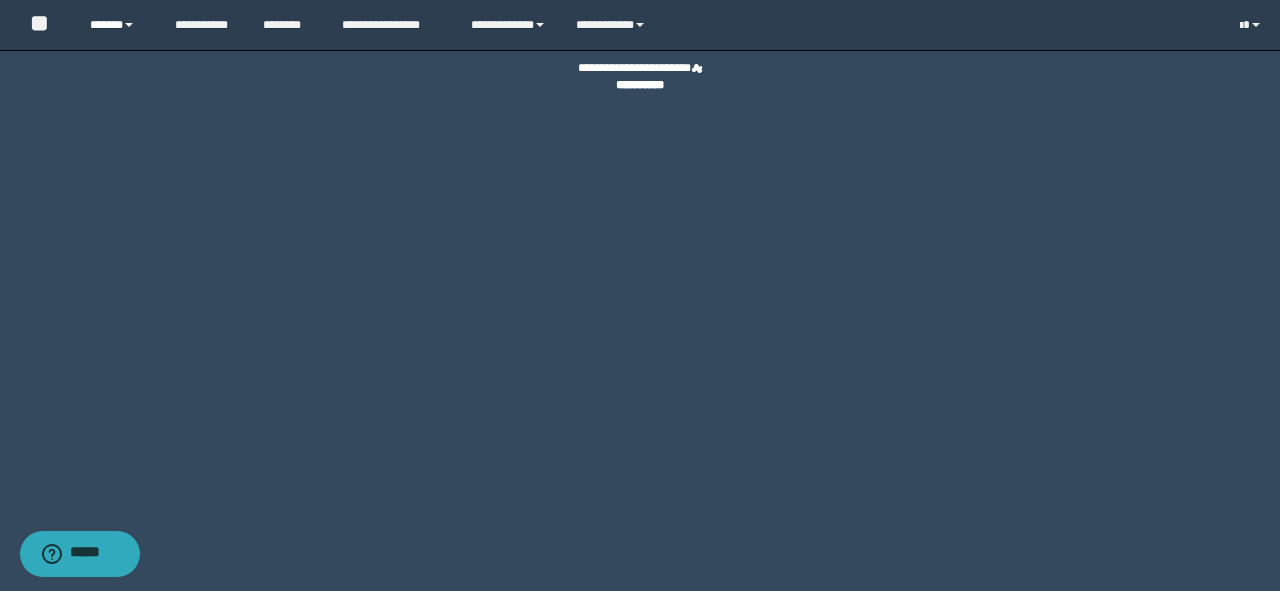 click on "******" at bounding box center [117, 25] 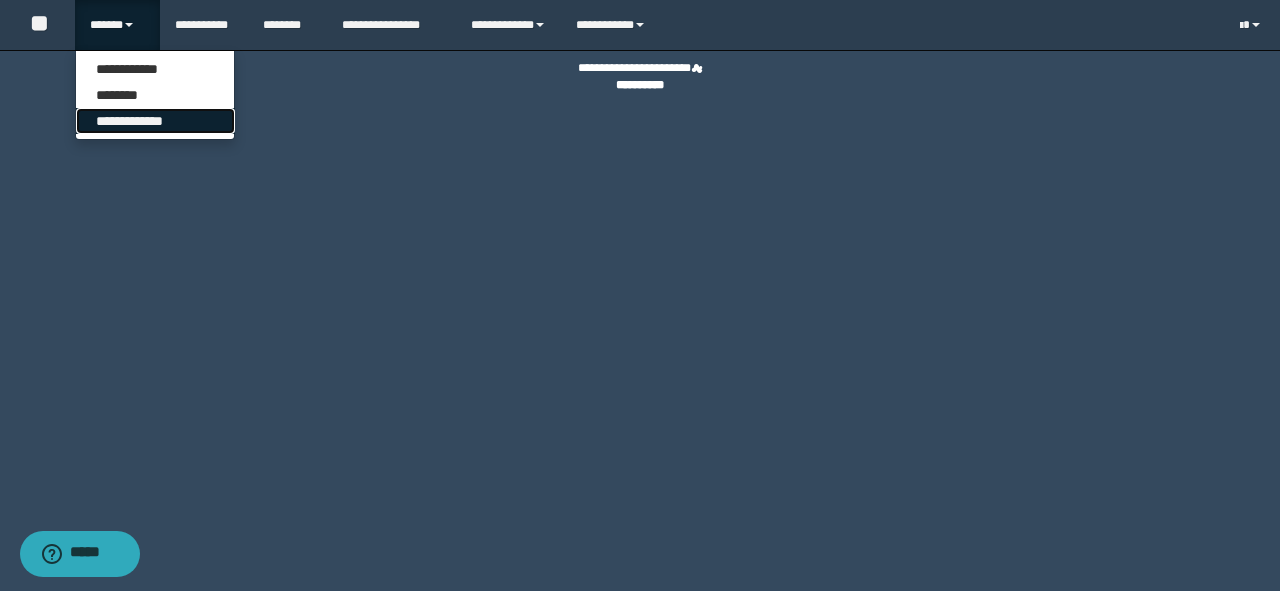 click on "**********" at bounding box center [155, 121] 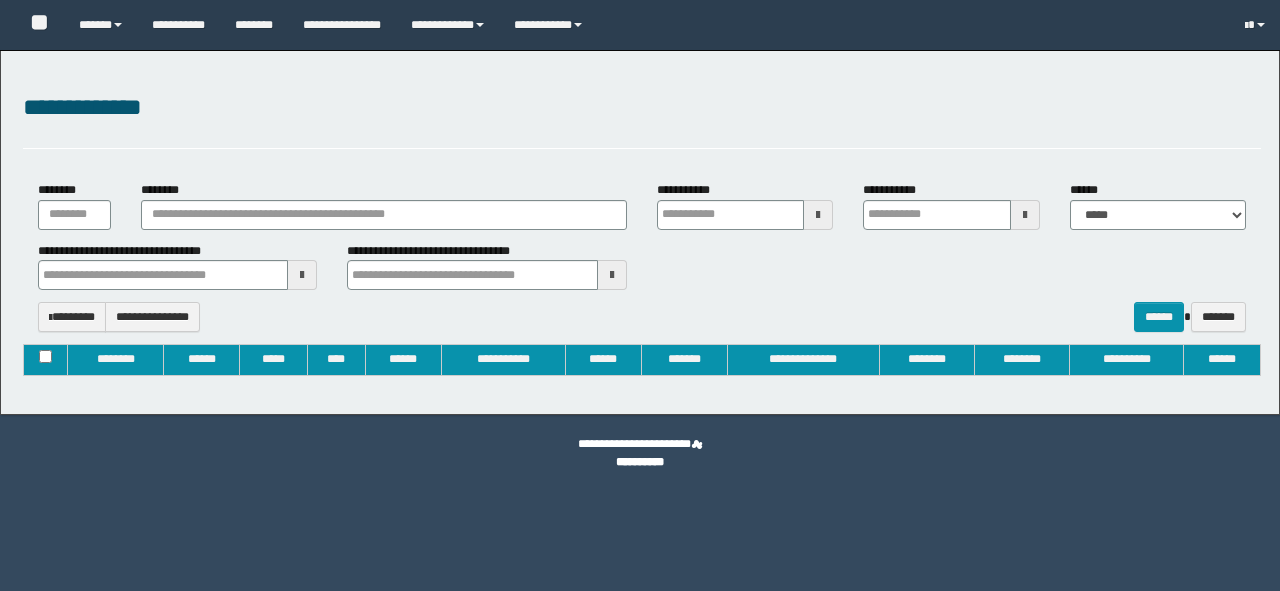type on "**********" 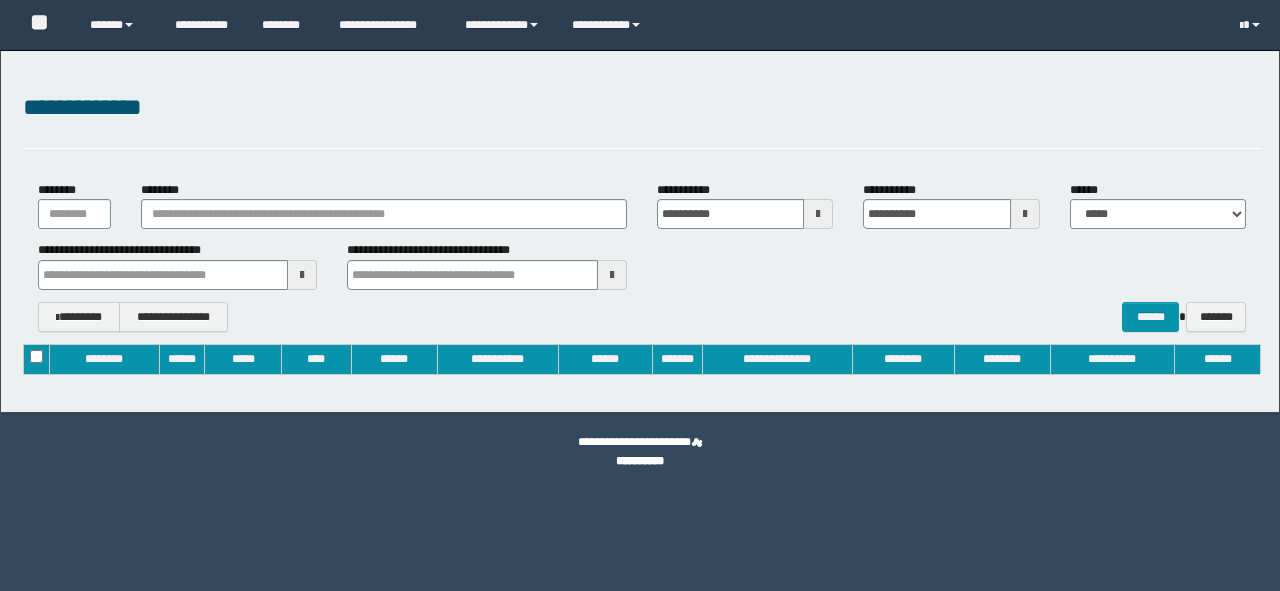 scroll, scrollTop: 0, scrollLeft: 0, axis: both 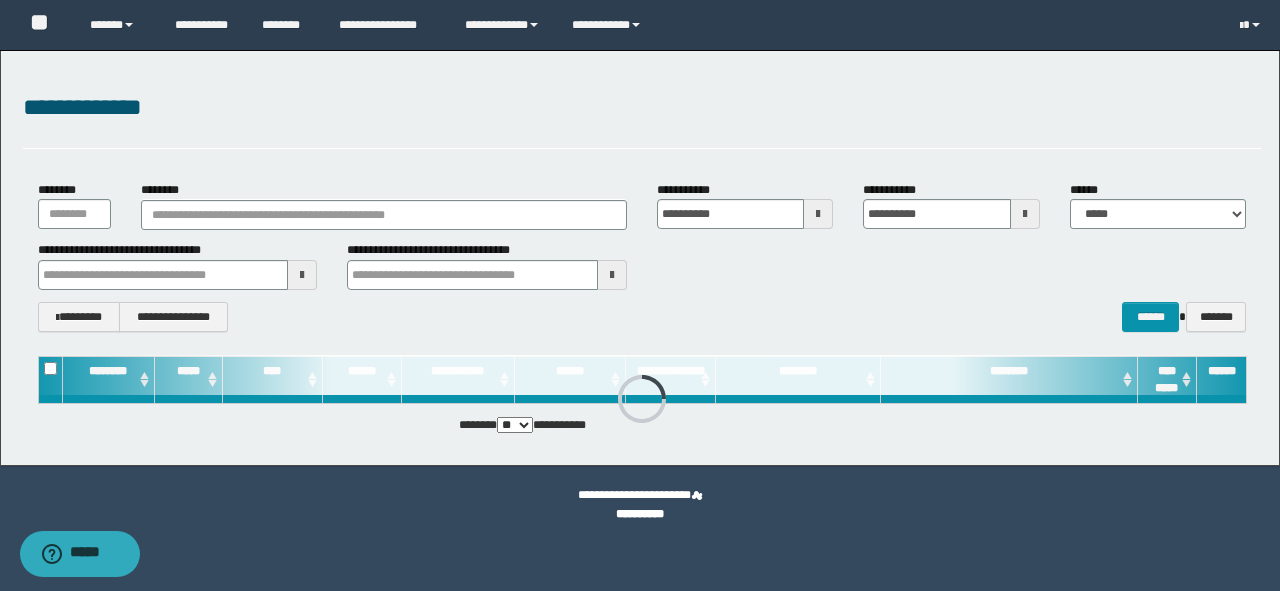 click on "**********" at bounding box center [642, 256] 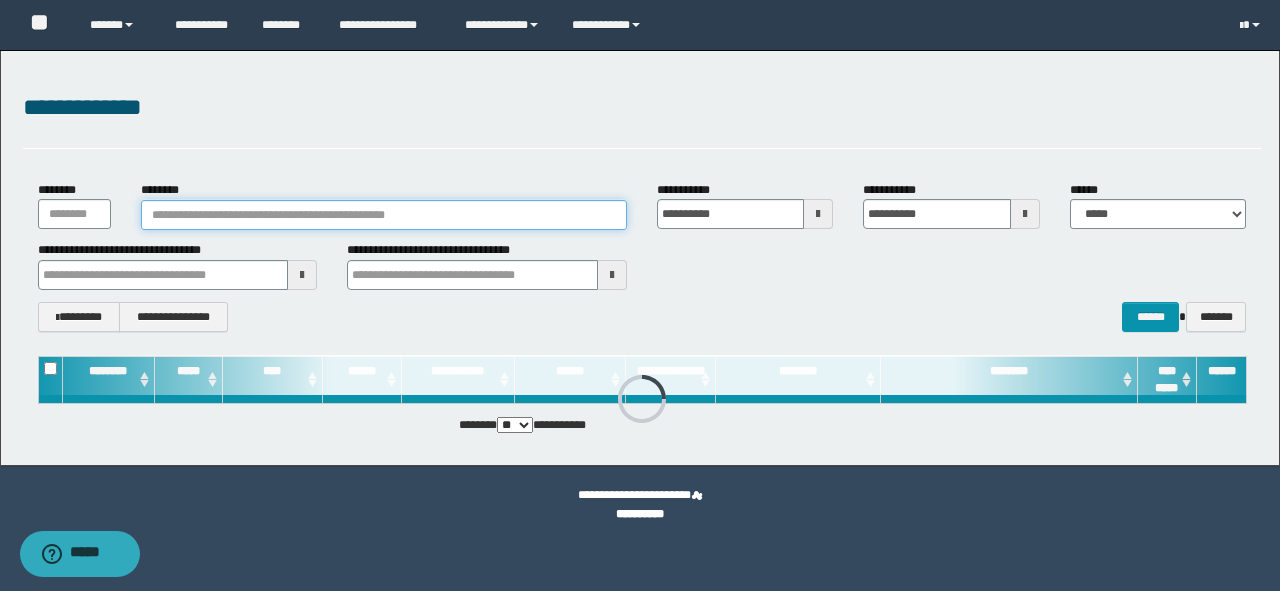 click on "********" at bounding box center [384, 215] 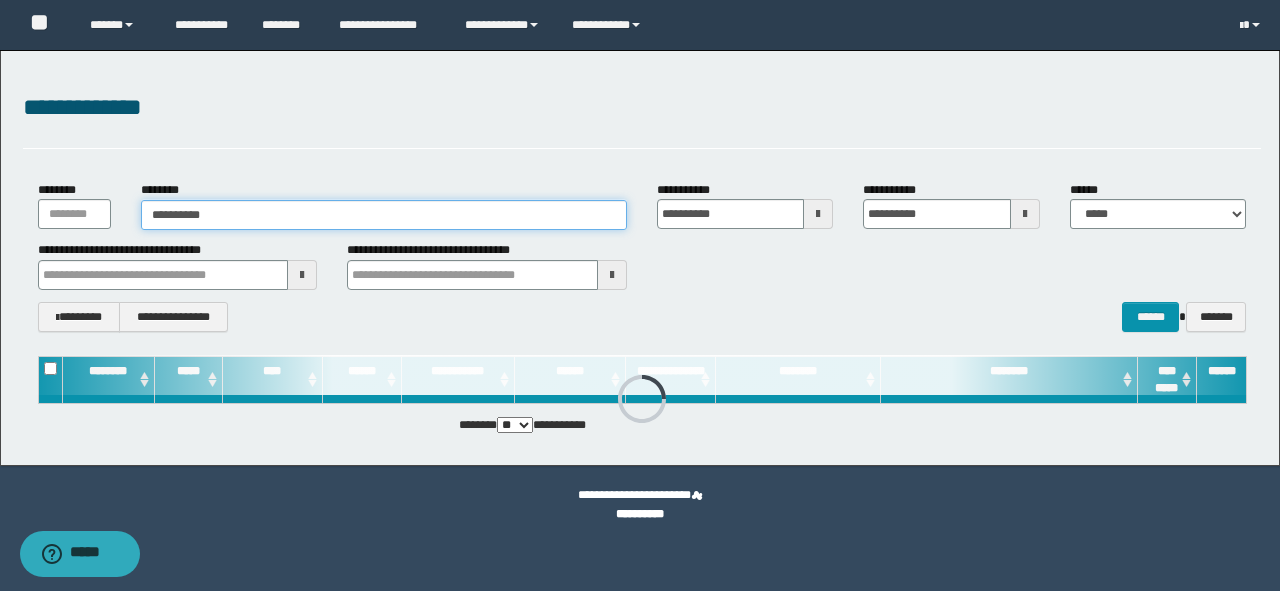 type on "**********" 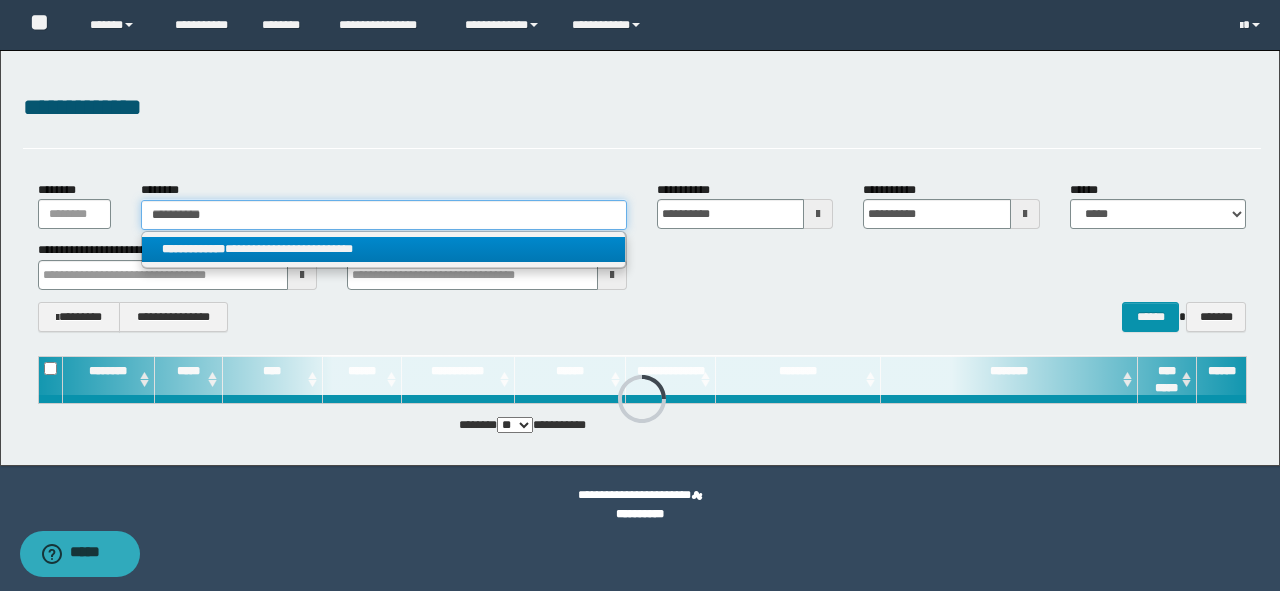 type on "**********" 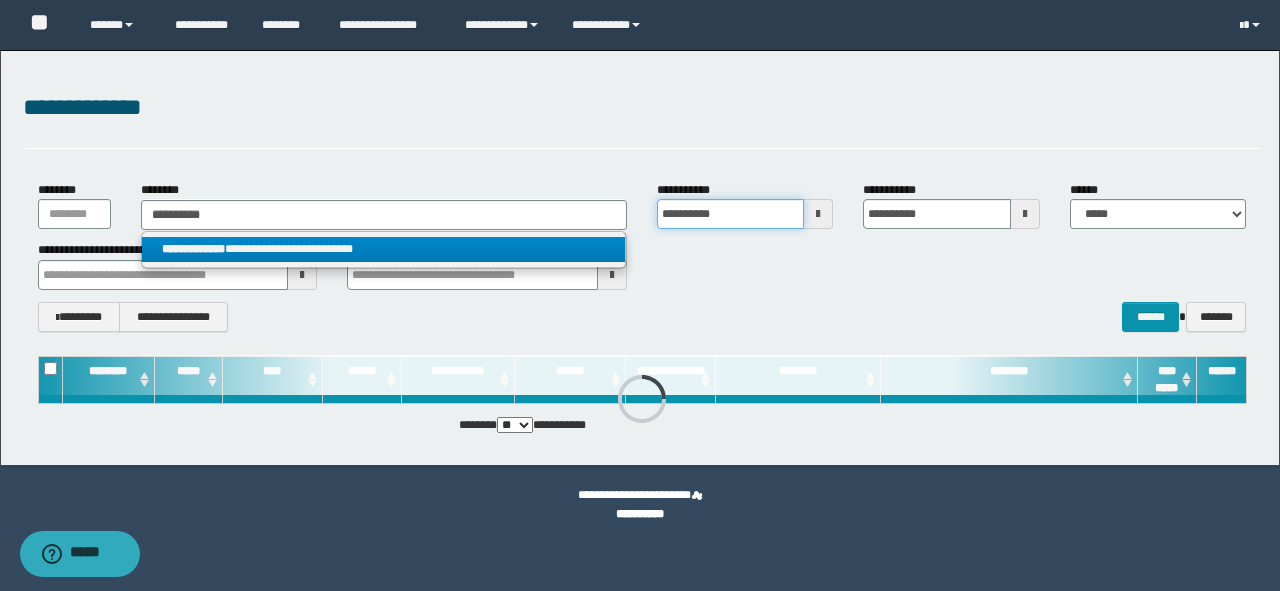 type 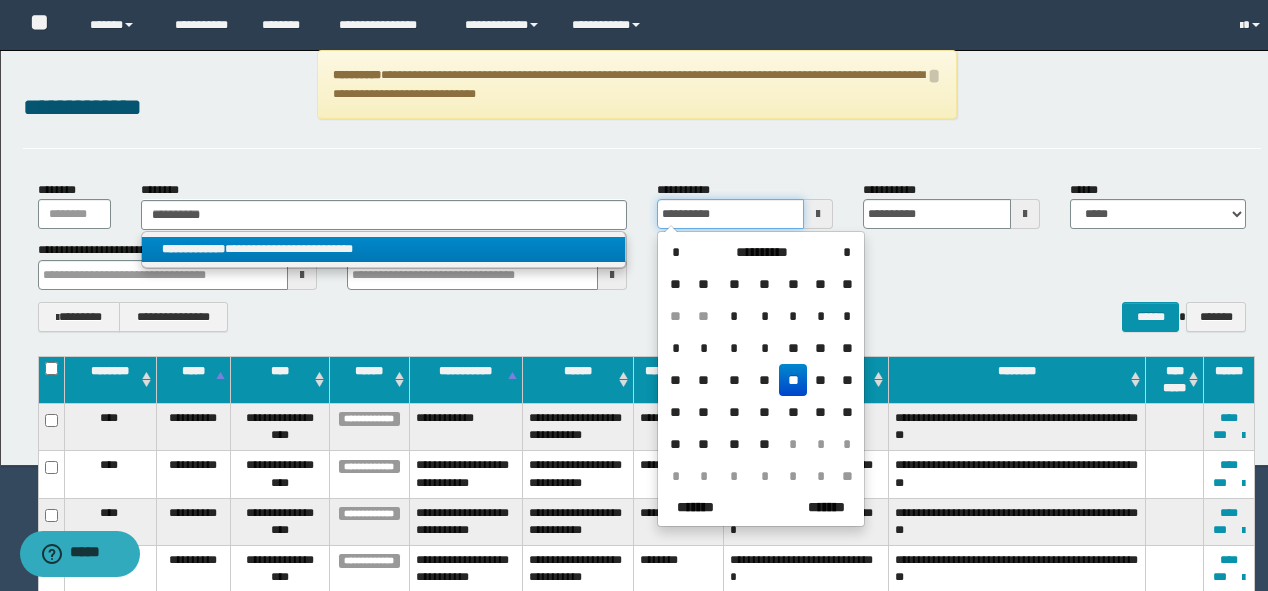 type 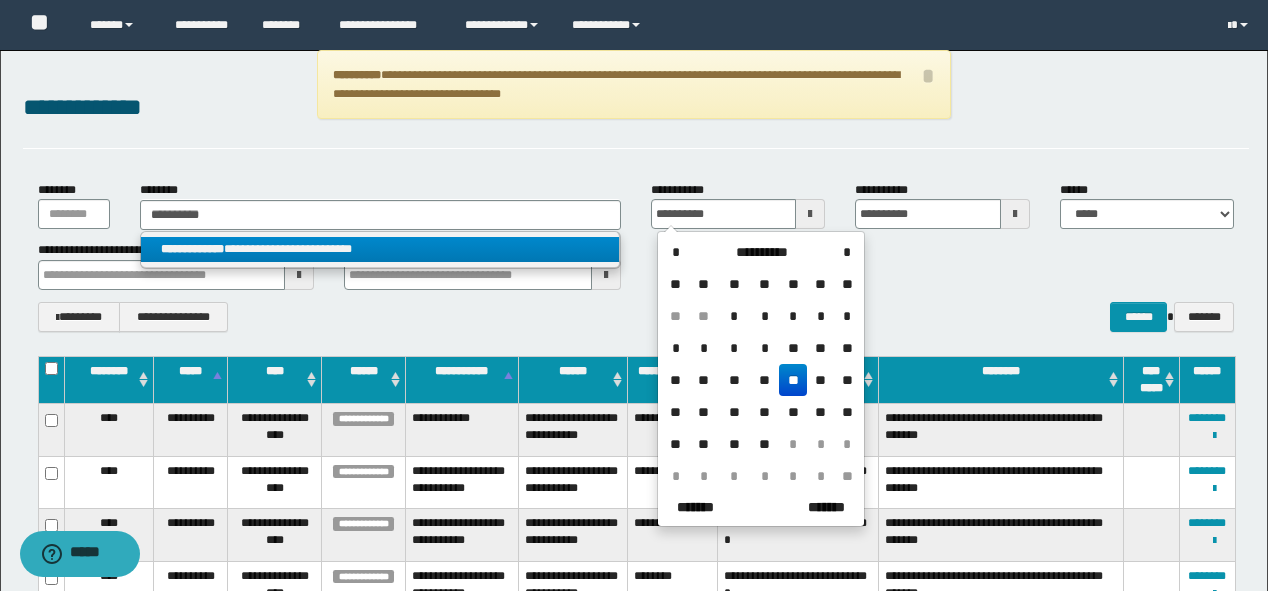 type on "**********" 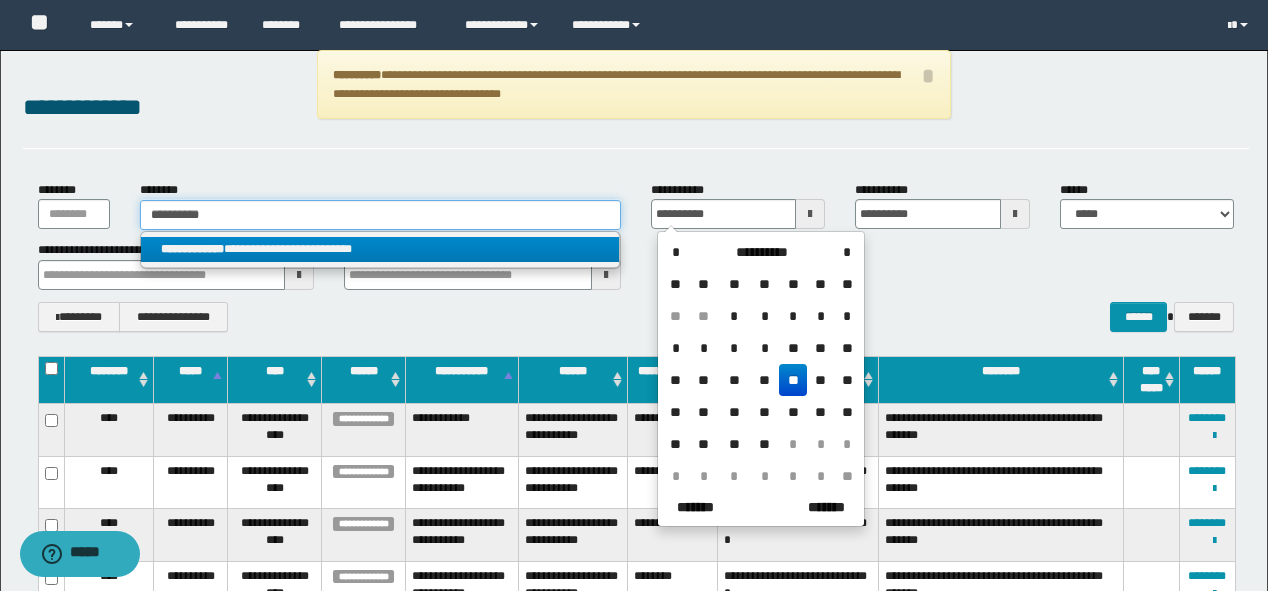 type 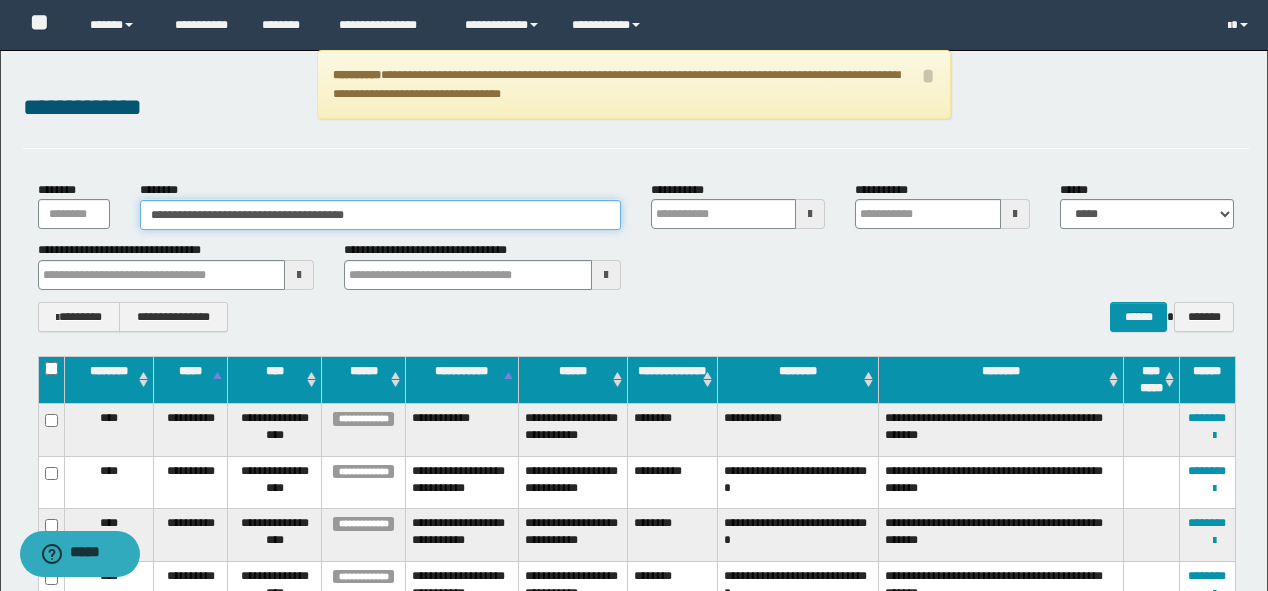 type 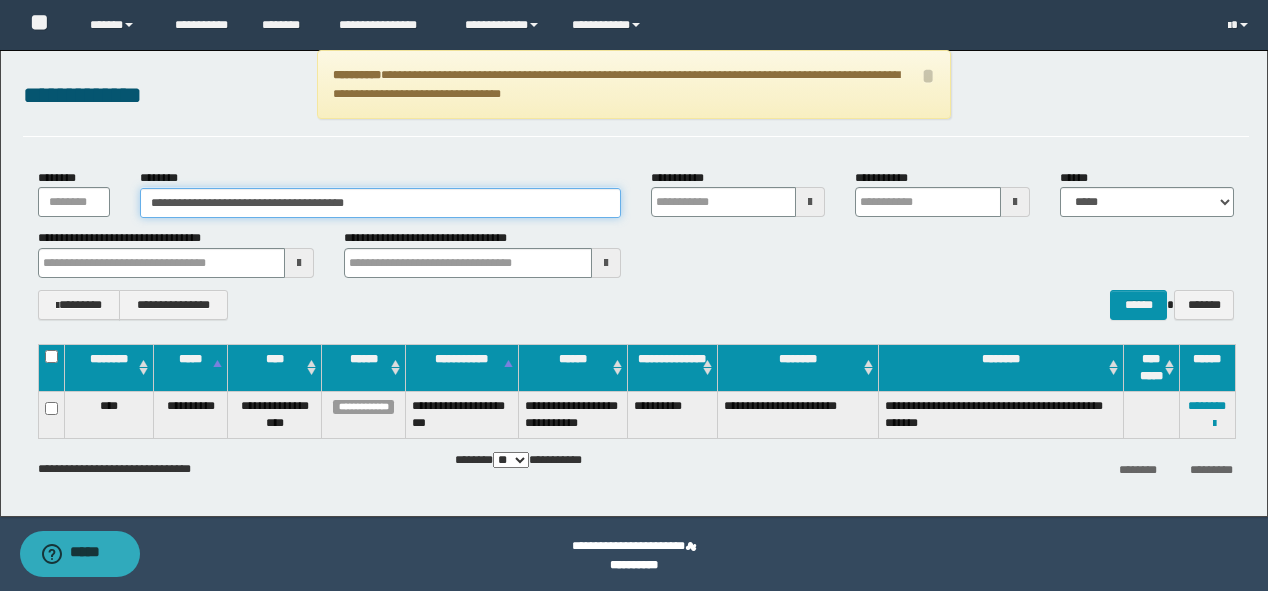 scroll, scrollTop: 15, scrollLeft: 0, axis: vertical 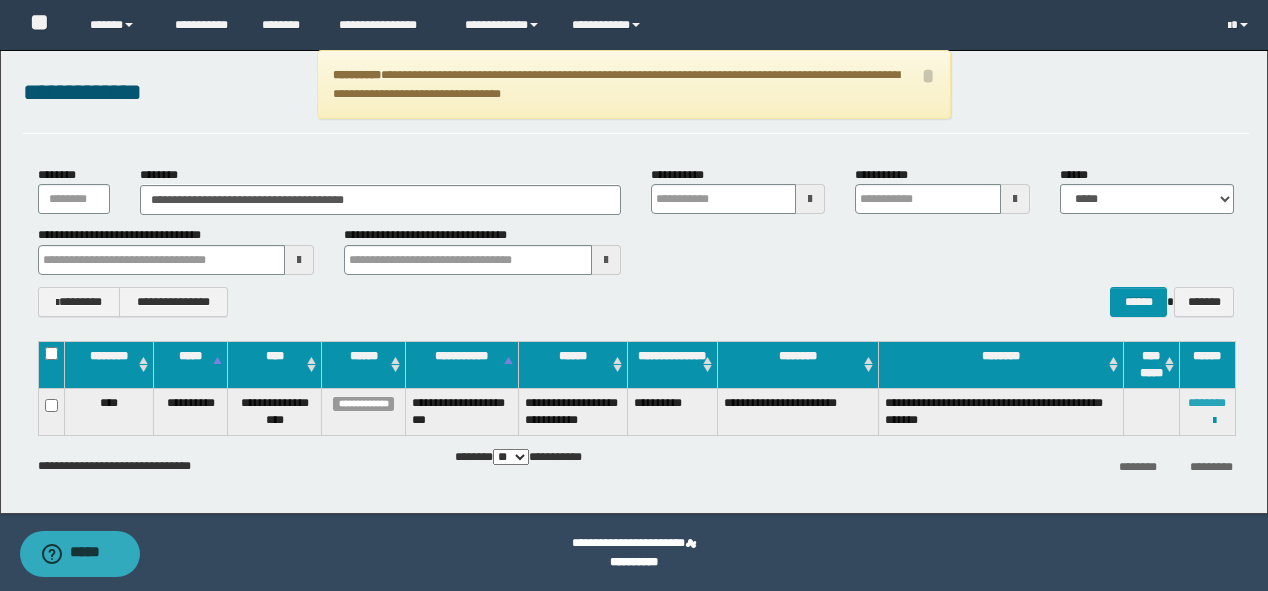 click on "********" at bounding box center [1207, 403] 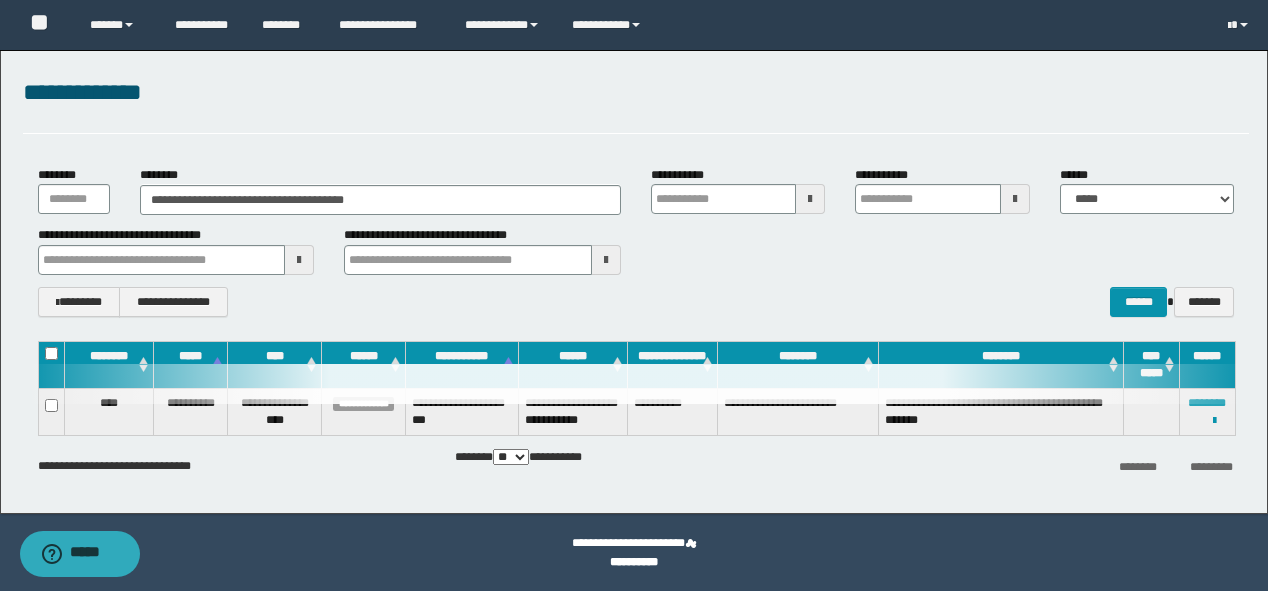 type 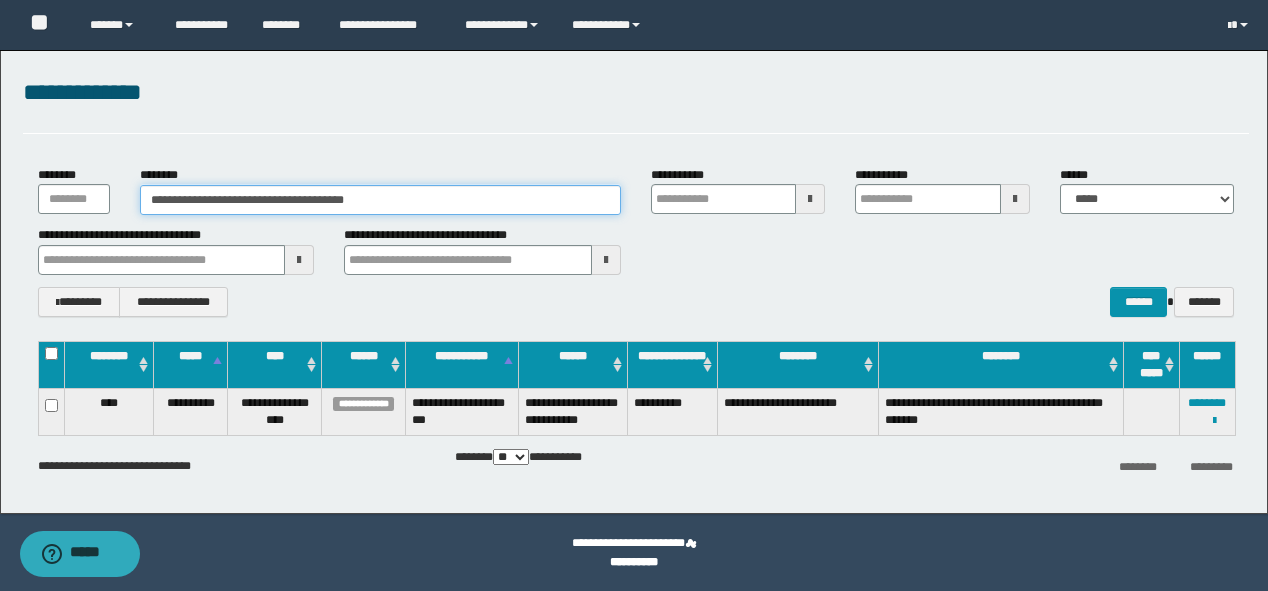 click on "**********" at bounding box center [380, 200] 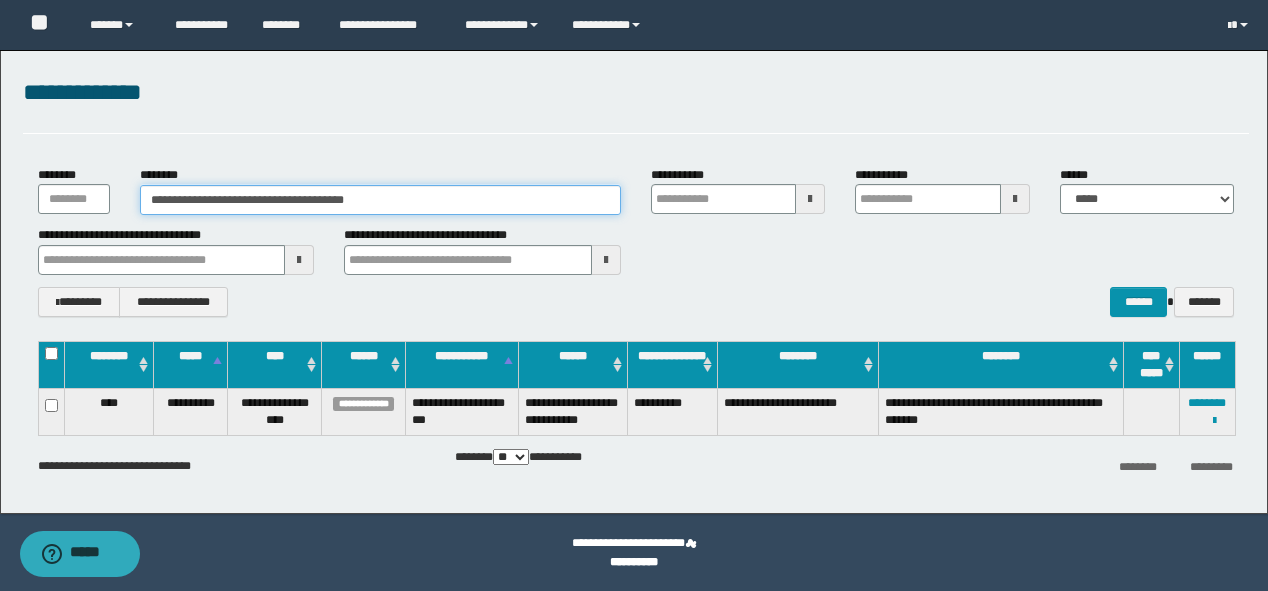 drag, startPoint x: 234, startPoint y: 200, endPoint x: 169, endPoint y: 192, distance: 65.490456 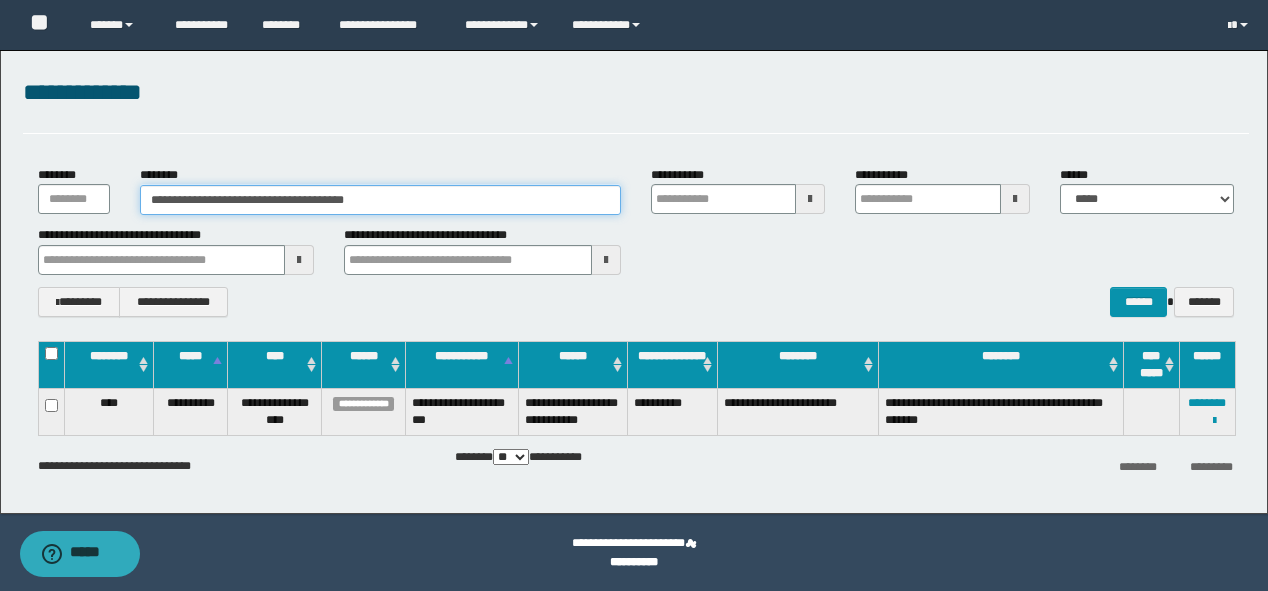 type 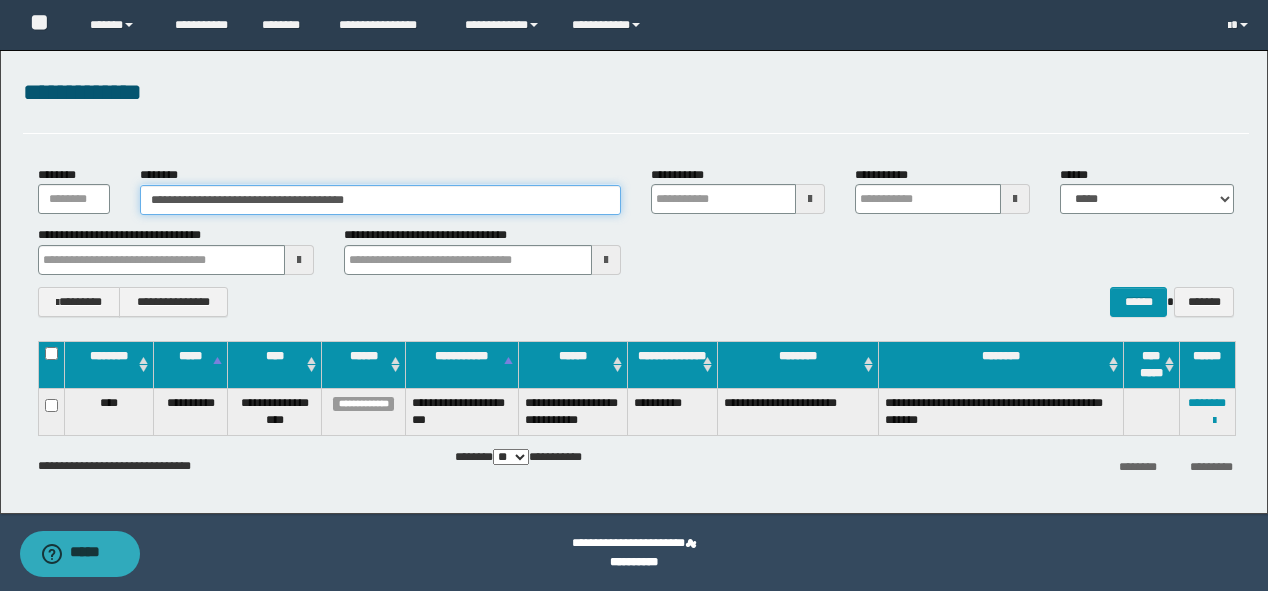 drag, startPoint x: 410, startPoint y: 204, endPoint x: 0, endPoint y: 150, distance: 413.5408 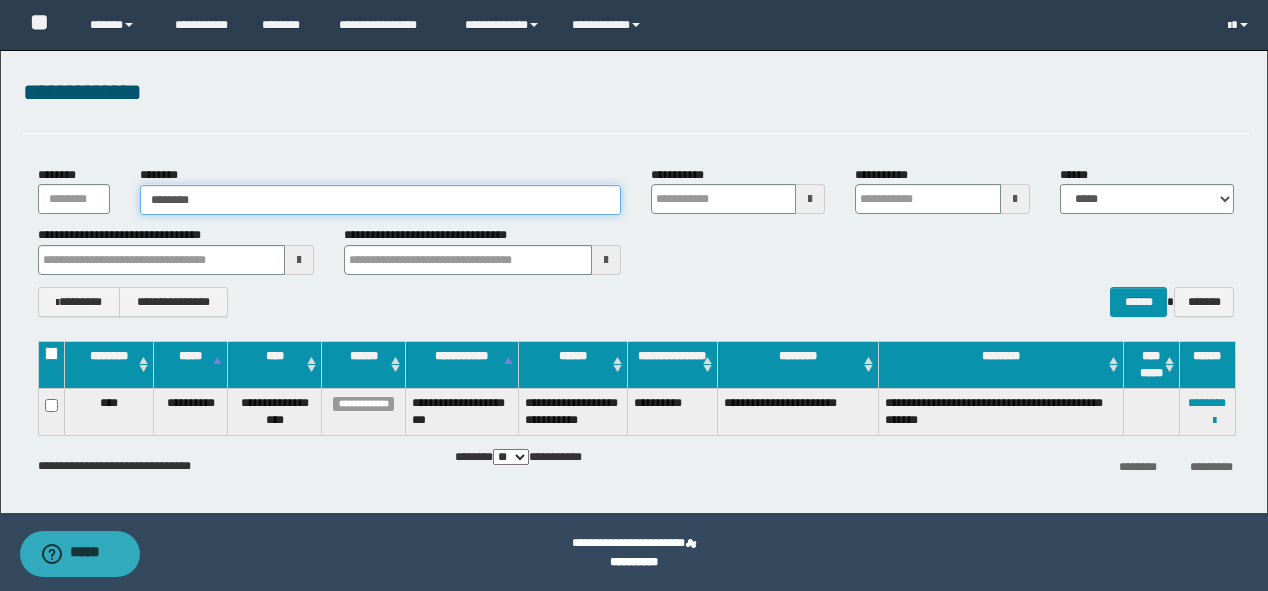 type 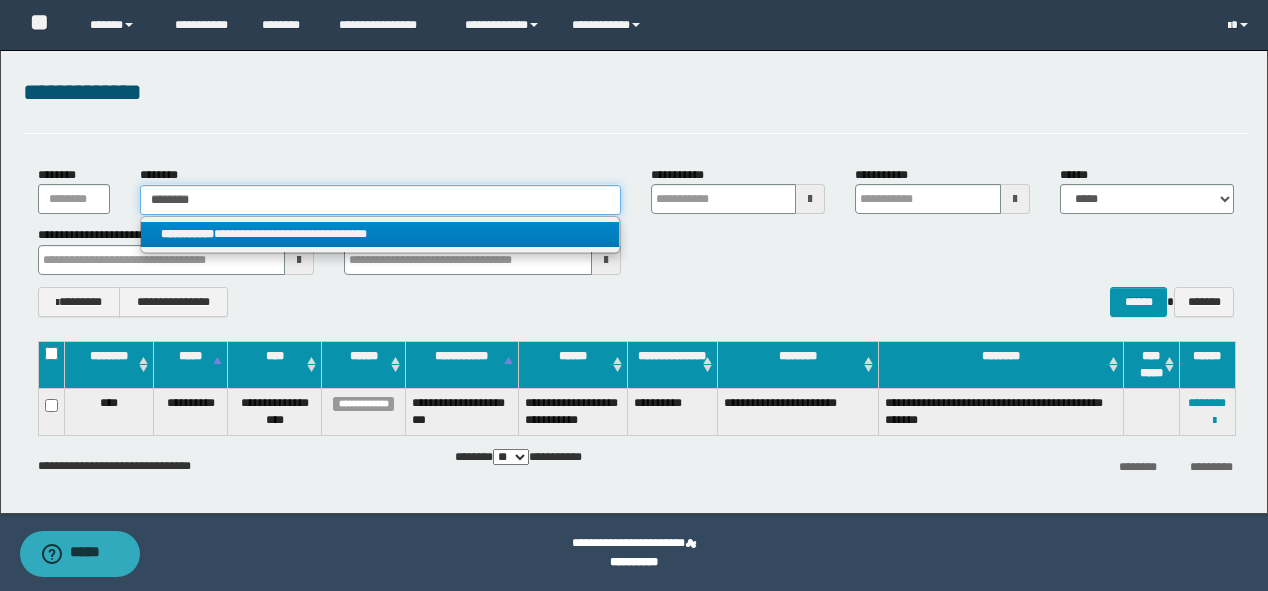 type on "********" 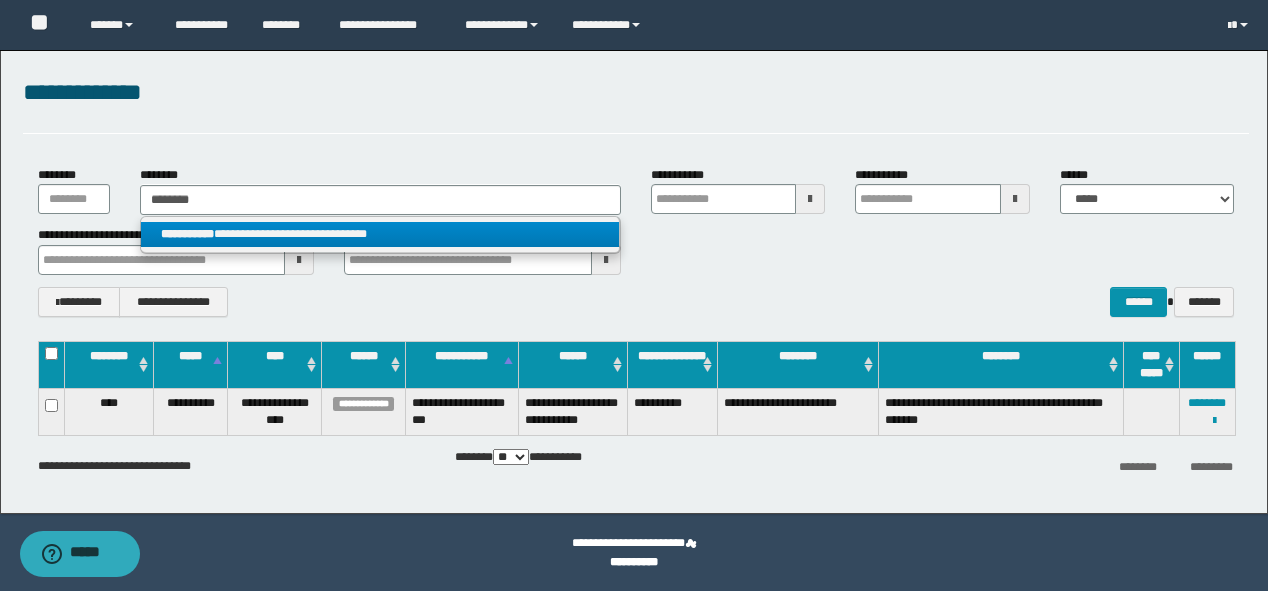 click on "**********" at bounding box center (380, 234) 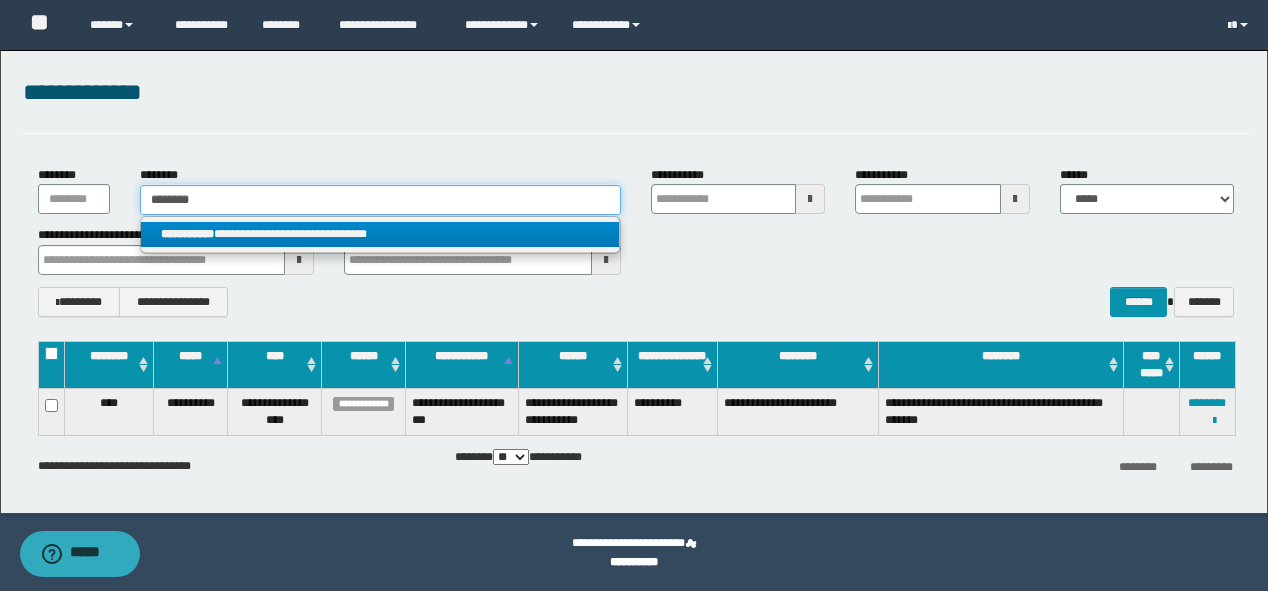 type 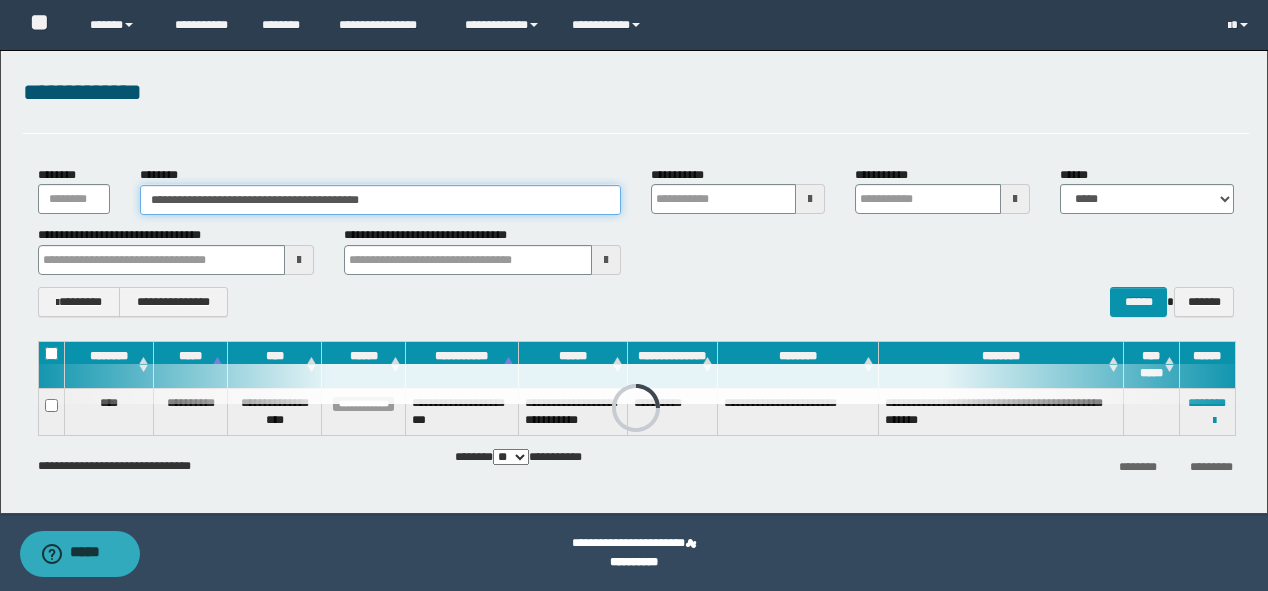 type 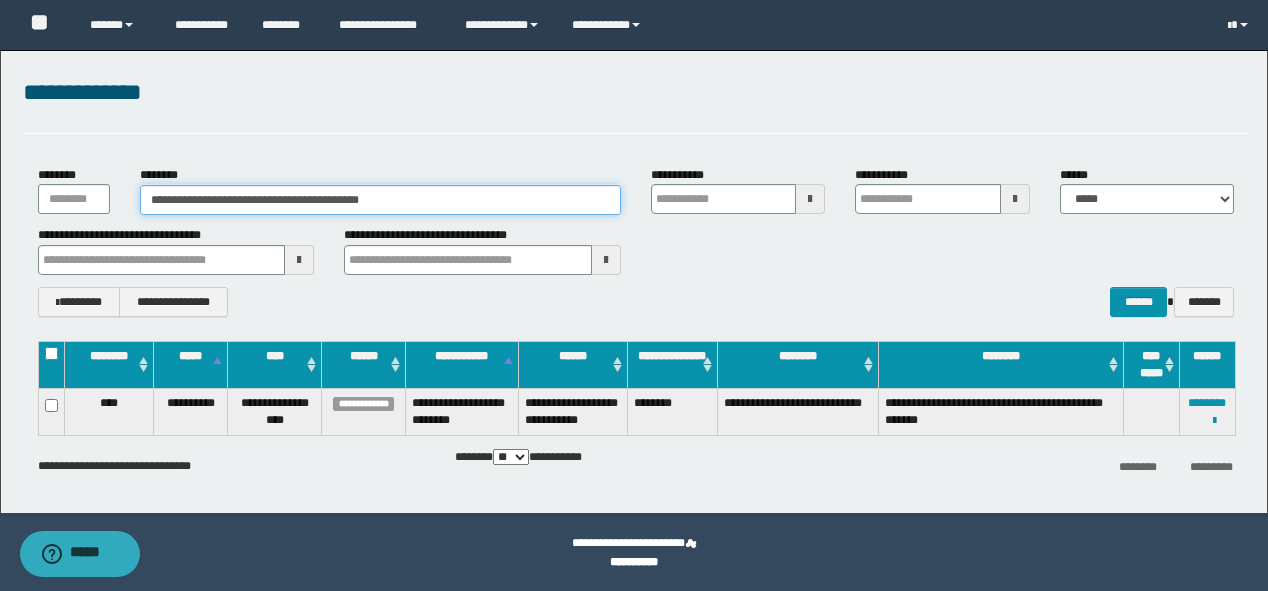 type 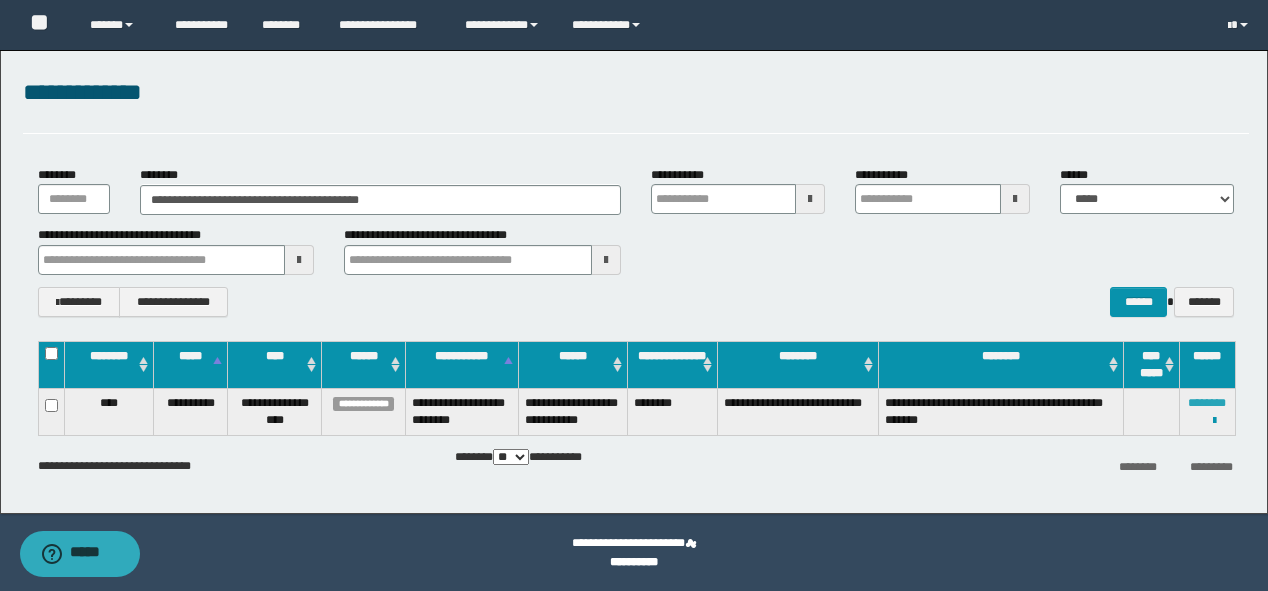 click on "********" at bounding box center (1207, 403) 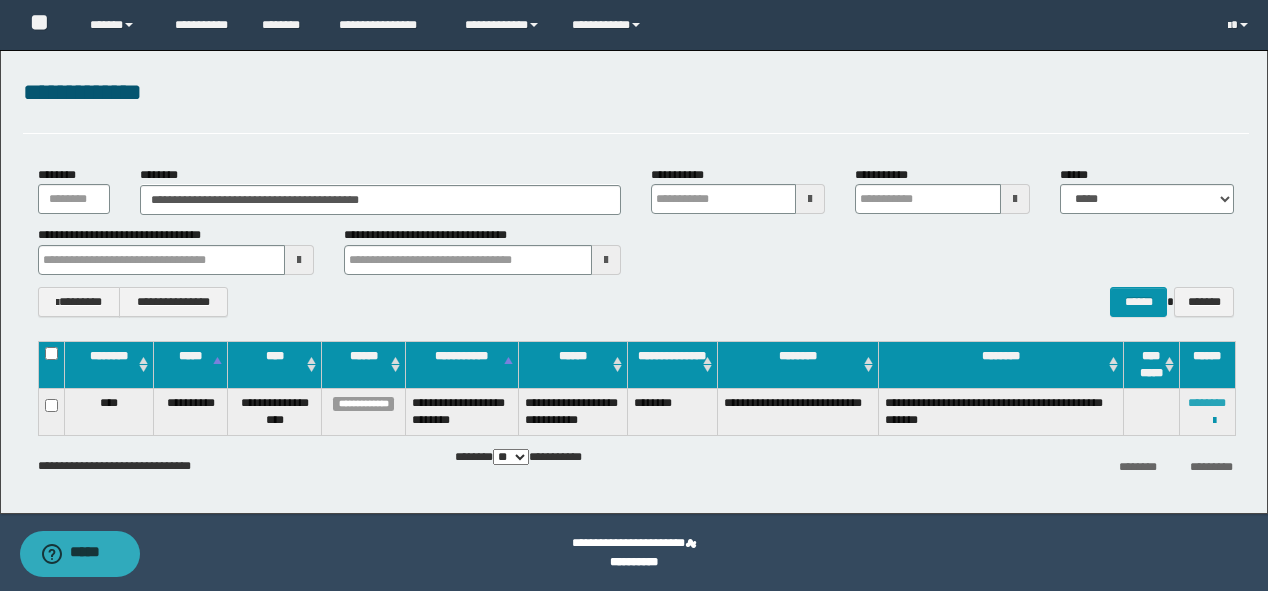 type 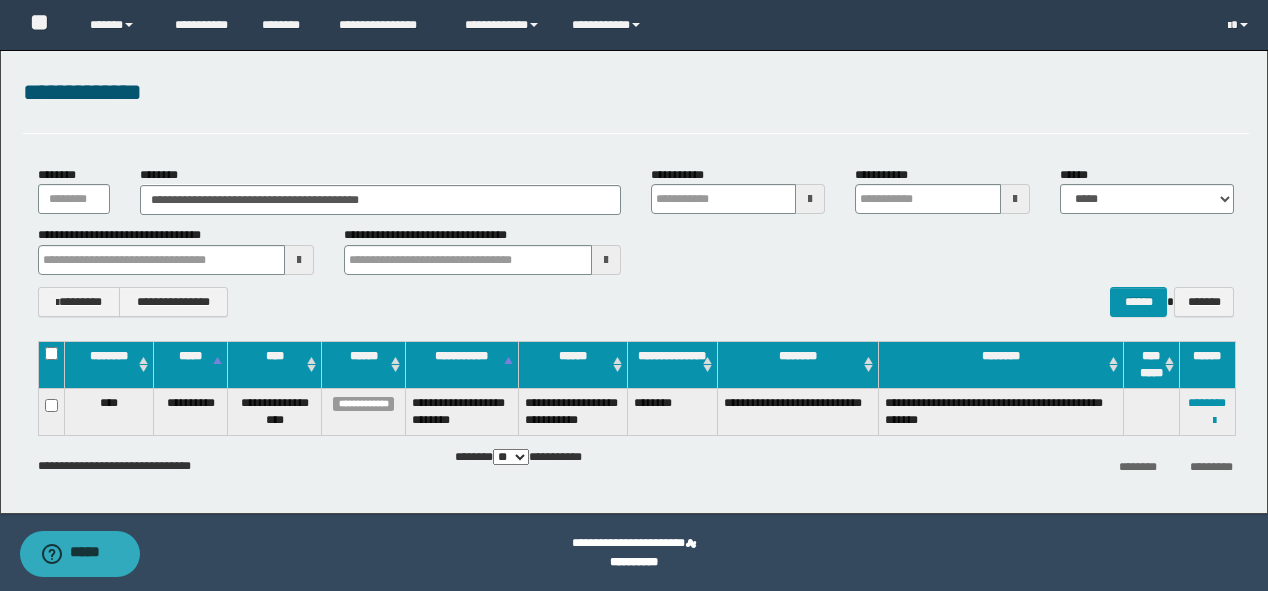 type 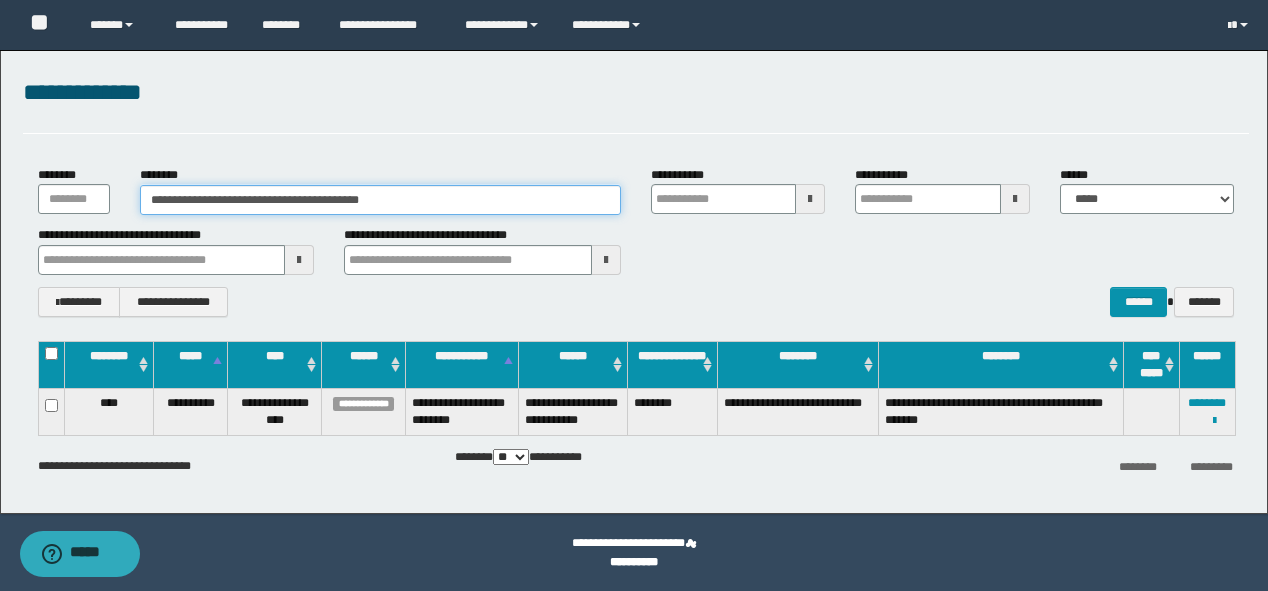 drag, startPoint x: 421, startPoint y: 206, endPoint x: 0, endPoint y: 129, distance: 427.98364 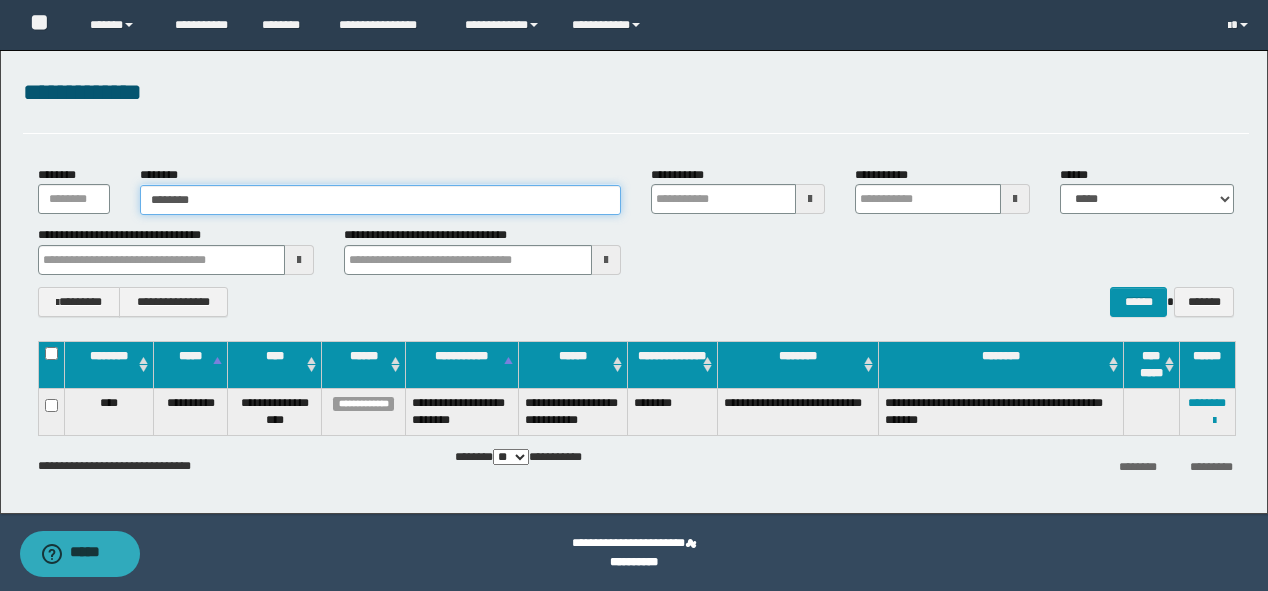 type on "********" 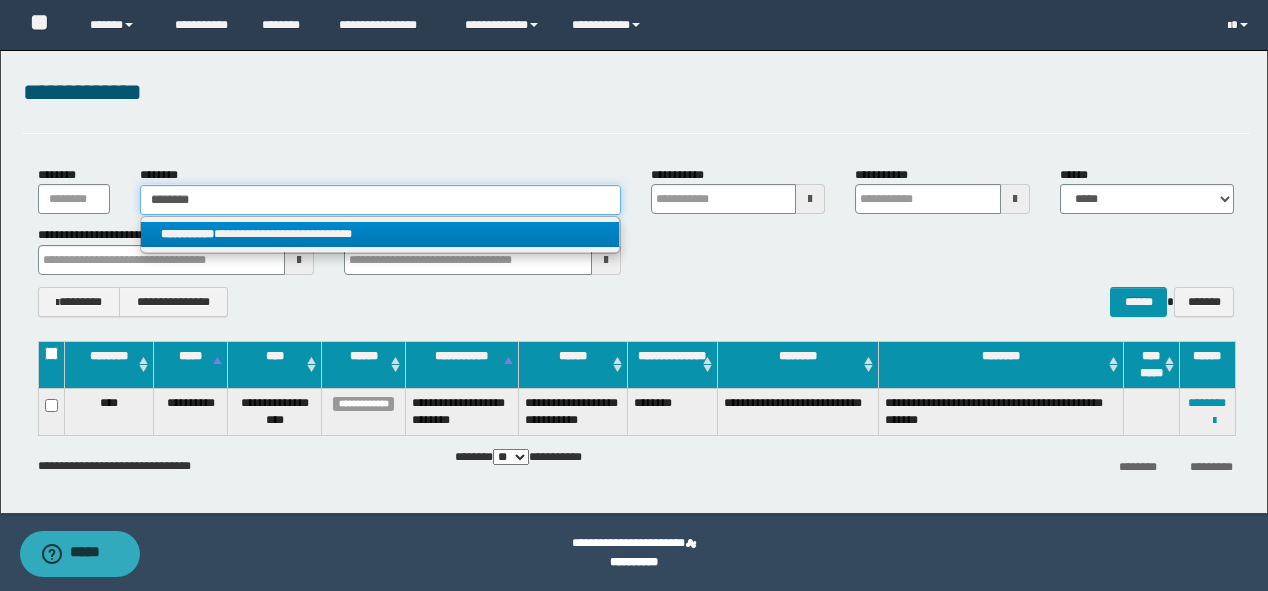 type on "********" 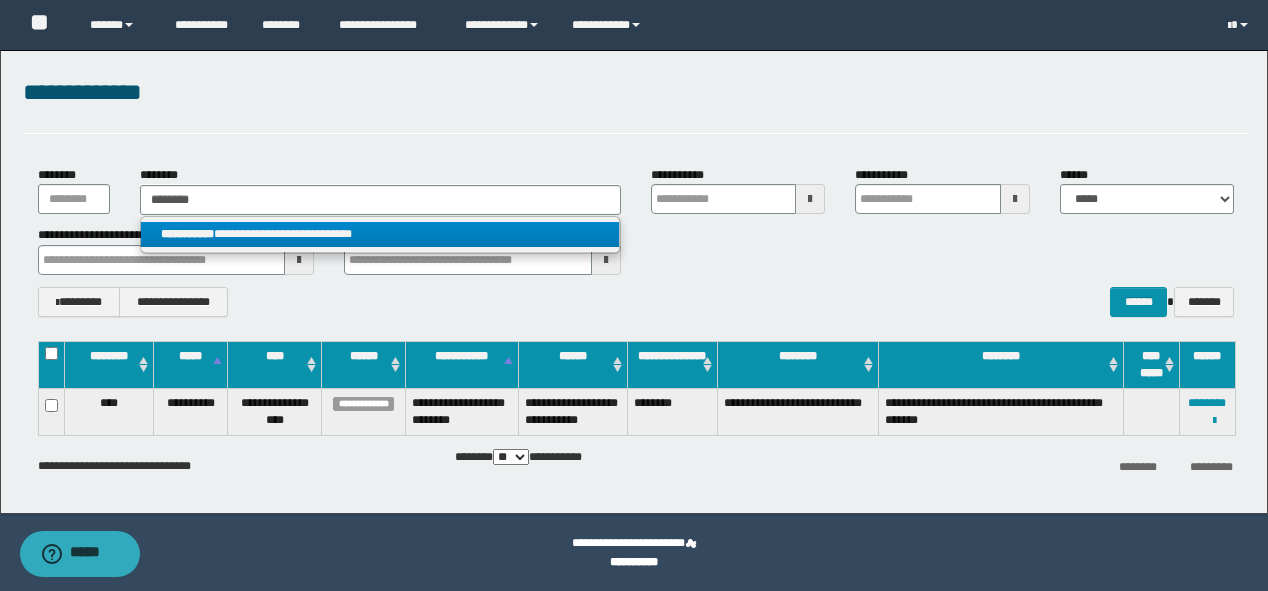 click on "**********" at bounding box center [380, 235] 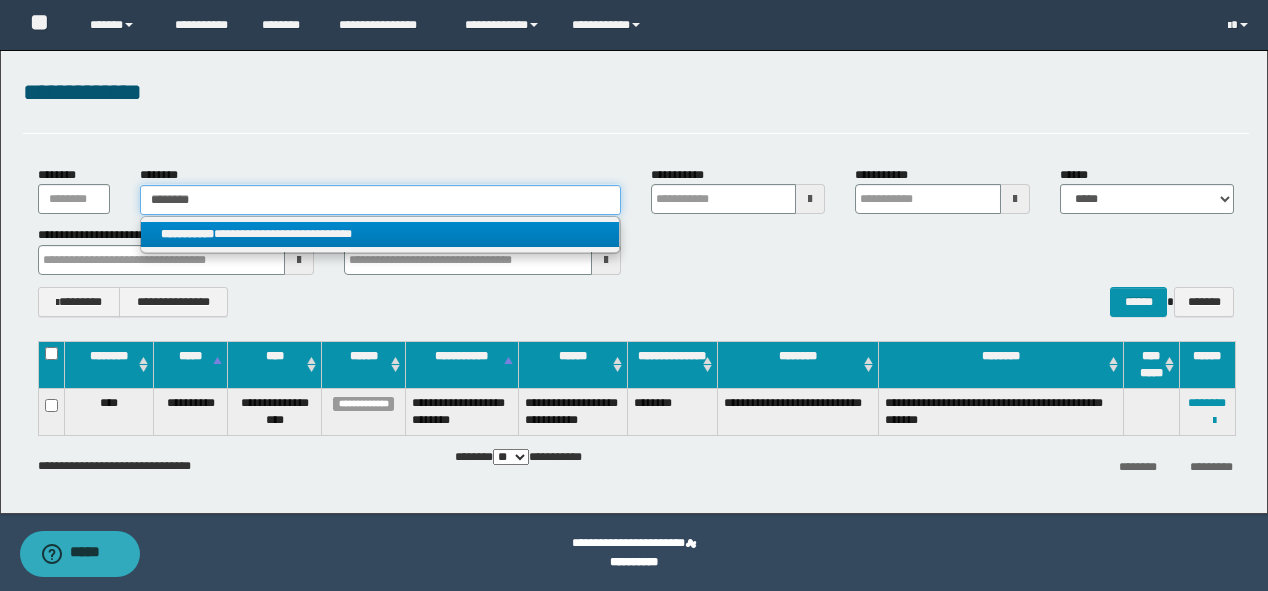 type 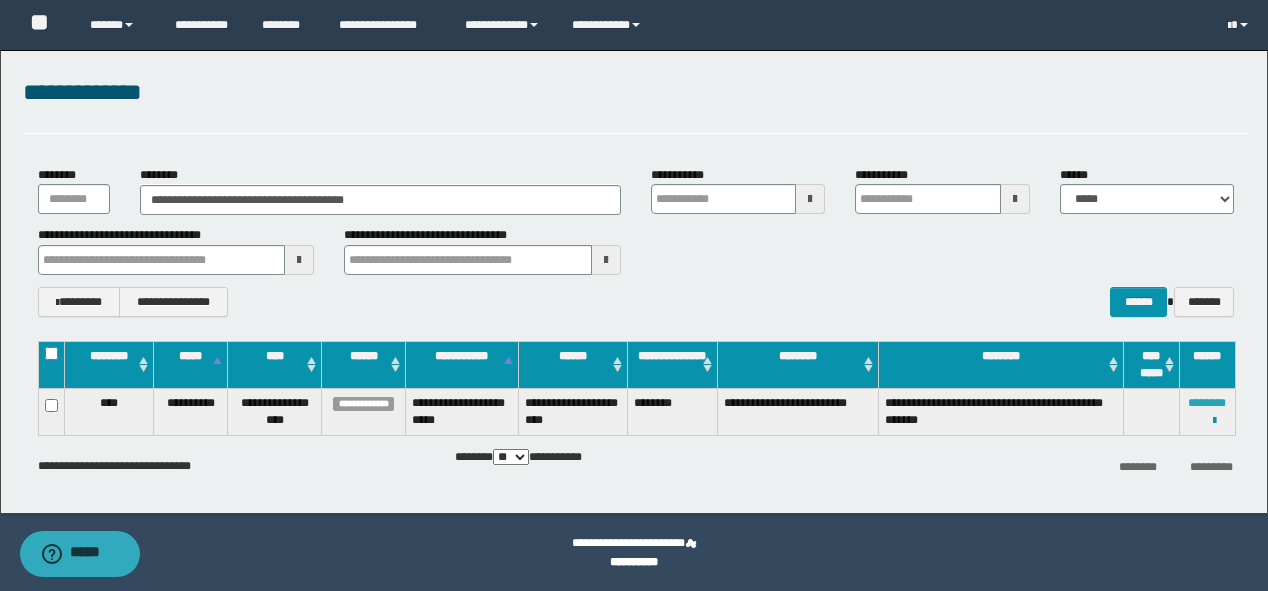 click on "********" at bounding box center [1207, 403] 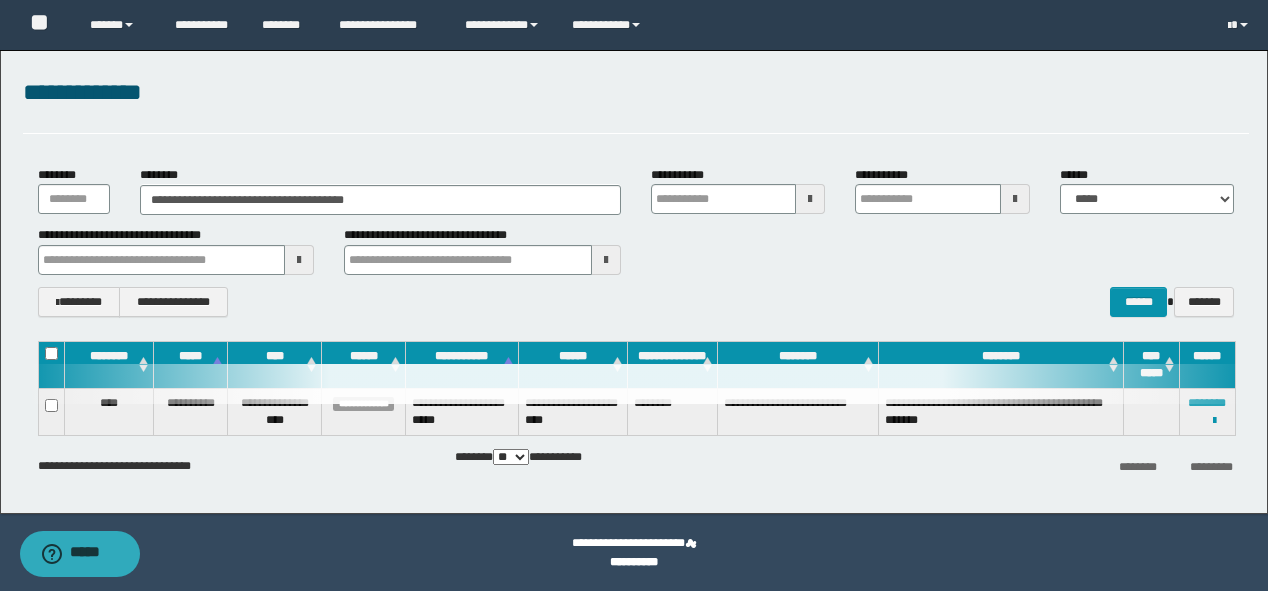 type 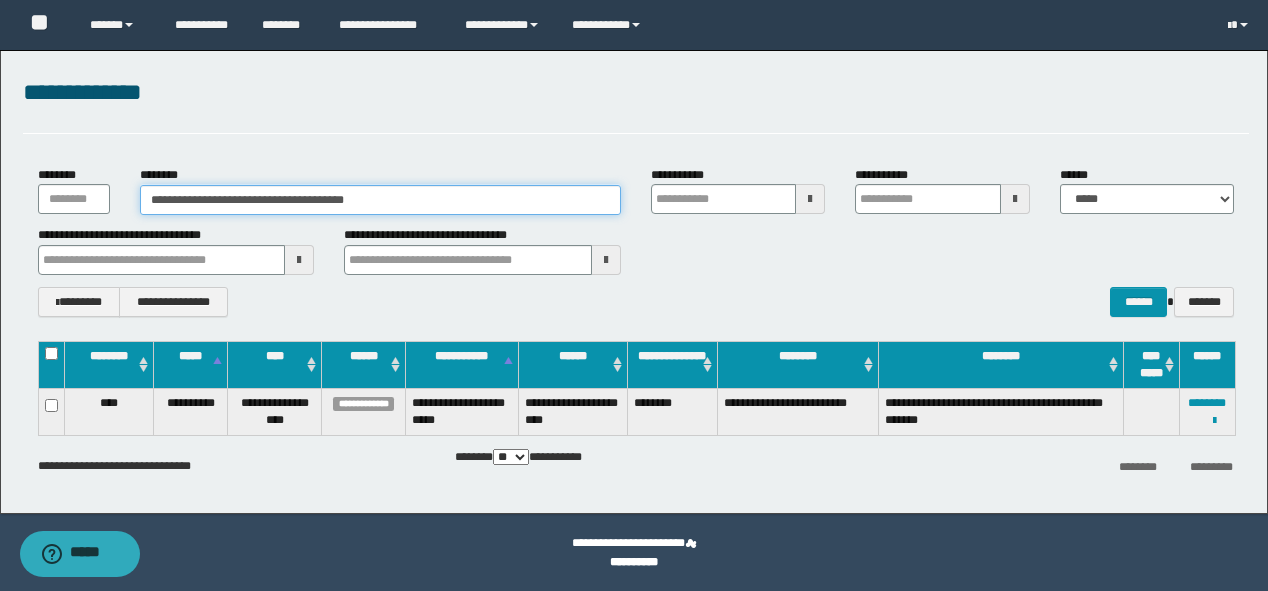 drag, startPoint x: 395, startPoint y: 208, endPoint x: 0, endPoint y: 210, distance: 395.00507 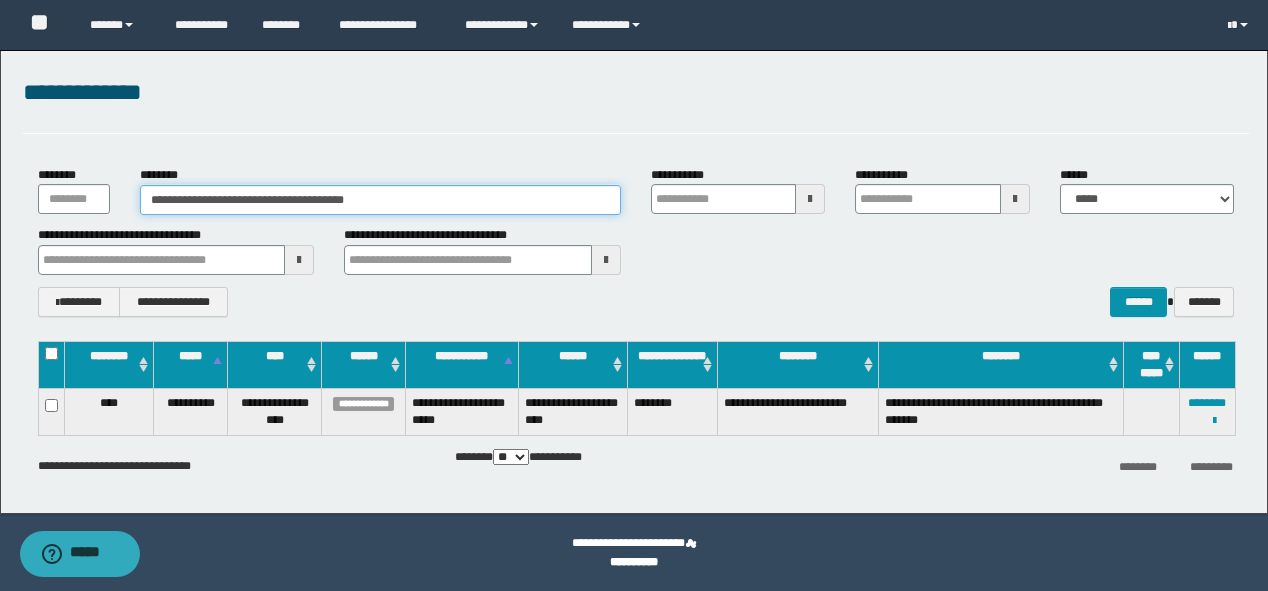 paste 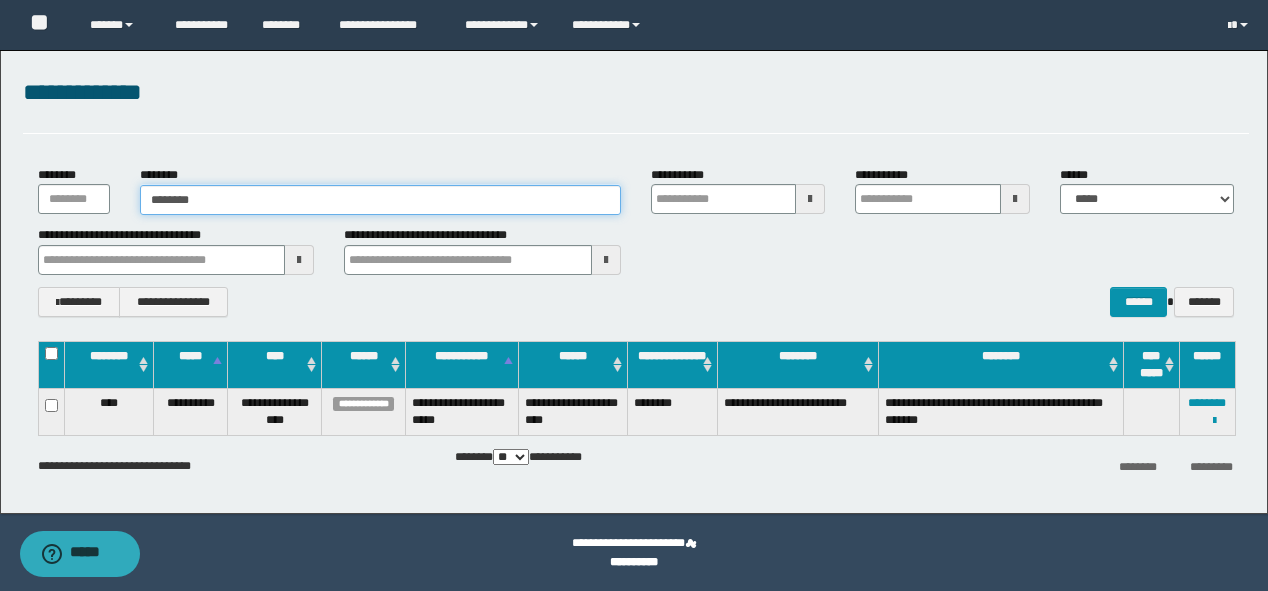 type on "********" 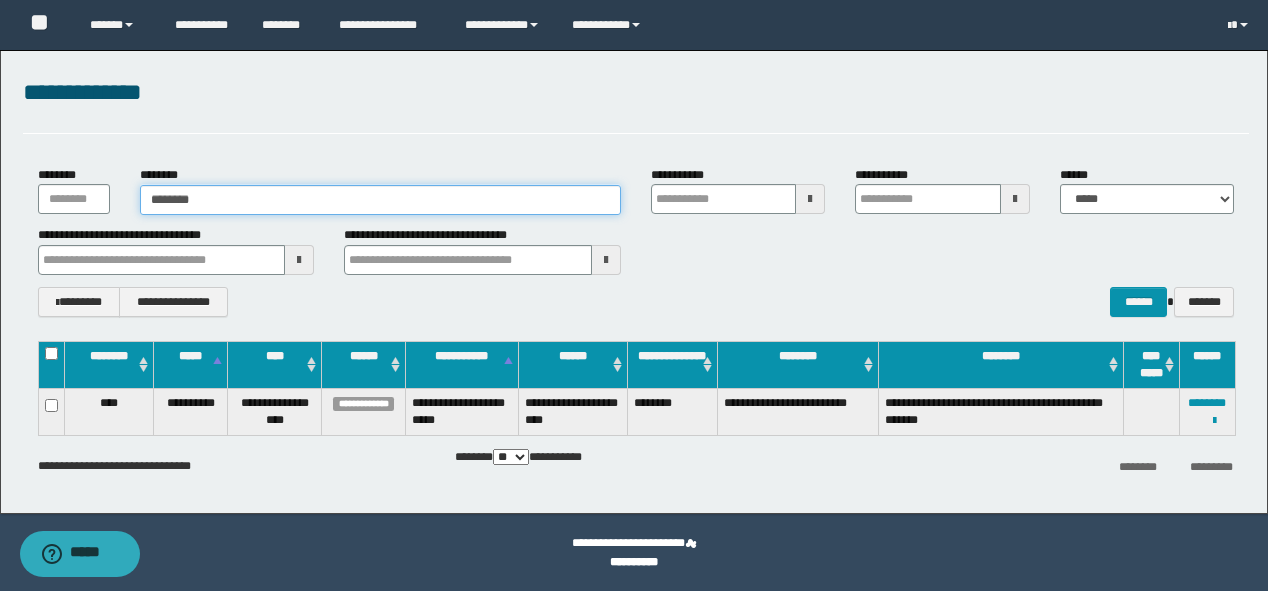 type on "********" 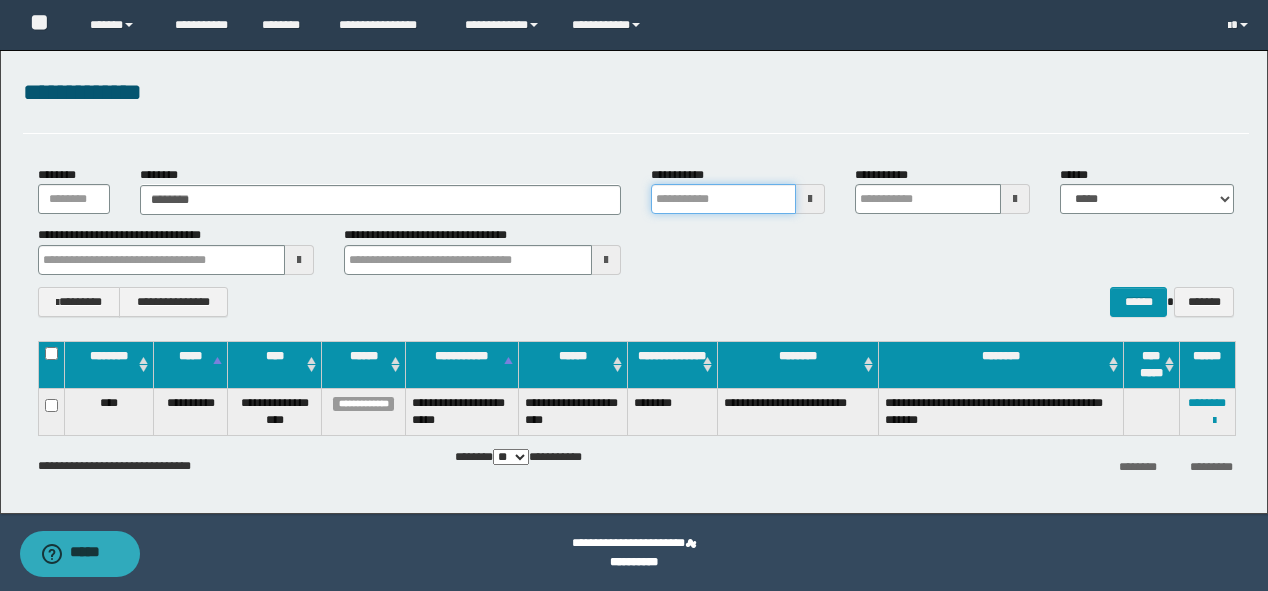 type 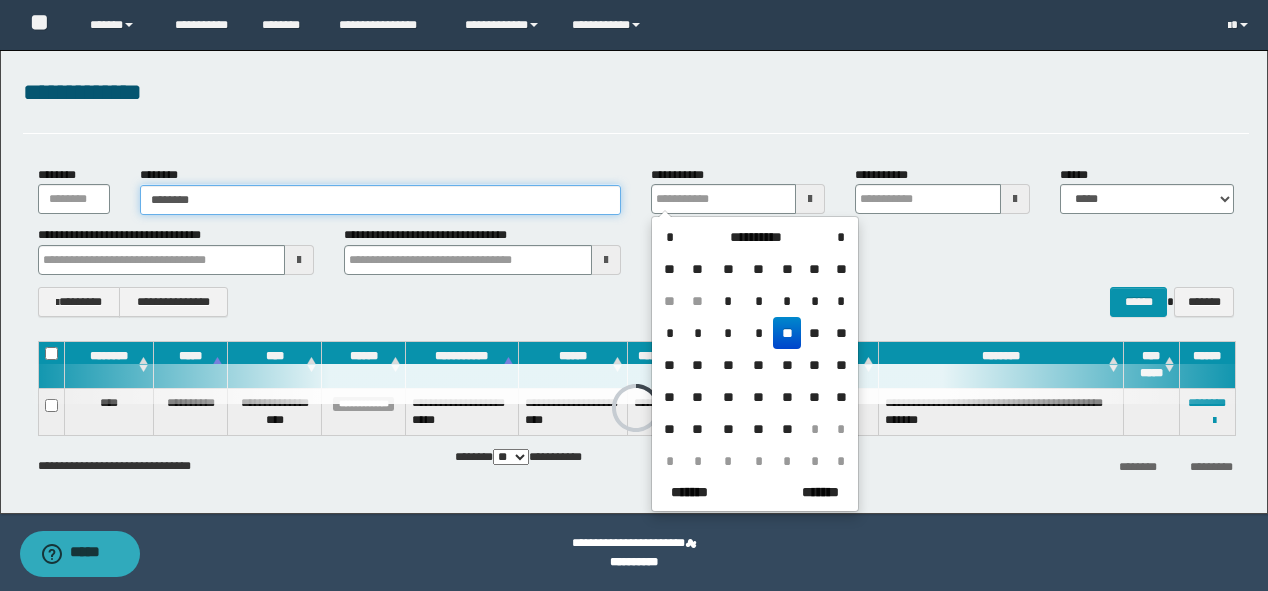 type on "********" 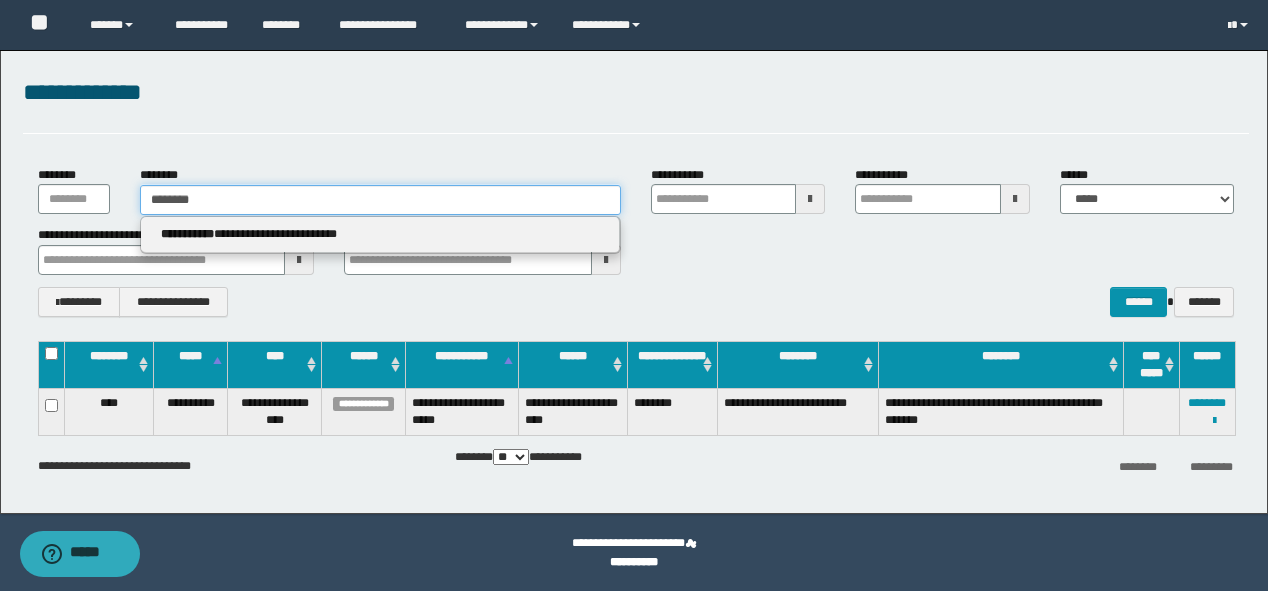 click on "********" at bounding box center [380, 200] 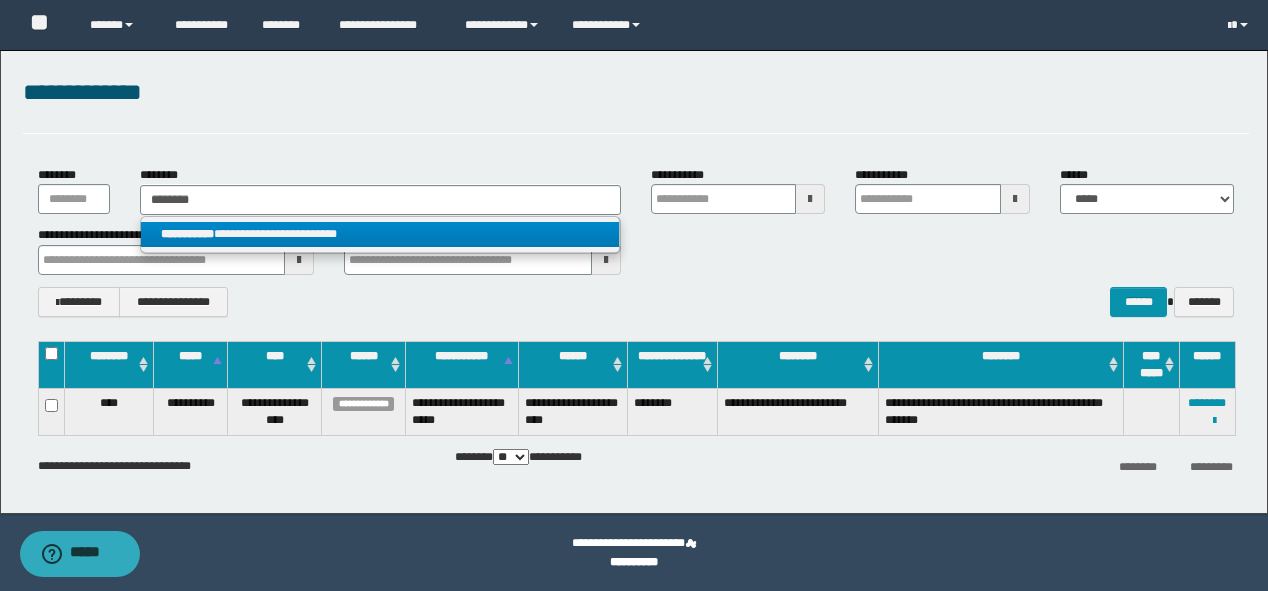 click on "**********" at bounding box center (380, 234) 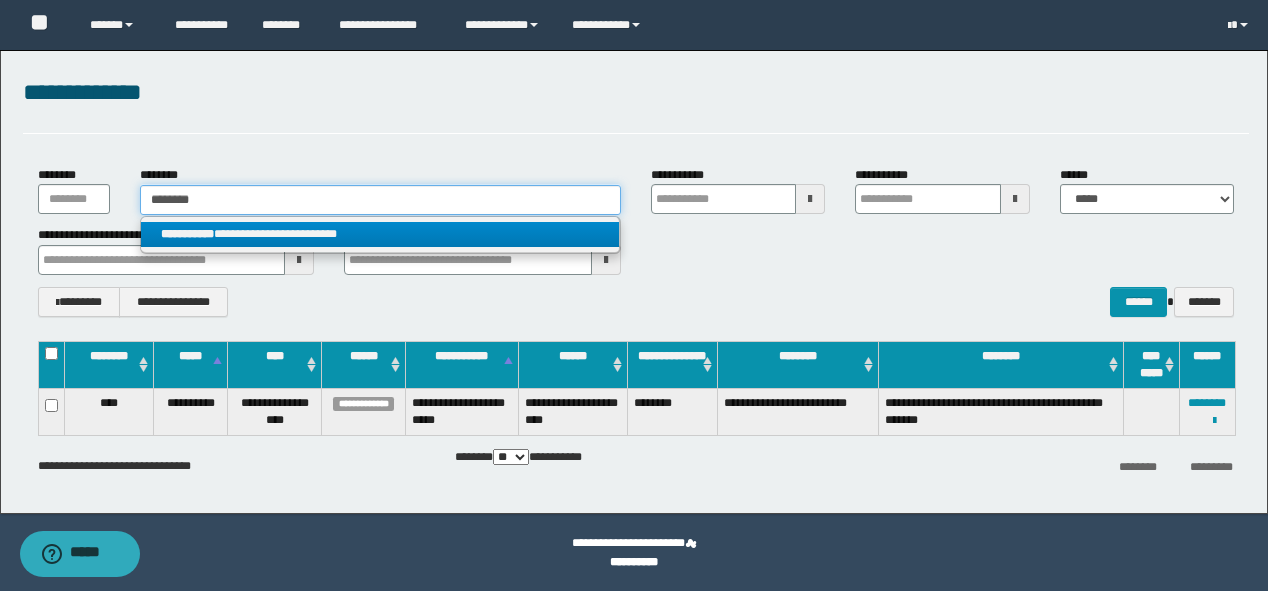 type 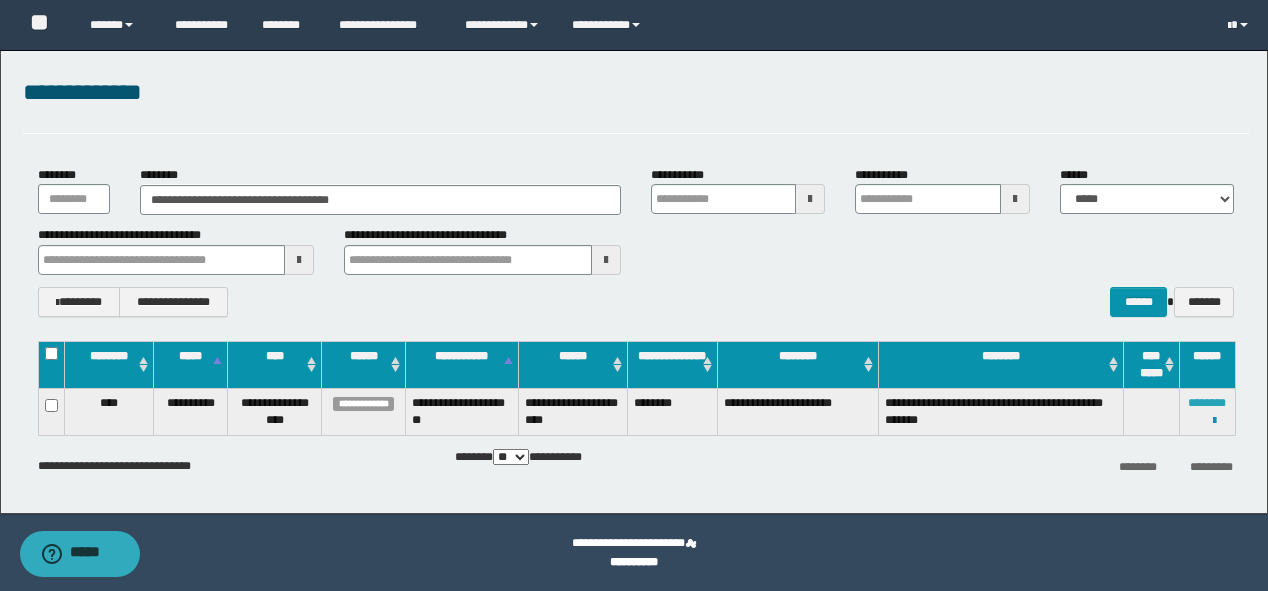 click on "********" at bounding box center (1207, 403) 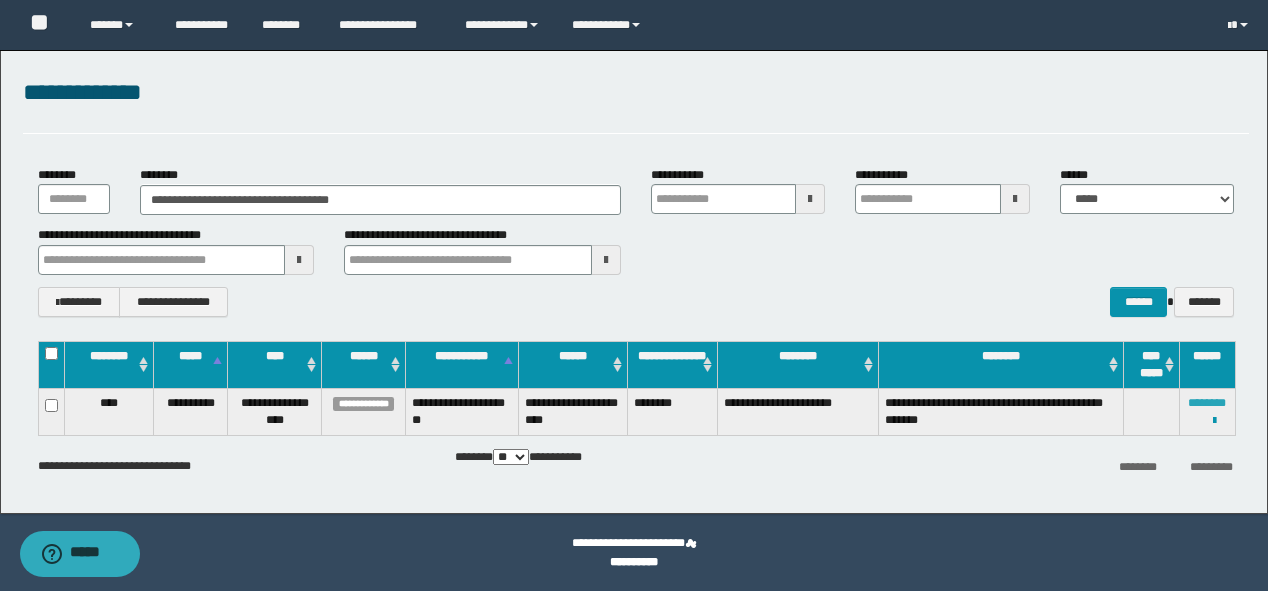type 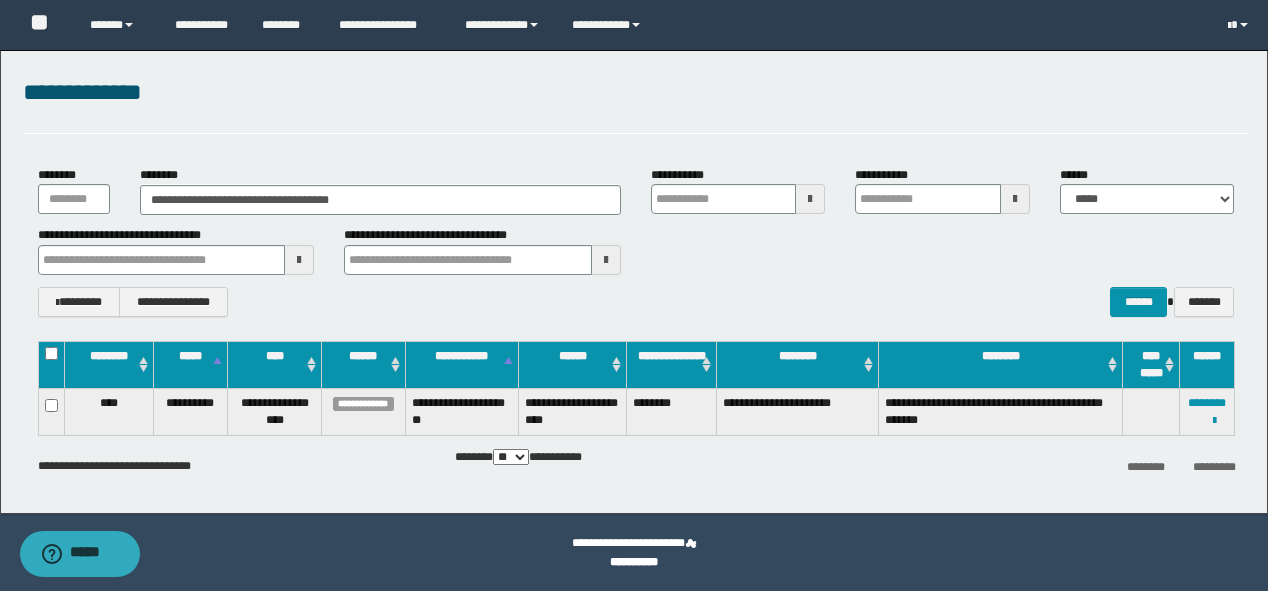type 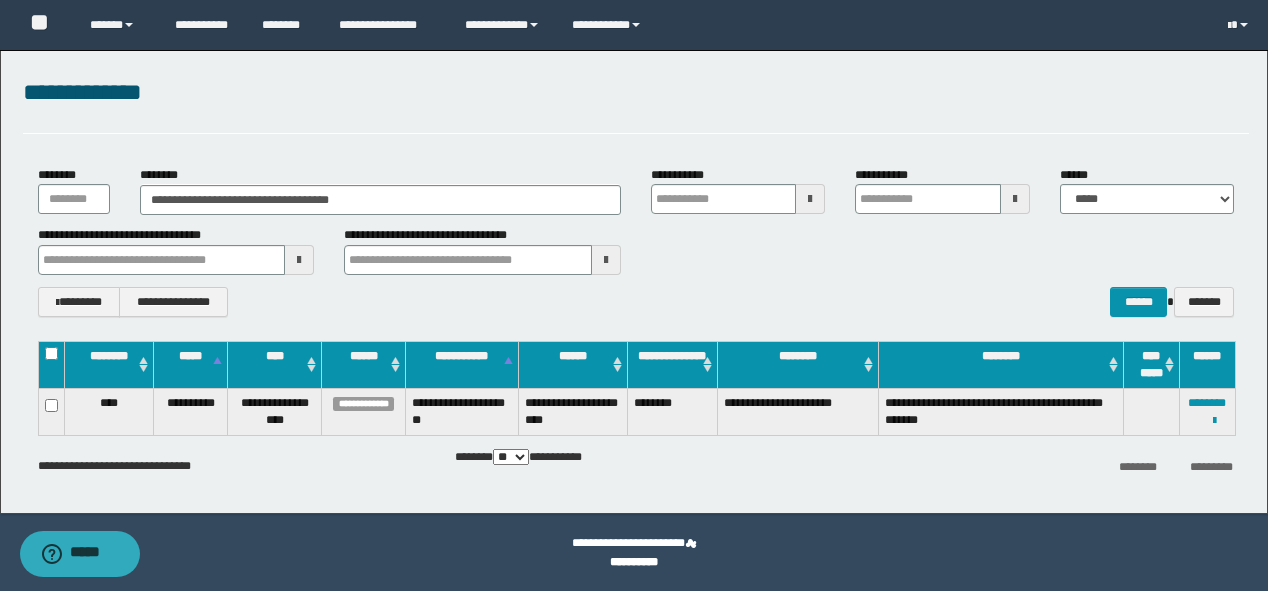 type 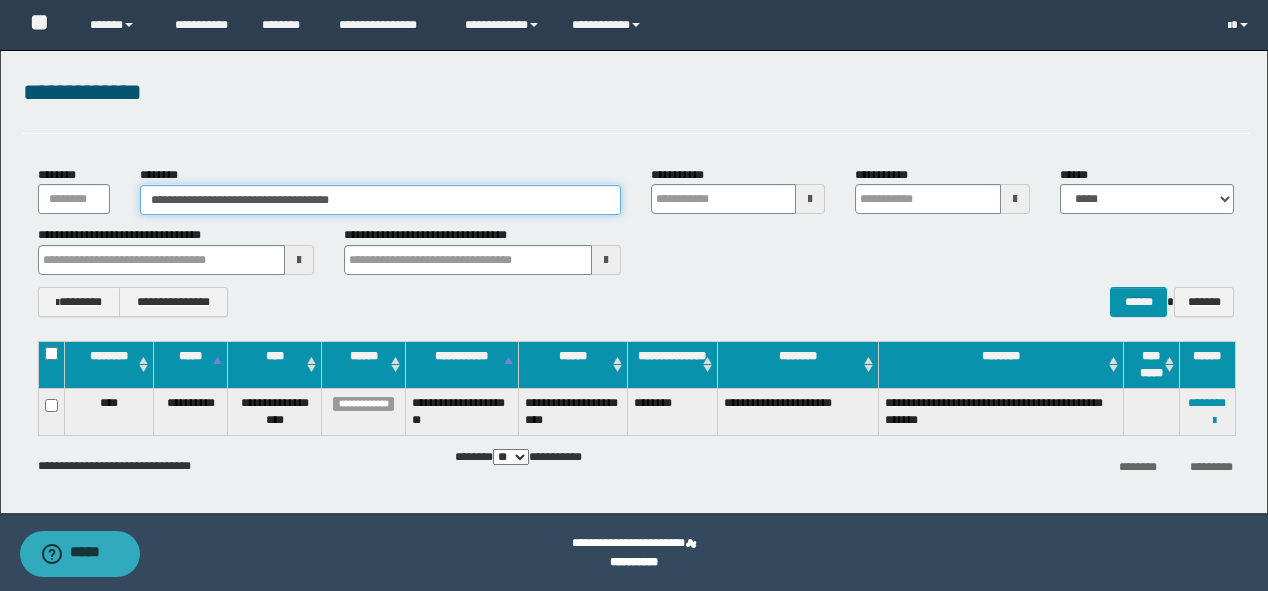drag, startPoint x: 376, startPoint y: 198, endPoint x: 0, endPoint y: 199, distance: 376.00134 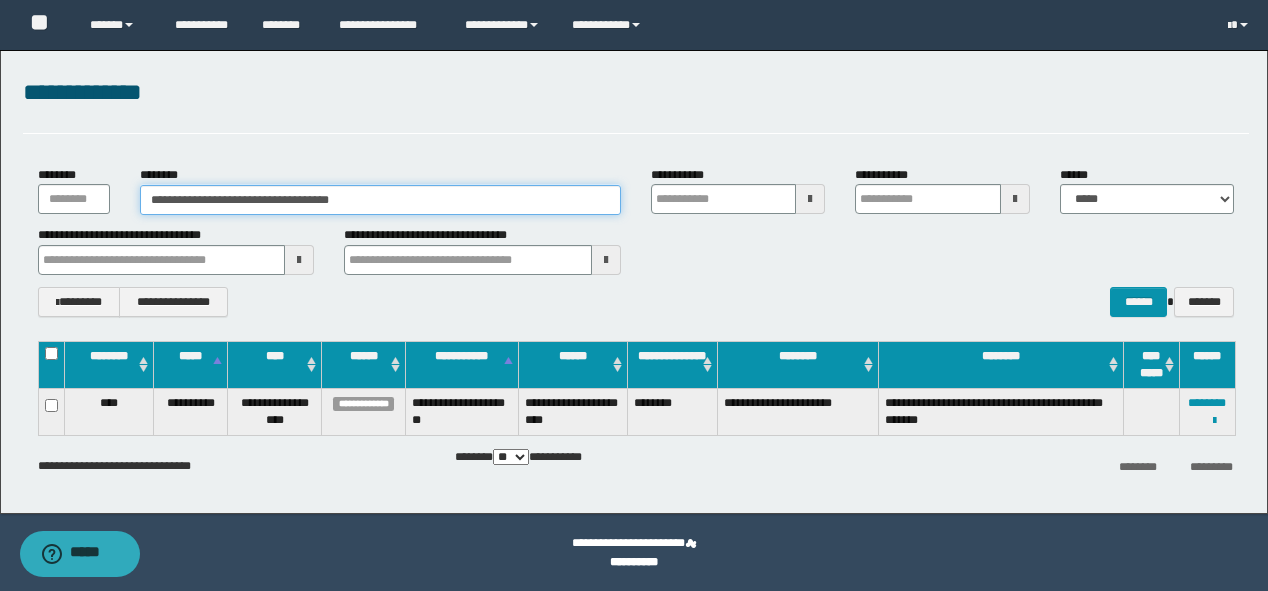 paste 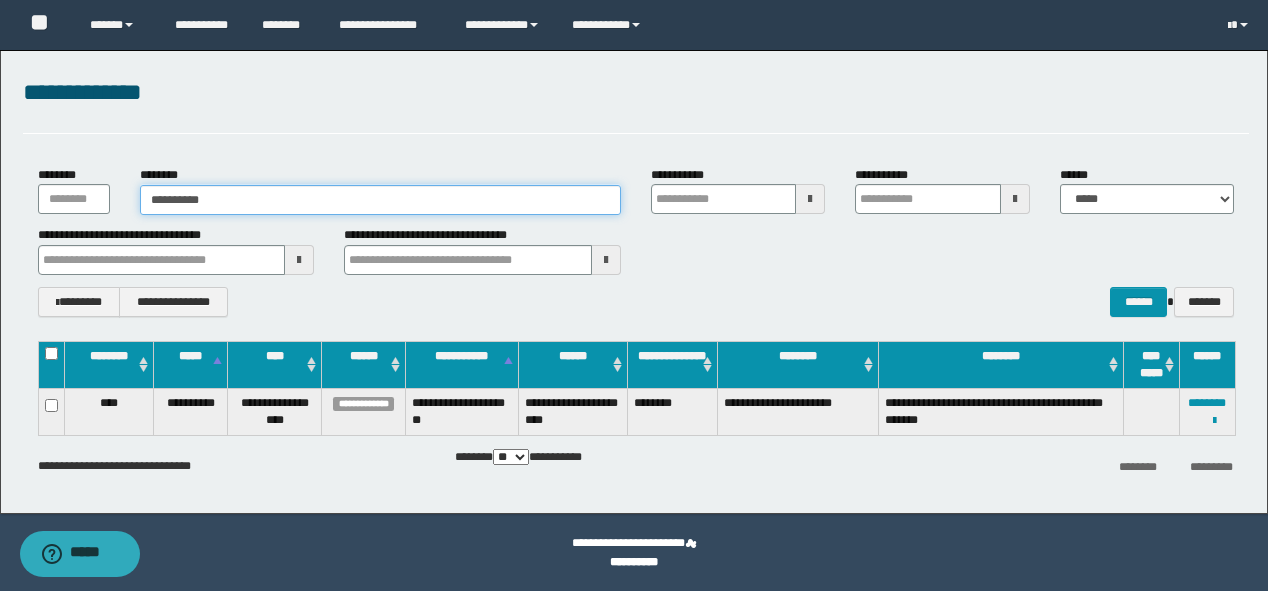 type 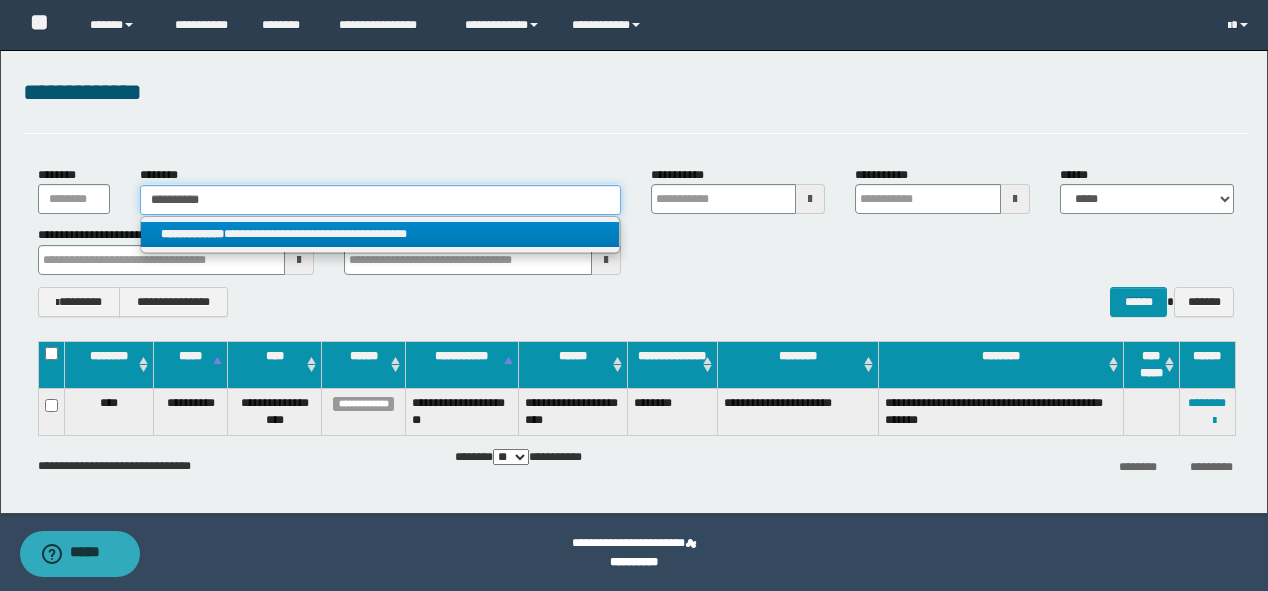 type on "**********" 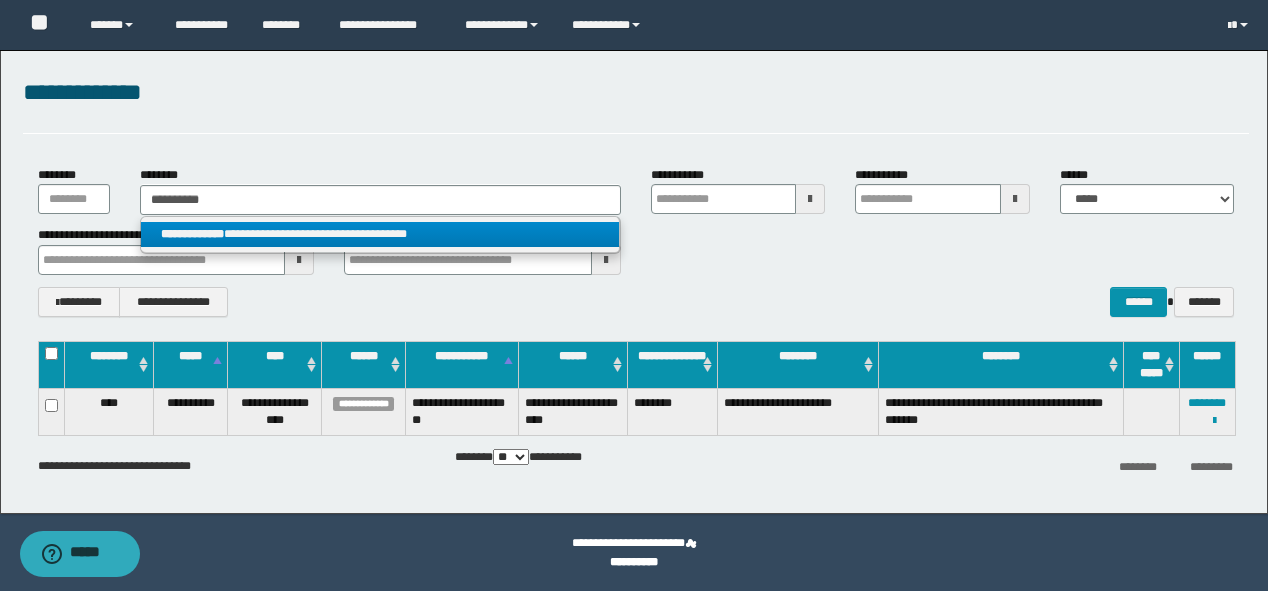click on "**********" at bounding box center [192, 234] 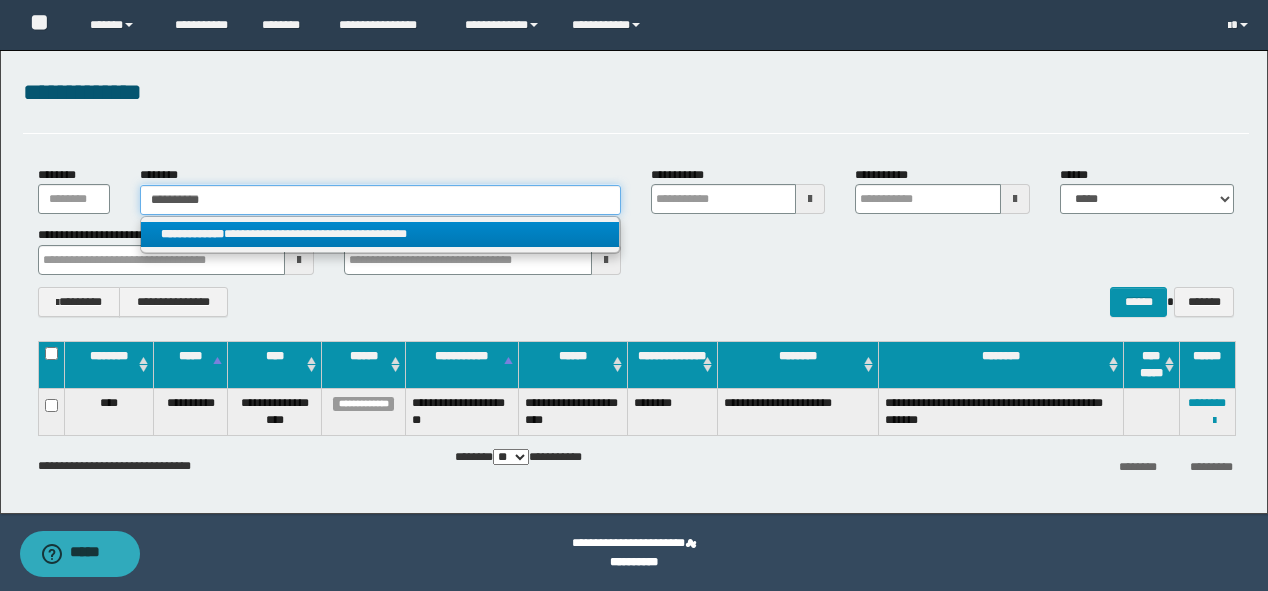 type 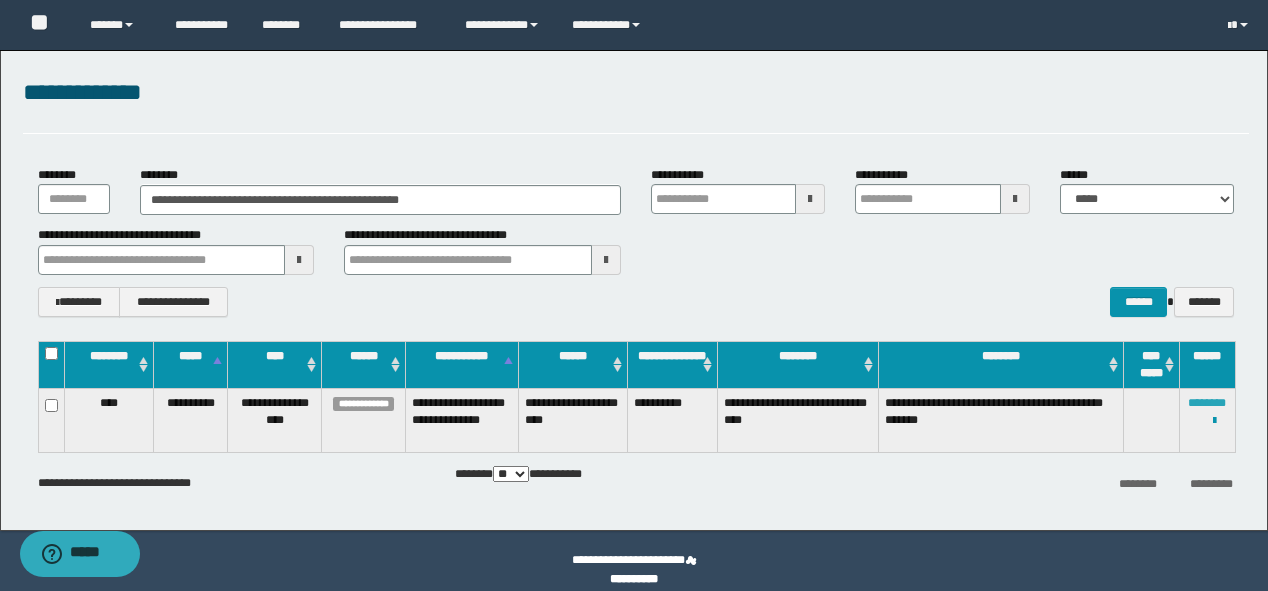 click on "********" at bounding box center [1207, 403] 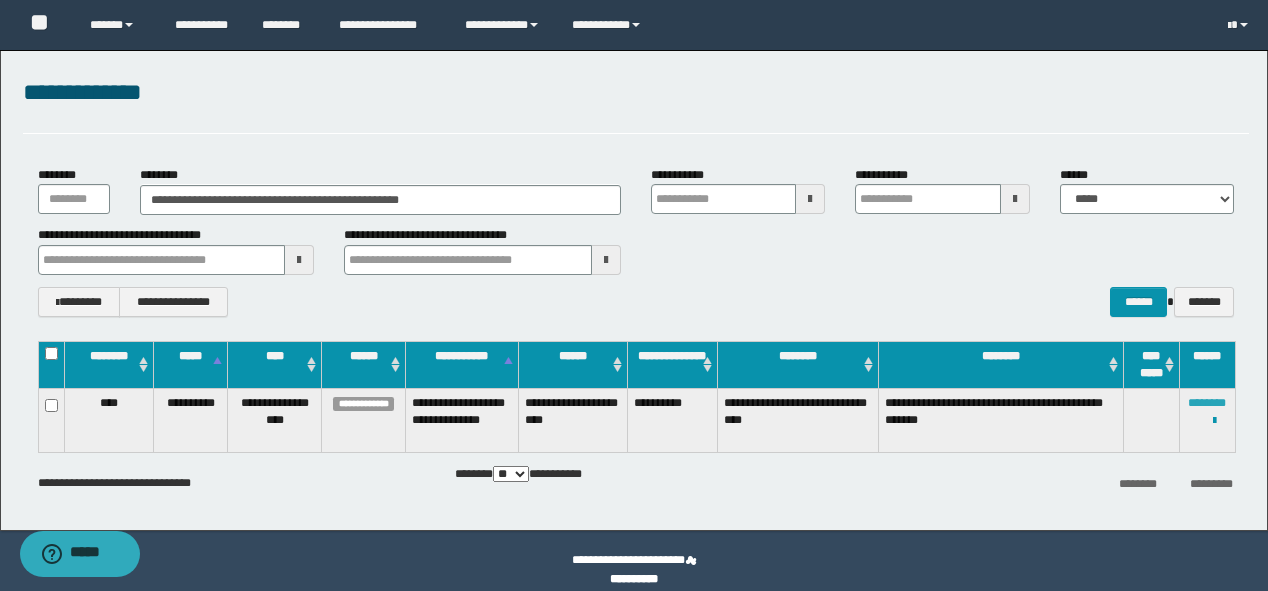 type 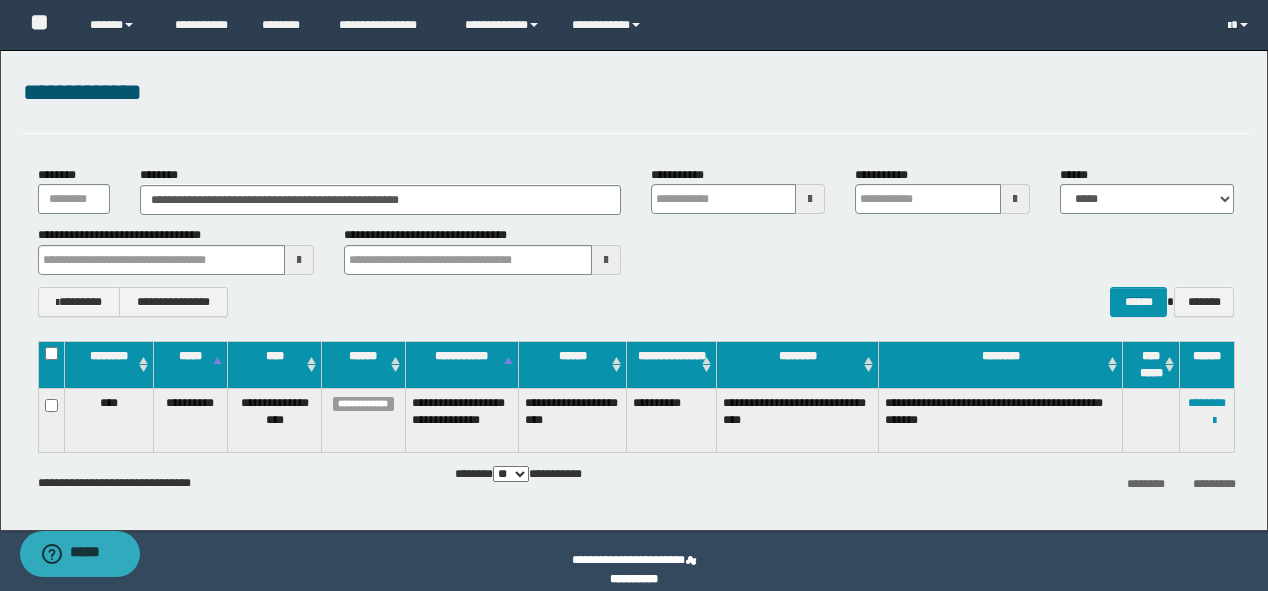 type 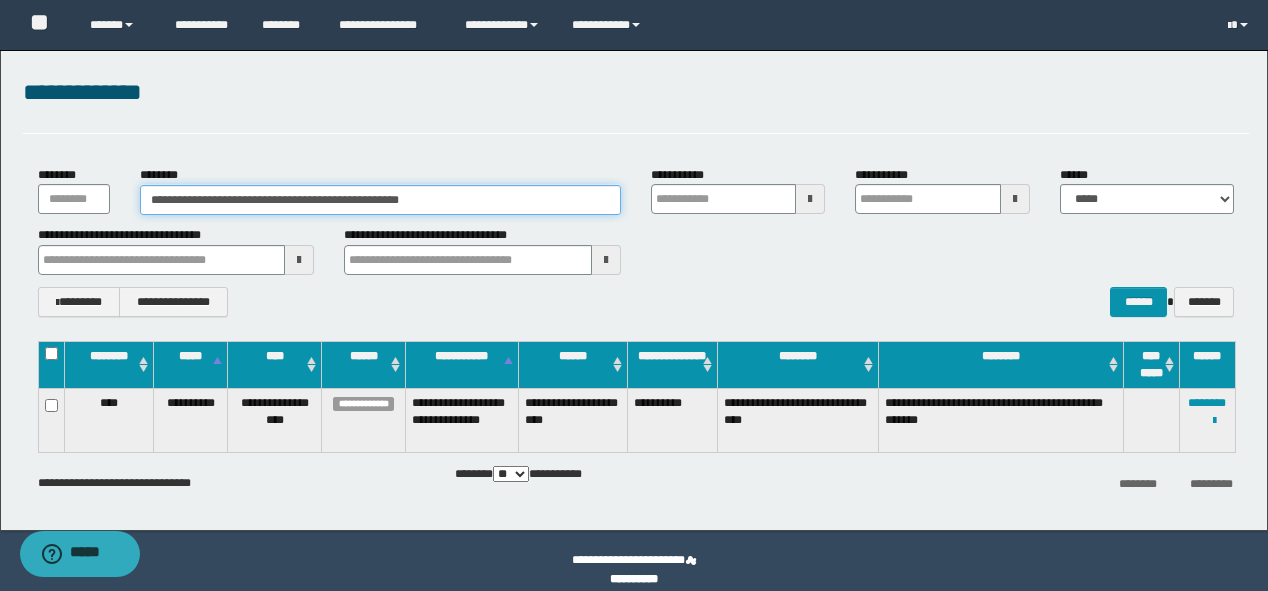 drag, startPoint x: 531, startPoint y: 197, endPoint x: 0, endPoint y: 190, distance: 531.04614 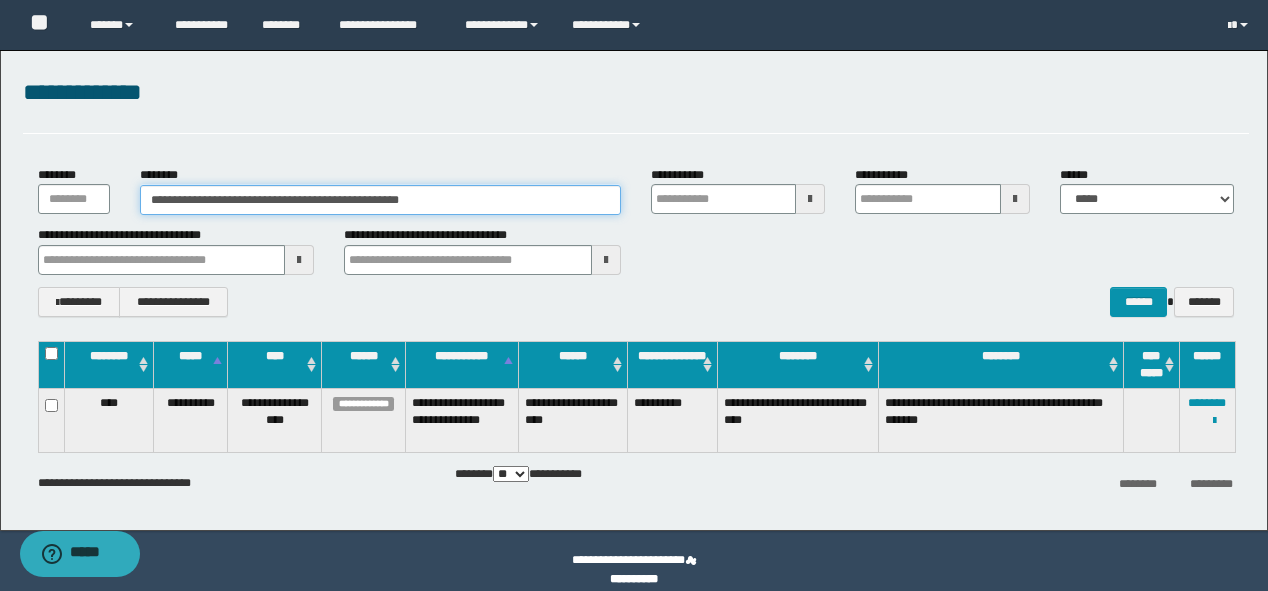 paste 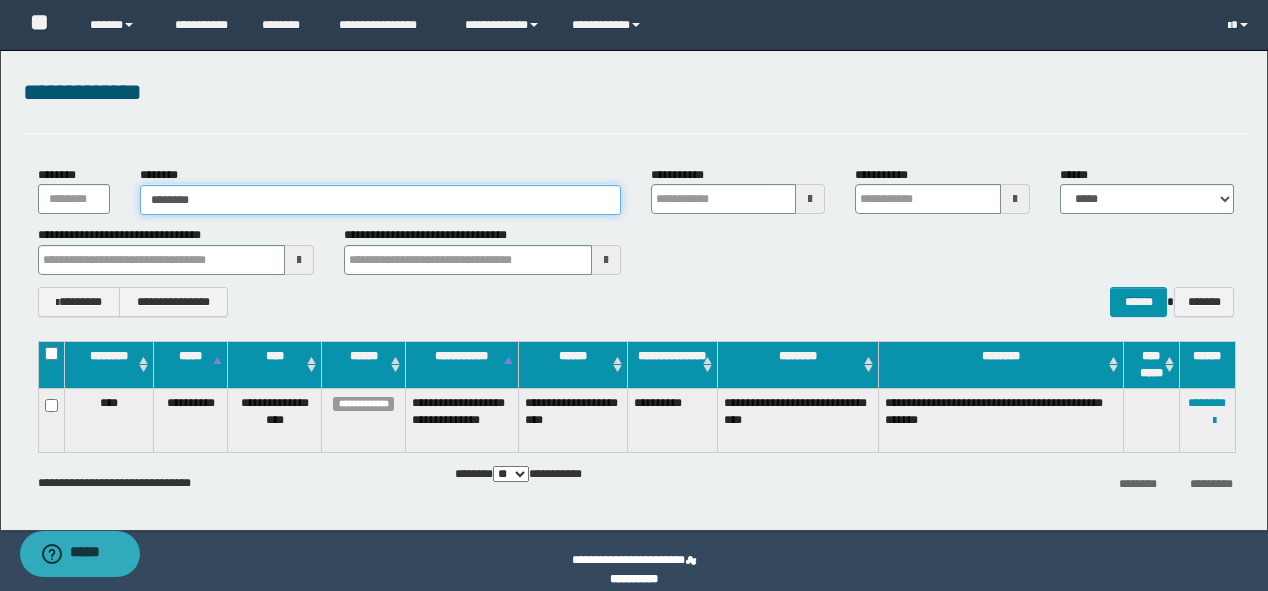 type 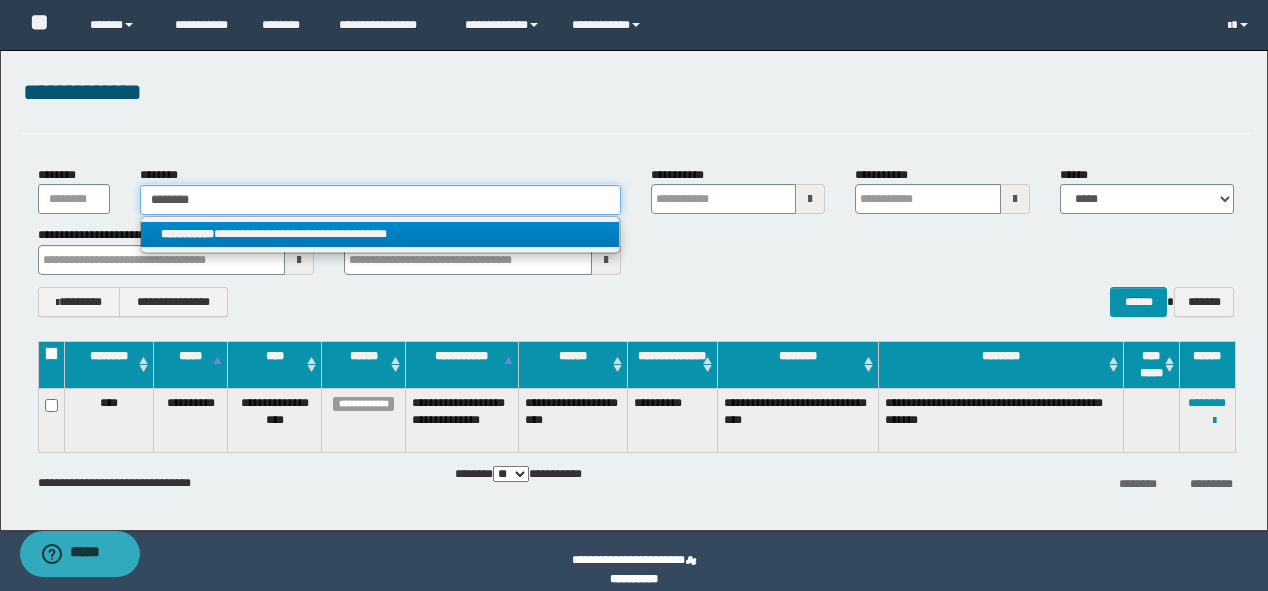 type on "********" 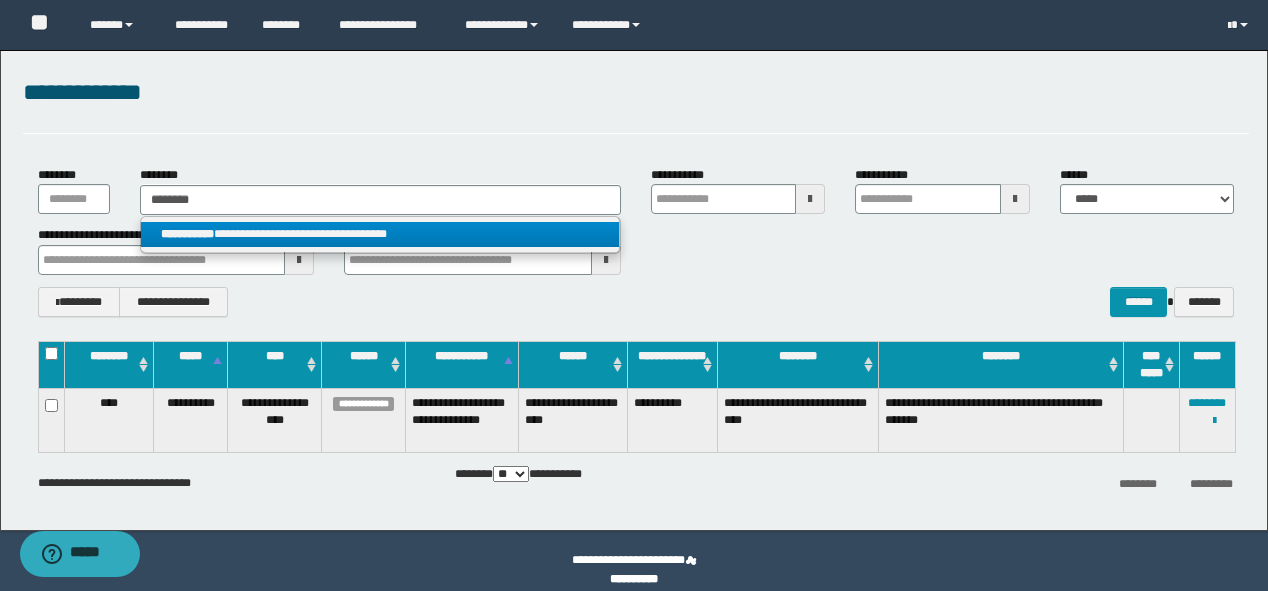 click on "**********" at bounding box center [380, 234] 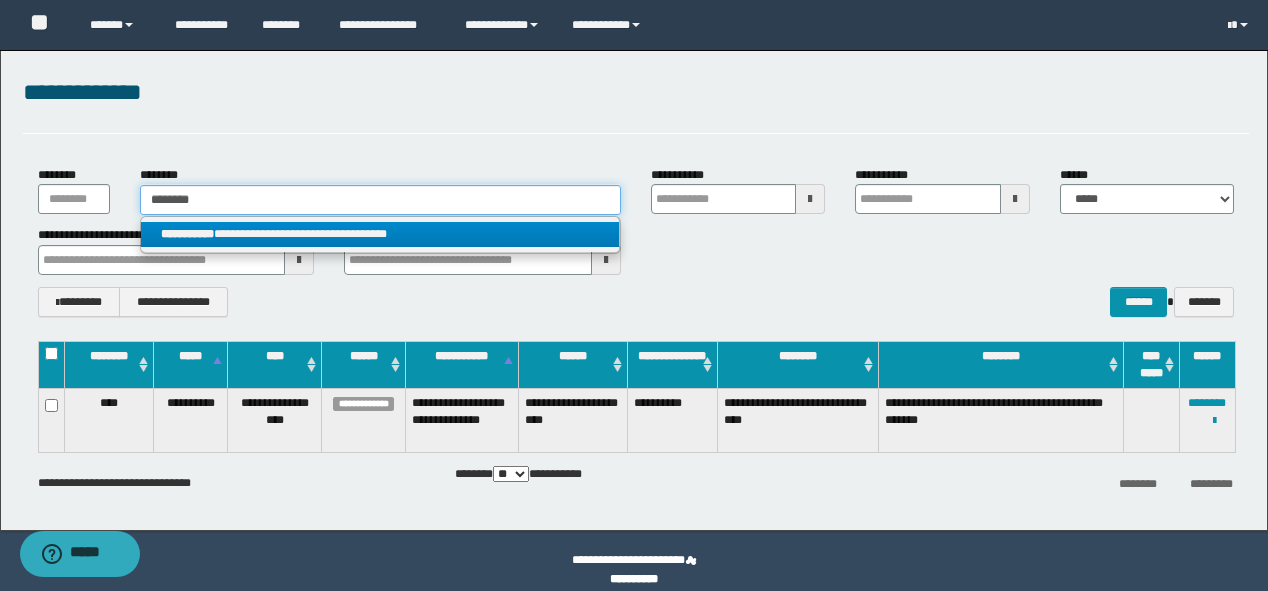 type 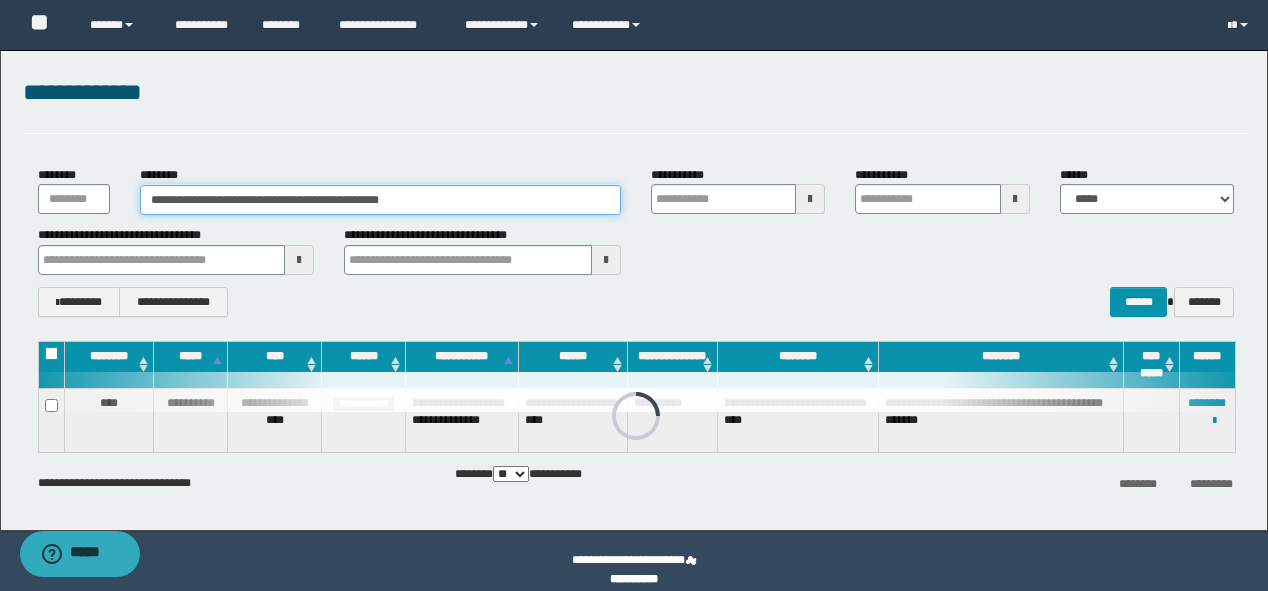 type 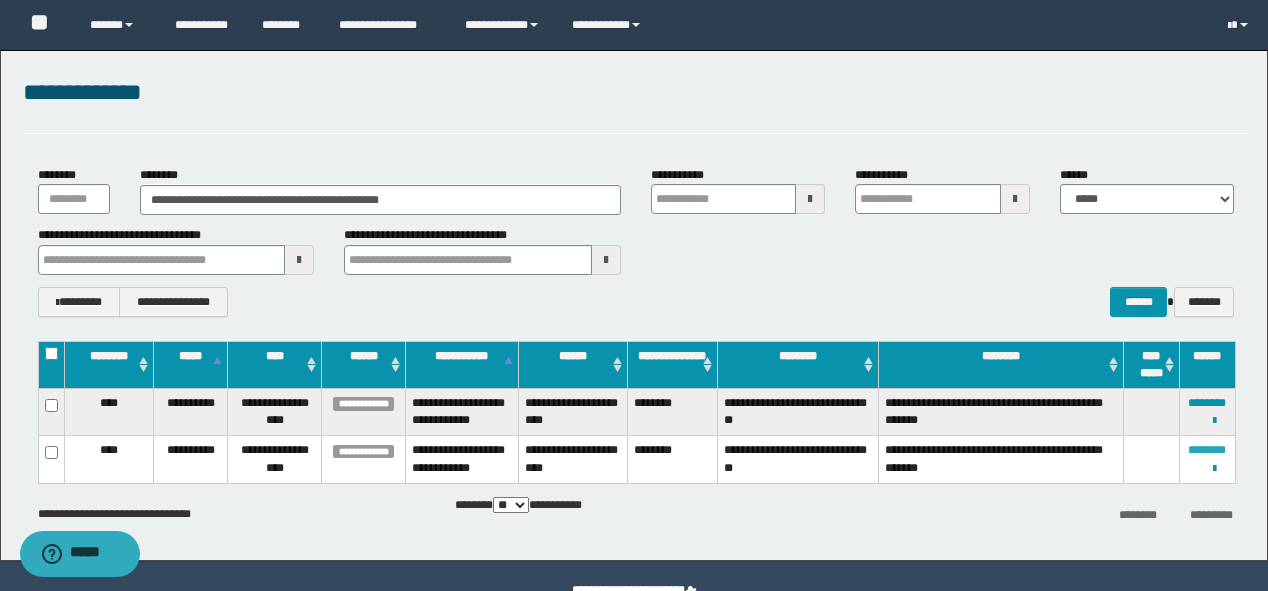 click on "********" at bounding box center (1207, 450) 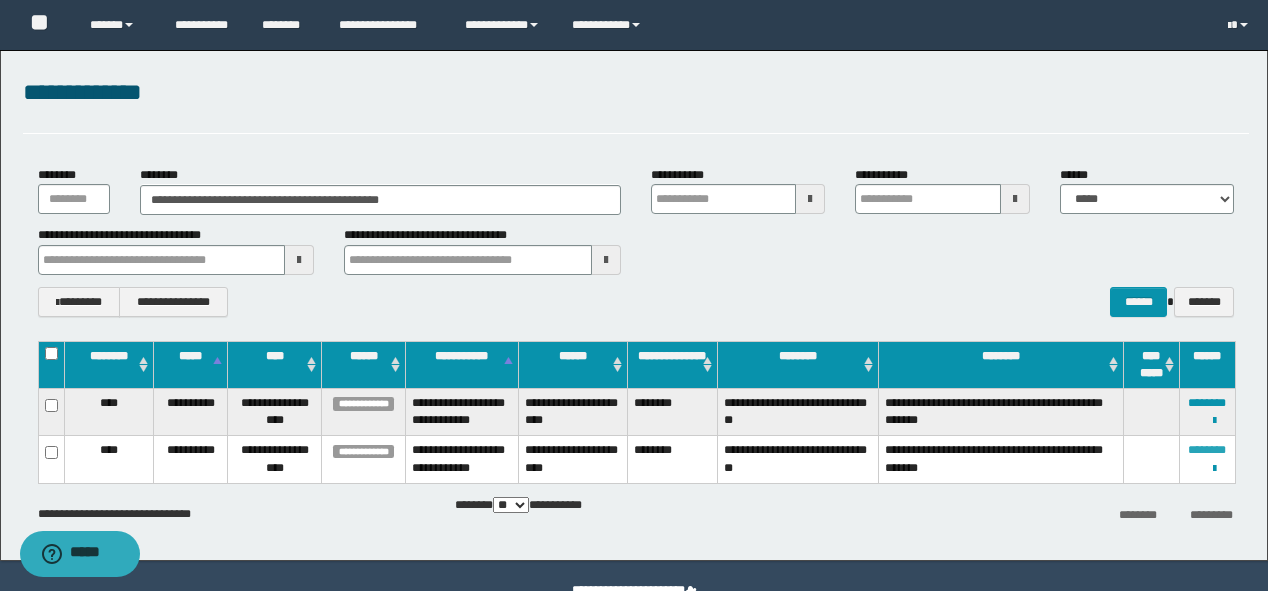 type 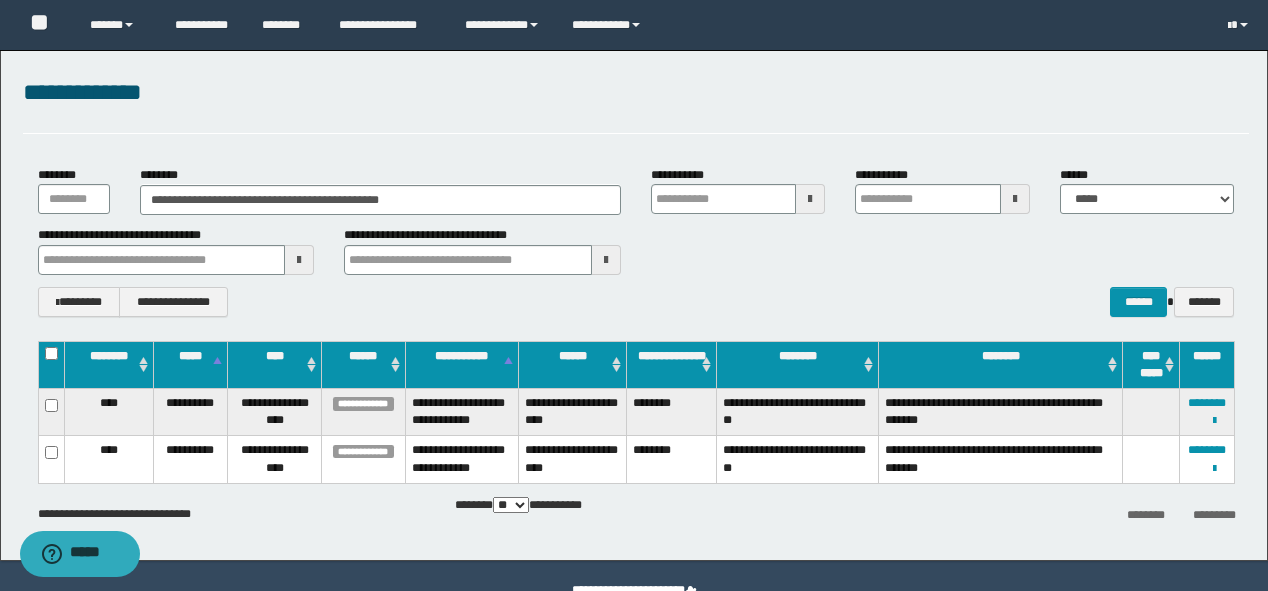type 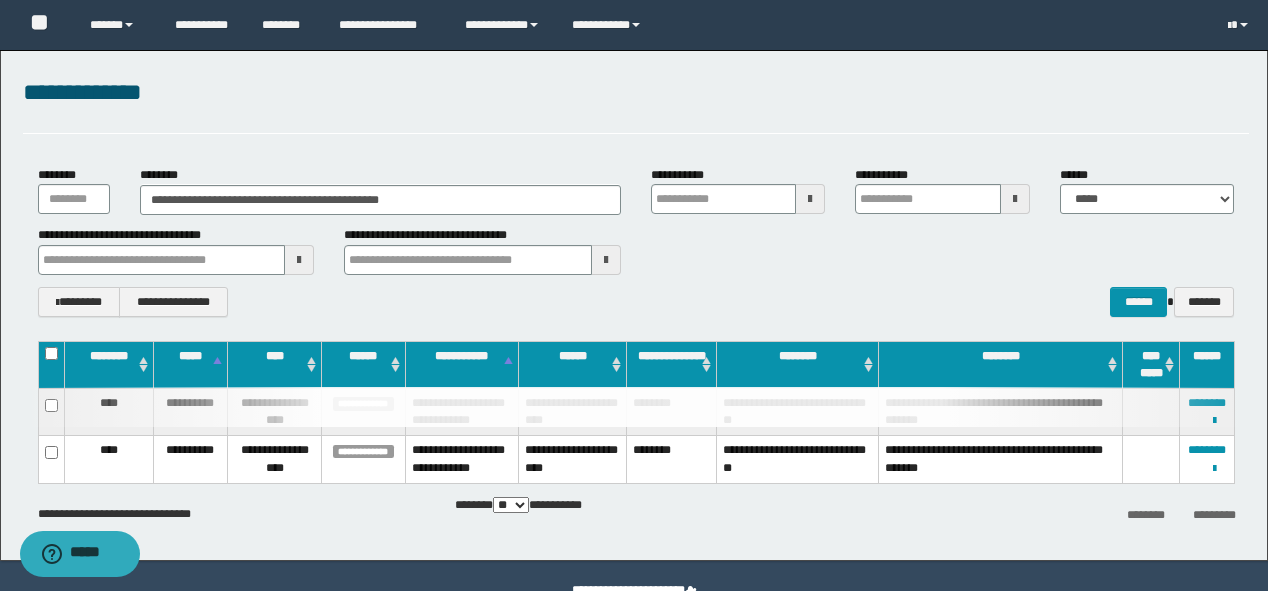 type 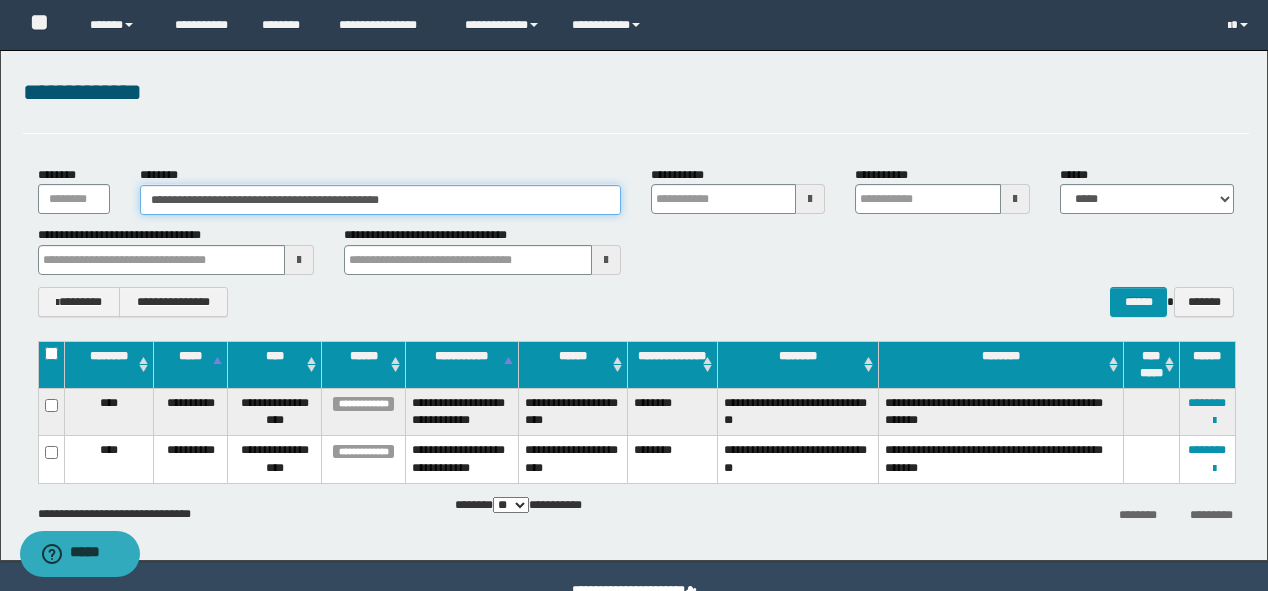 drag, startPoint x: 420, startPoint y: 202, endPoint x: 0, endPoint y: 79, distance: 437.64026 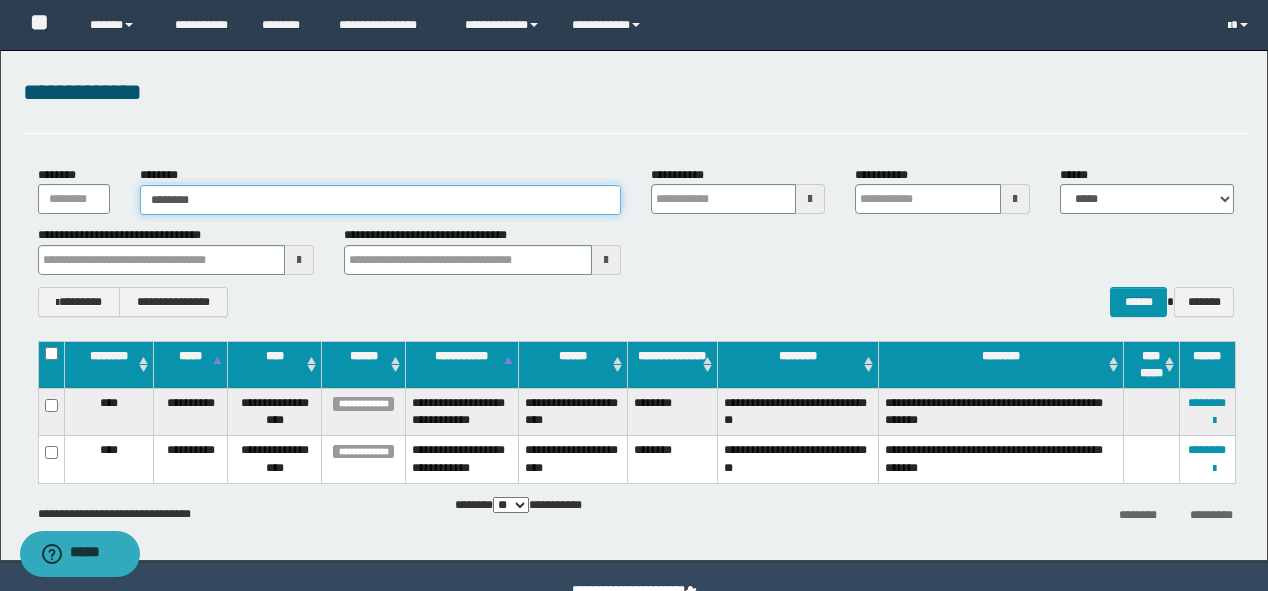 type on "********" 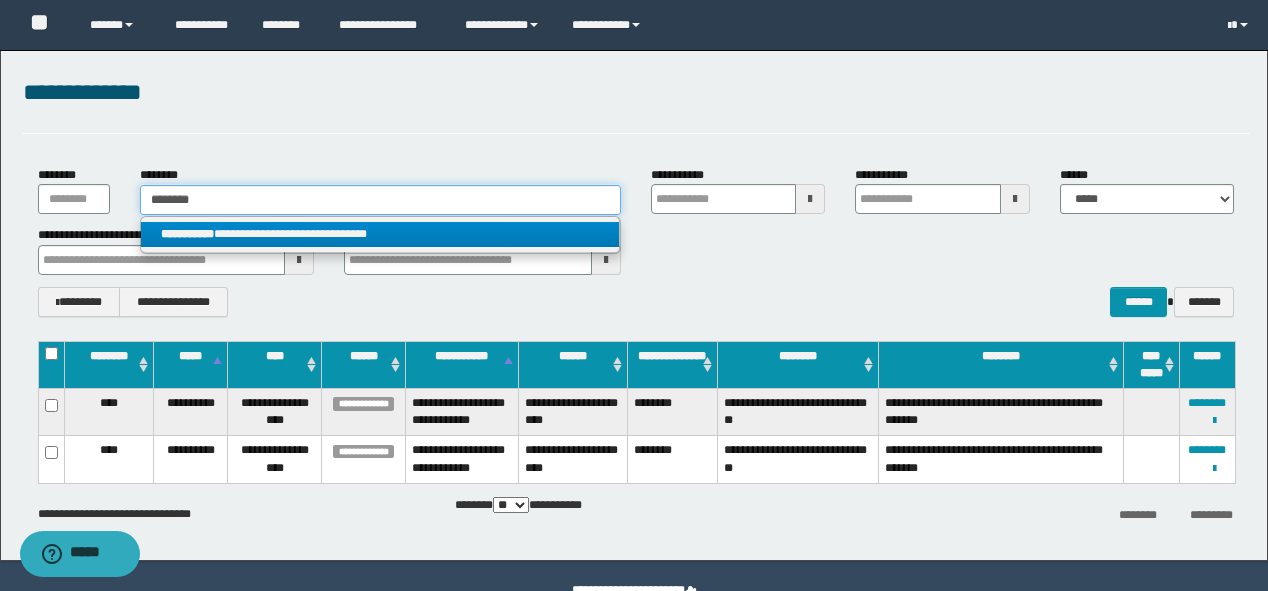 type on "********" 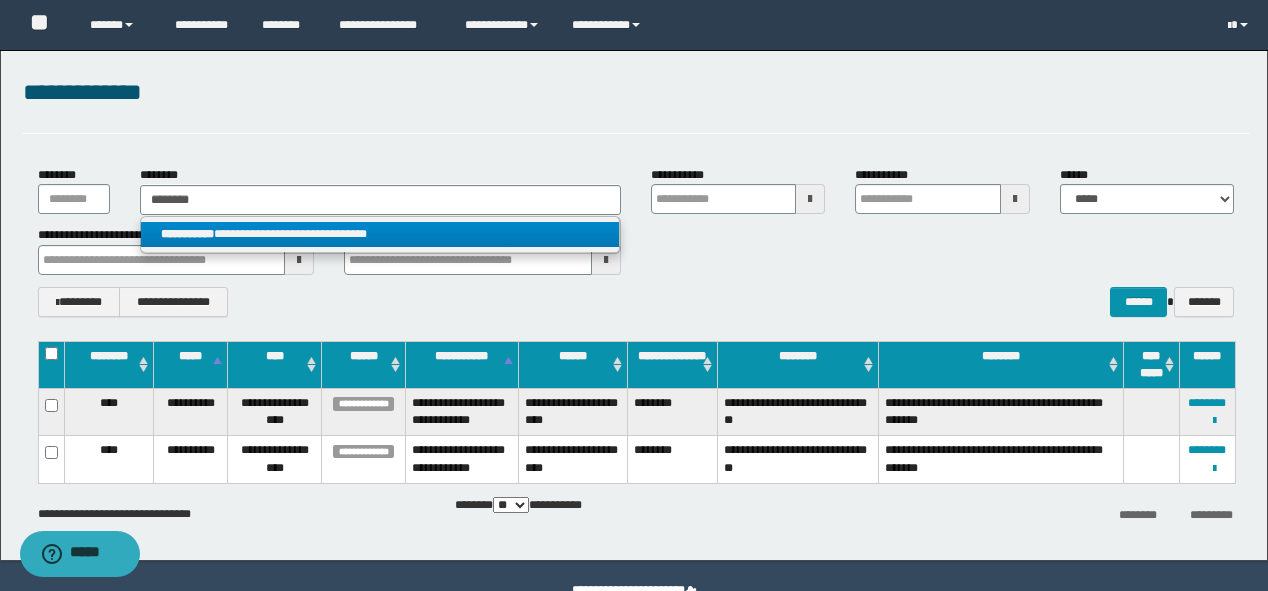 click on "**********" at bounding box center (380, 234) 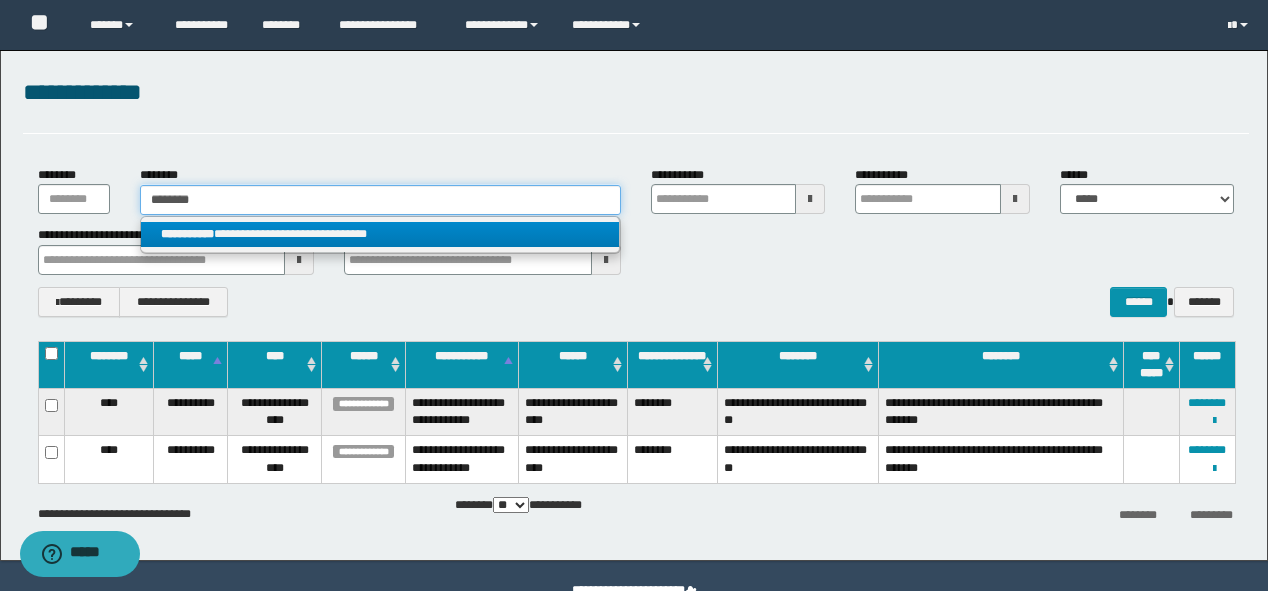 type 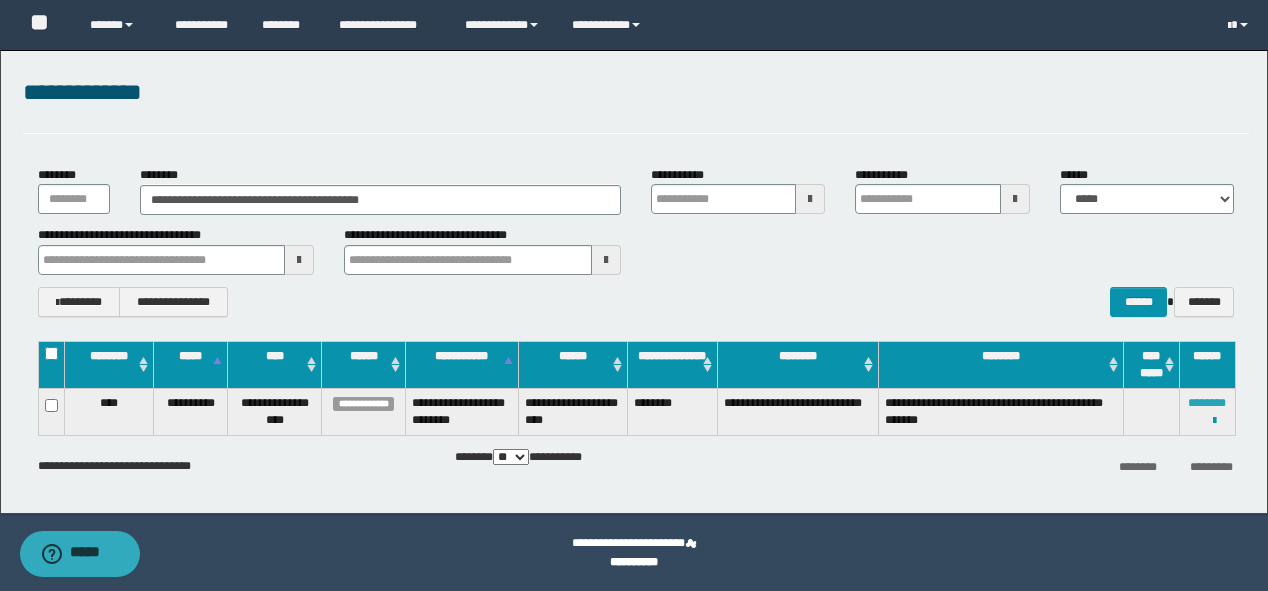click on "********" at bounding box center [1207, 403] 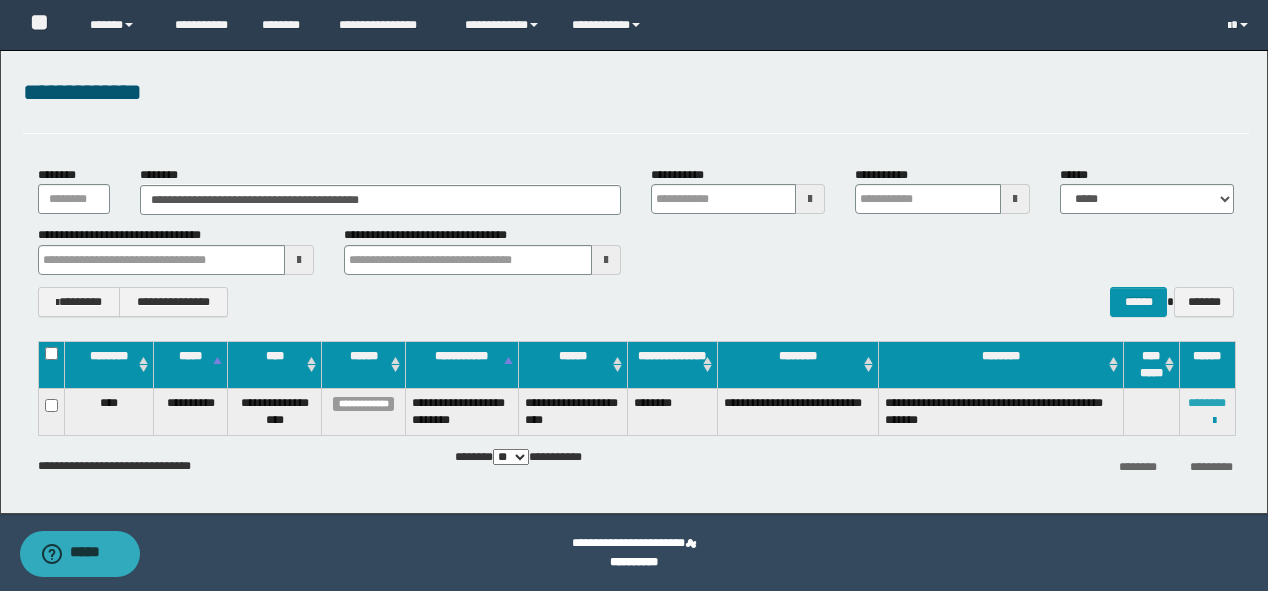 type 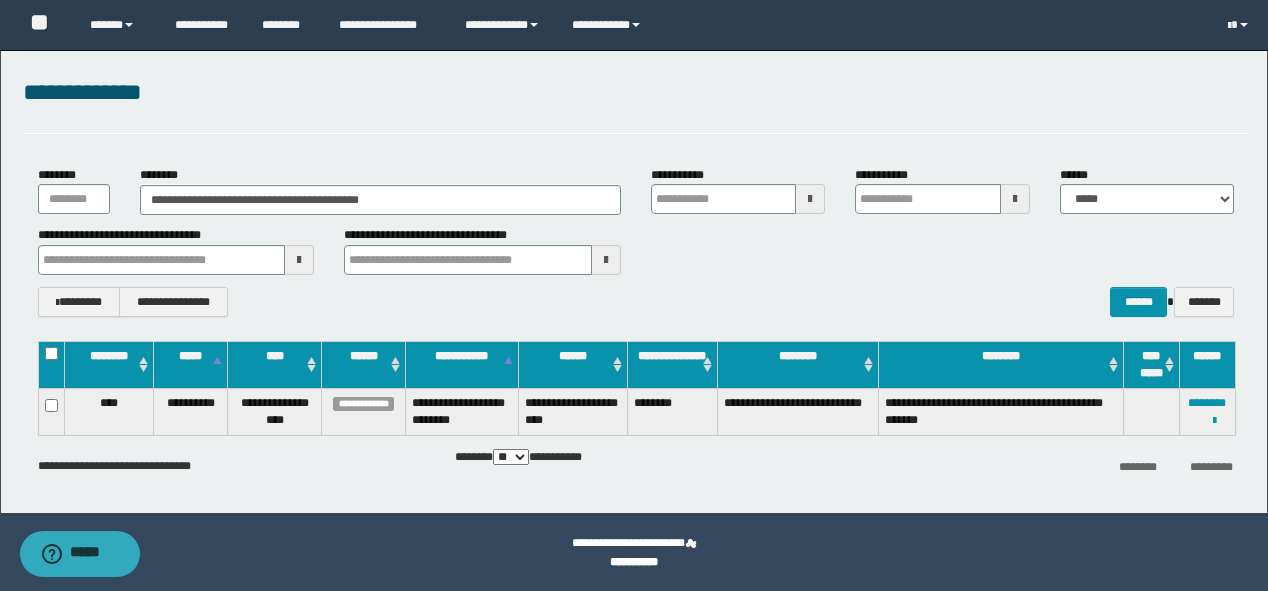 type 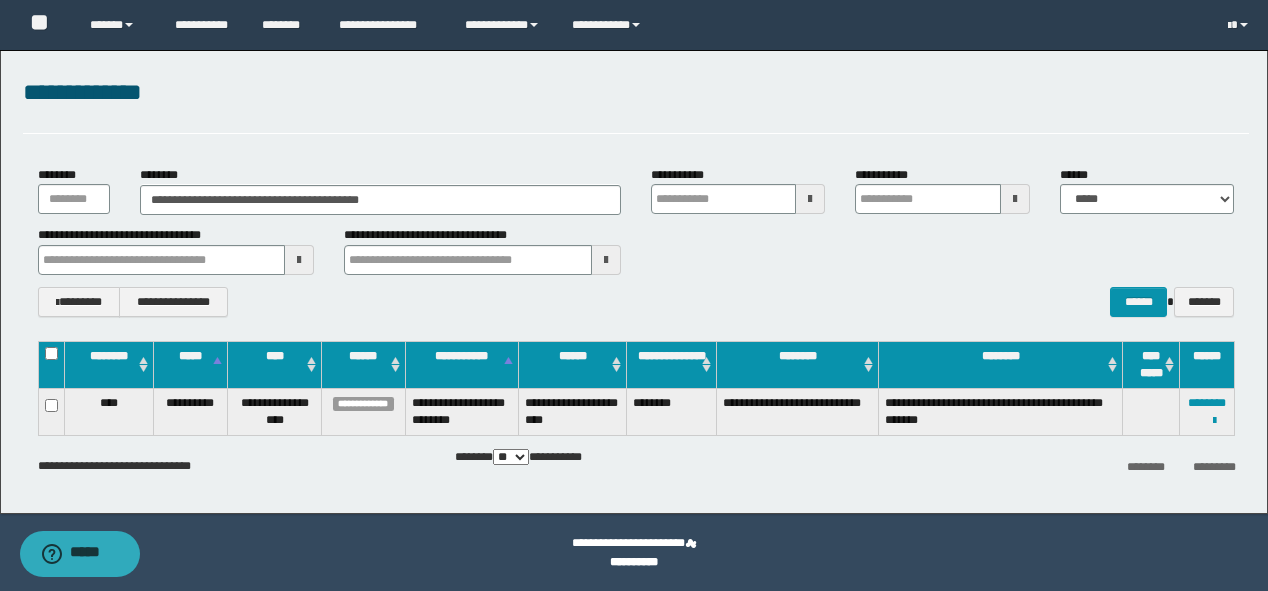 type 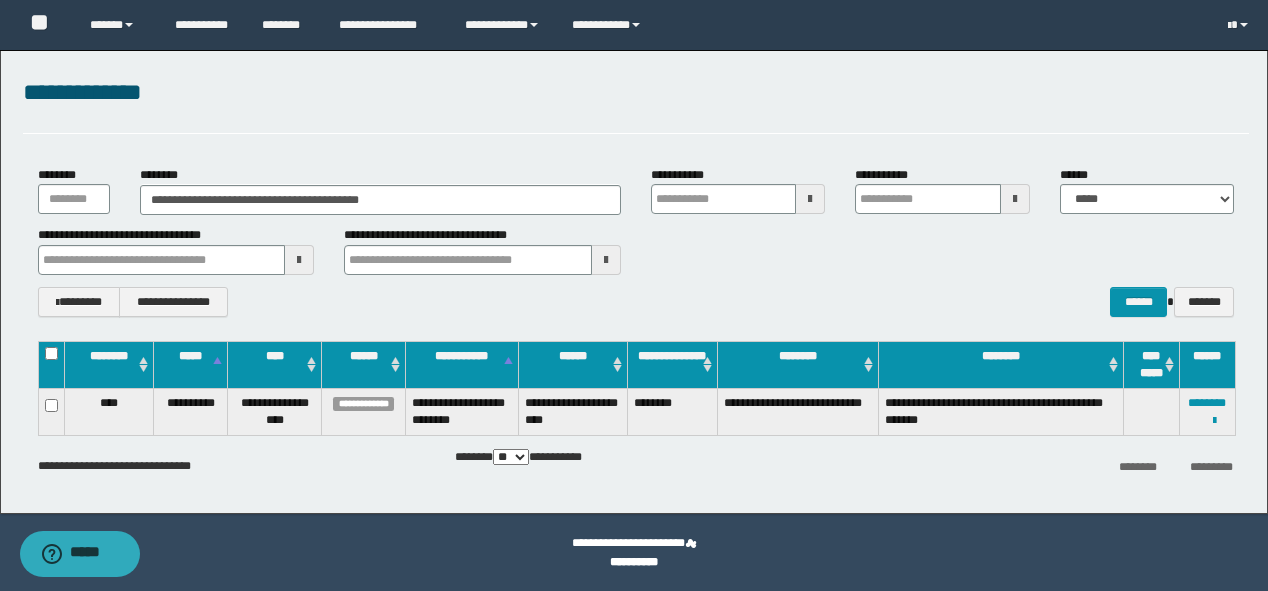 type 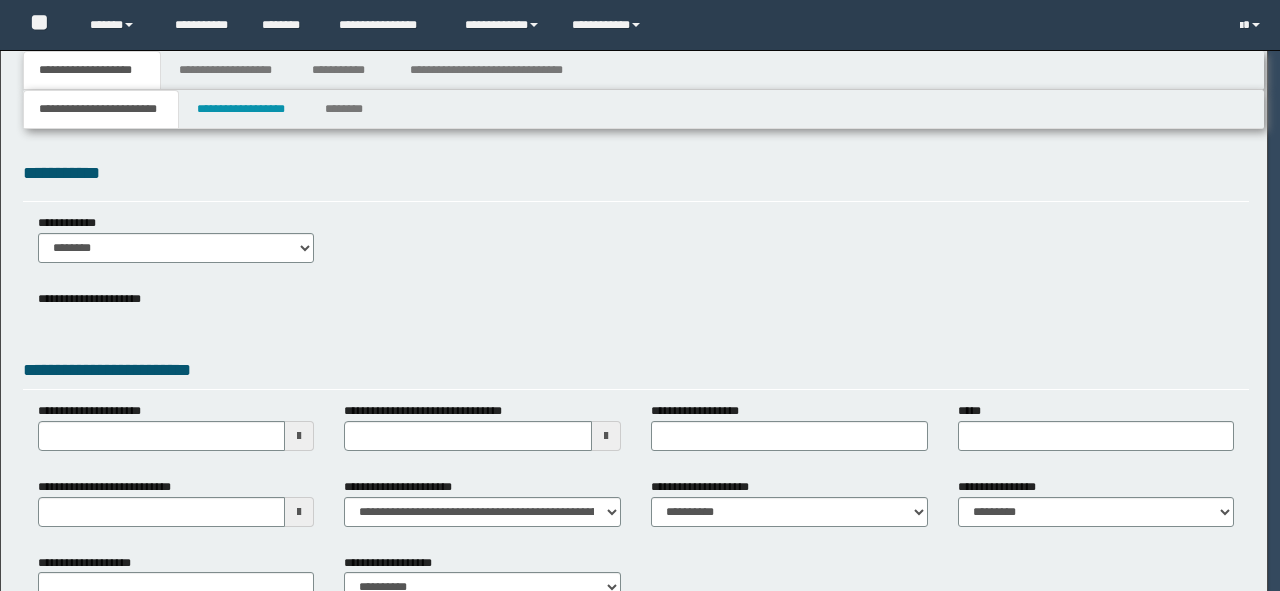 scroll, scrollTop: 0, scrollLeft: 0, axis: both 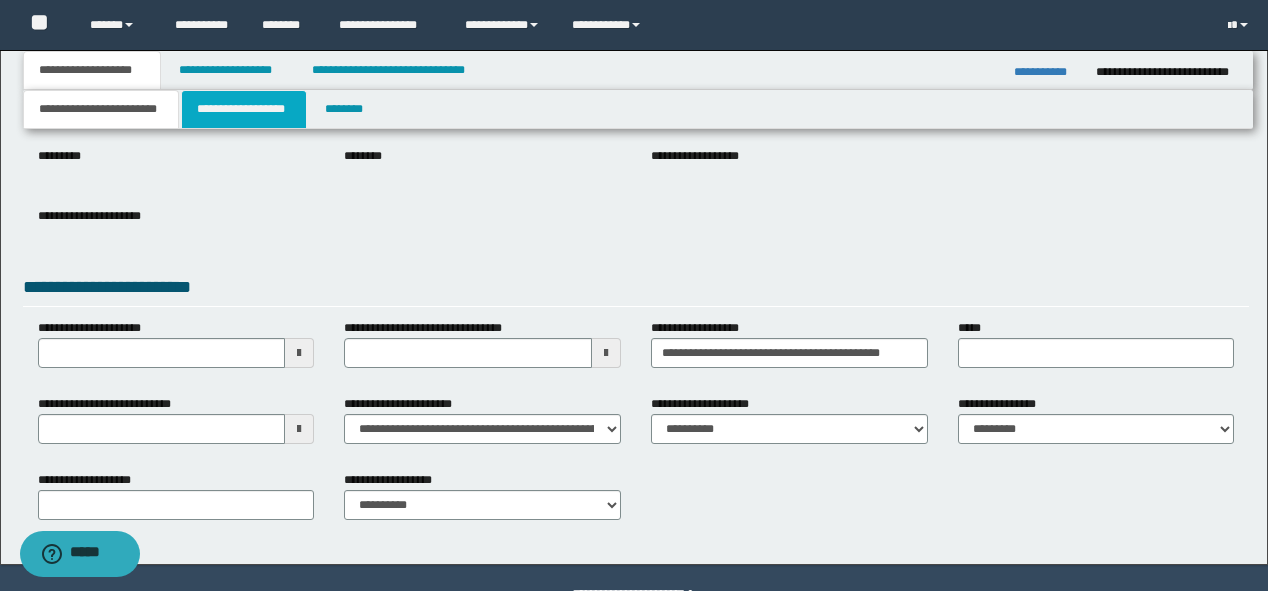 click on "**********" at bounding box center (244, 109) 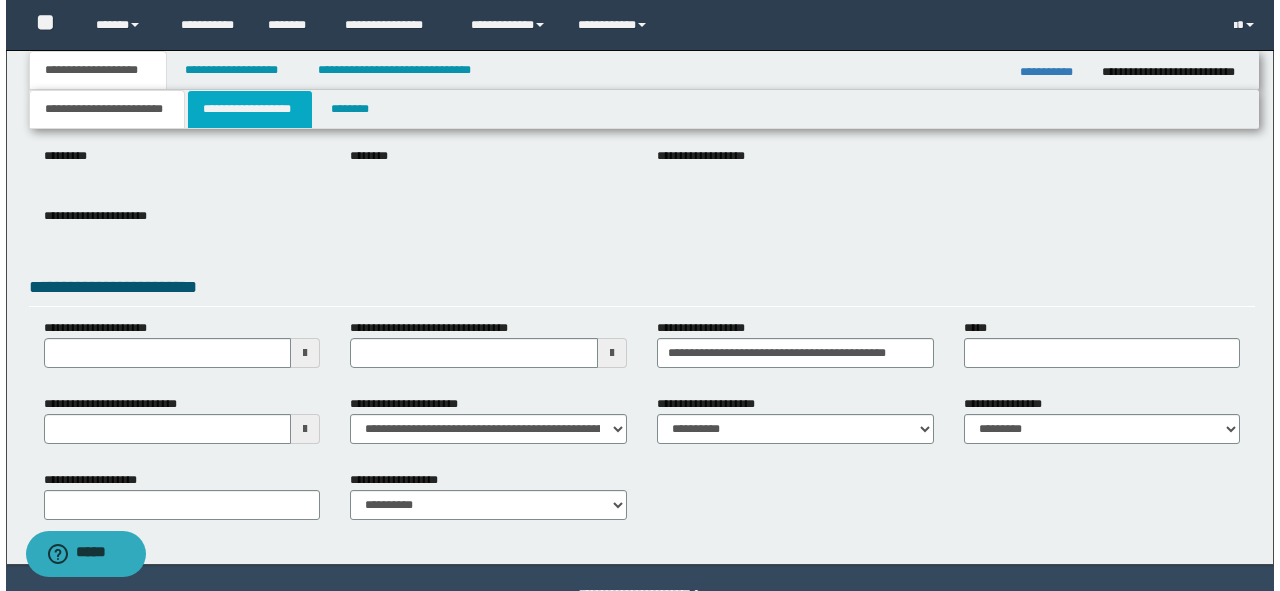scroll, scrollTop: 0, scrollLeft: 0, axis: both 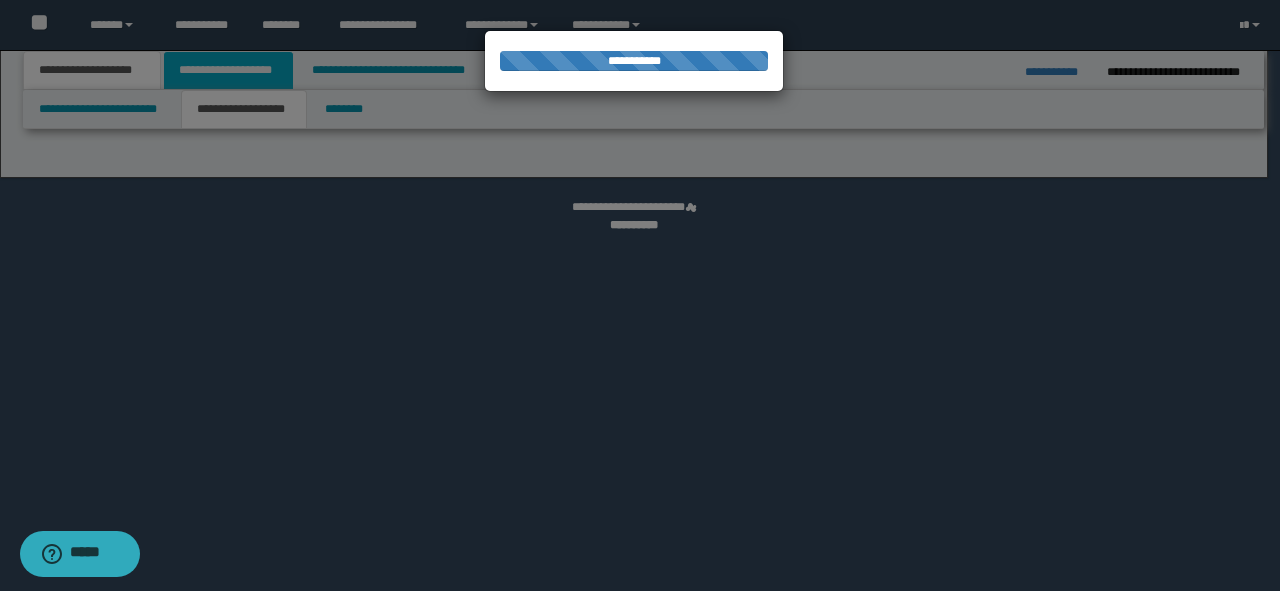select on "*" 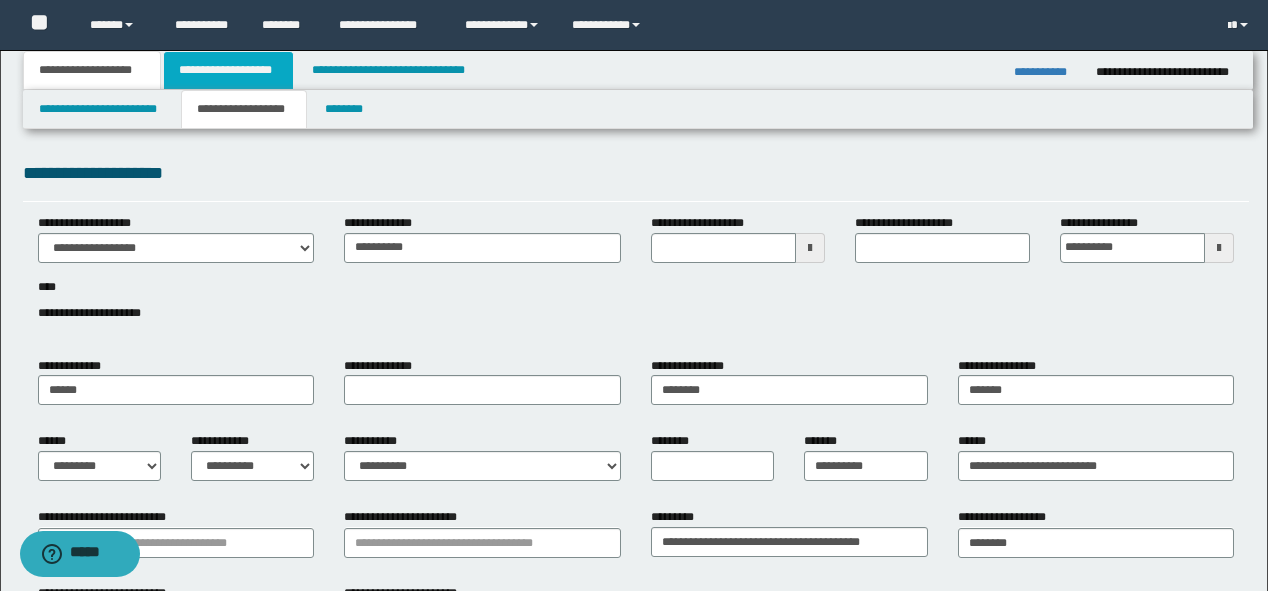 click on "**********" at bounding box center (228, 70) 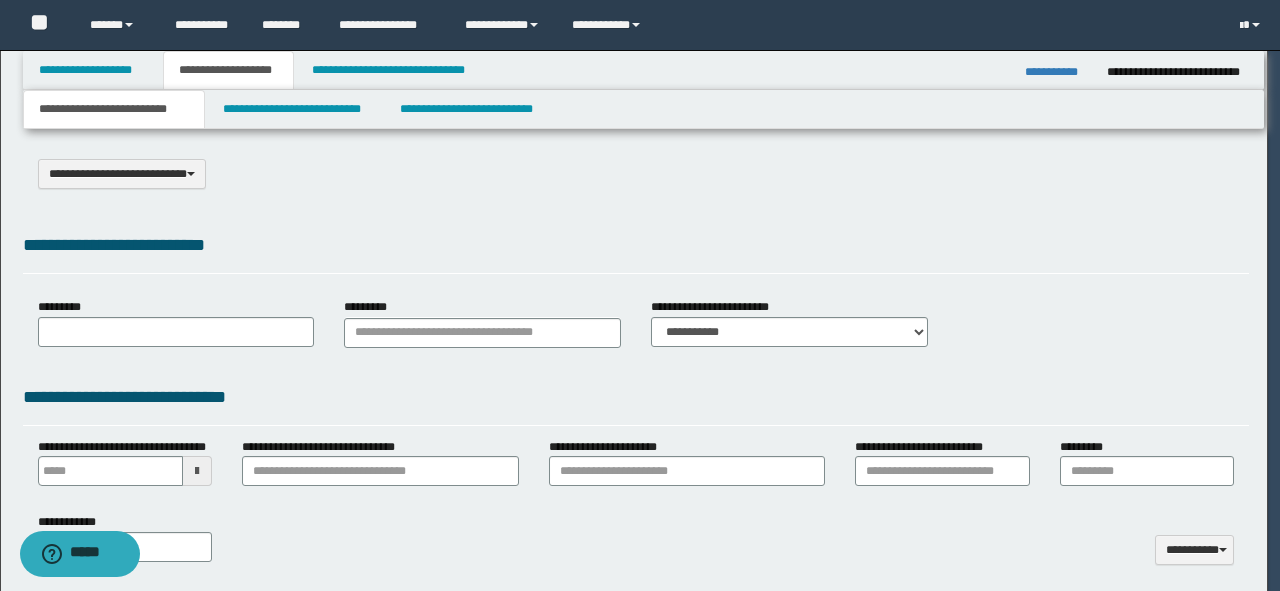 select on "*" 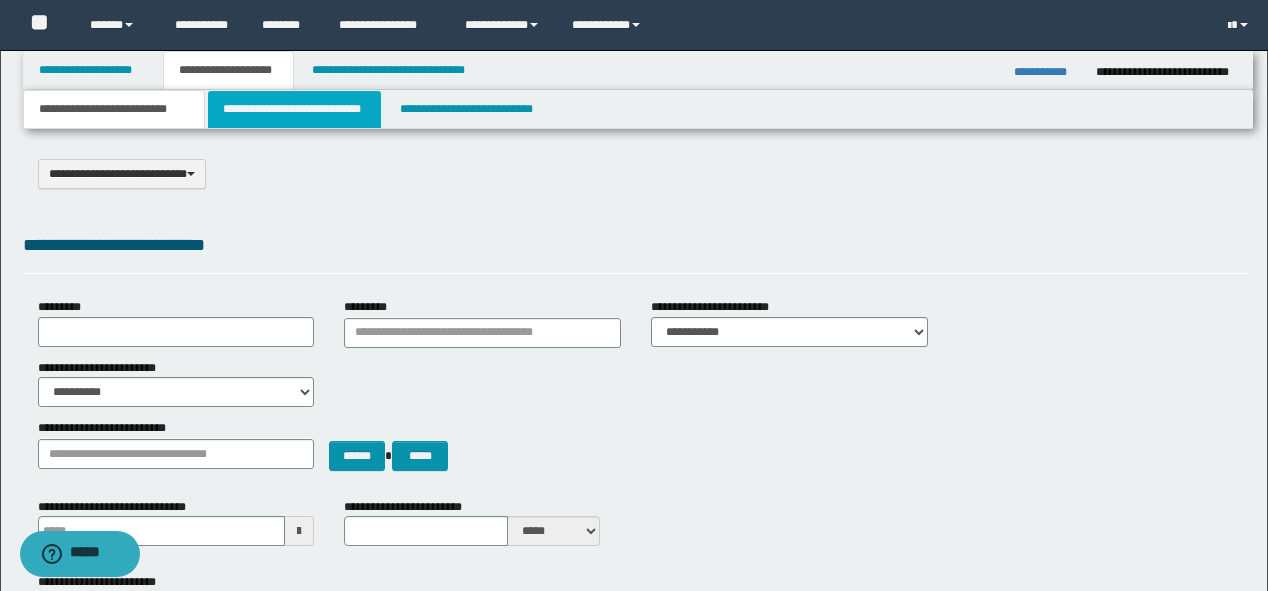 click on "**********" at bounding box center (294, 109) 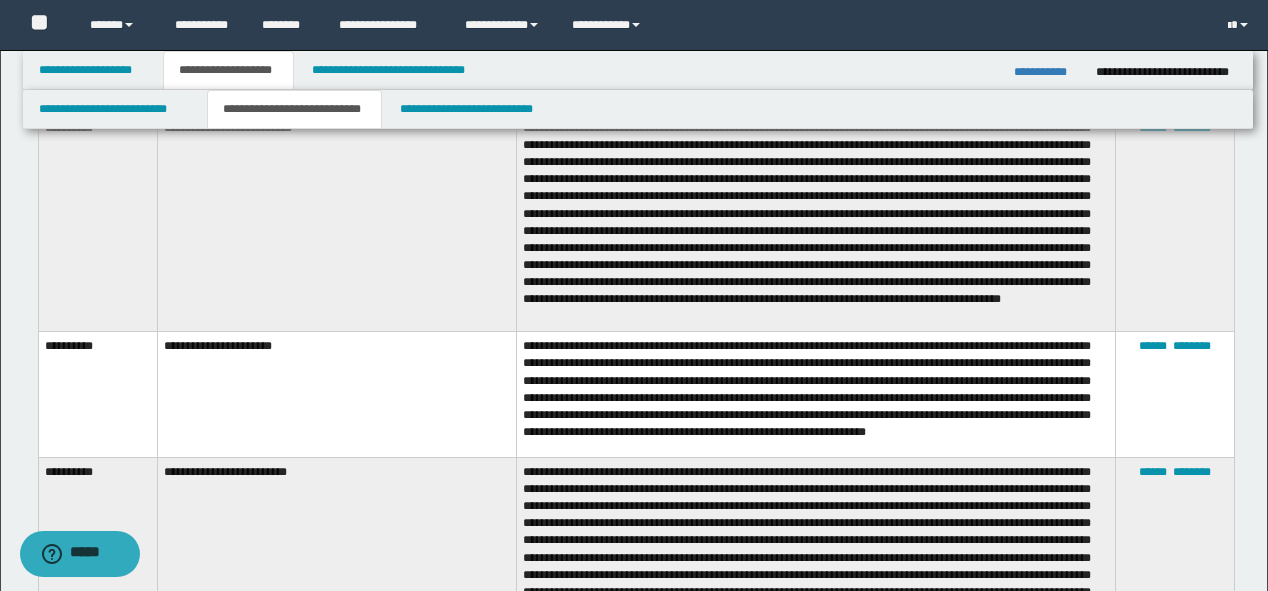 scroll, scrollTop: 720, scrollLeft: 0, axis: vertical 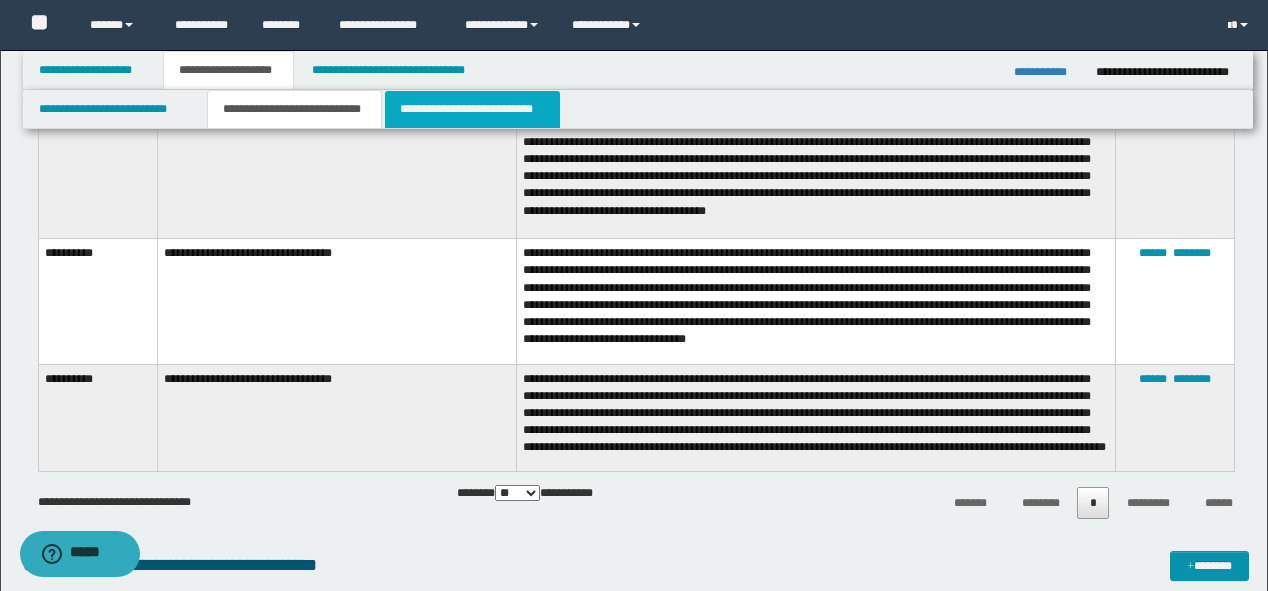 click on "**********" at bounding box center [472, 109] 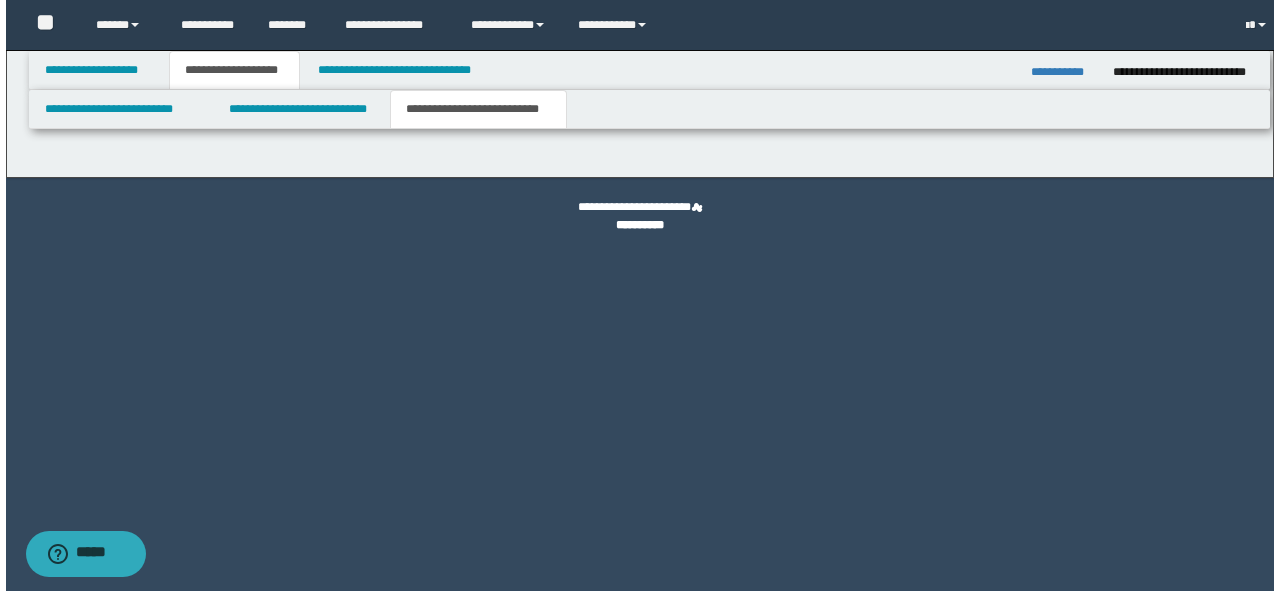 scroll, scrollTop: 0, scrollLeft: 0, axis: both 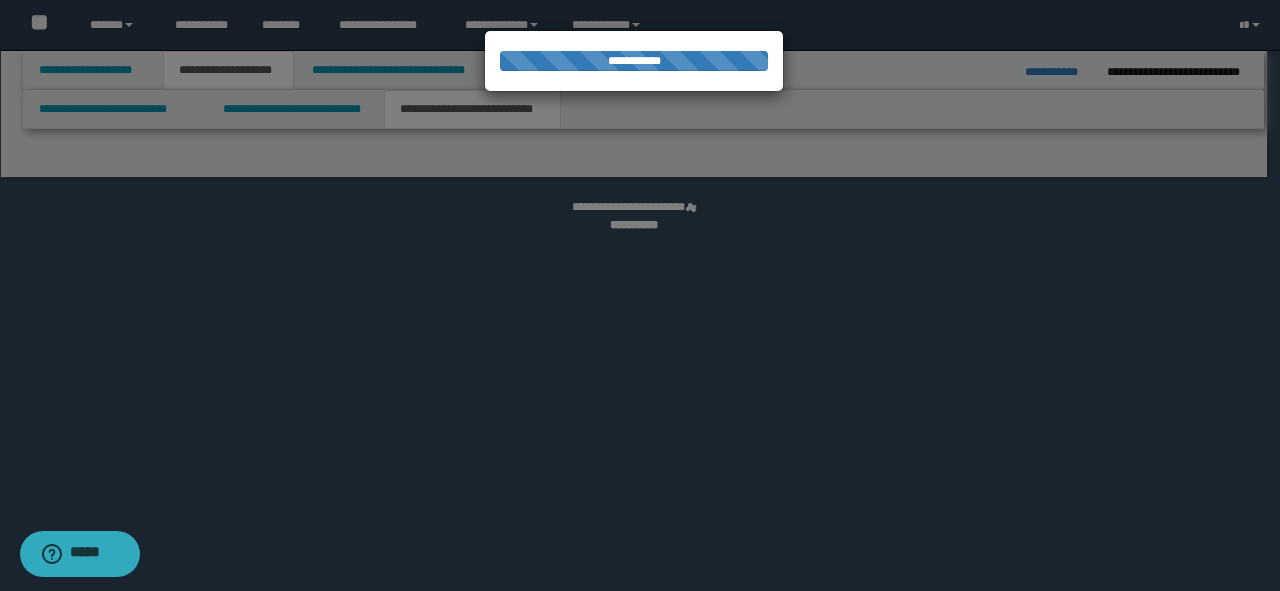 click at bounding box center [640, 295] 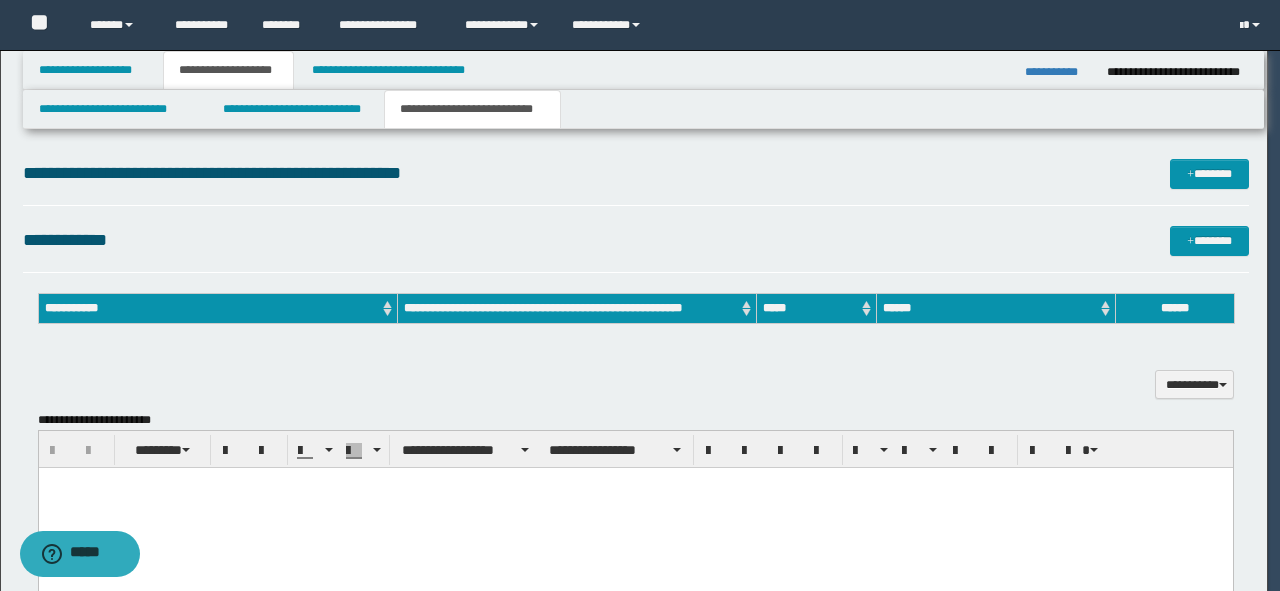 click on "**********" at bounding box center (640, 295) 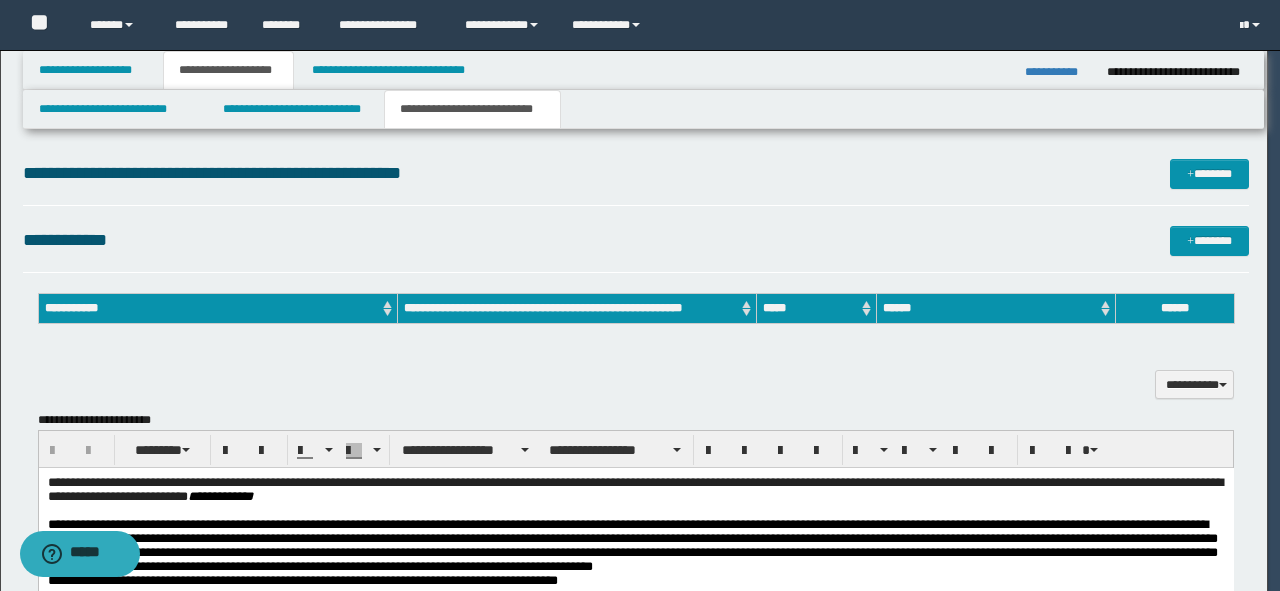scroll, scrollTop: 0, scrollLeft: 0, axis: both 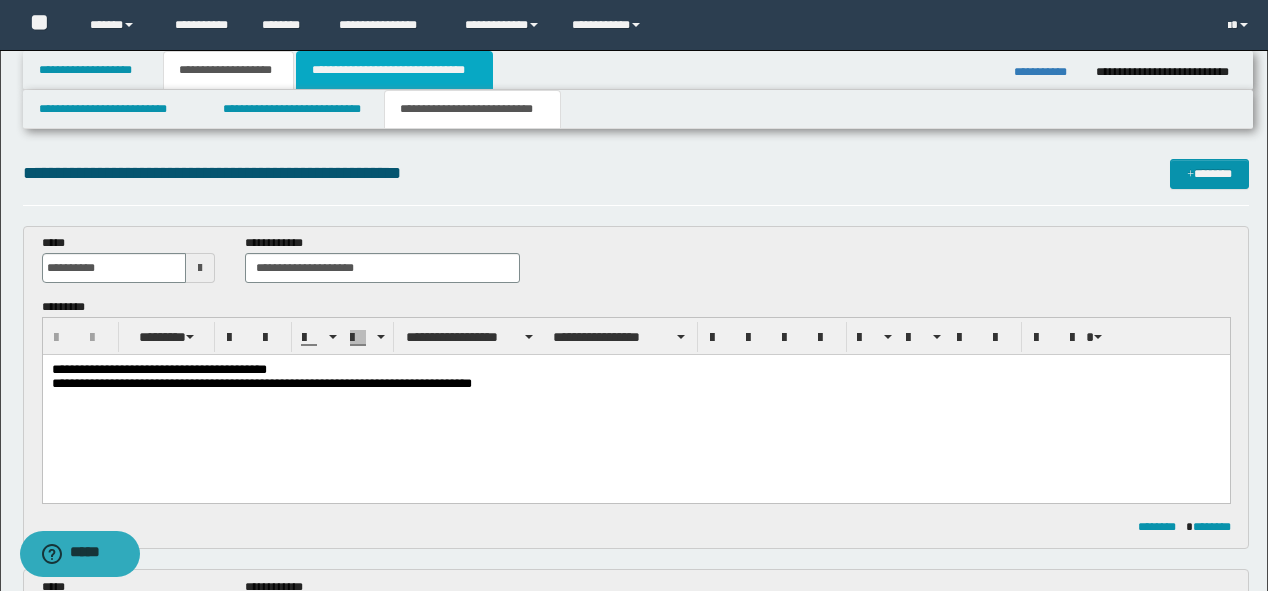 click on "**********" at bounding box center (394, 70) 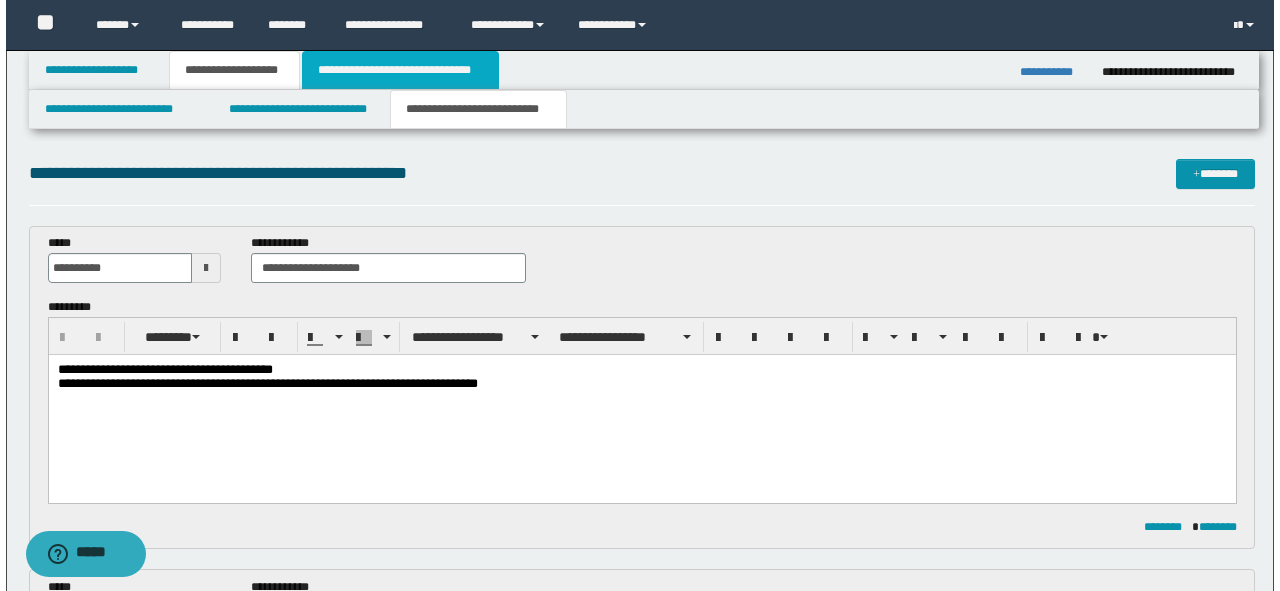 scroll, scrollTop: 0, scrollLeft: 0, axis: both 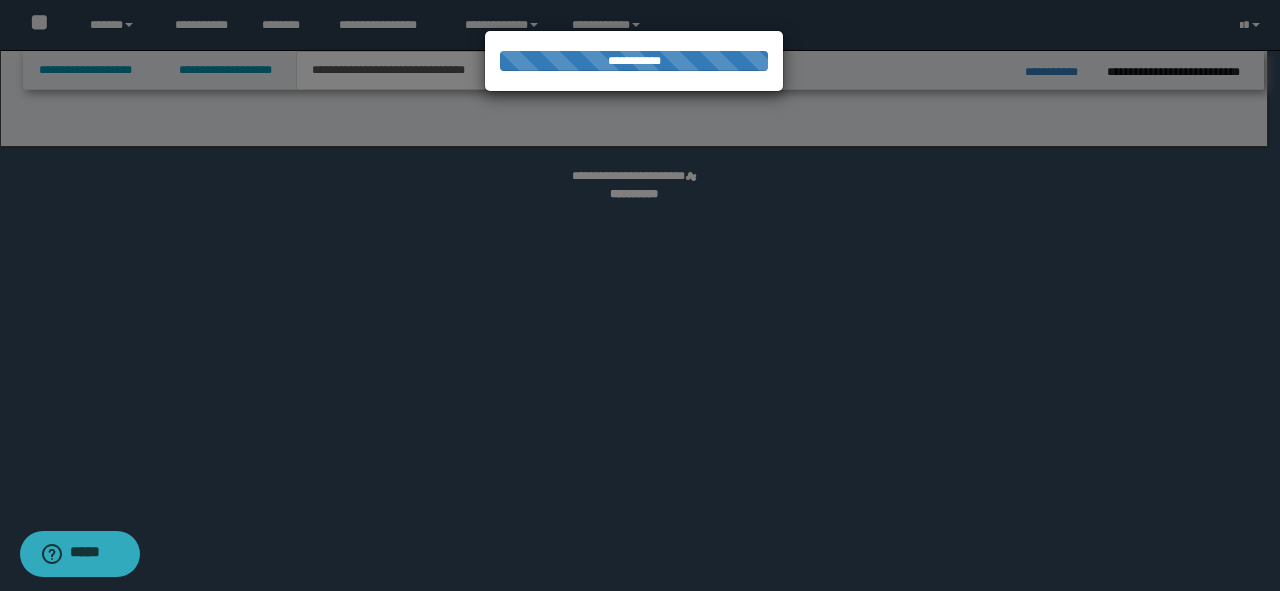 select on "*" 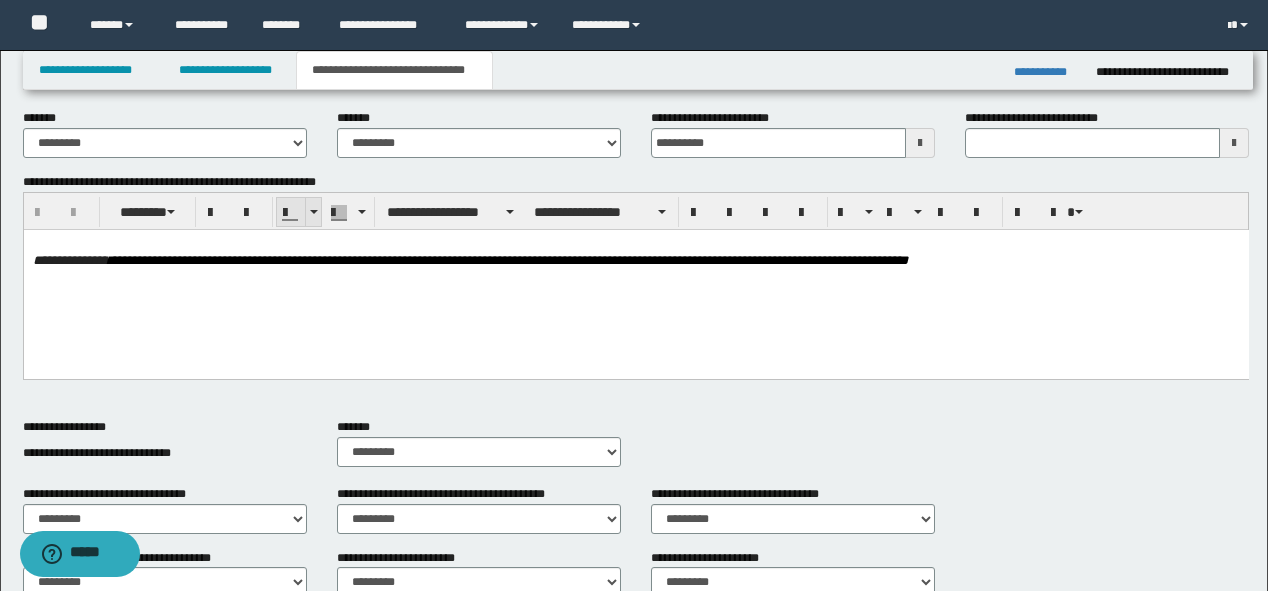 scroll, scrollTop: 400, scrollLeft: 0, axis: vertical 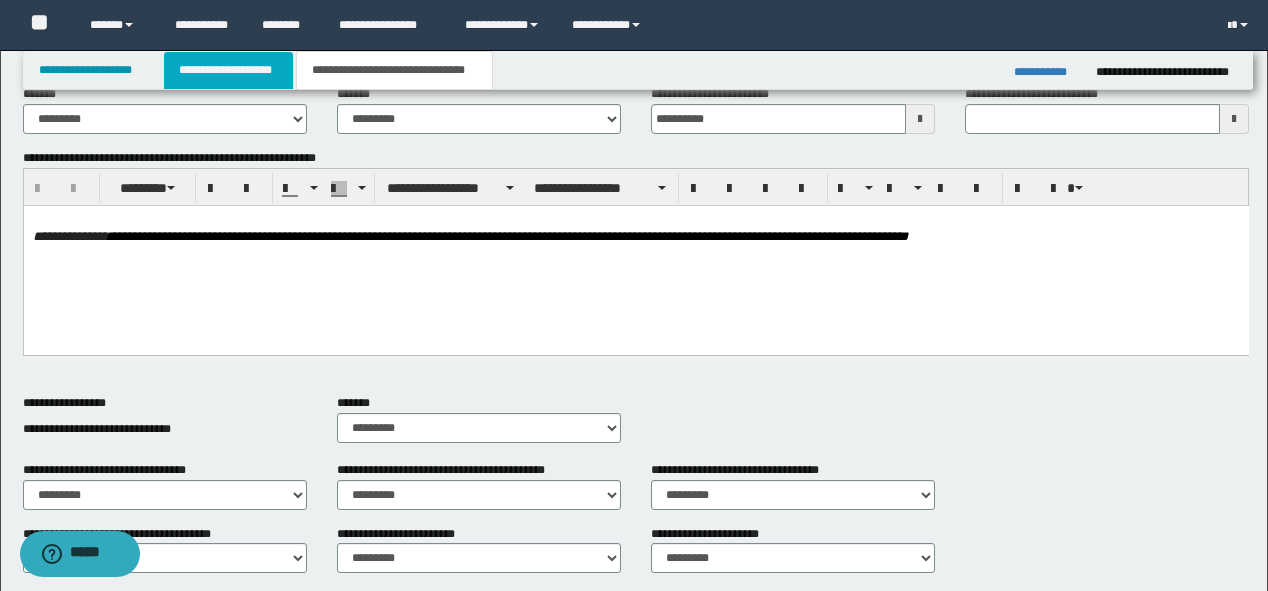 click on "**********" at bounding box center (228, 70) 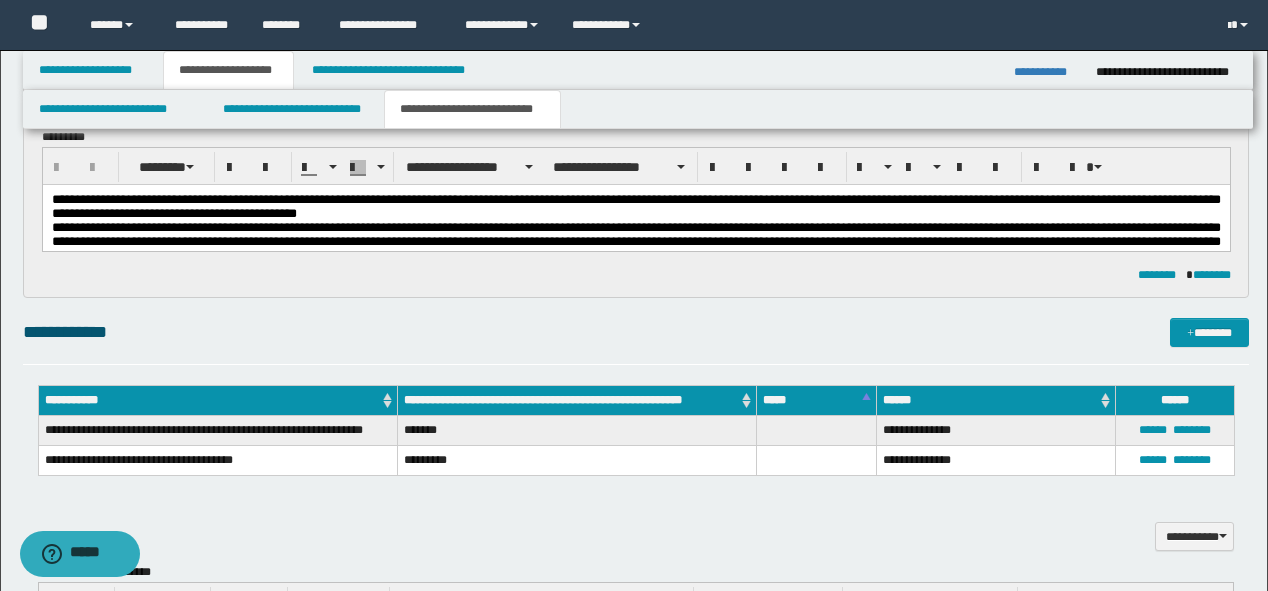 scroll, scrollTop: 831, scrollLeft: 0, axis: vertical 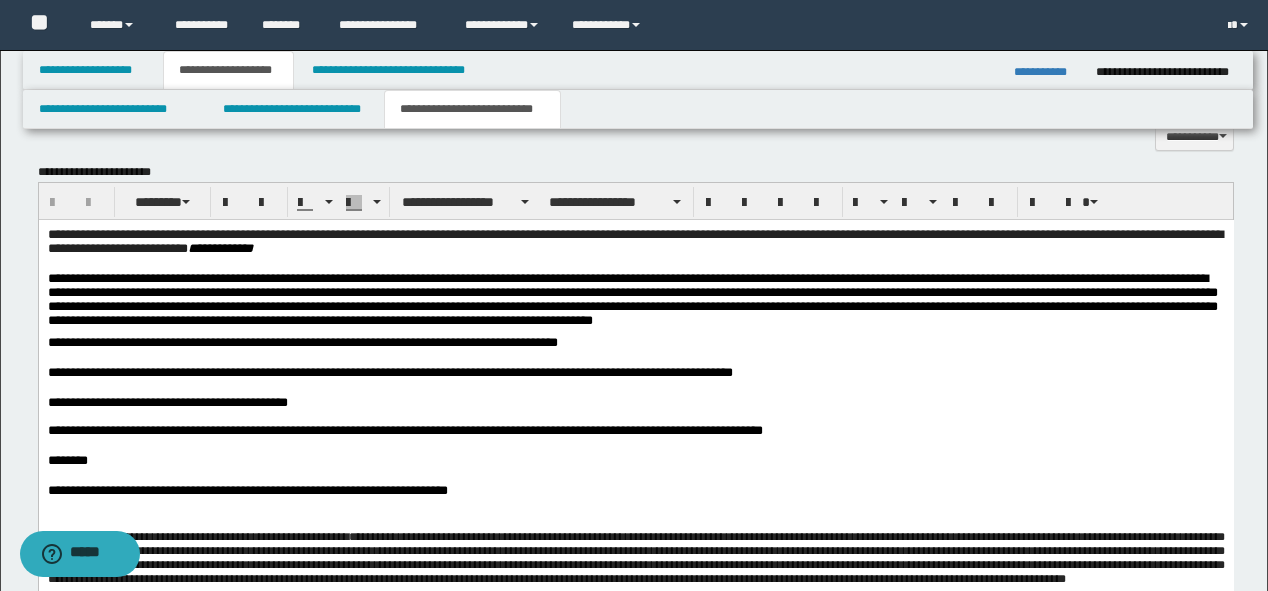click at bounding box center (635, 264) 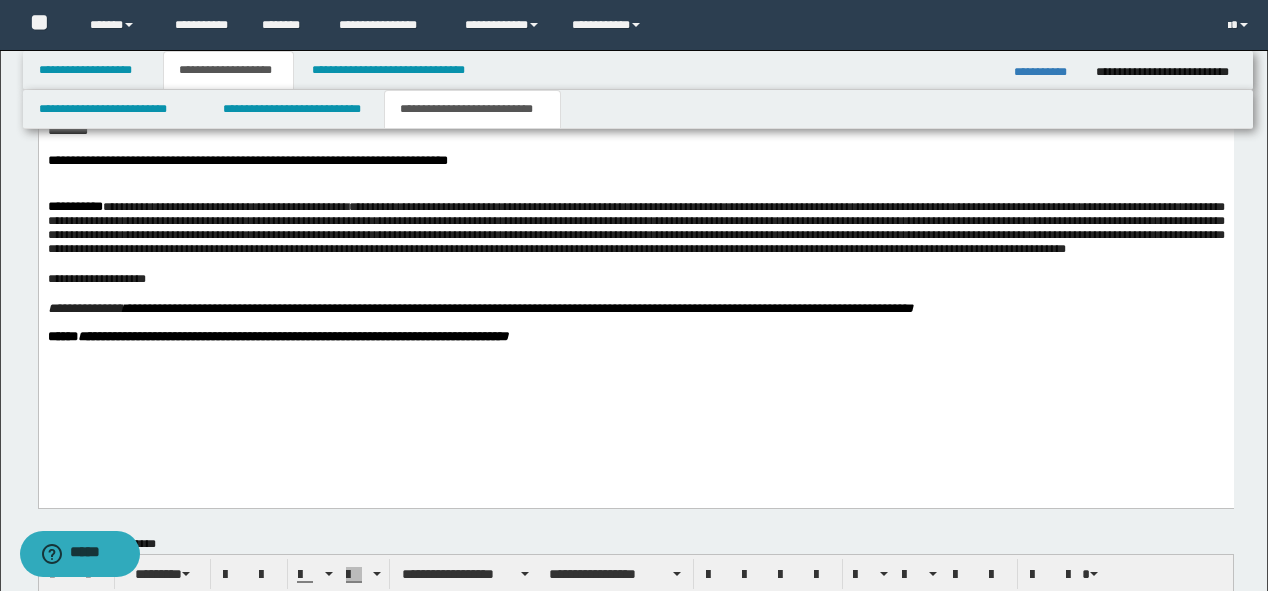 scroll, scrollTop: 1071, scrollLeft: 0, axis: vertical 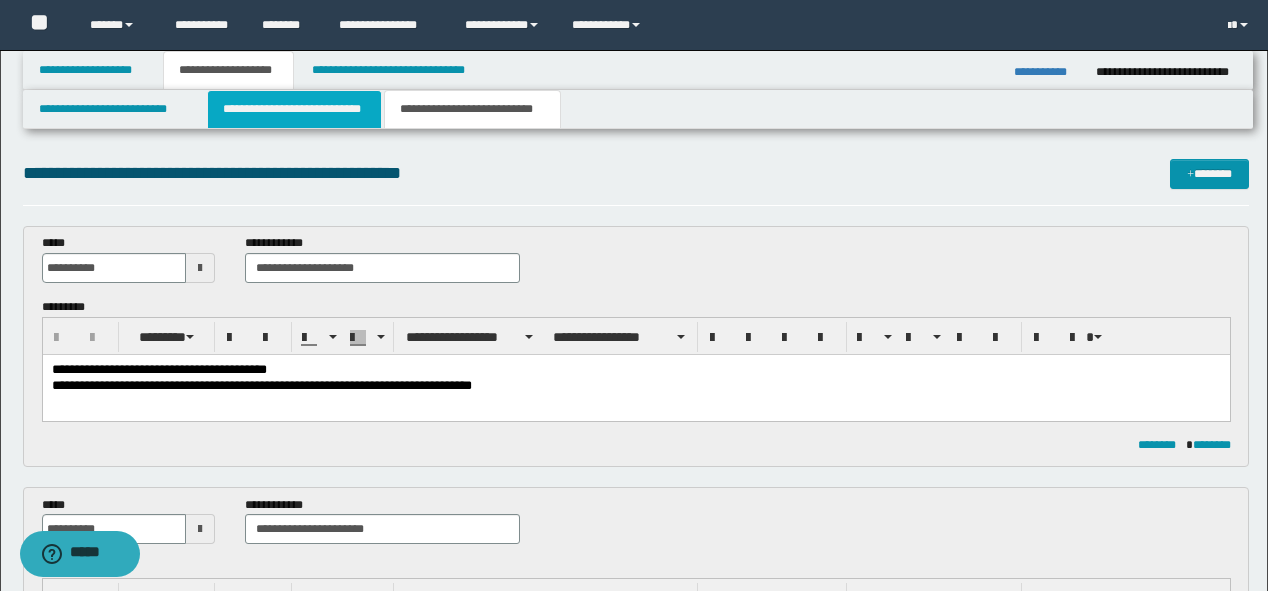 click on "**********" at bounding box center (294, 109) 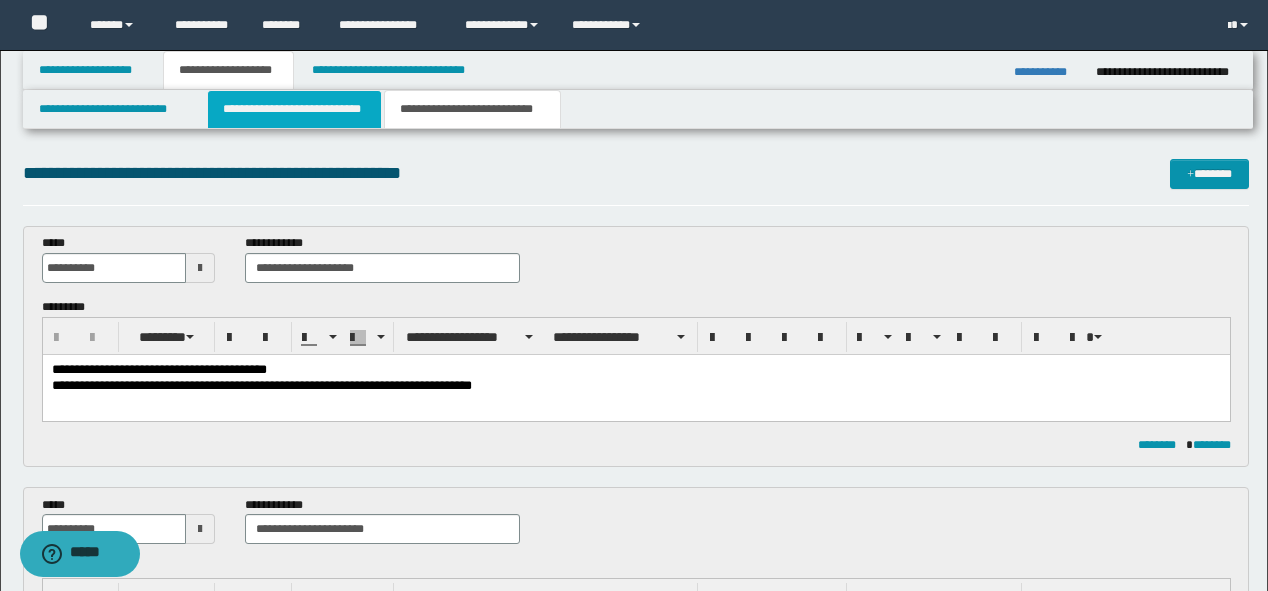 type 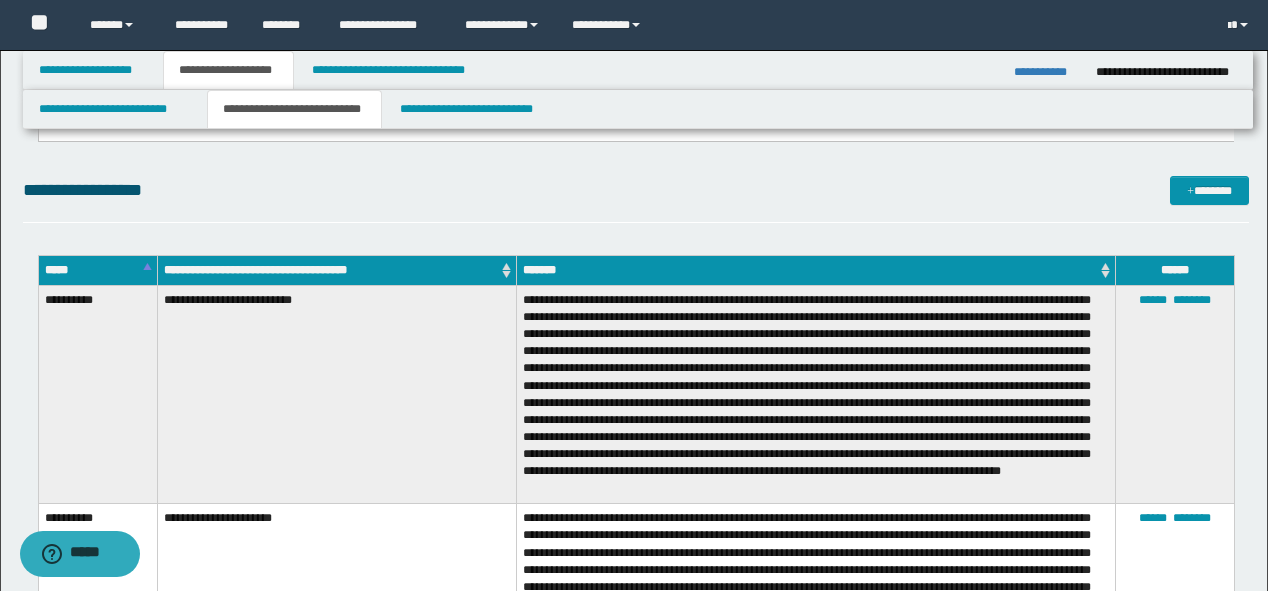 scroll, scrollTop: 480, scrollLeft: 0, axis: vertical 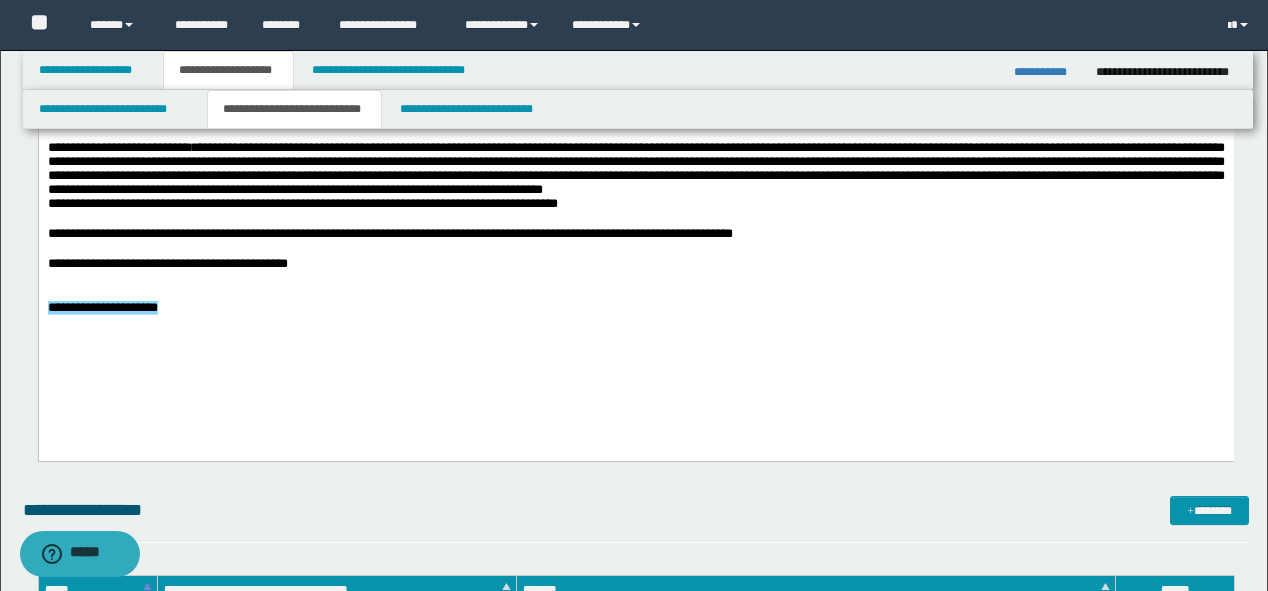 click on "**********" at bounding box center [635, 230] 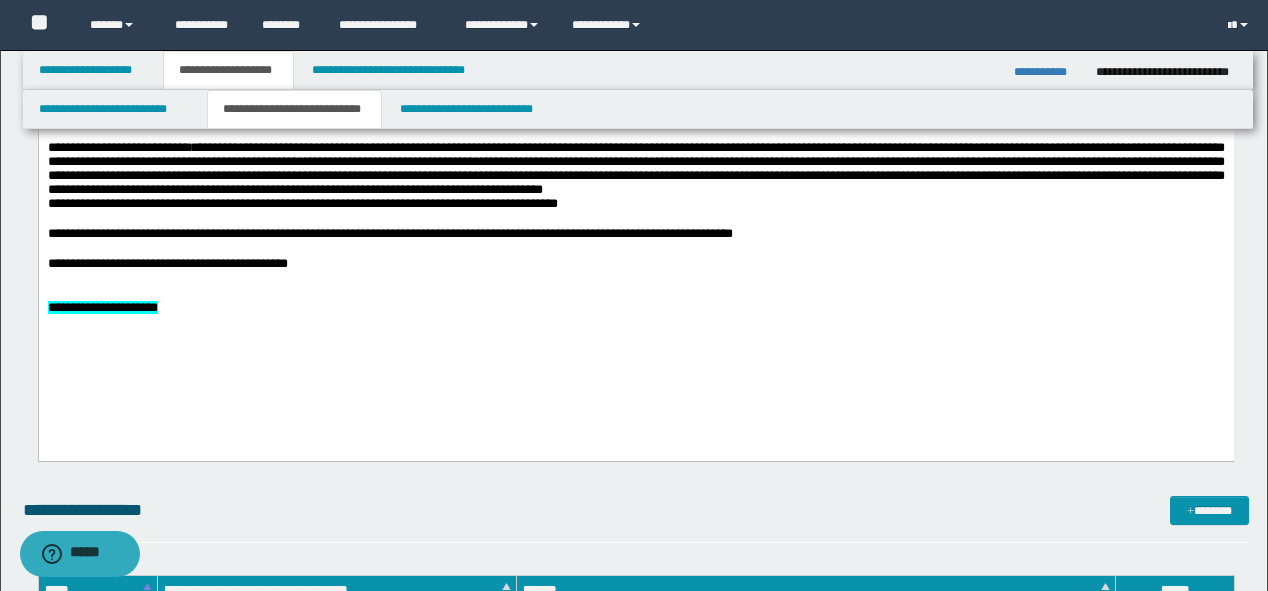 type 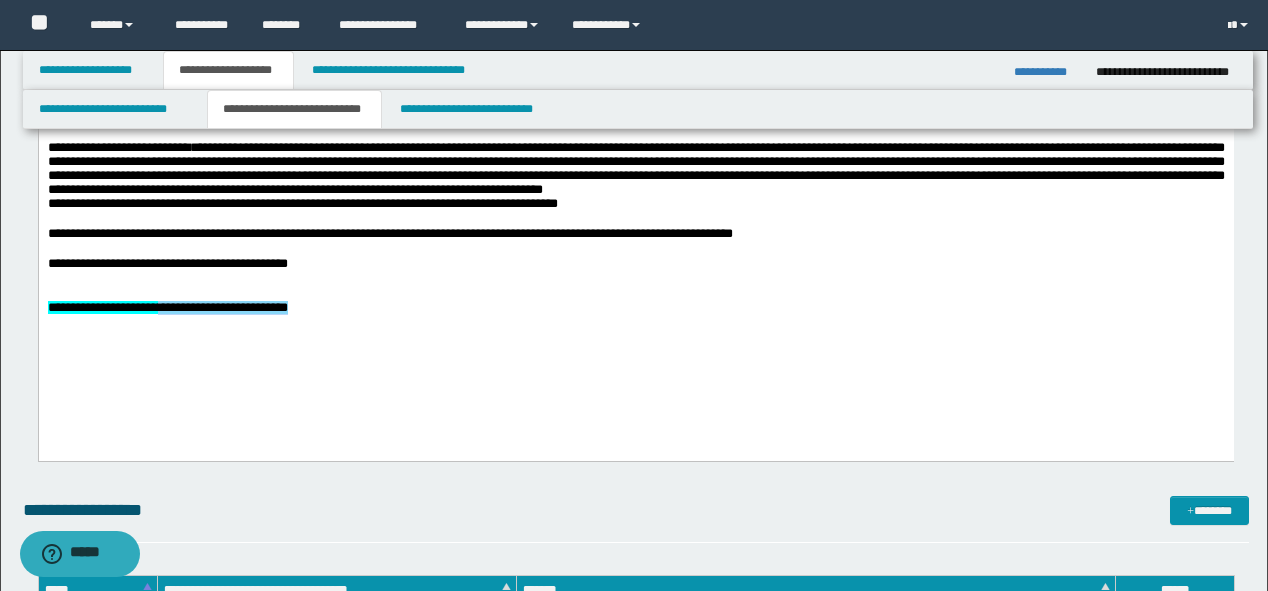 drag, startPoint x: 443, startPoint y: 362, endPoint x: 224, endPoint y: 341, distance: 220.00455 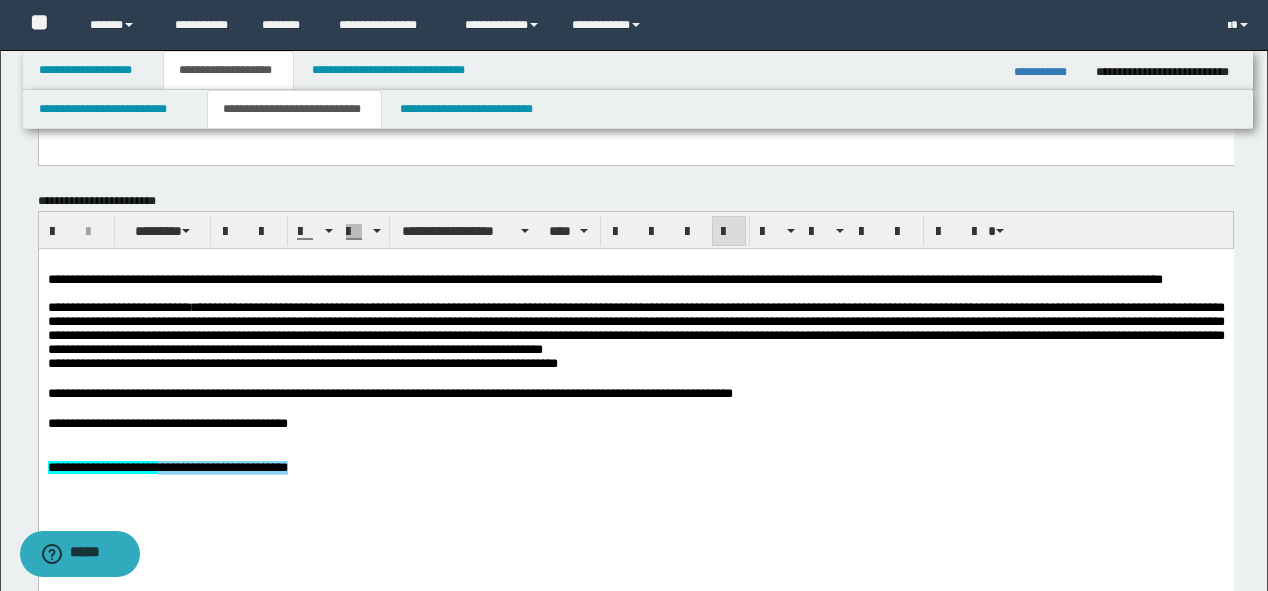 scroll, scrollTop: 320, scrollLeft: 0, axis: vertical 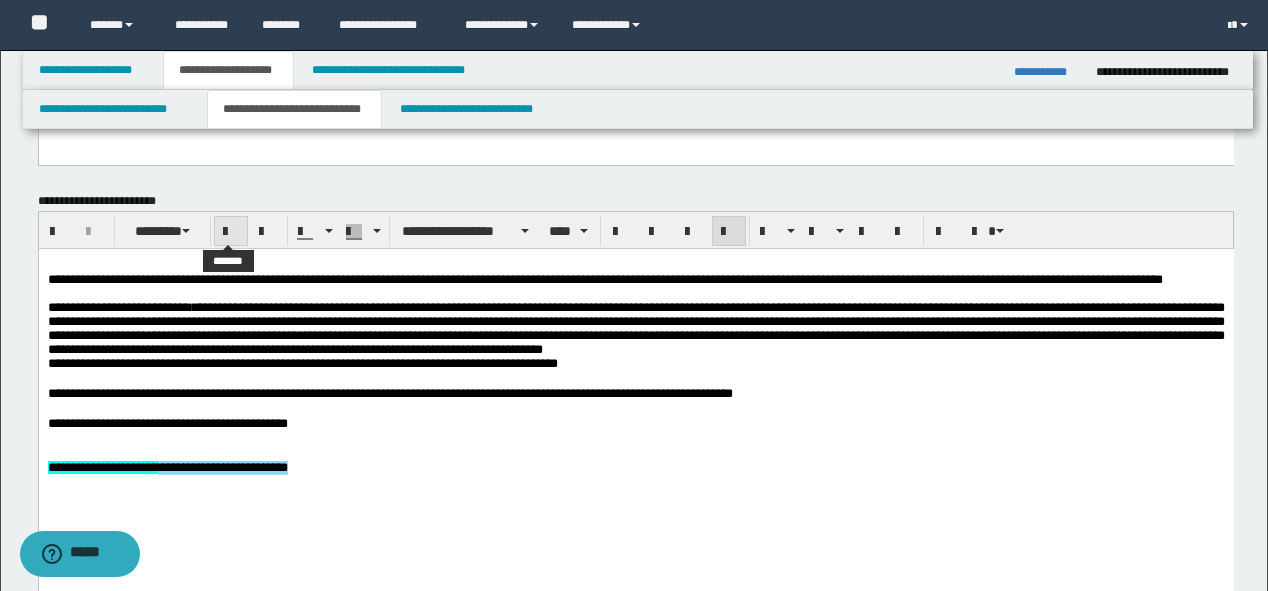 click at bounding box center (231, 232) 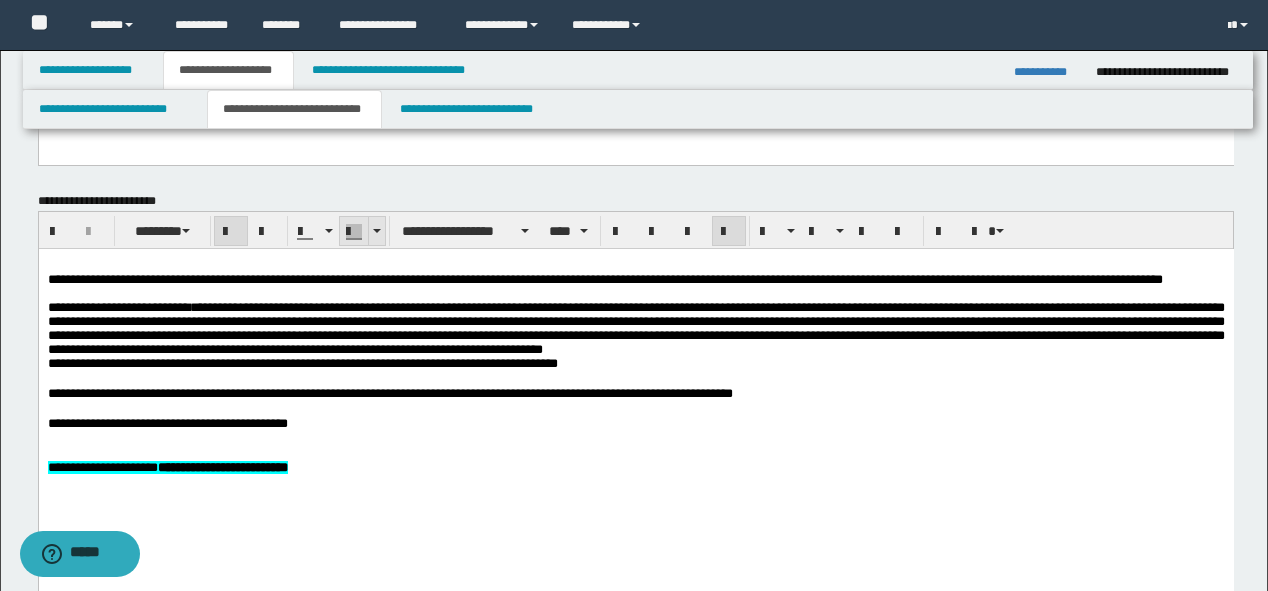 click at bounding box center [377, 231] 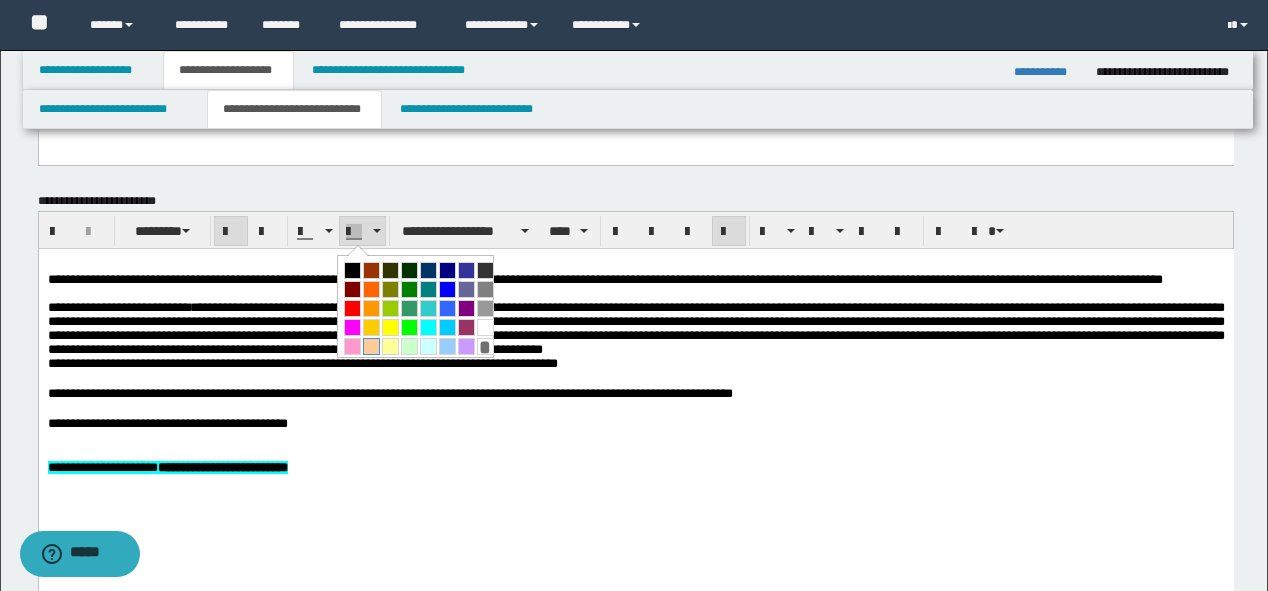 click at bounding box center [371, 346] 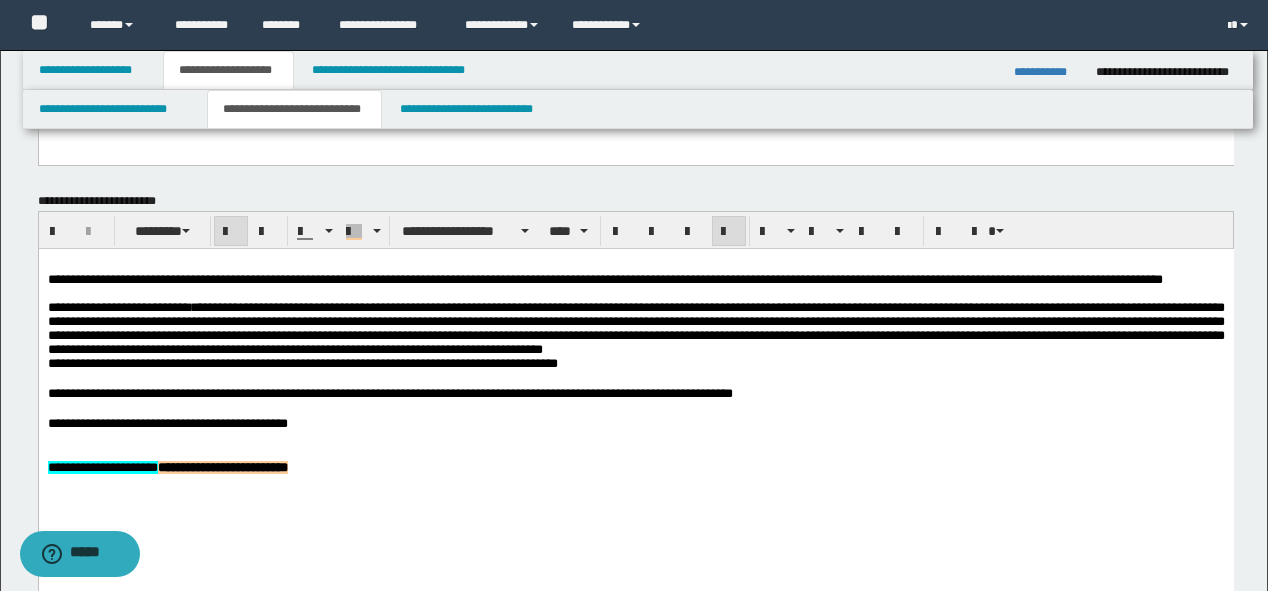 click on "**********" at bounding box center (389, 392) 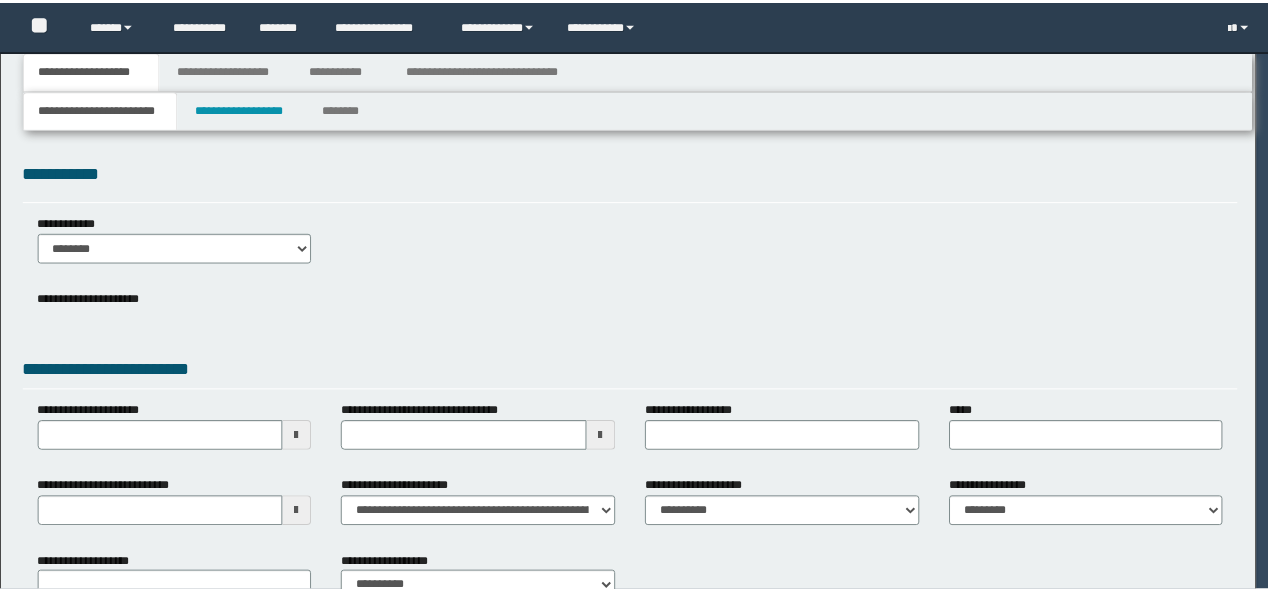 scroll, scrollTop: 0, scrollLeft: 0, axis: both 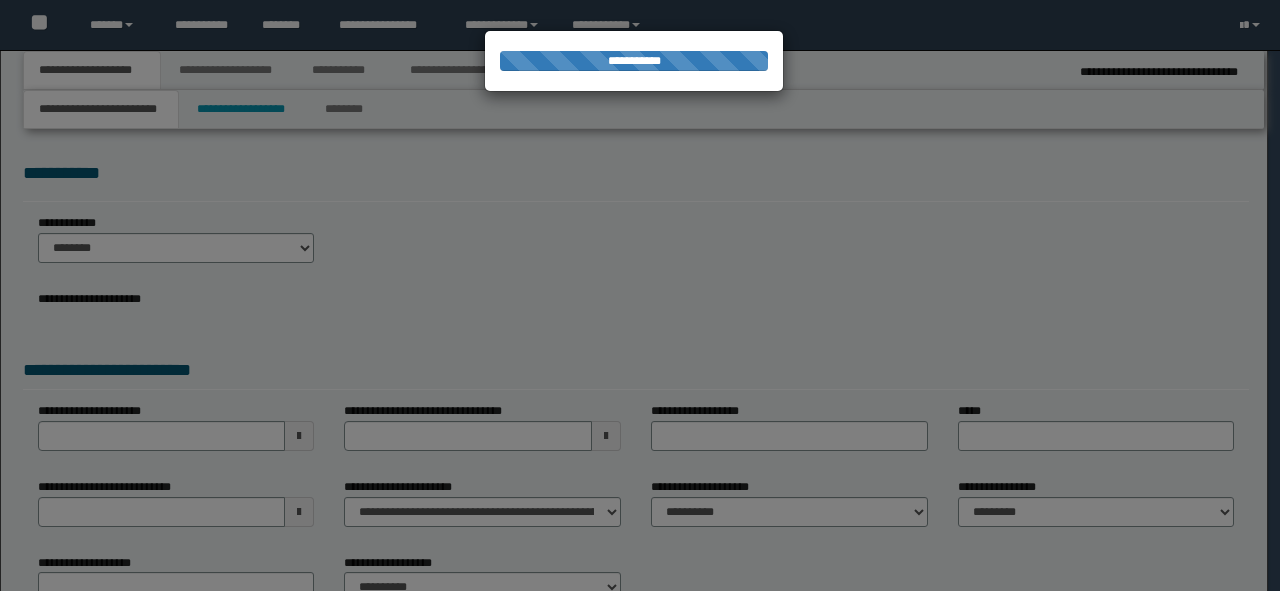 type on "**********" 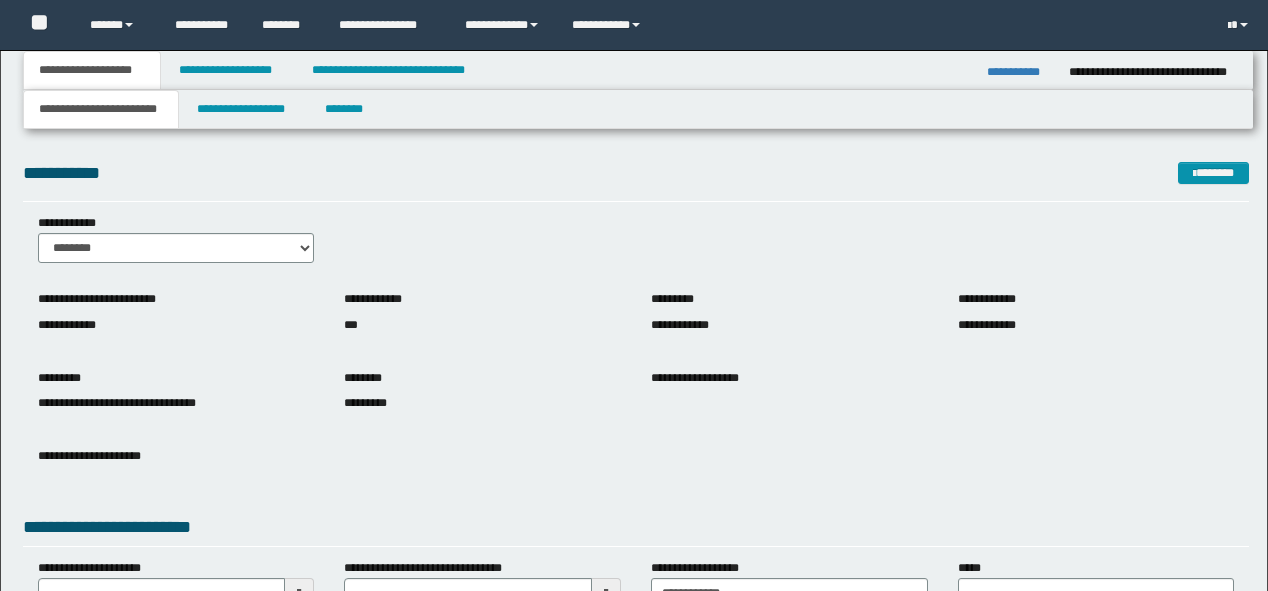 scroll, scrollTop: 0, scrollLeft: 0, axis: both 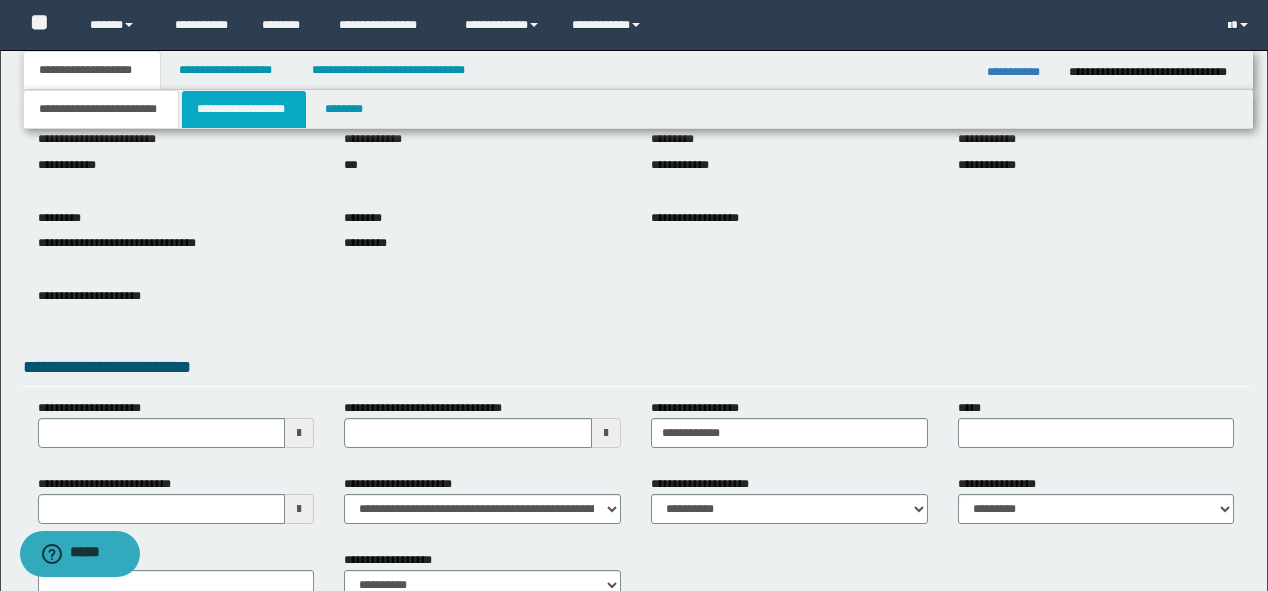 click on "**********" at bounding box center (244, 109) 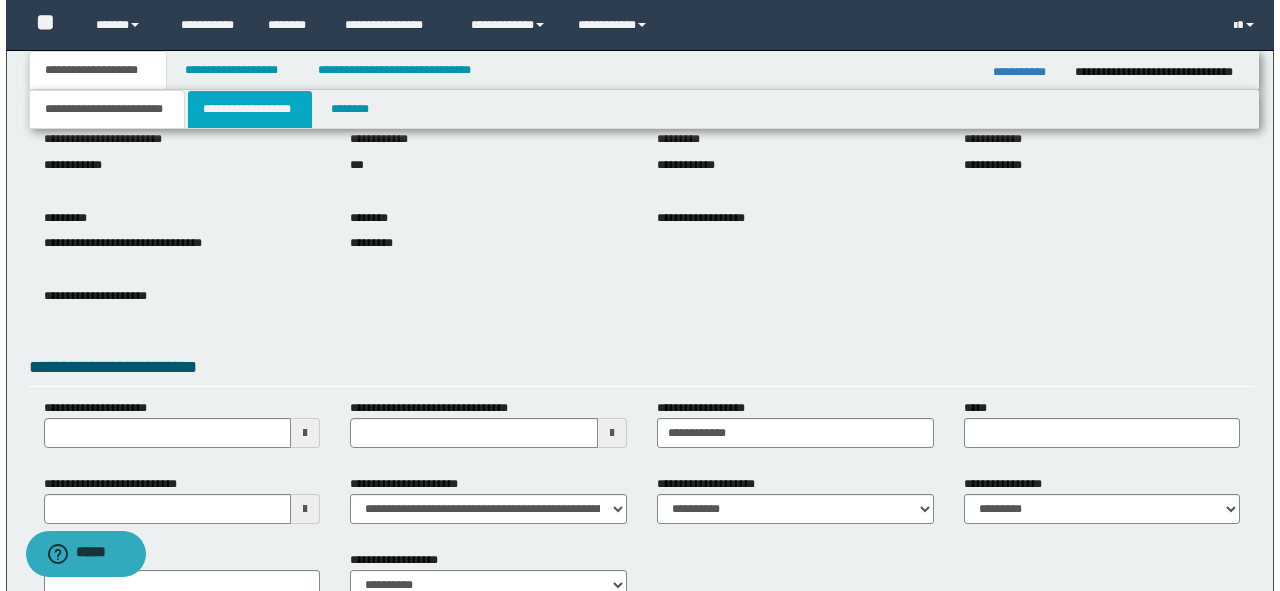scroll, scrollTop: 0, scrollLeft: 0, axis: both 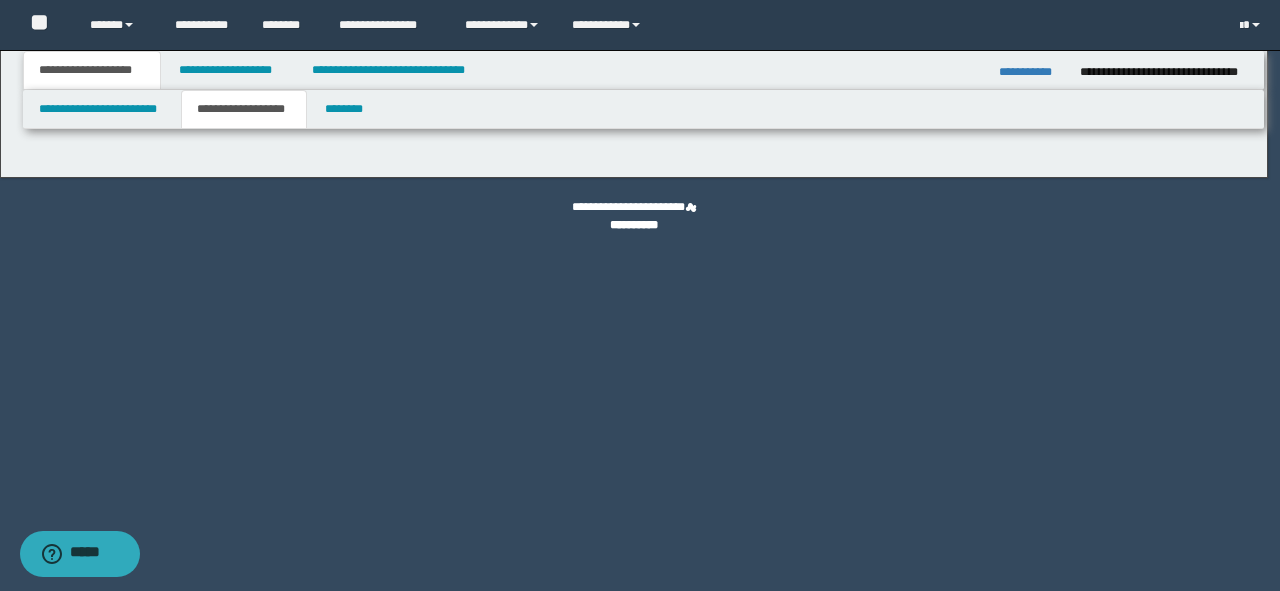 type on "********" 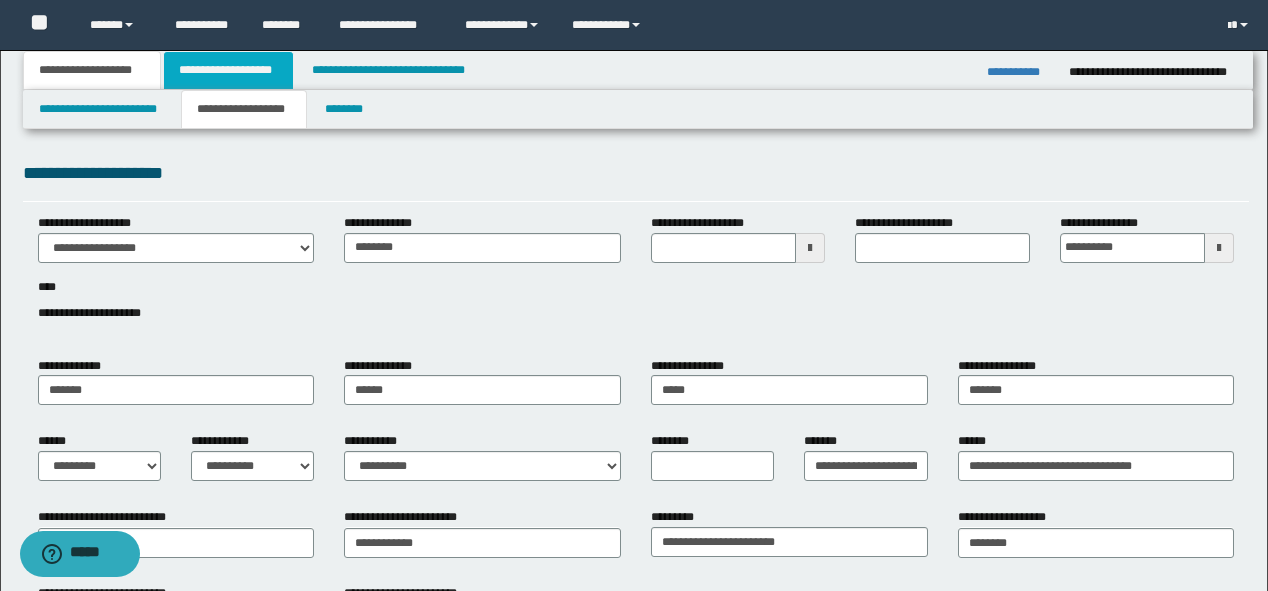click on "**********" at bounding box center (228, 70) 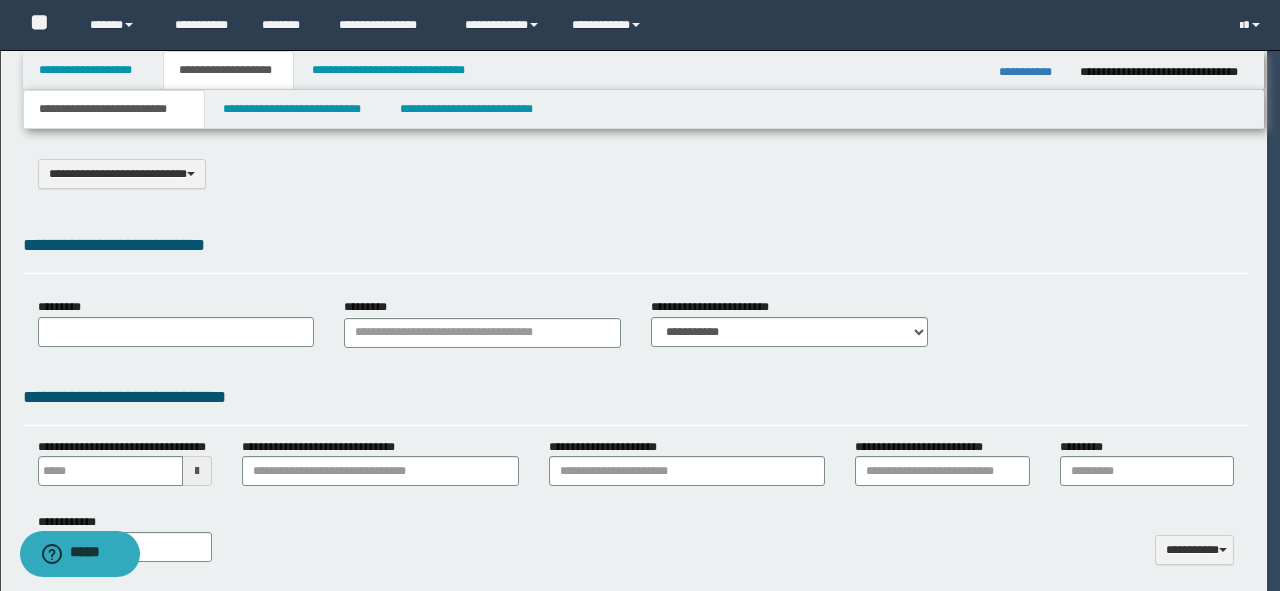 select on "*" 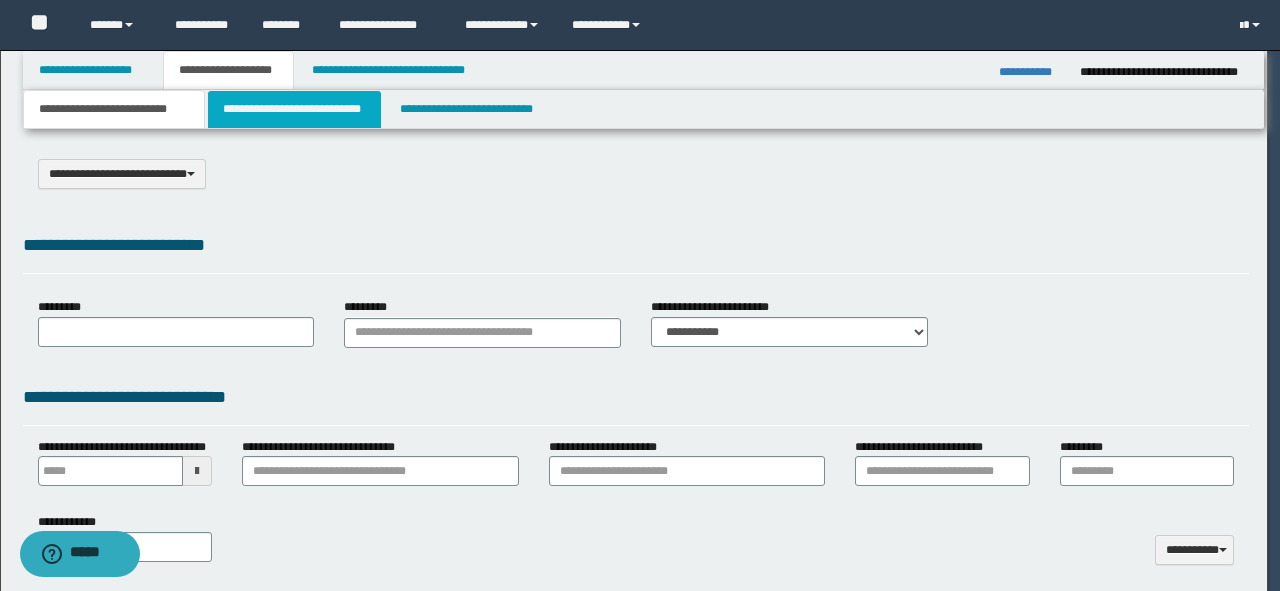 click on "**********" at bounding box center [640, 295] 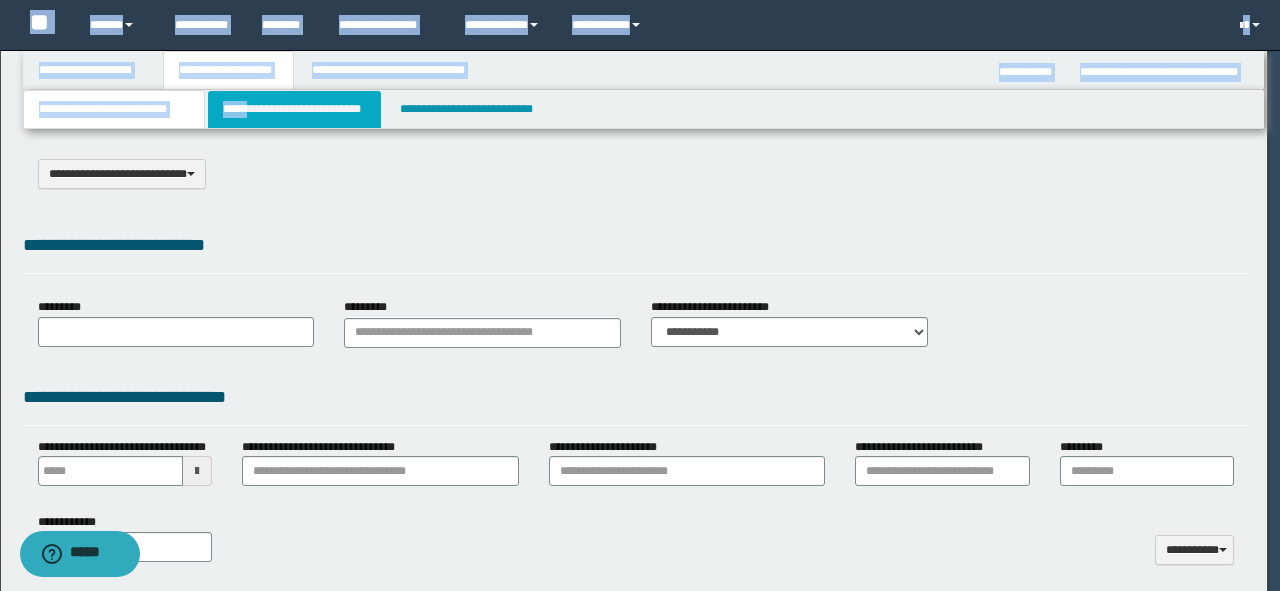 scroll, scrollTop: 0, scrollLeft: 0, axis: both 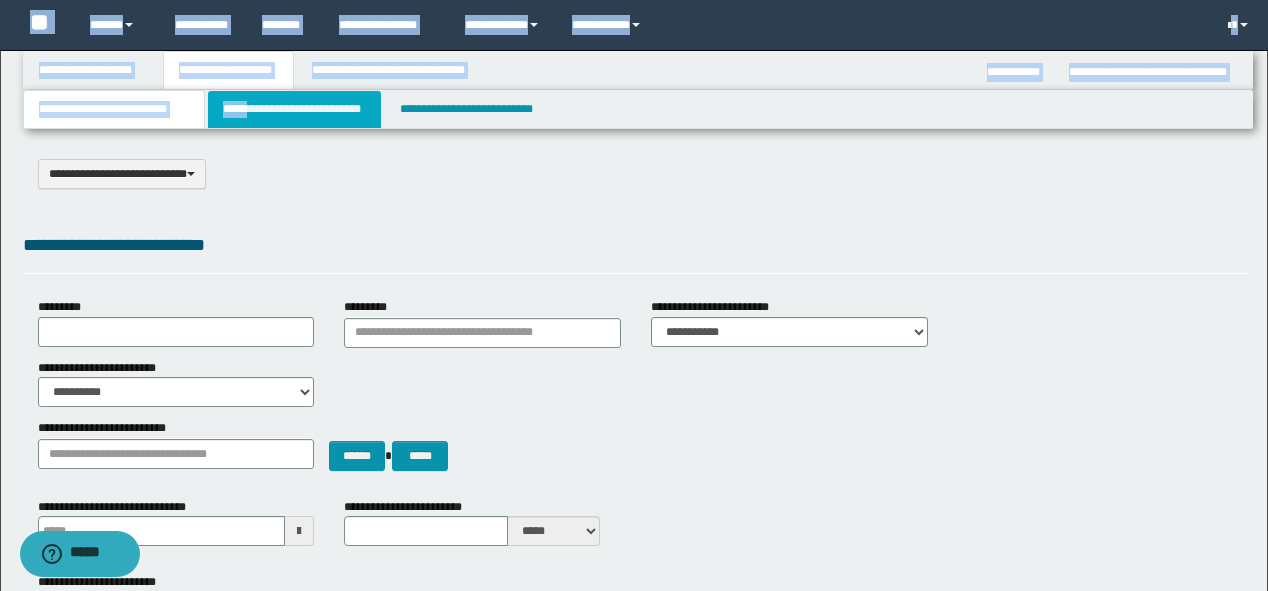 click on "**********" at bounding box center [294, 109] 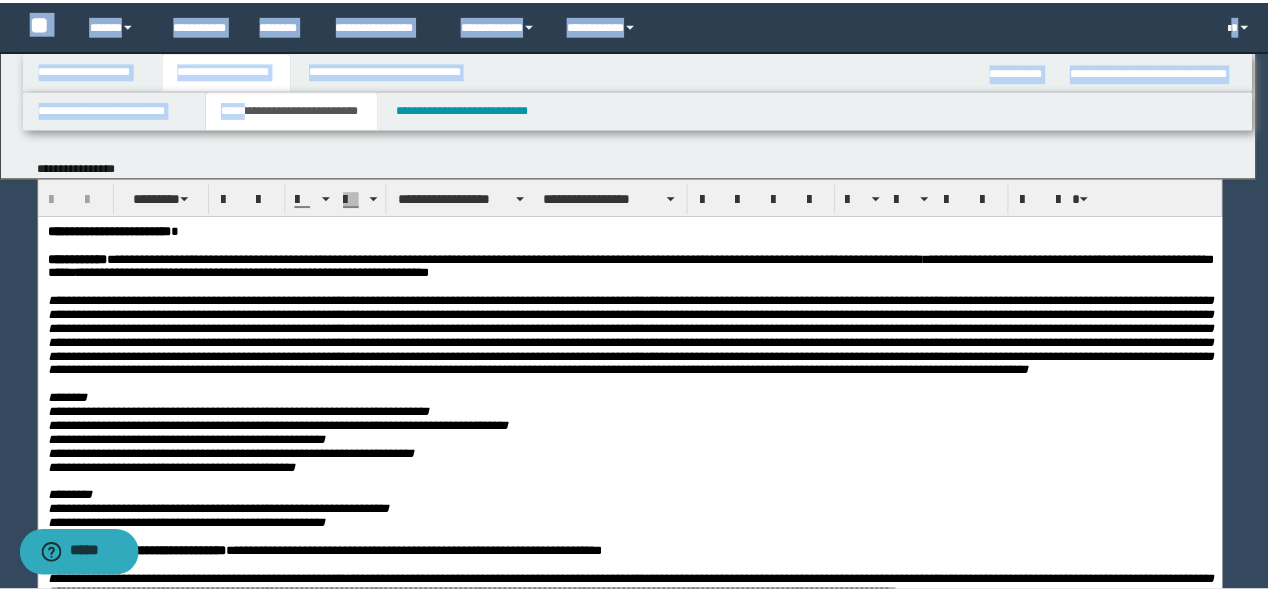 scroll, scrollTop: 0, scrollLeft: 0, axis: both 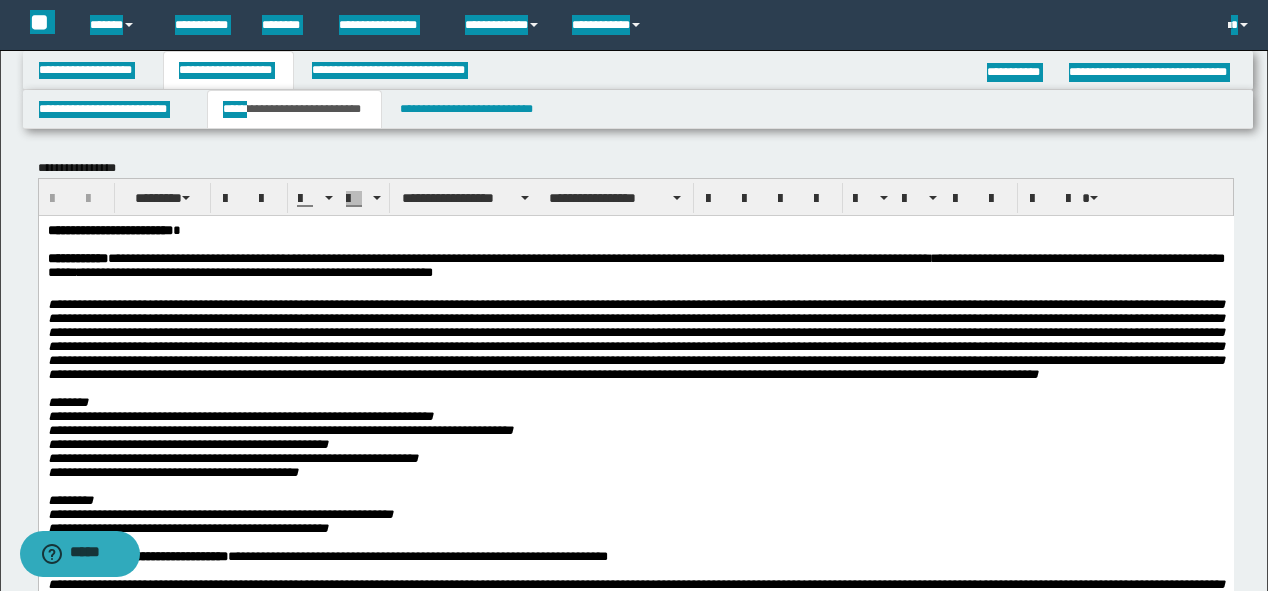 click at bounding box center (635, 338) 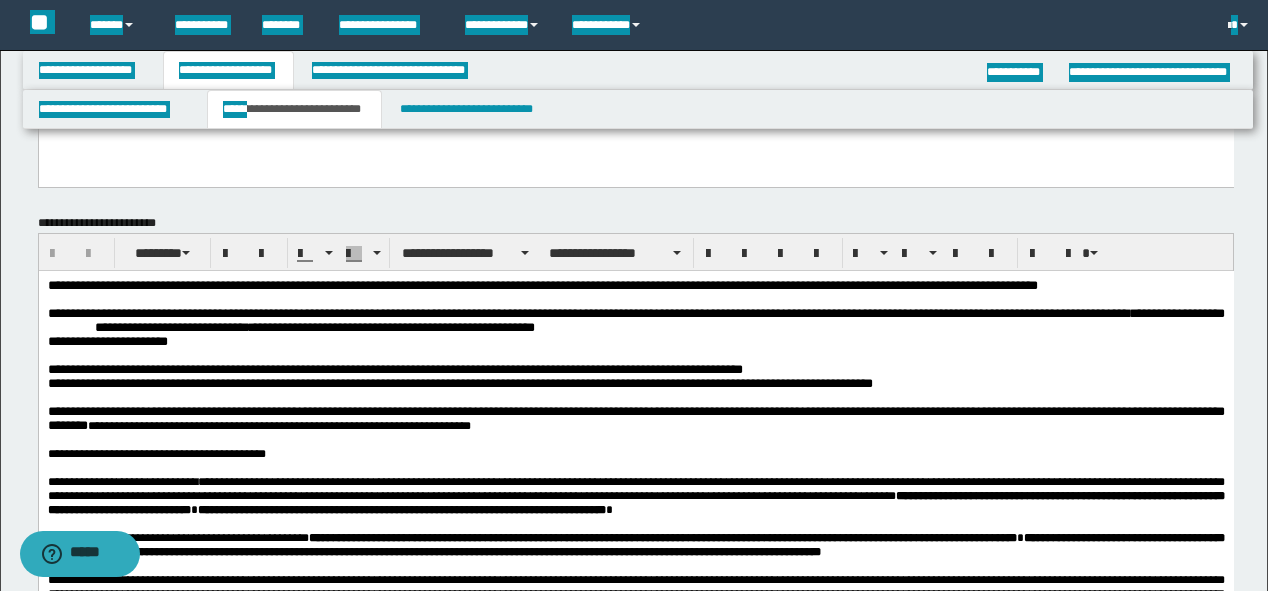 scroll, scrollTop: 1120, scrollLeft: 0, axis: vertical 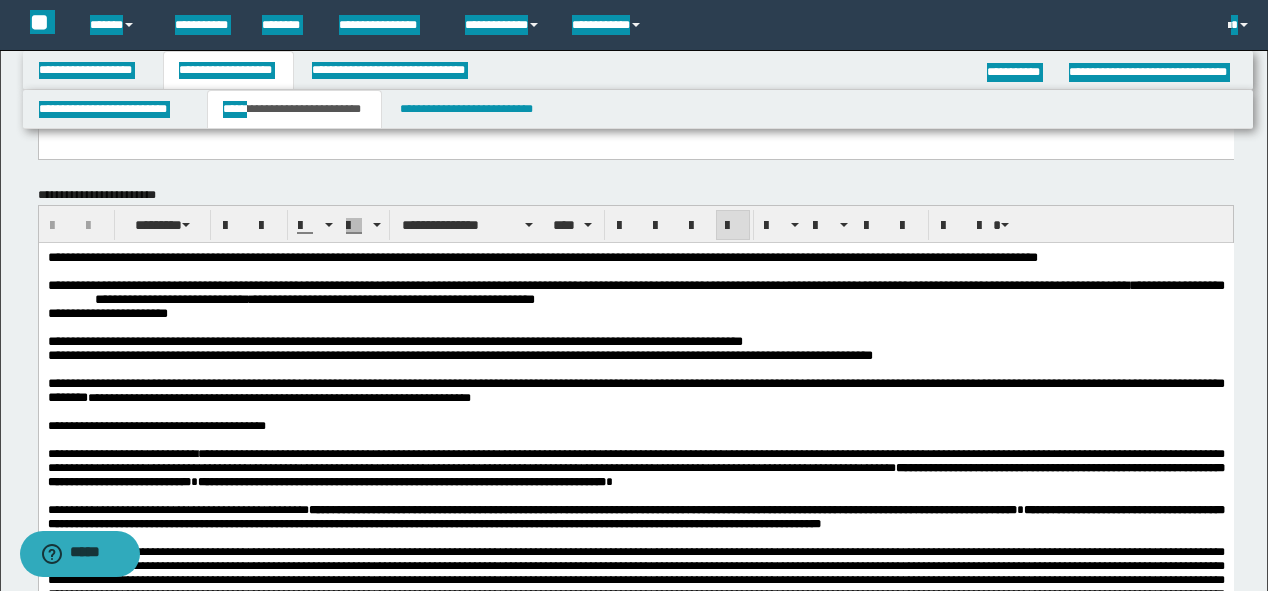 click on "**********" at bounding box center (659, 292) 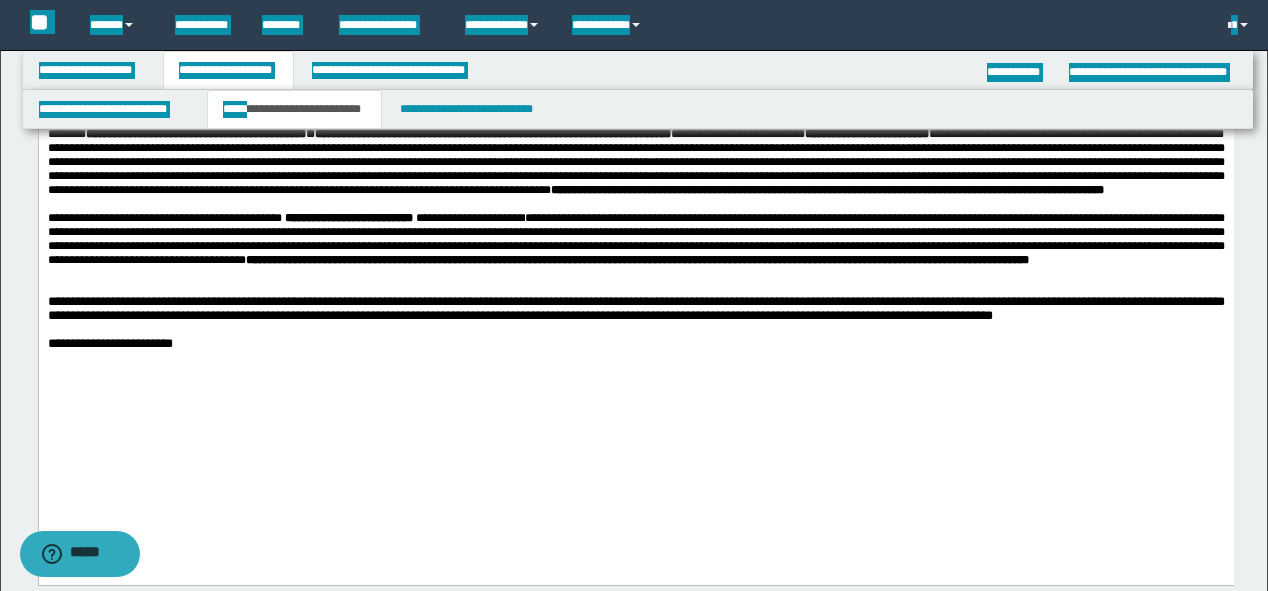 scroll, scrollTop: 1680, scrollLeft: 0, axis: vertical 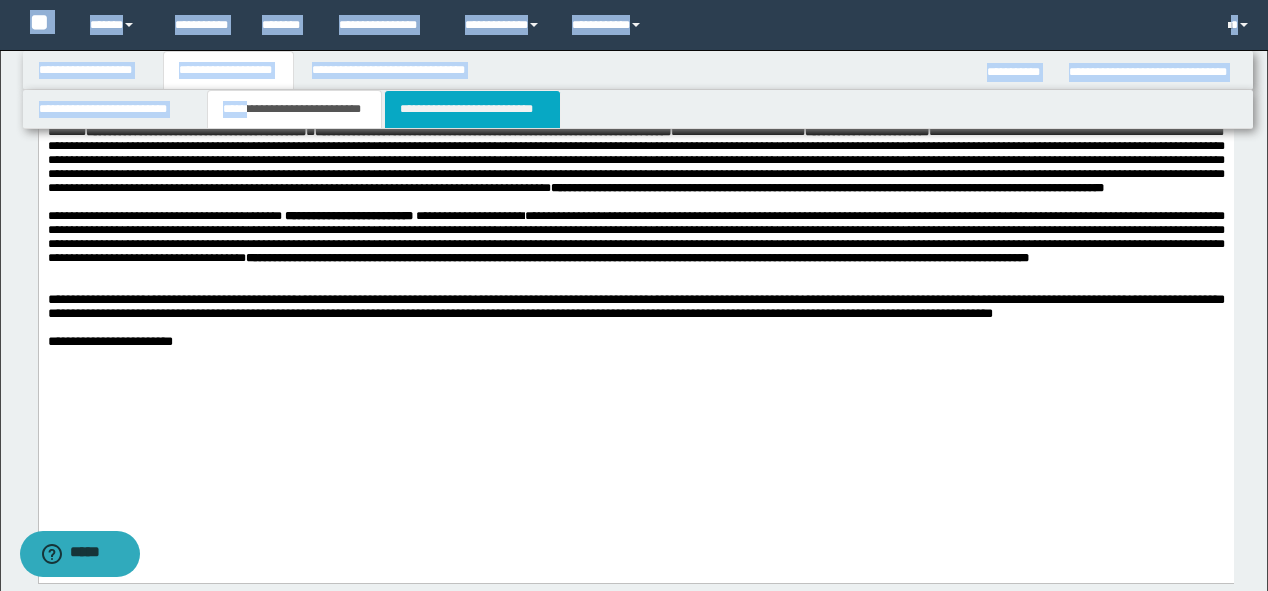 click on "**********" at bounding box center (472, 109) 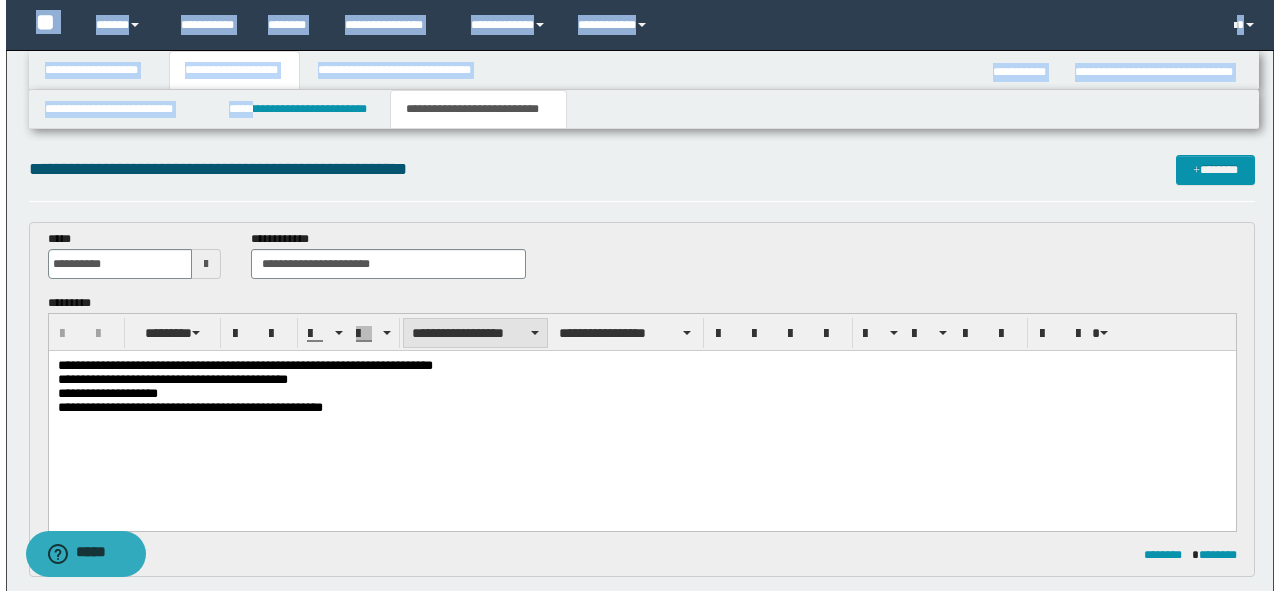 scroll, scrollTop: 320, scrollLeft: 0, axis: vertical 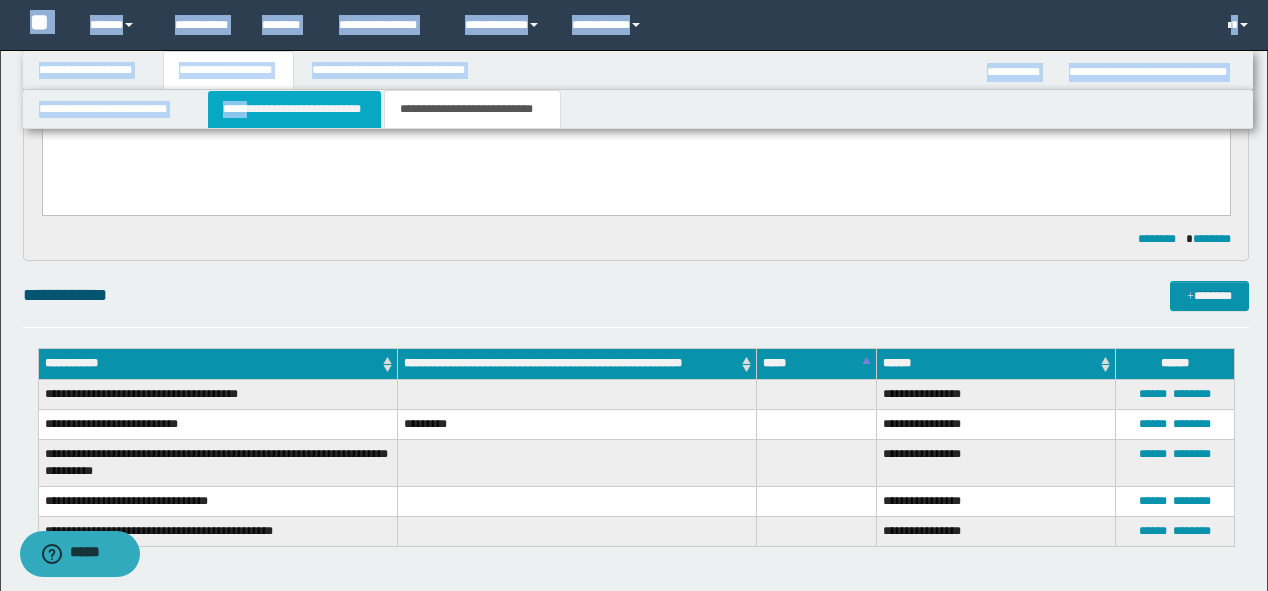 click on "**********" at bounding box center [294, 109] 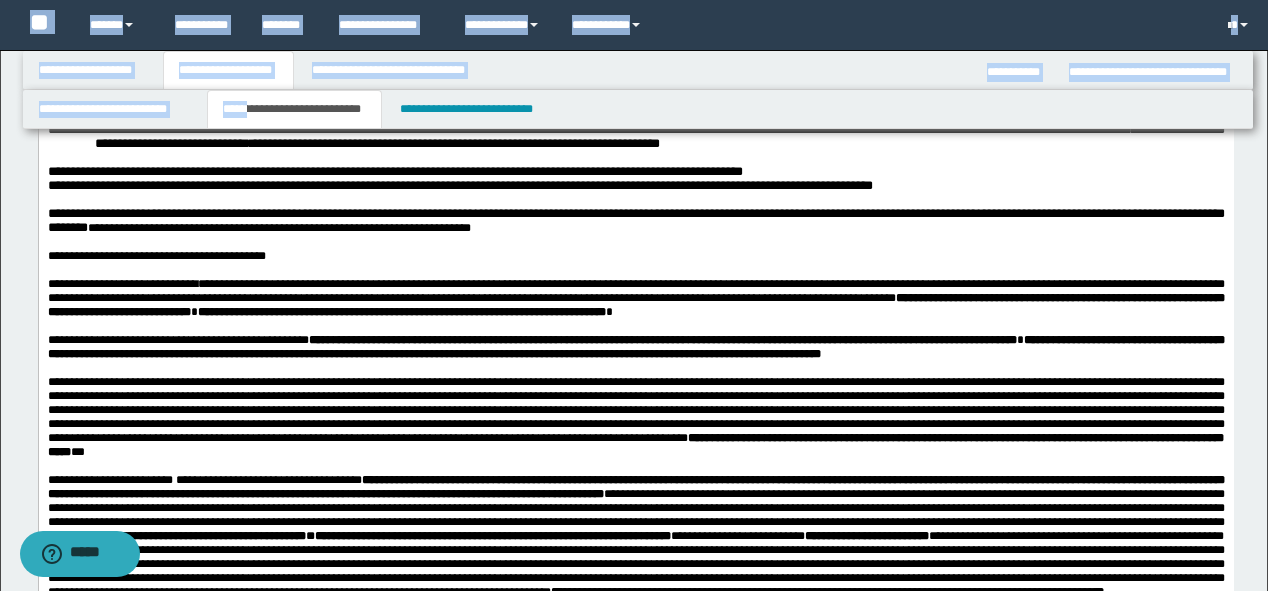 scroll, scrollTop: 1280, scrollLeft: 0, axis: vertical 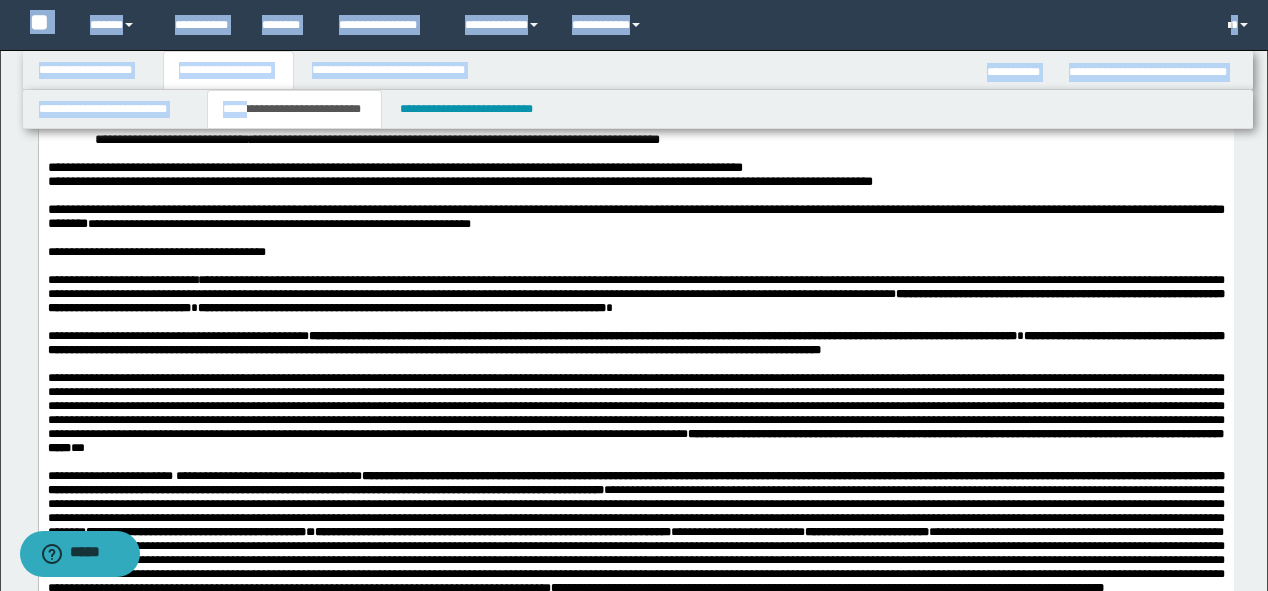 click on "**********" at bounding box center [395, 70] 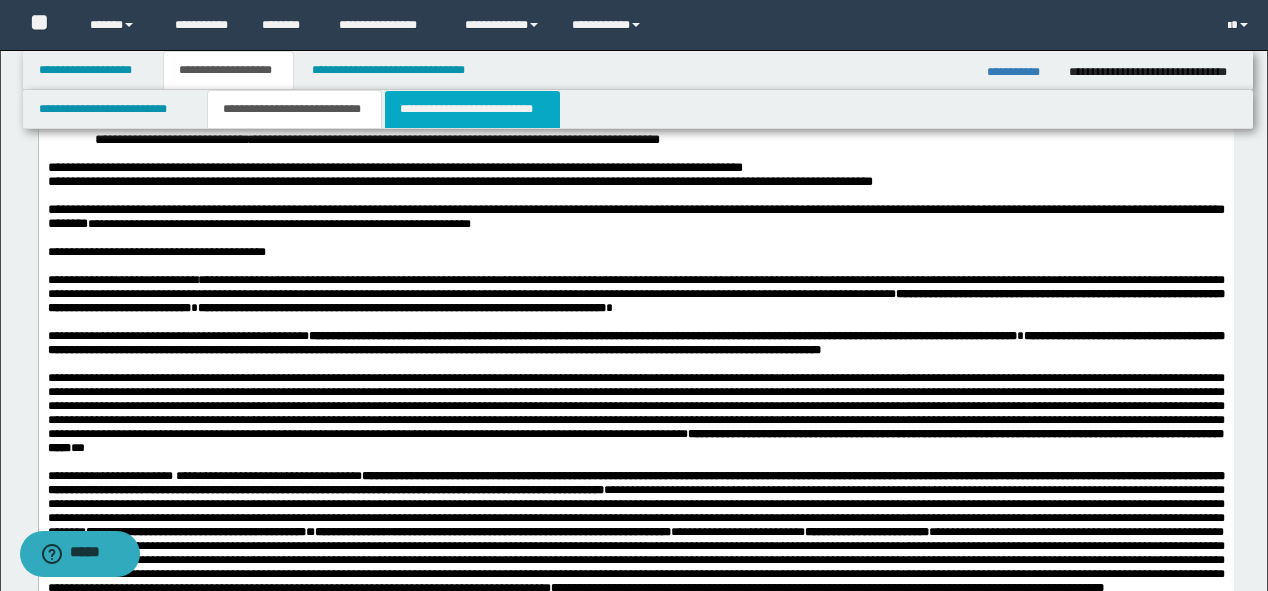 click on "**********" at bounding box center [472, 109] 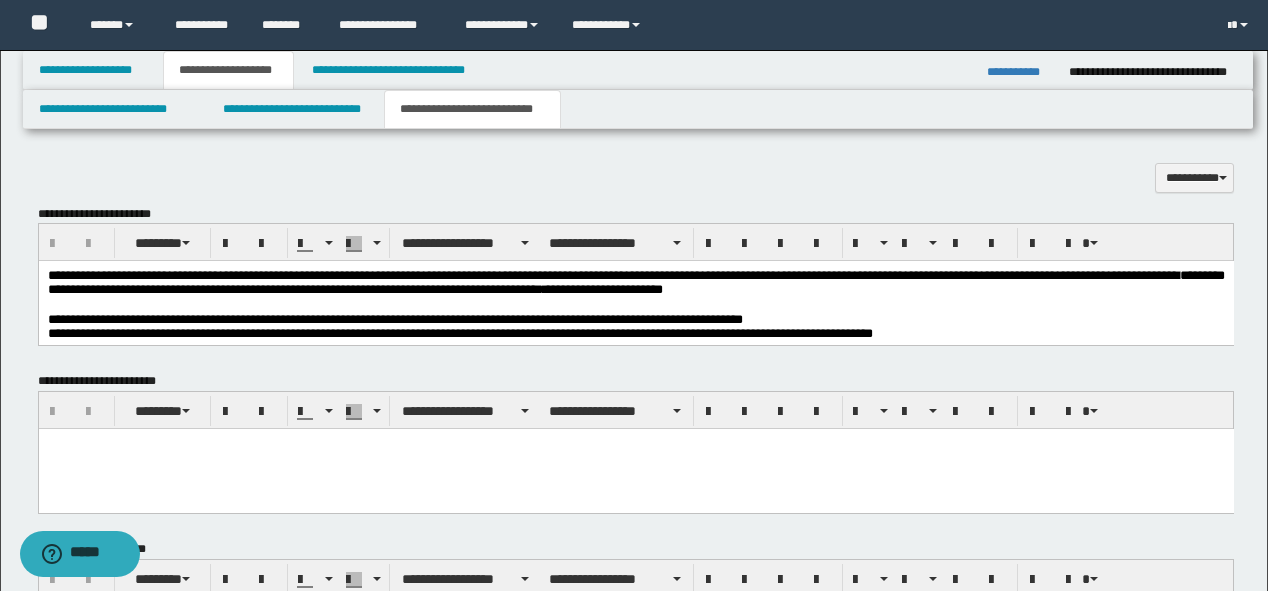 scroll, scrollTop: 608, scrollLeft: 0, axis: vertical 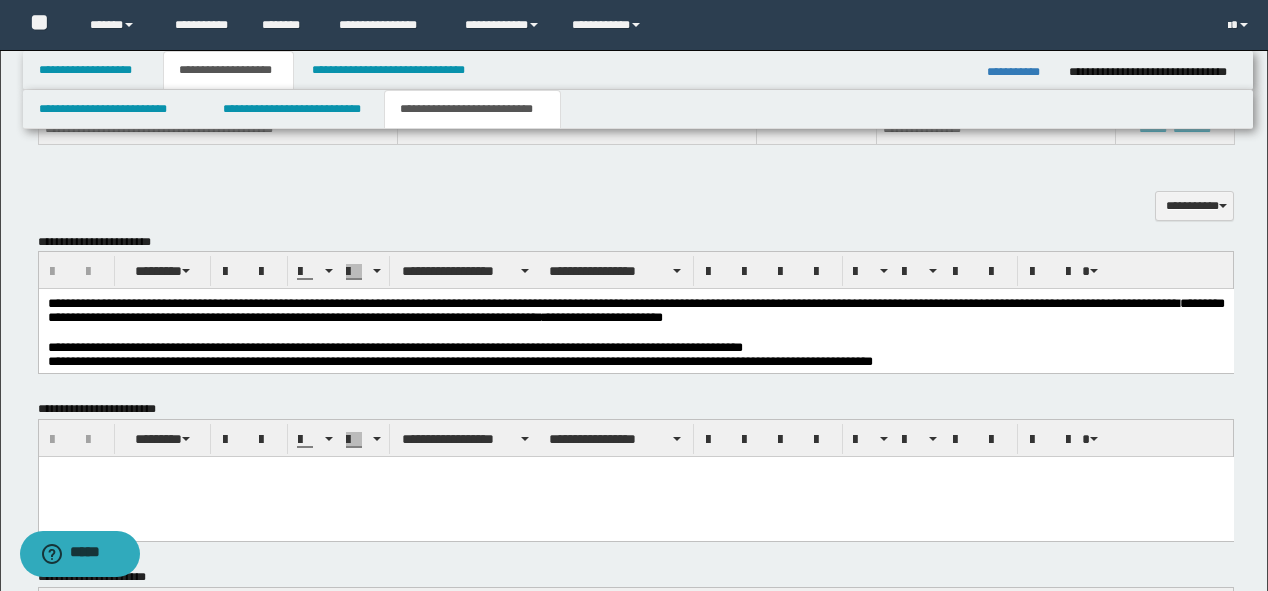 click on "**********" at bounding box center (459, 361) 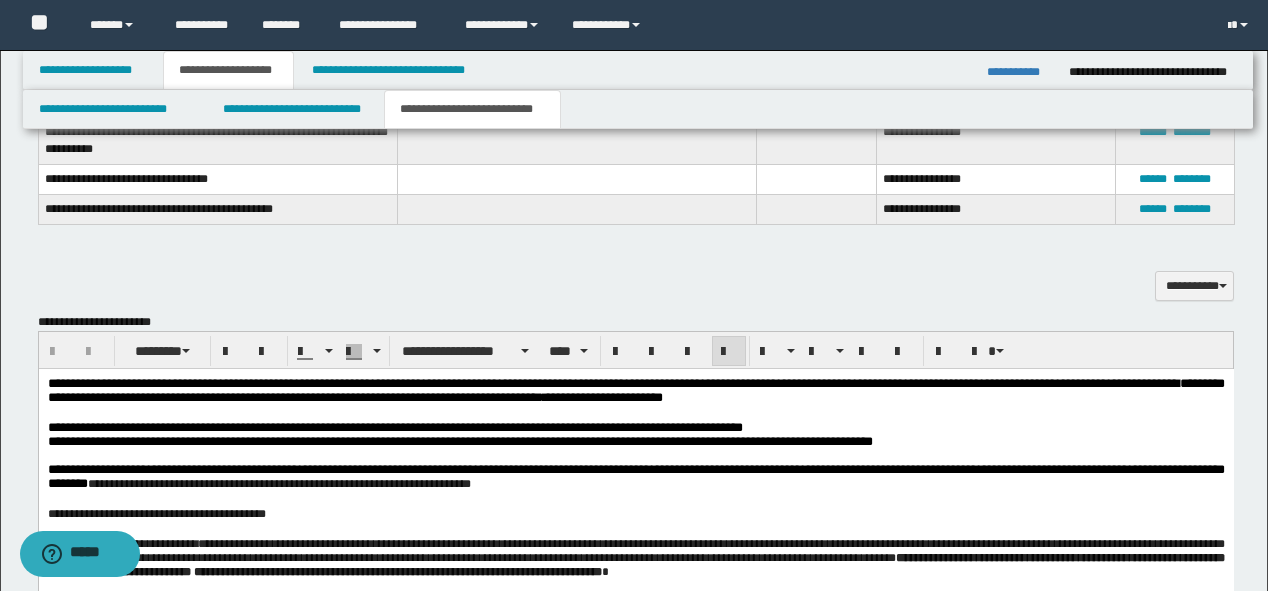 scroll, scrollTop: 608, scrollLeft: 0, axis: vertical 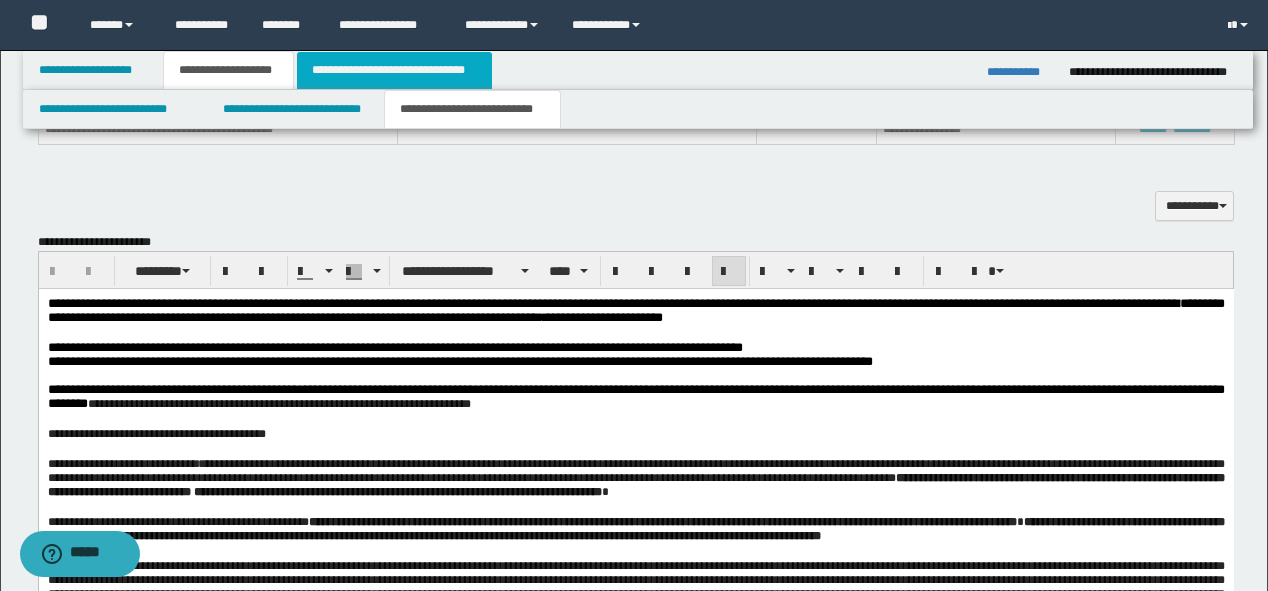 click on "**********" at bounding box center [394, 70] 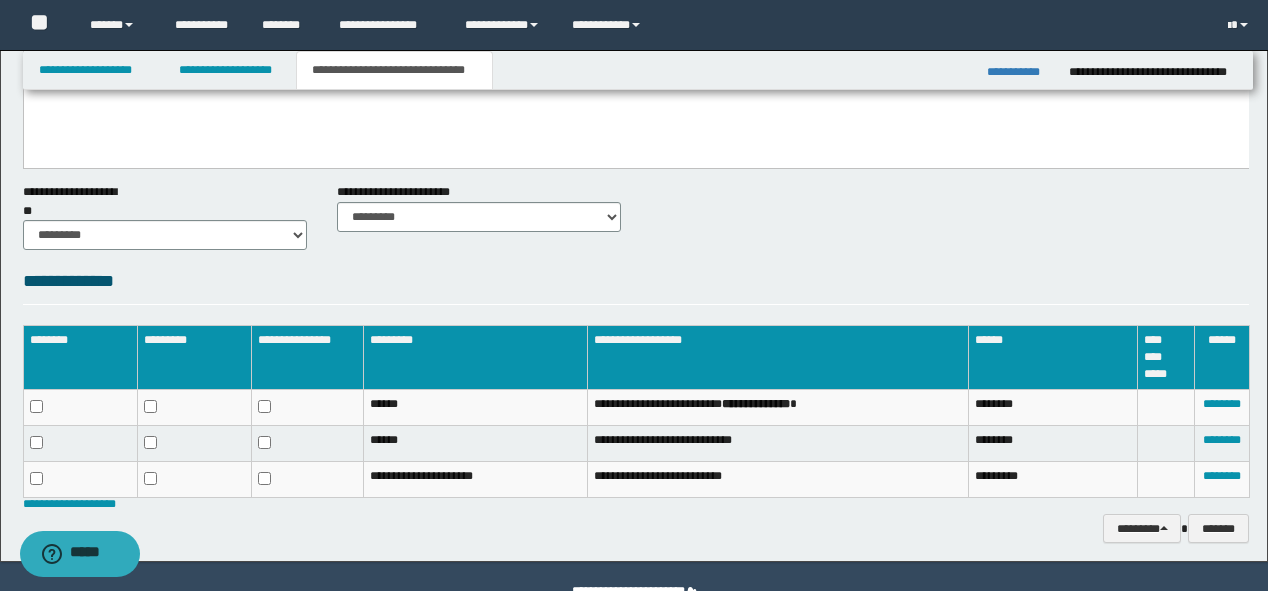 scroll, scrollTop: 277, scrollLeft: 0, axis: vertical 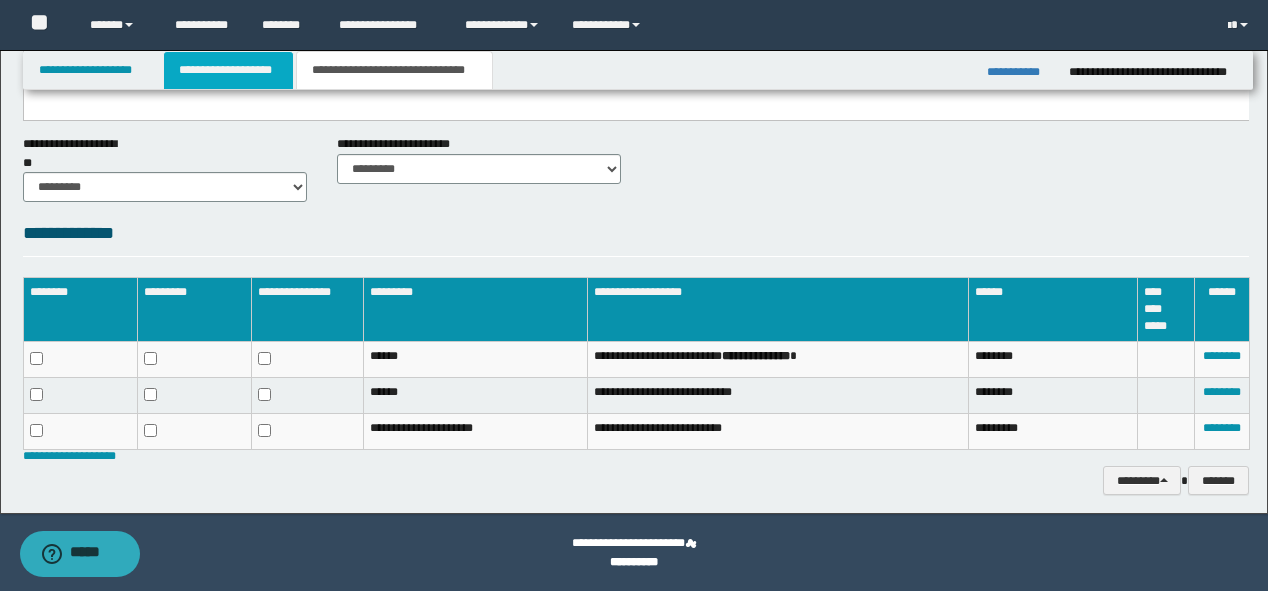 click on "**********" at bounding box center [228, 70] 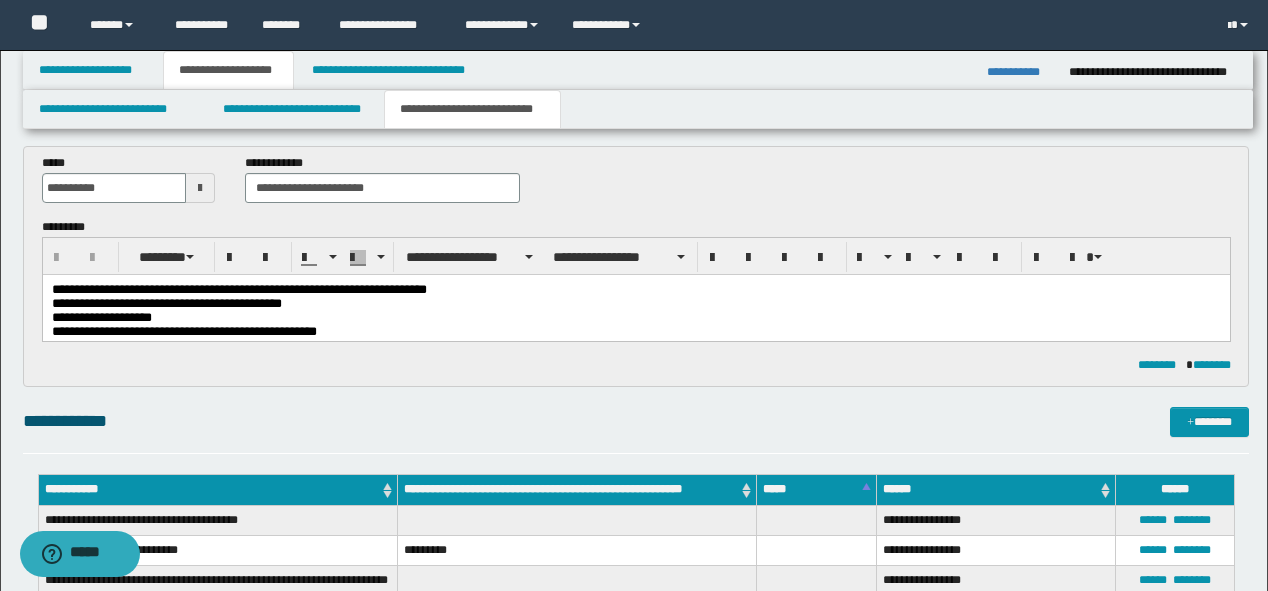 scroll, scrollTop: 0, scrollLeft: 0, axis: both 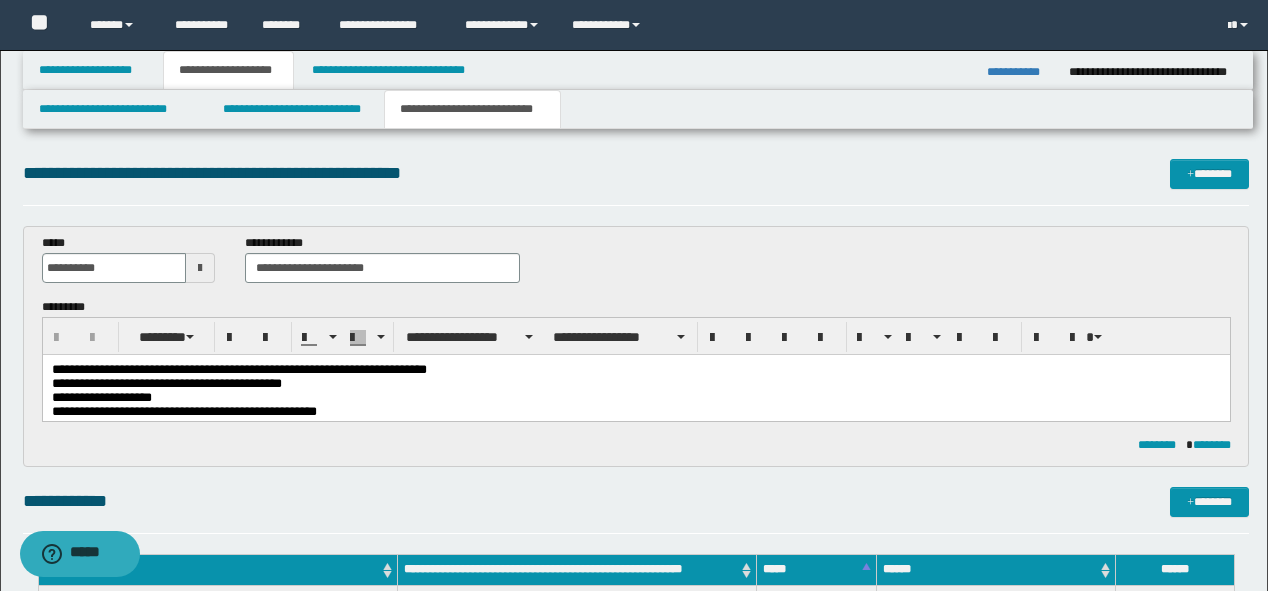 click on "**********" at bounding box center (634, 1149) 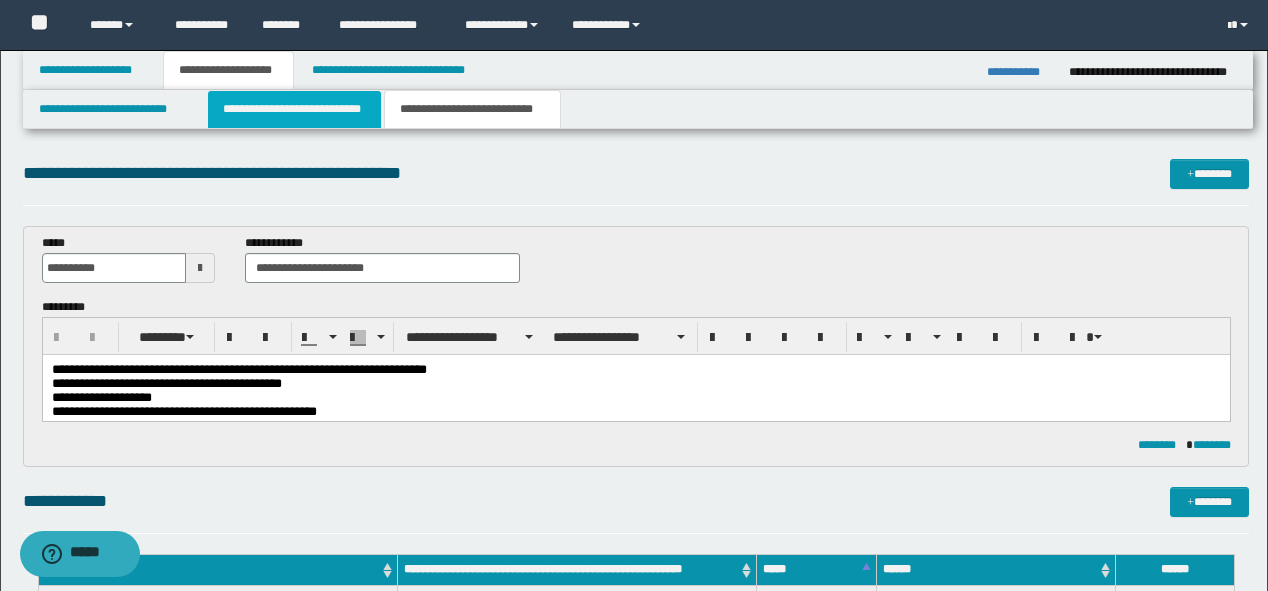 click on "**********" at bounding box center (294, 109) 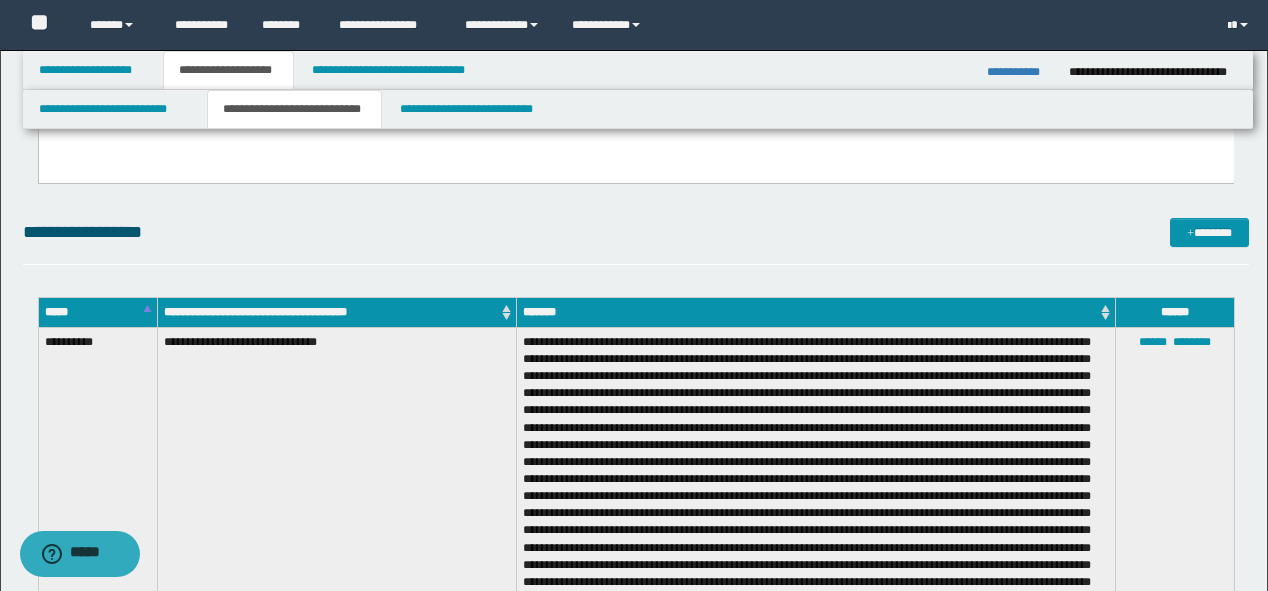 scroll, scrollTop: 1840, scrollLeft: 0, axis: vertical 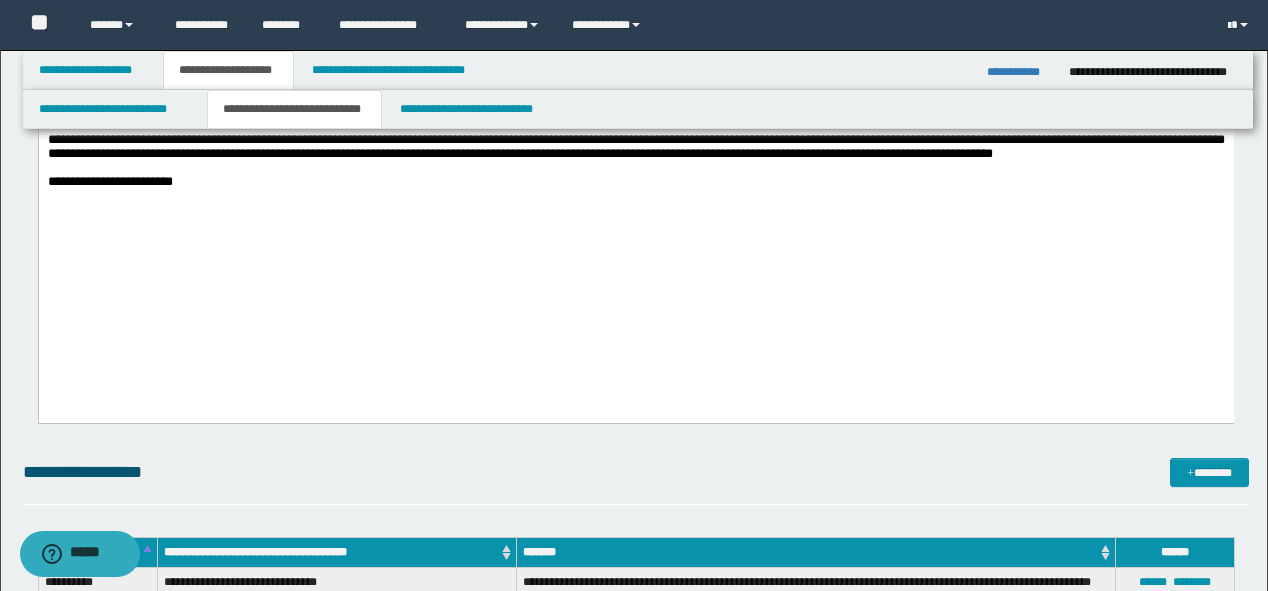 click on "**********" at bounding box center (638, 70) 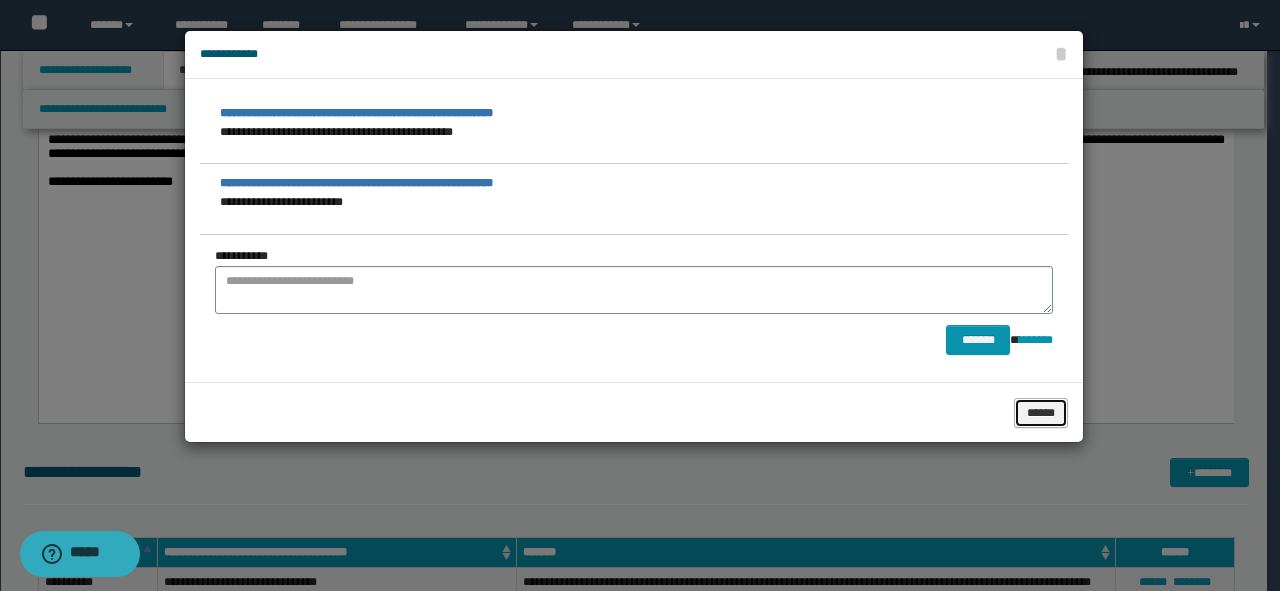 click on "******" at bounding box center [1041, 413] 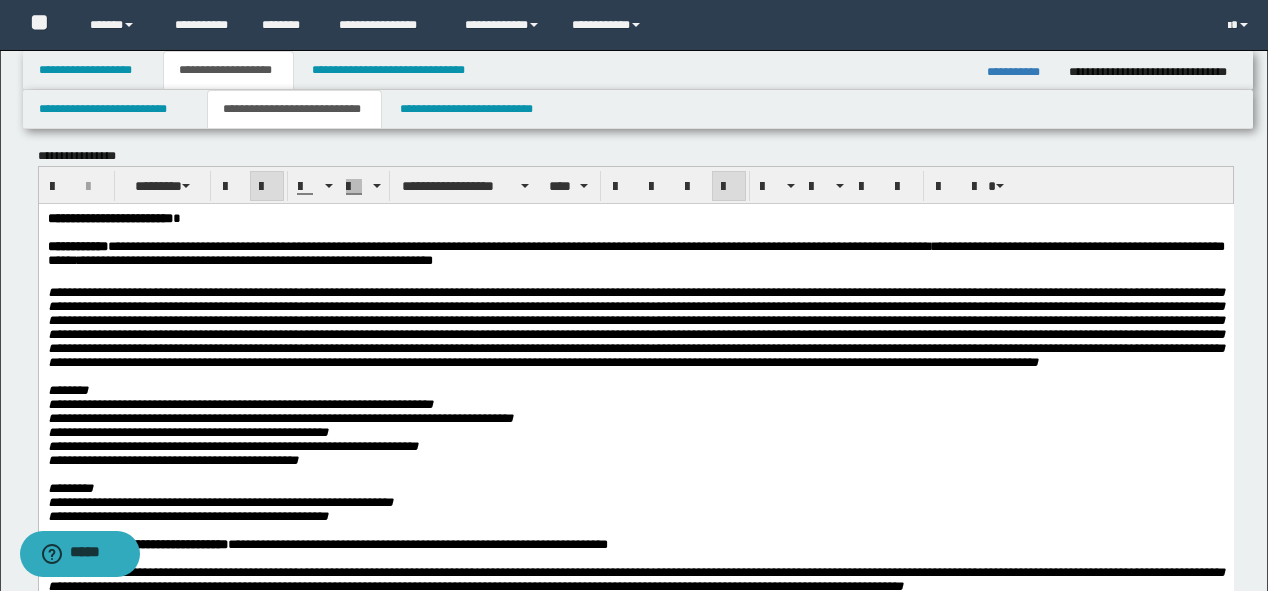 scroll, scrollTop: 0, scrollLeft: 0, axis: both 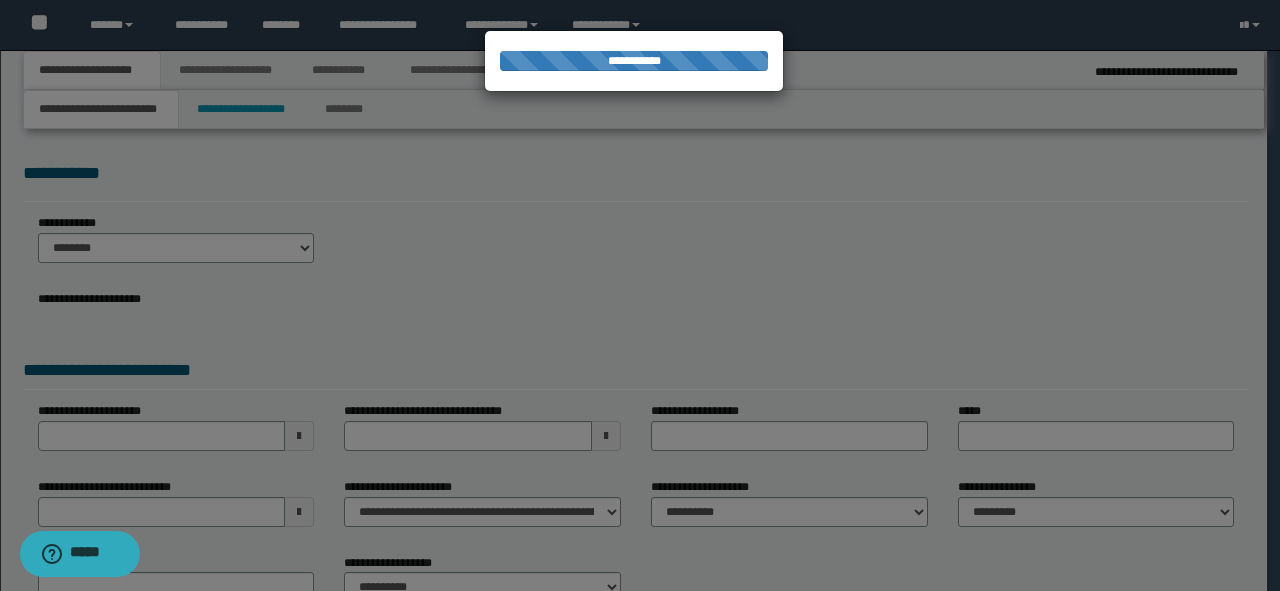 type on "********" 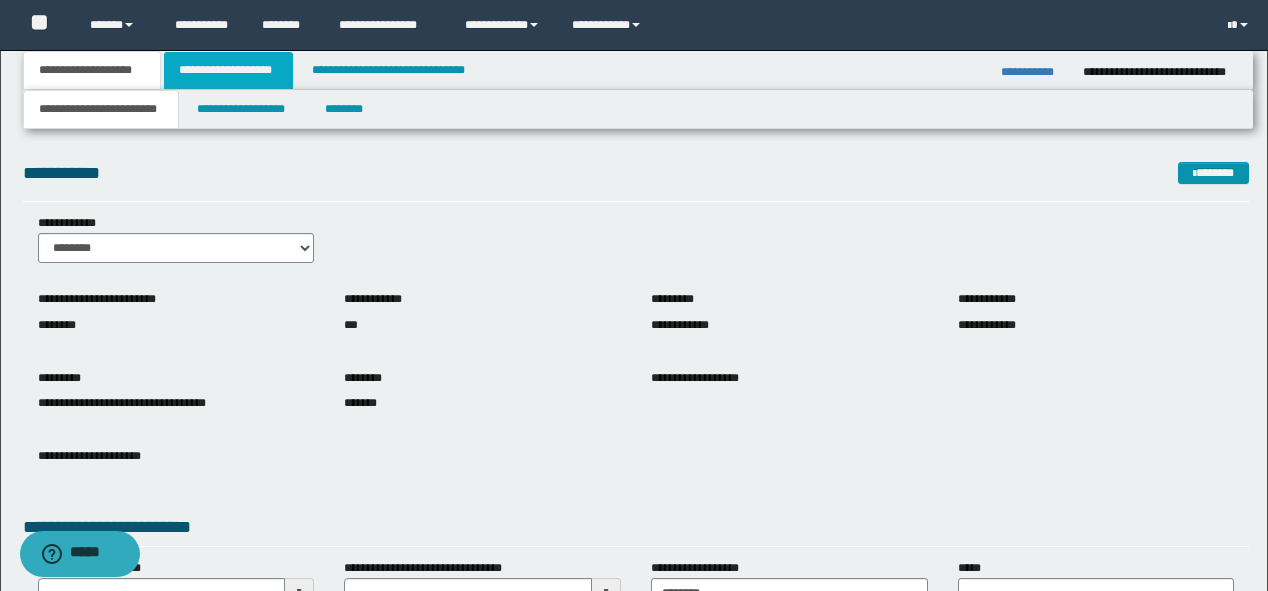 click on "**********" at bounding box center (228, 70) 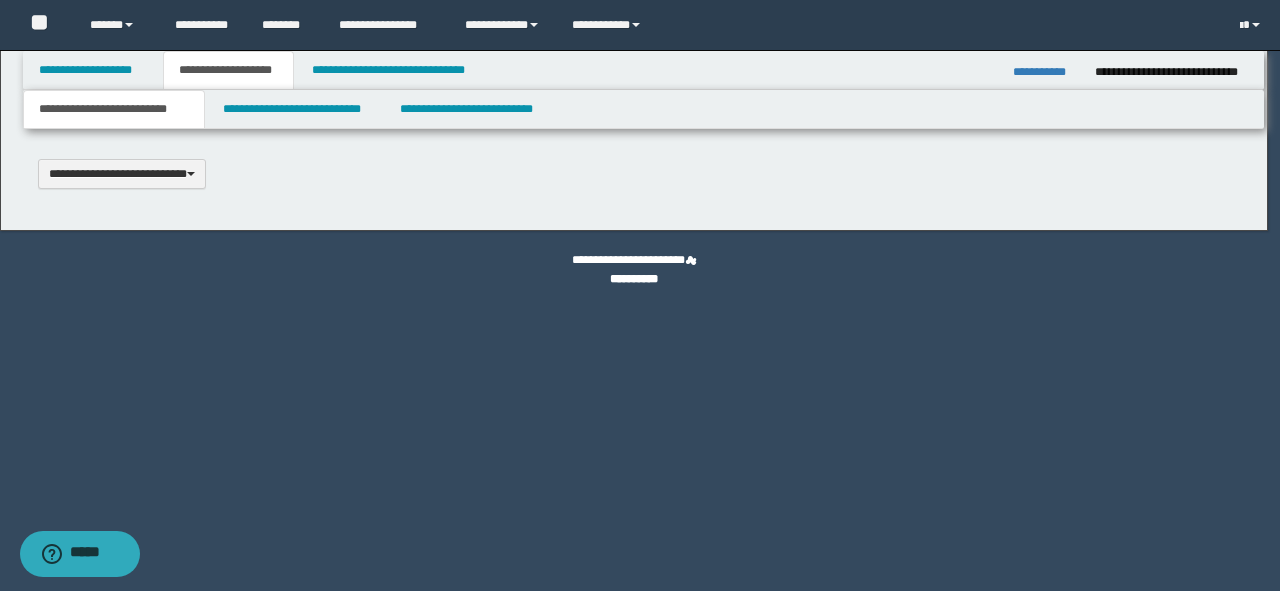 scroll, scrollTop: 0, scrollLeft: 0, axis: both 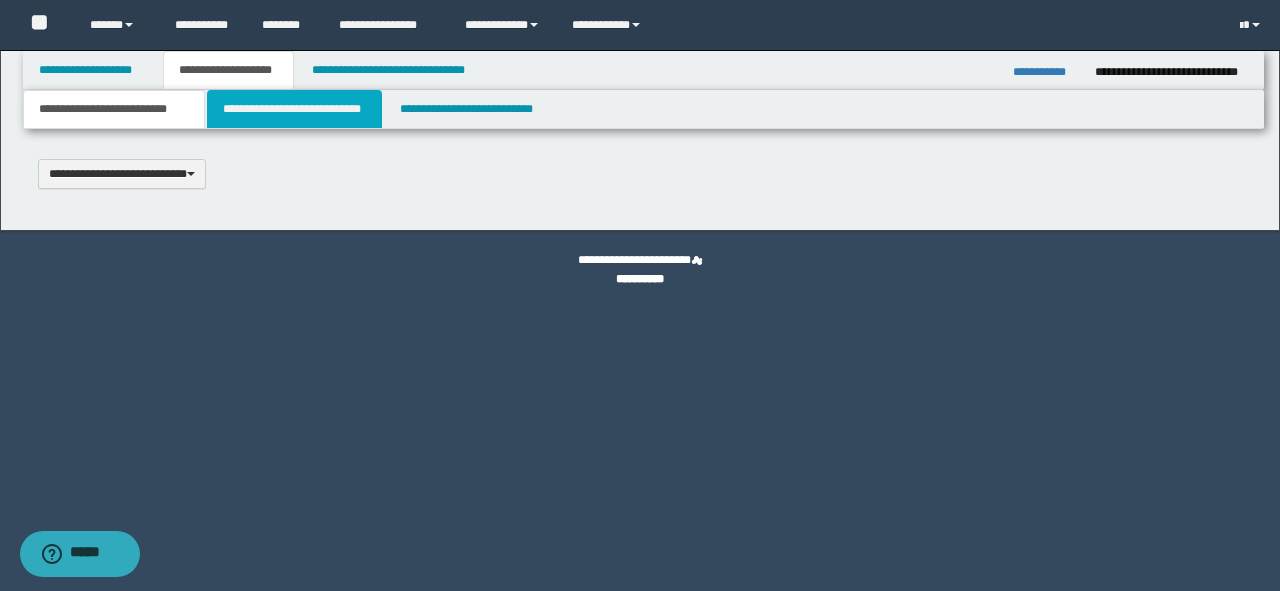 click on "**********" at bounding box center (294, 109) 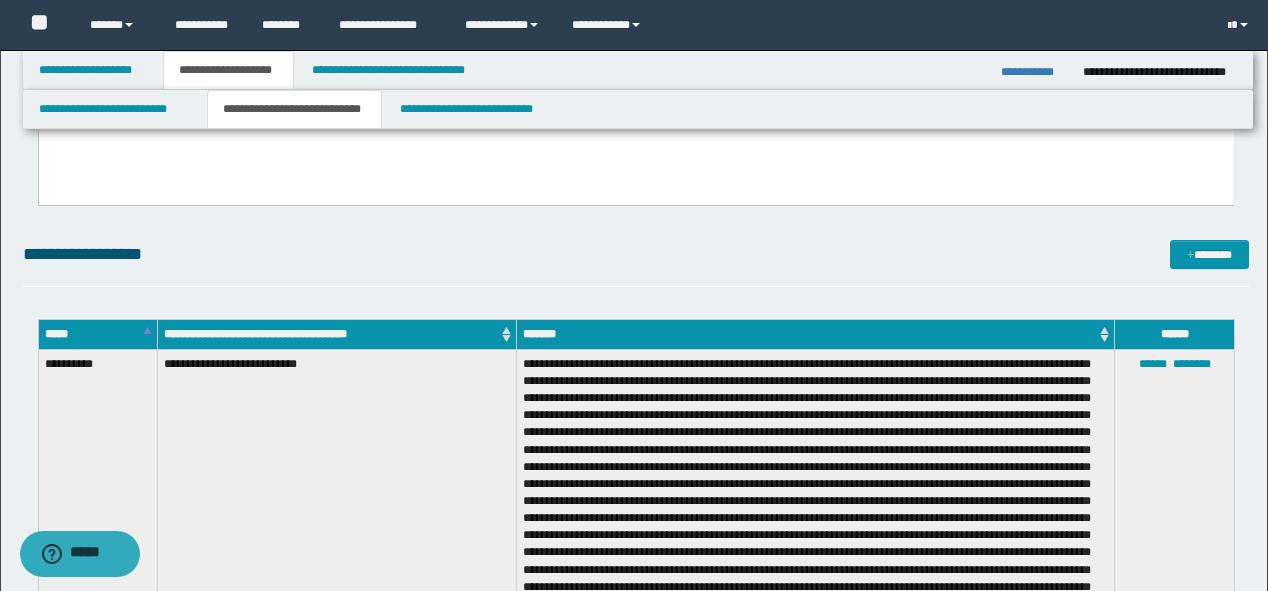 scroll, scrollTop: 1760, scrollLeft: 0, axis: vertical 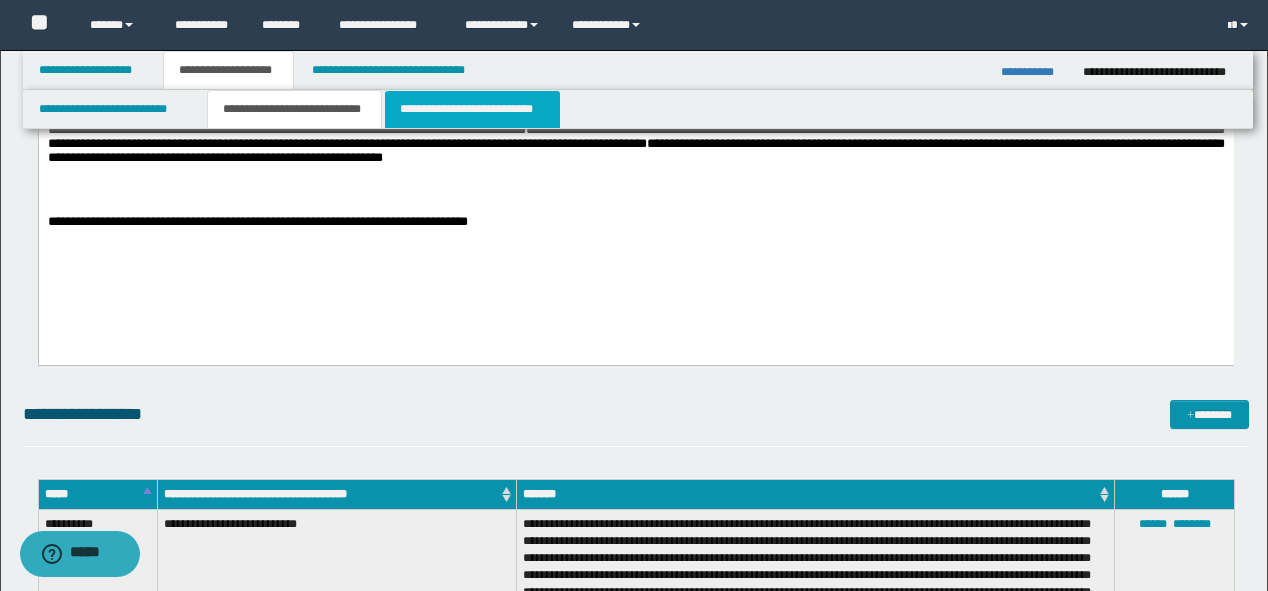 click on "**********" at bounding box center [472, 109] 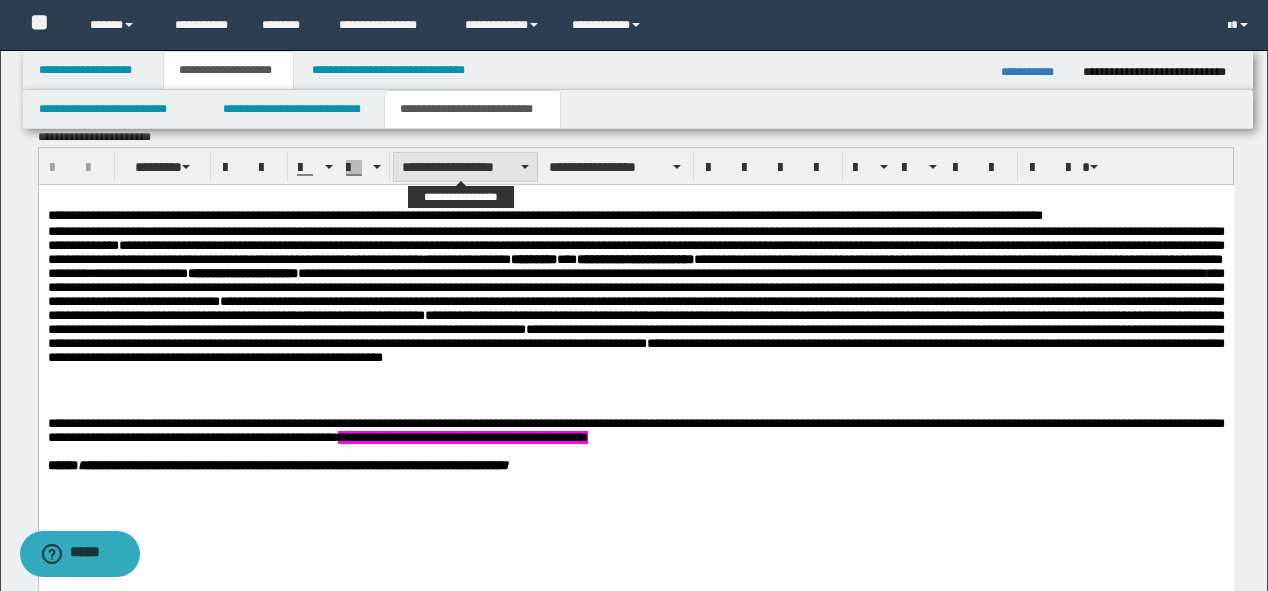 scroll, scrollTop: 1280, scrollLeft: 0, axis: vertical 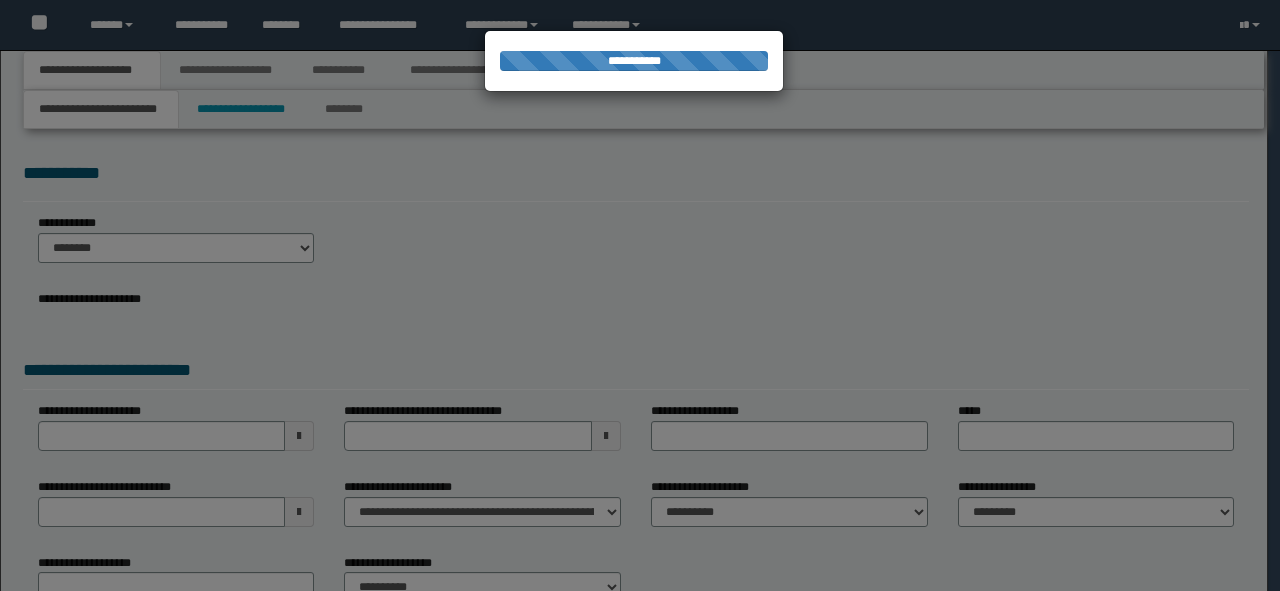 type on "**********" 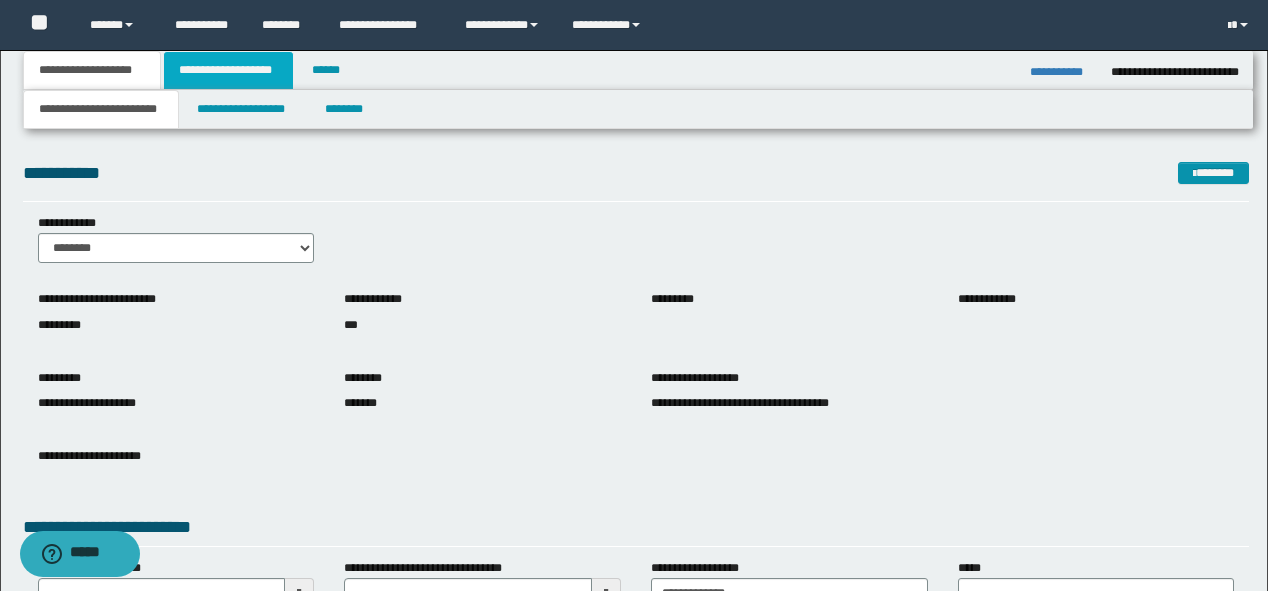 click on "**********" at bounding box center (228, 70) 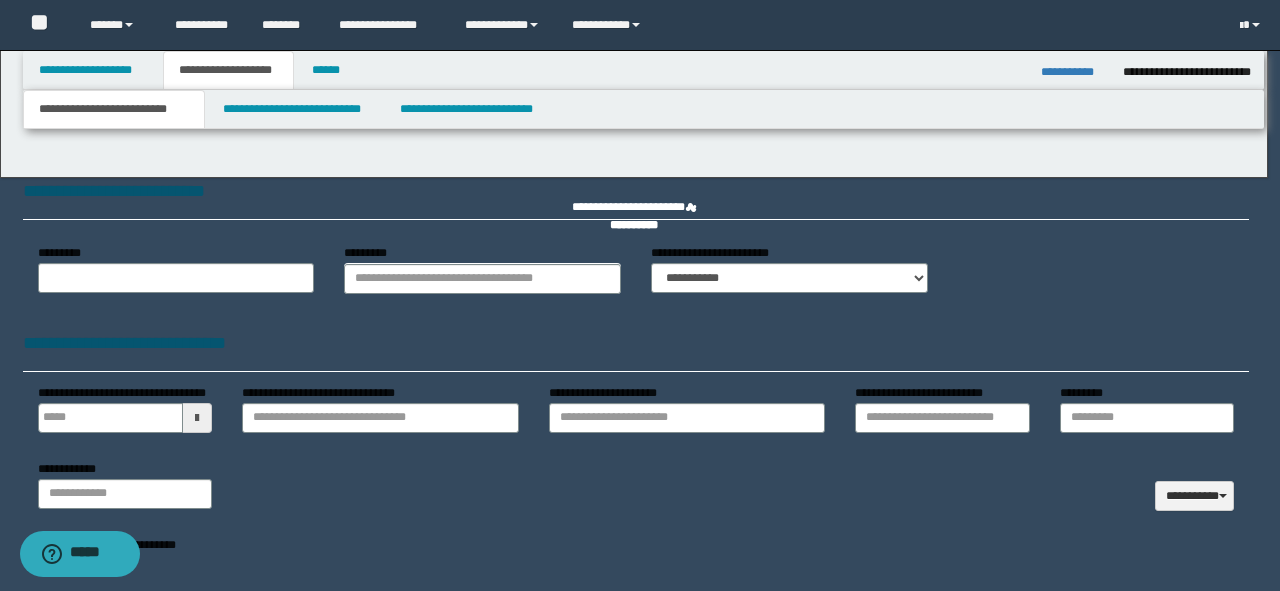 type 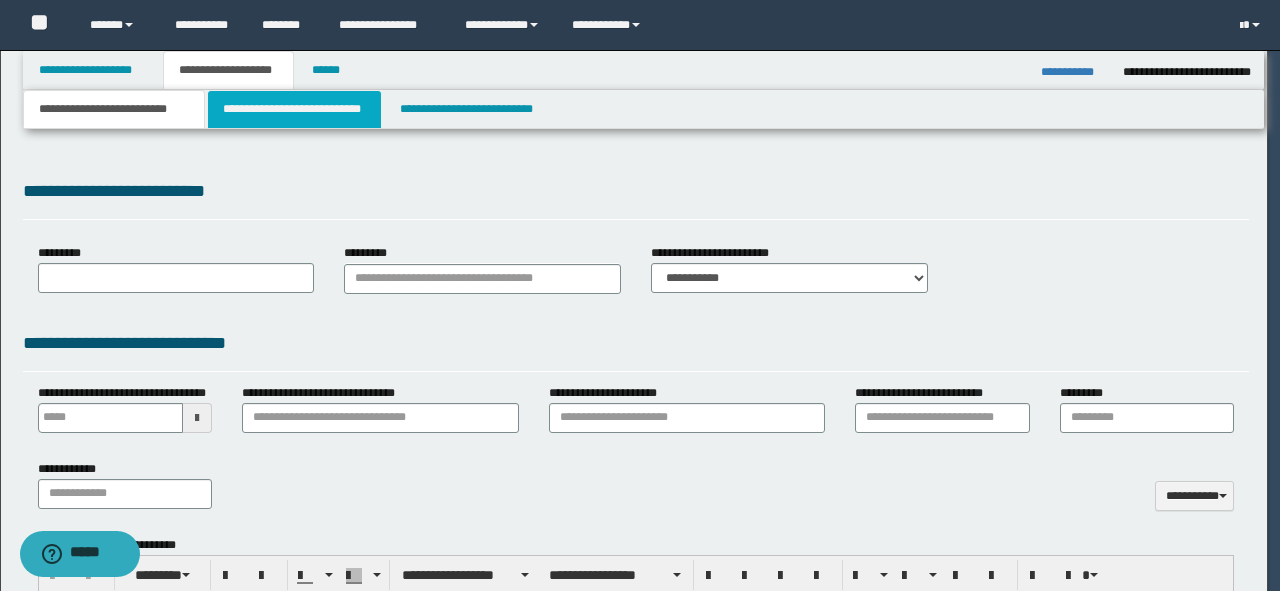 scroll, scrollTop: 0, scrollLeft: 0, axis: both 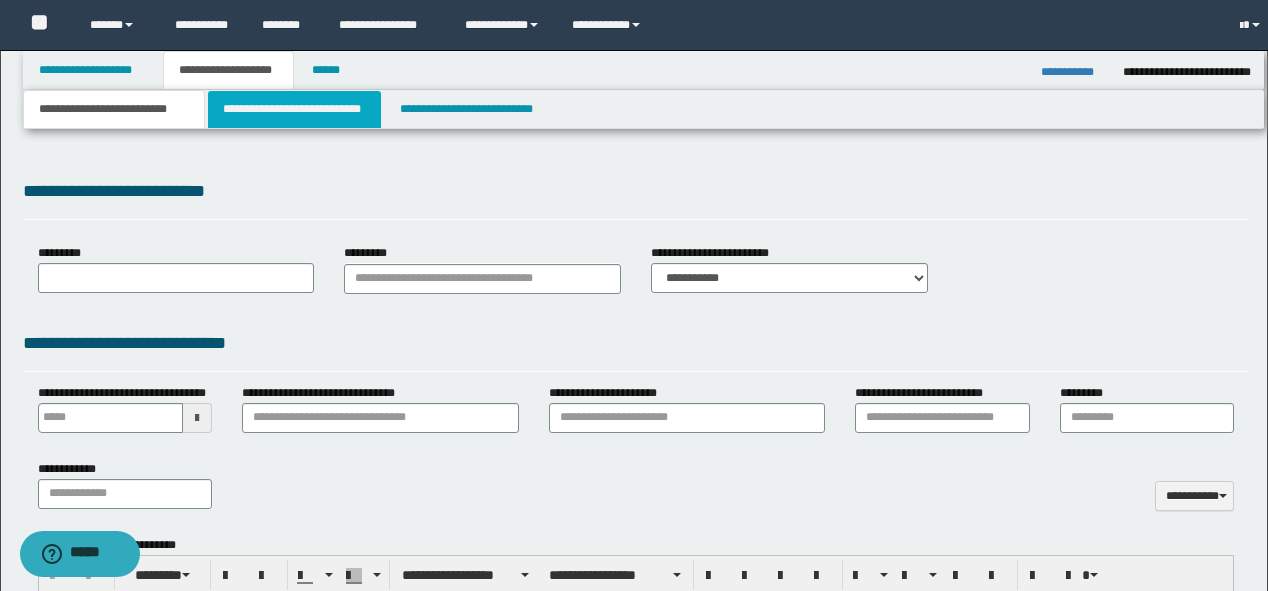 click on "**********" at bounding box center [294, 109] 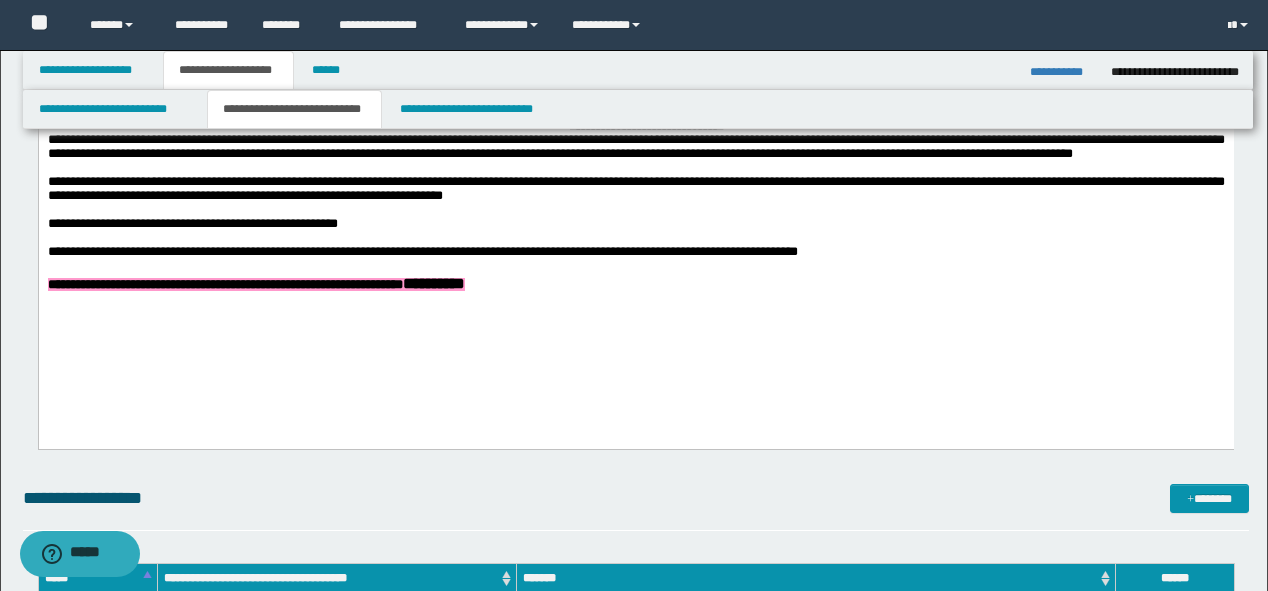 scroll, scrollTop: 1120, scrollLeft: 0, axis: vertical 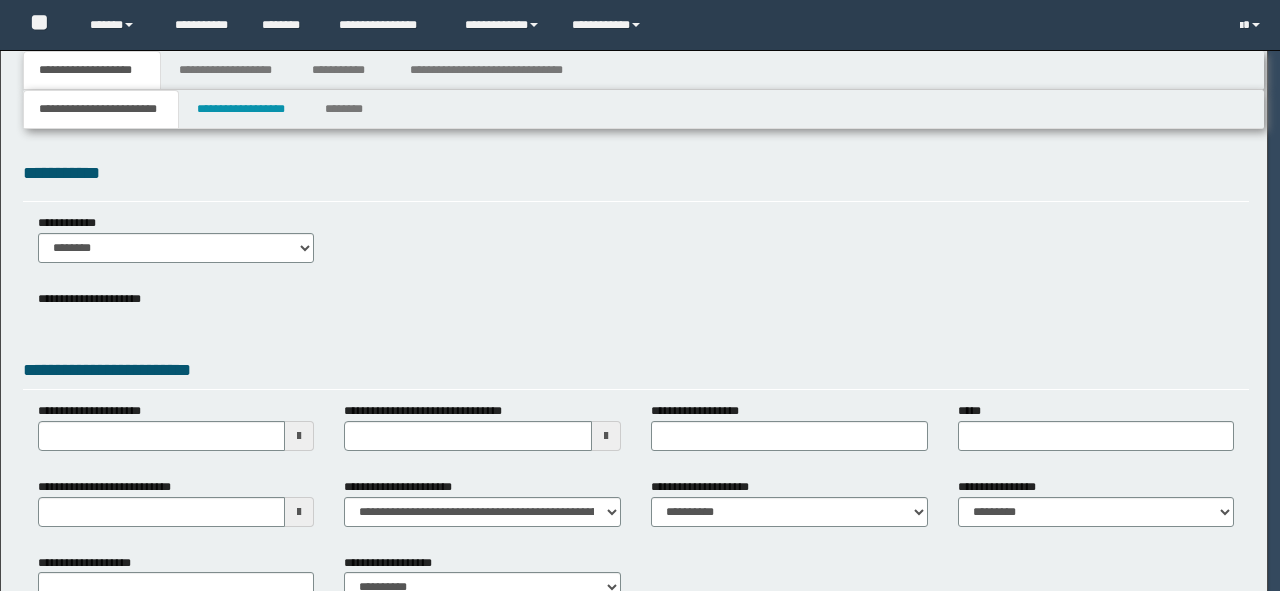 type on "**********" 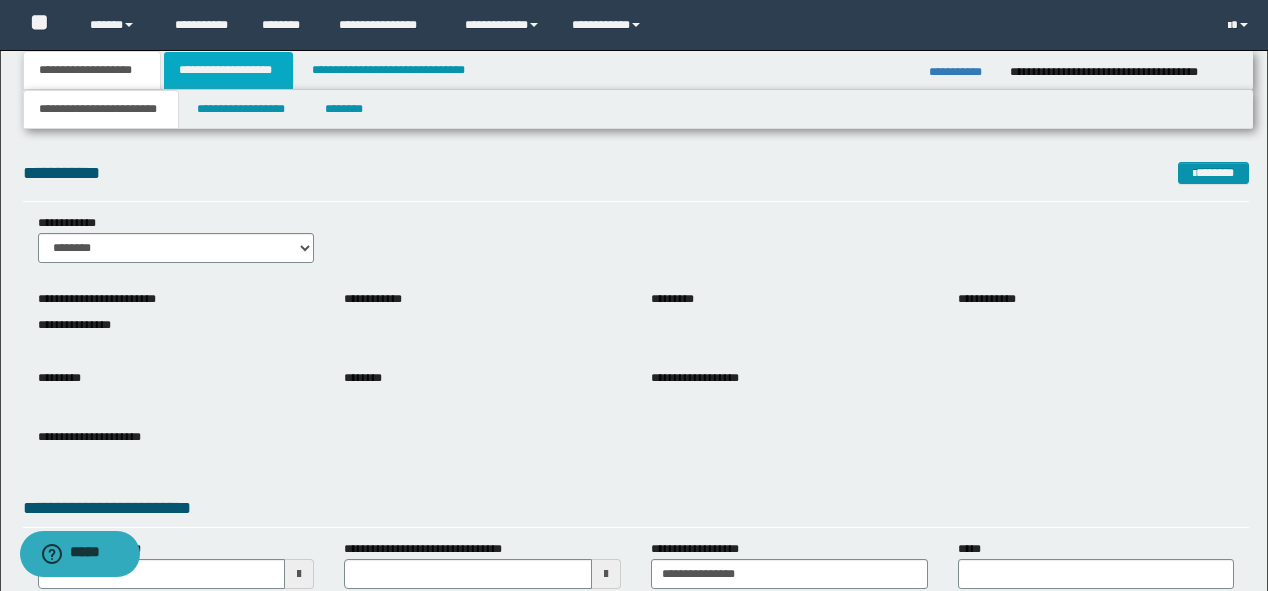 click on "**********" at bounding box center (228, 70) 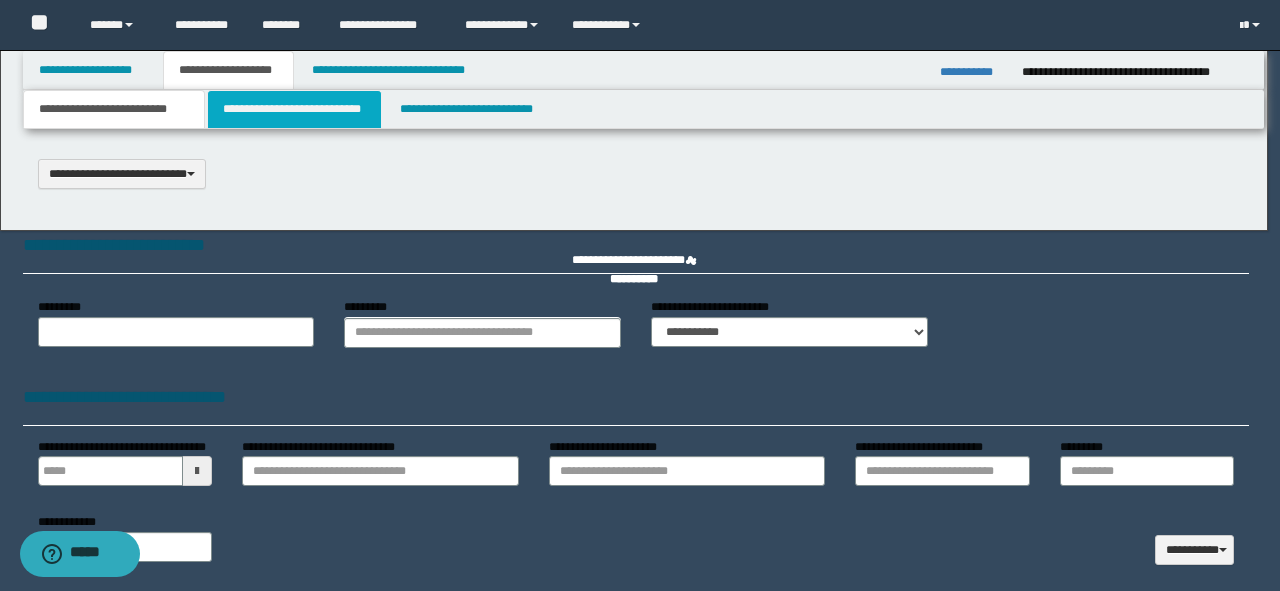 scroll, scrollTop: 0, scrollLeft: 0, axis: both 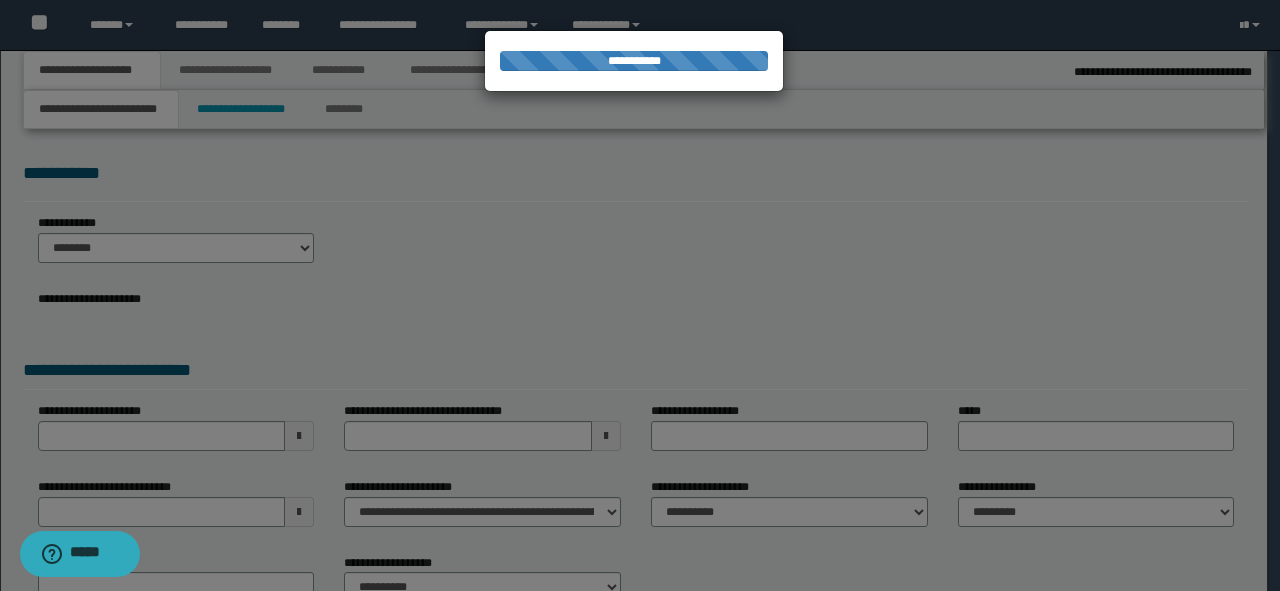 type on "**********" 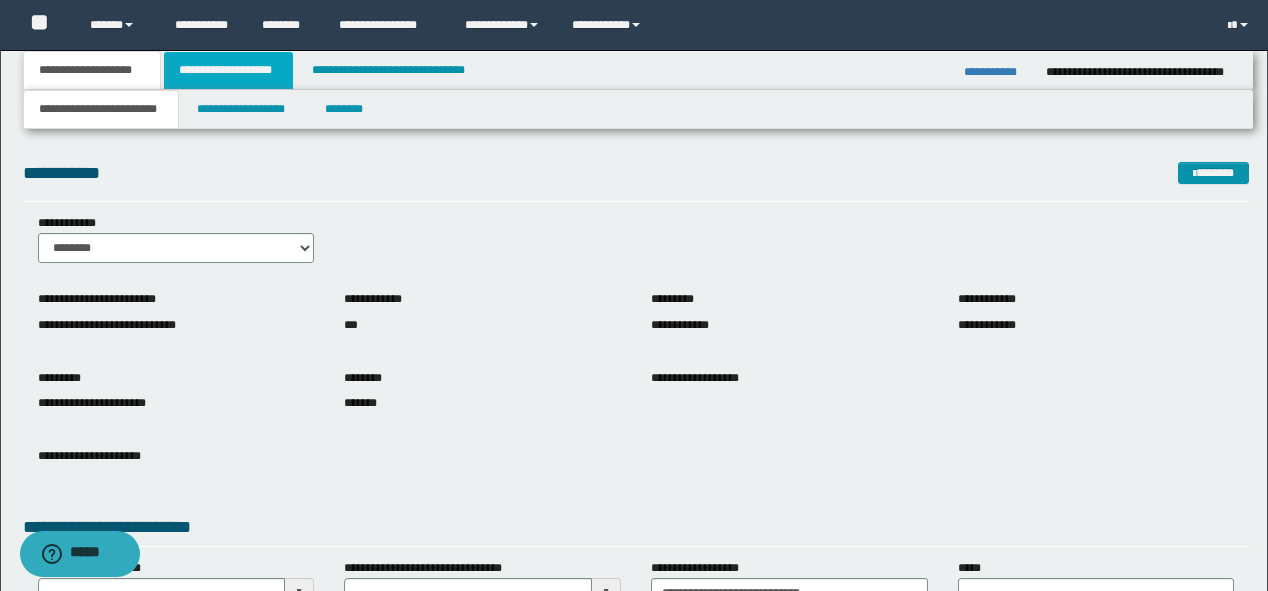 click on "**********" at bounding box center [228, 70] 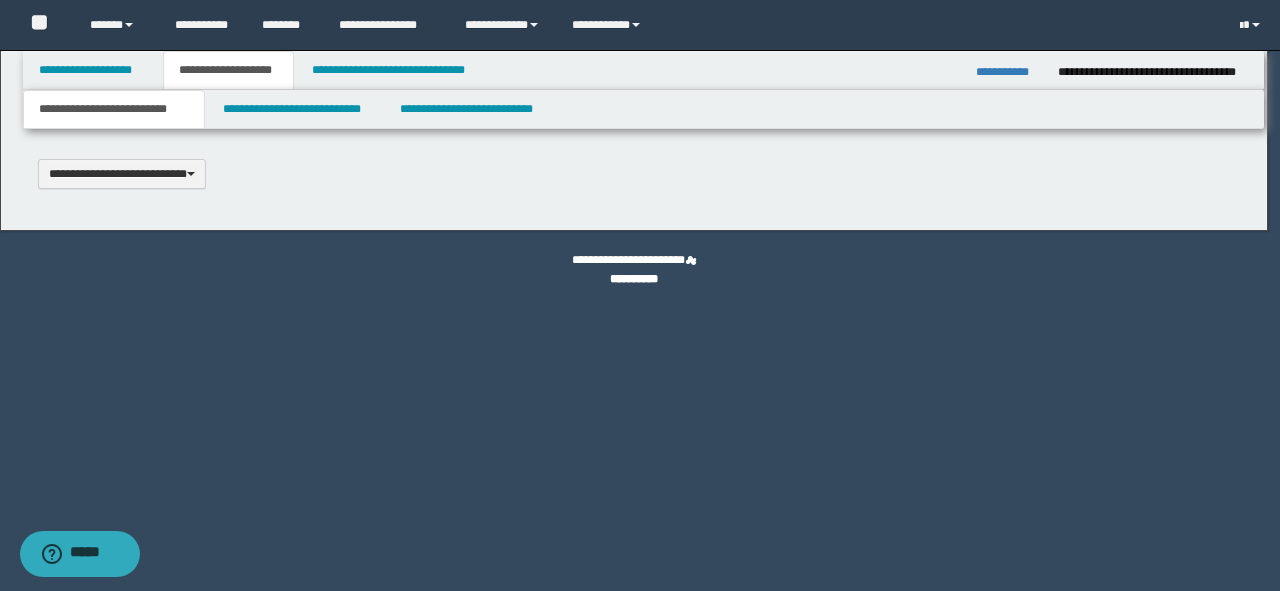 type 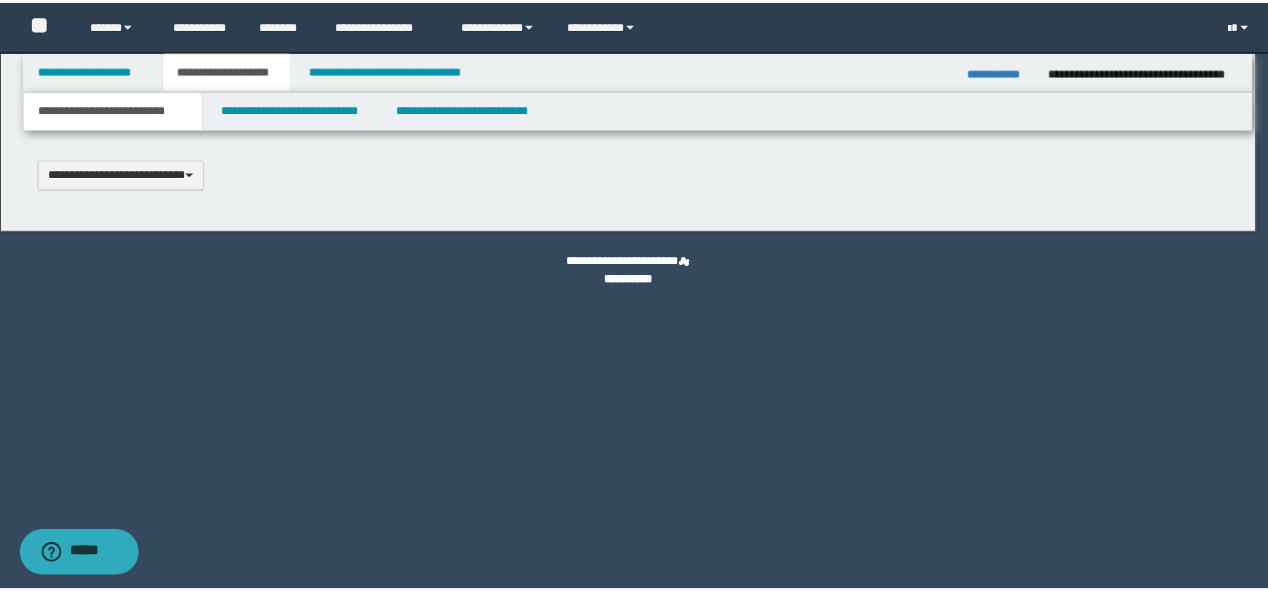scroll, scrollTop: 0, scrollLeft: 0, axis: both 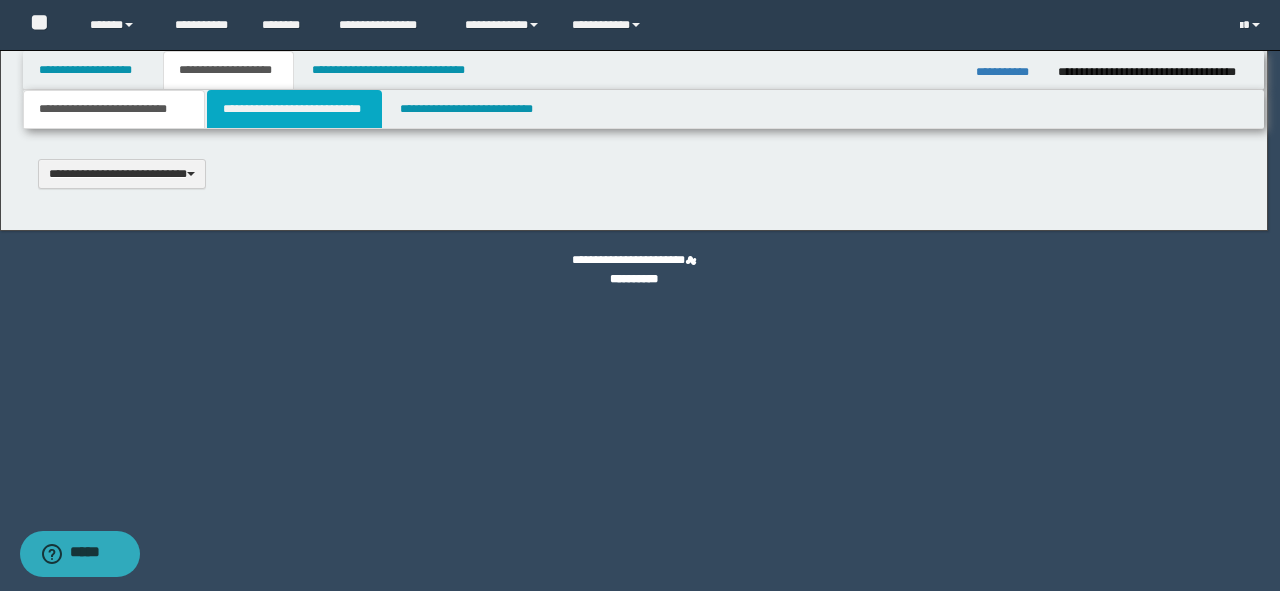 click on "**********" at bounding box center (294, 109) 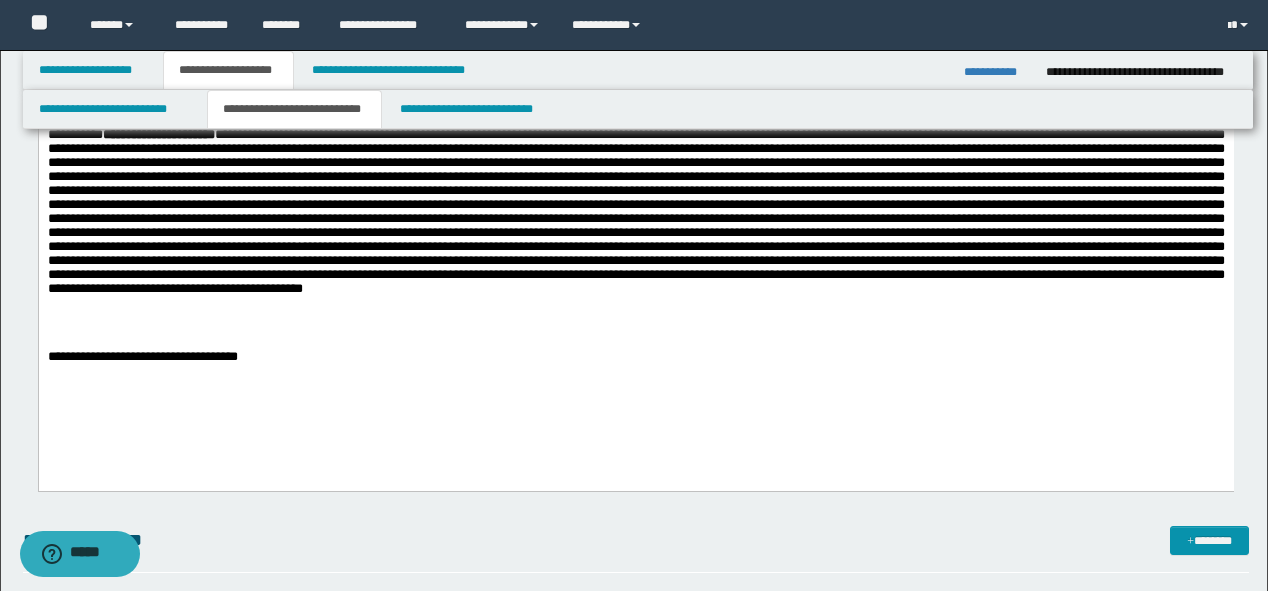 scroll, scrollTop: 2000, scrollLeft: 0, axis: vertical 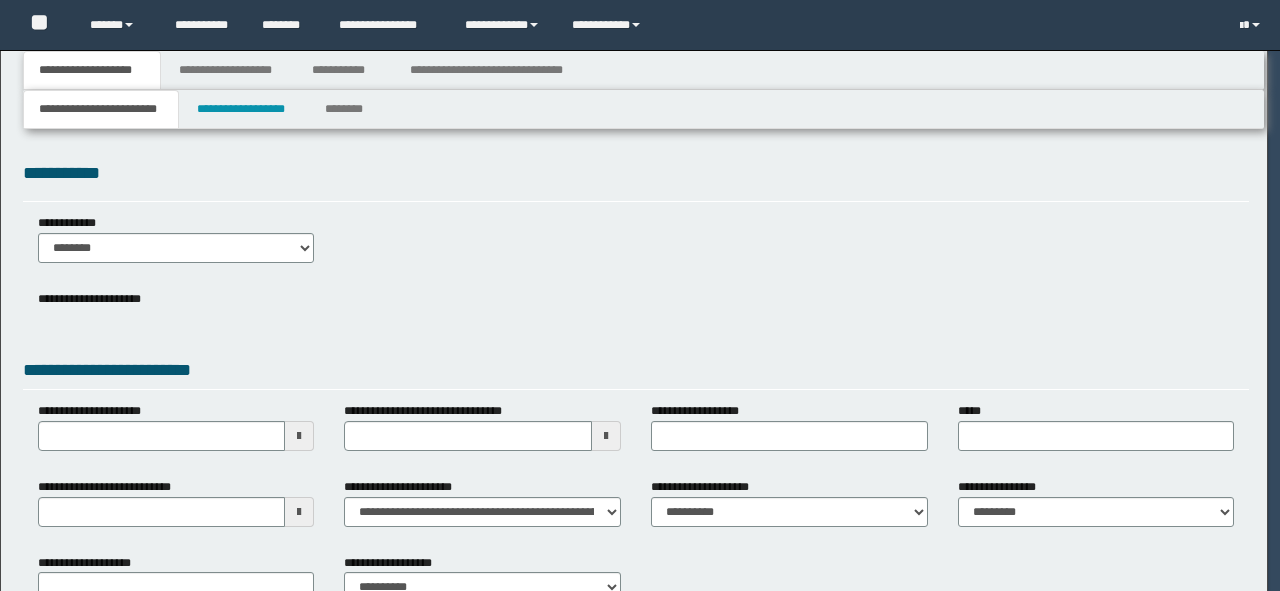 type on "**********" 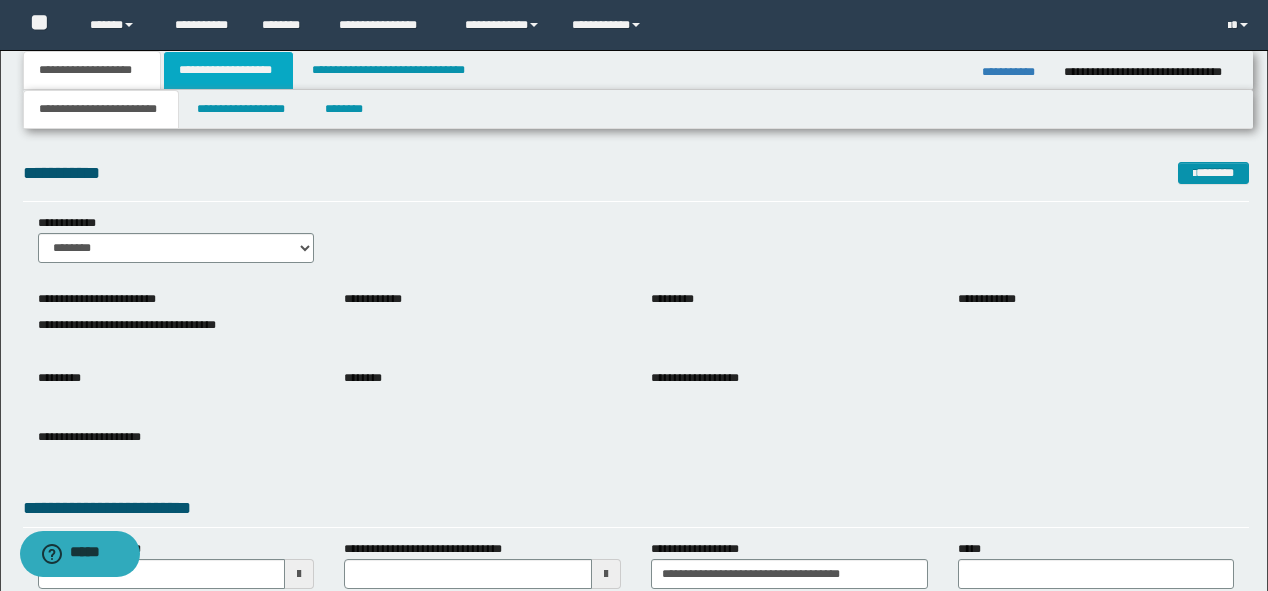 click on "**********" at bounding box center (228, 70) 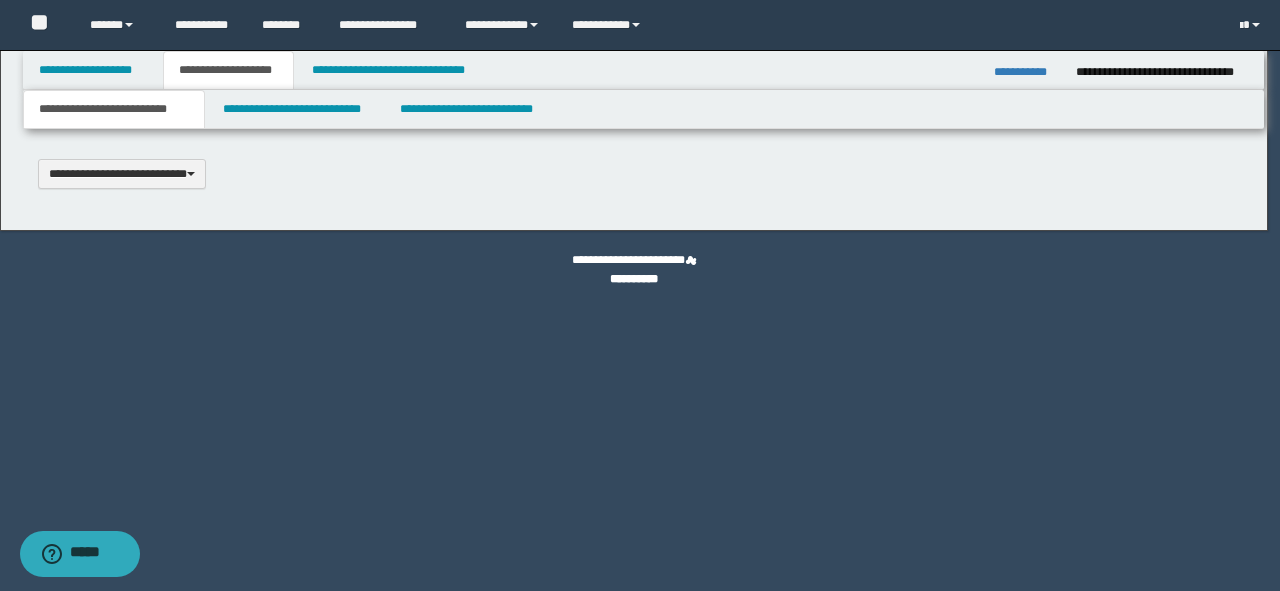 scroll, scrollTop: 0, scrollLeft: 0, axis: both 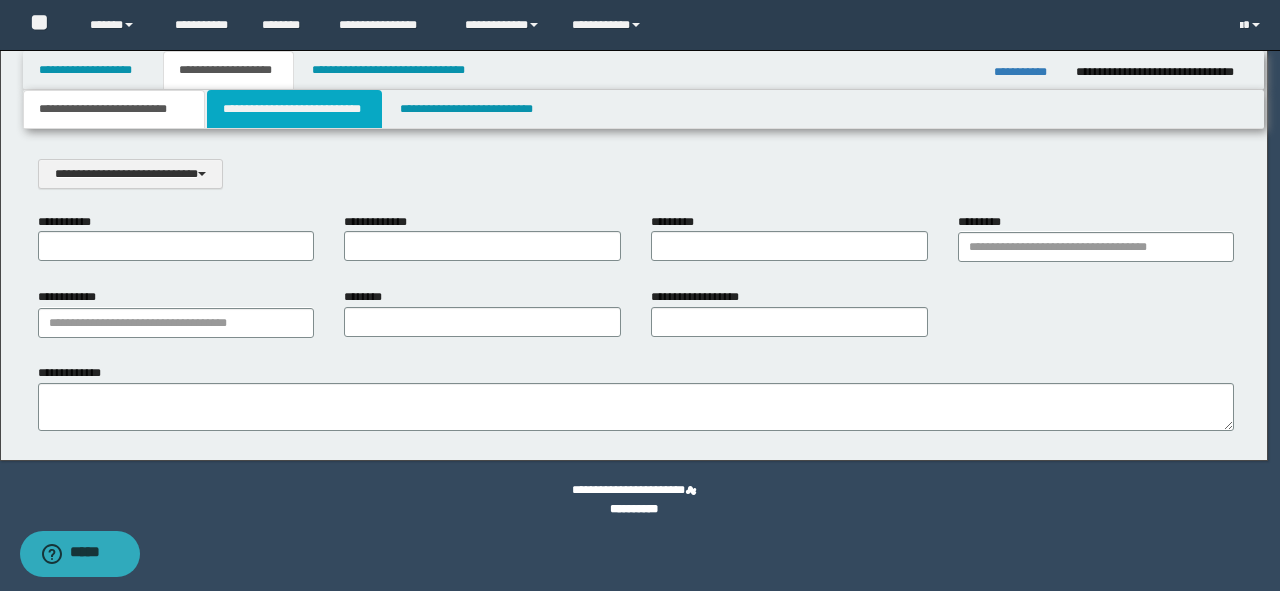 click on "**********" at bounding box center [294, 109] 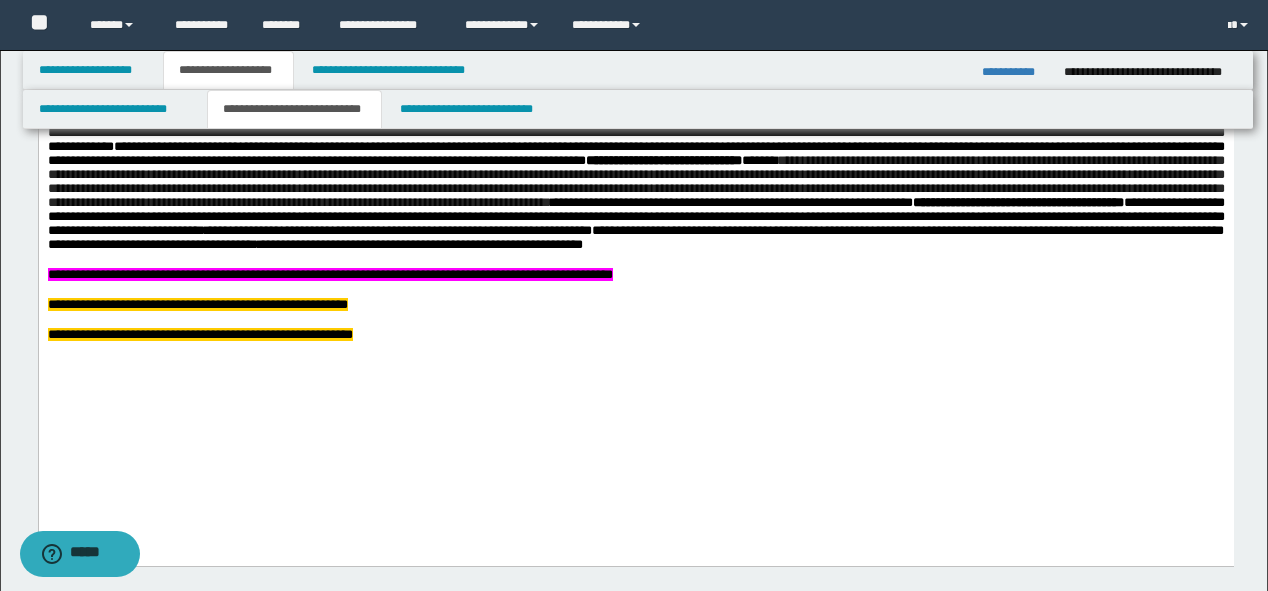 scroll, scrollTop: 800, scrollLeft: 0, axis: vertical 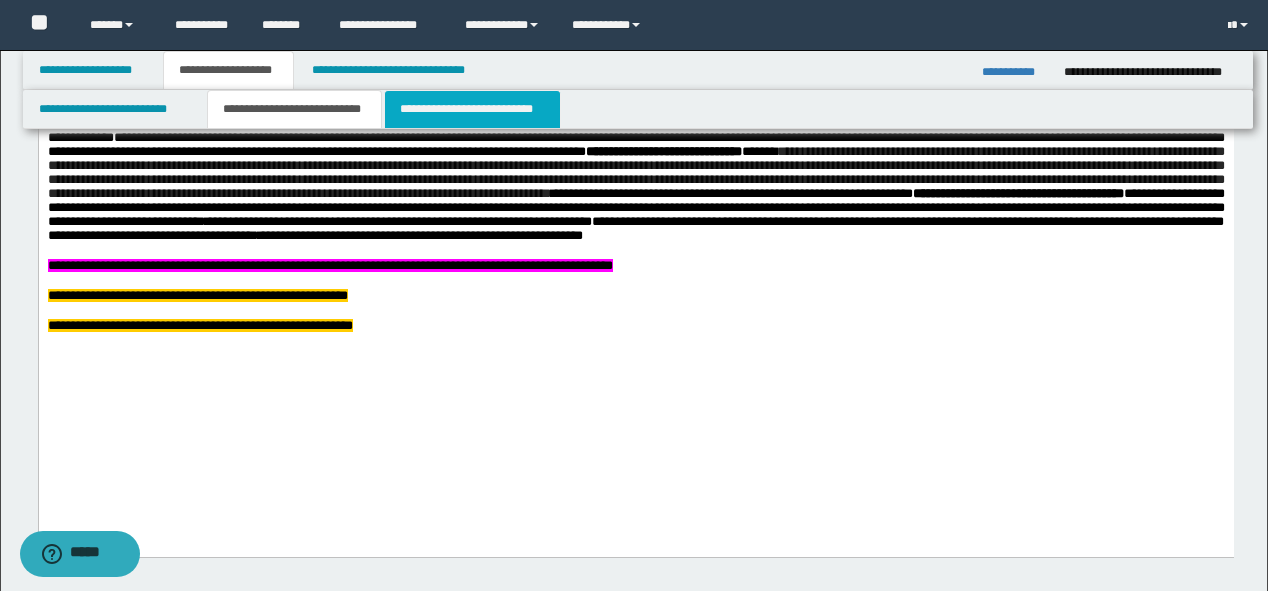 click on "**********" at bounding box center (472, 109) 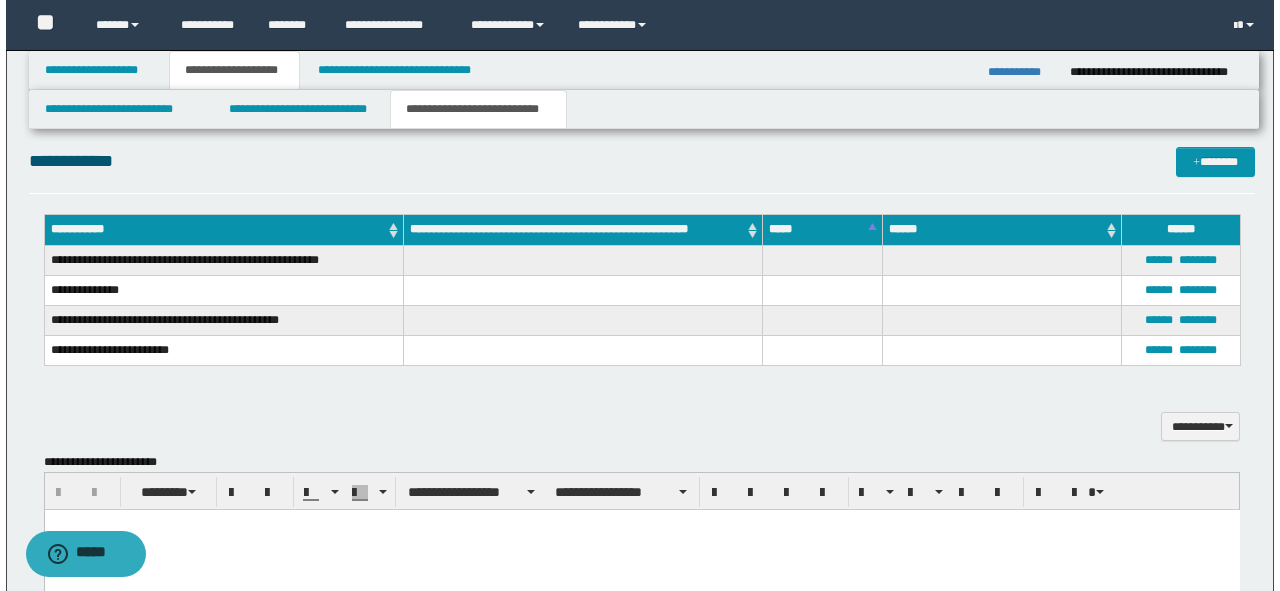 scroll, scrollTop: 480, scrollLeft: 0, axis: vertical 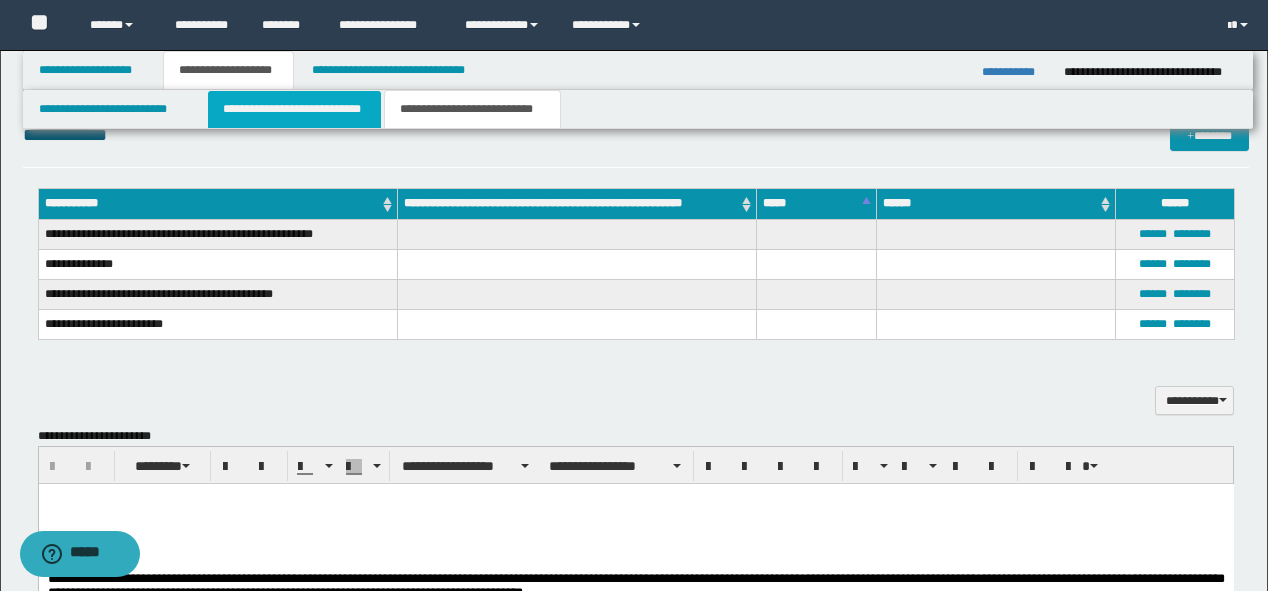 click on "**********" at bounding box center [294, 109] 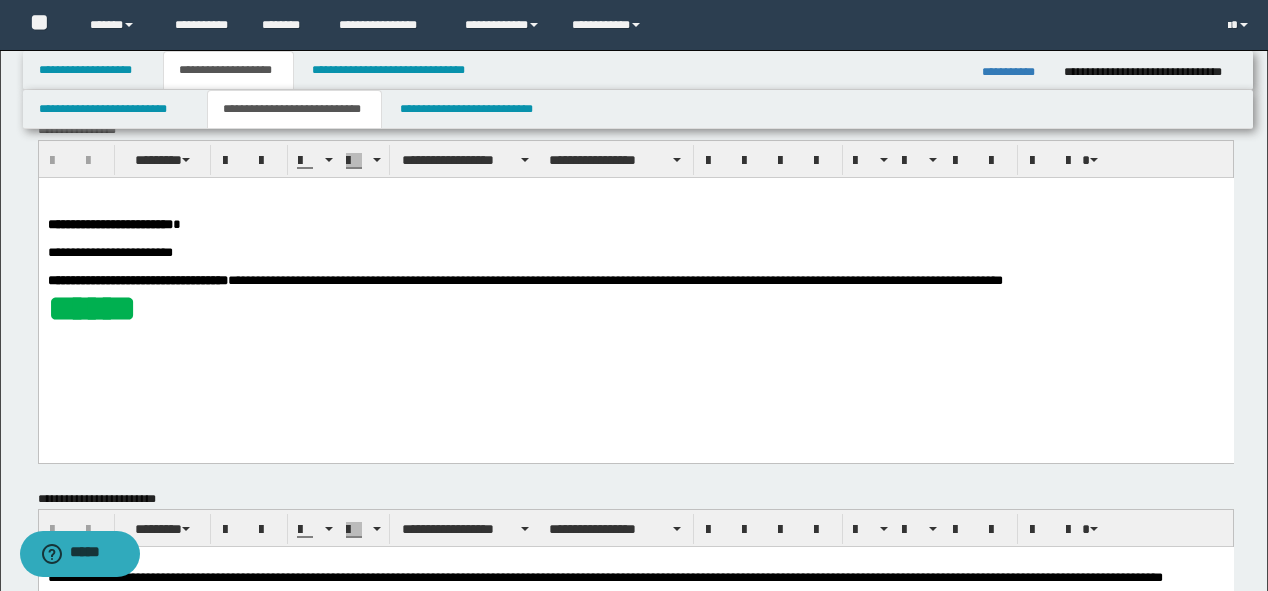 scroll, scrollTop: 0, scrollLeft: 0, axis: both 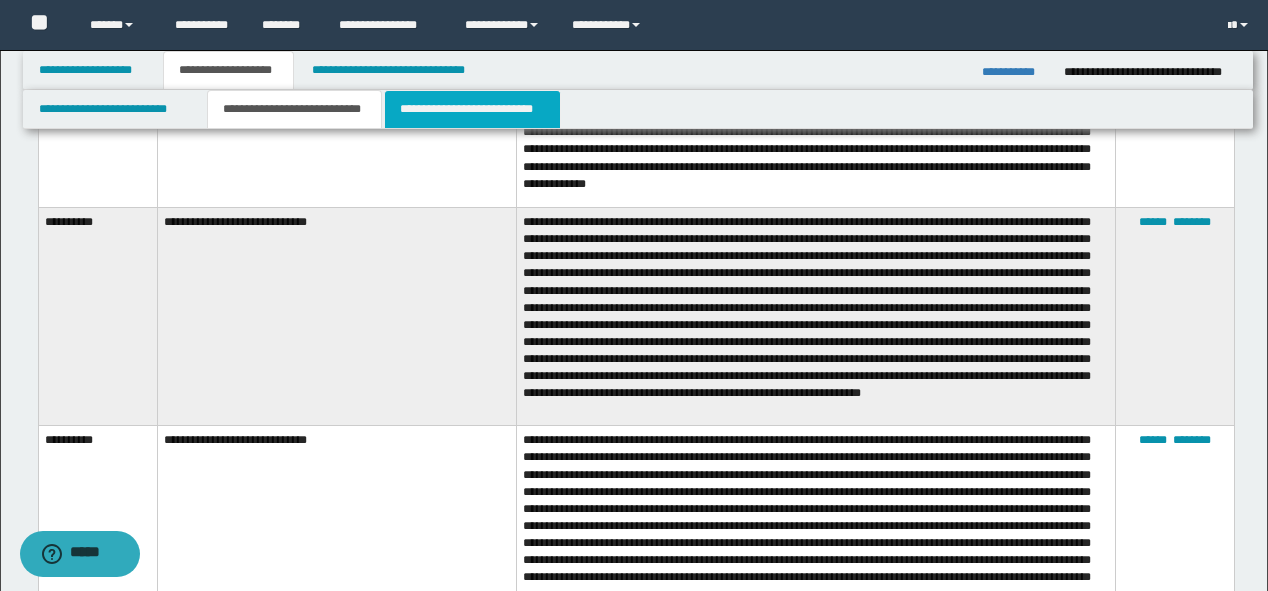 click on "**********" at bounding box center [472, 109] 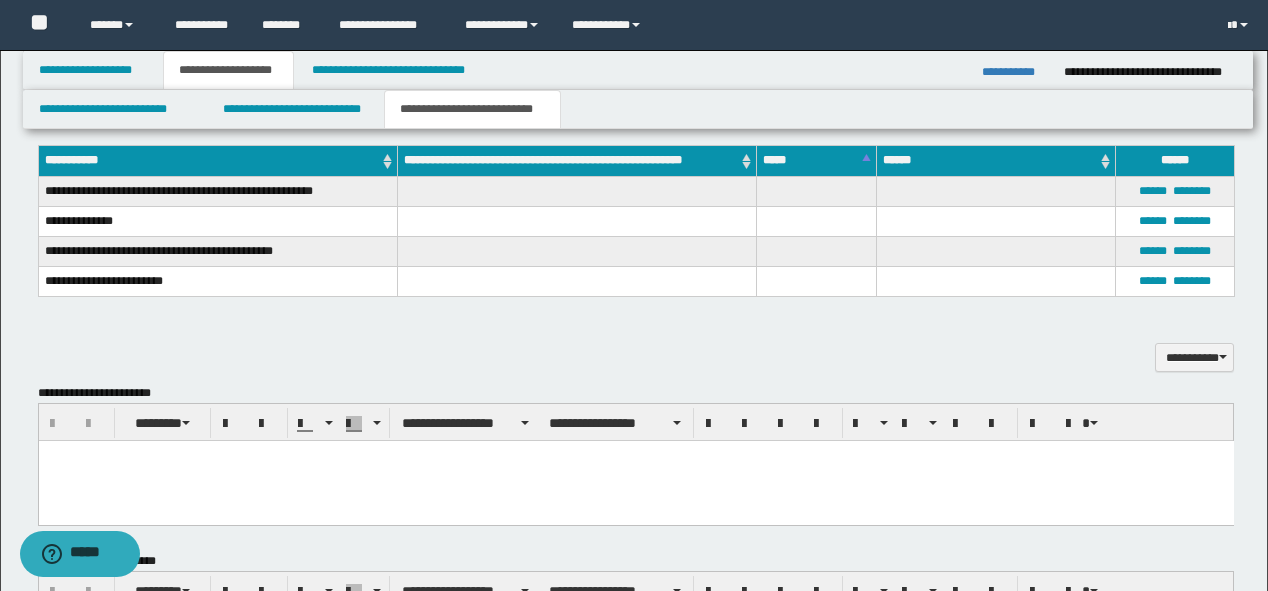 scroll, scrollTop: 320, scrollLeft: 0, axis: vertical 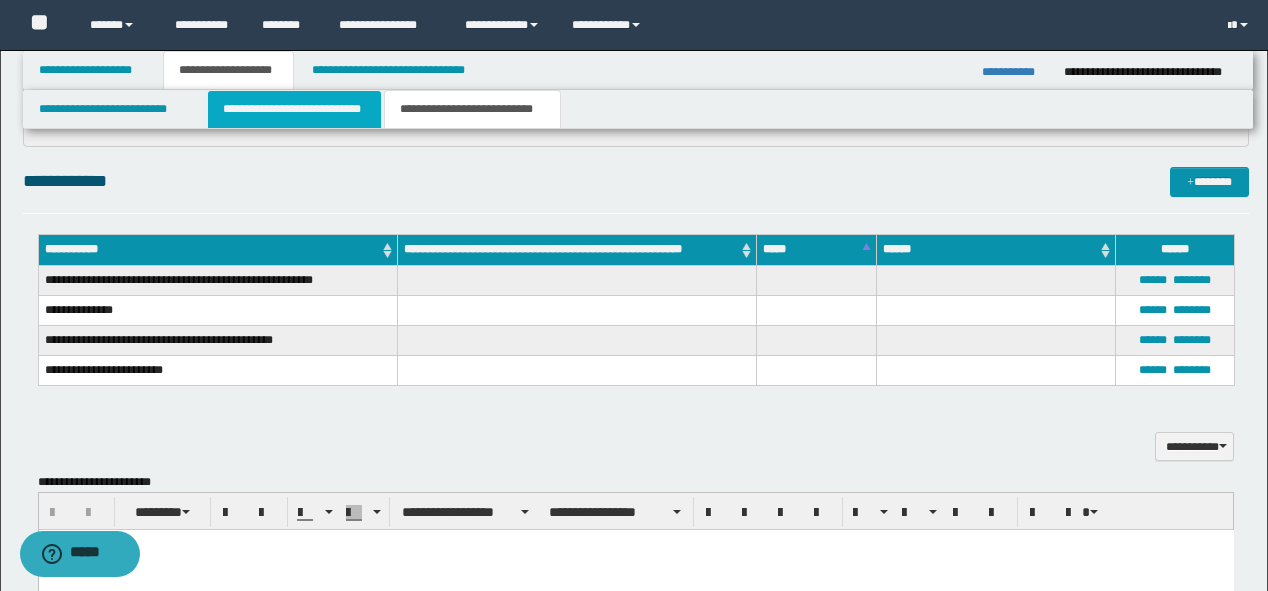 click on "**********" at bounding box center [294, 109] 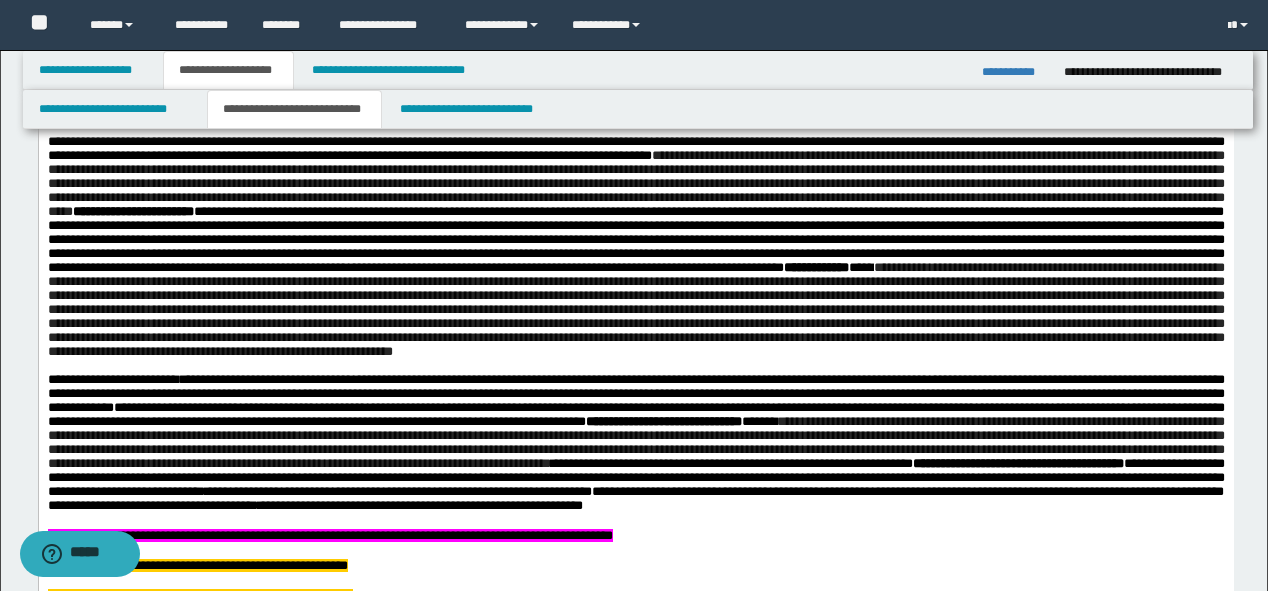 scroll, scrollTop: 800, scrollLeft: 0, axis: vertical 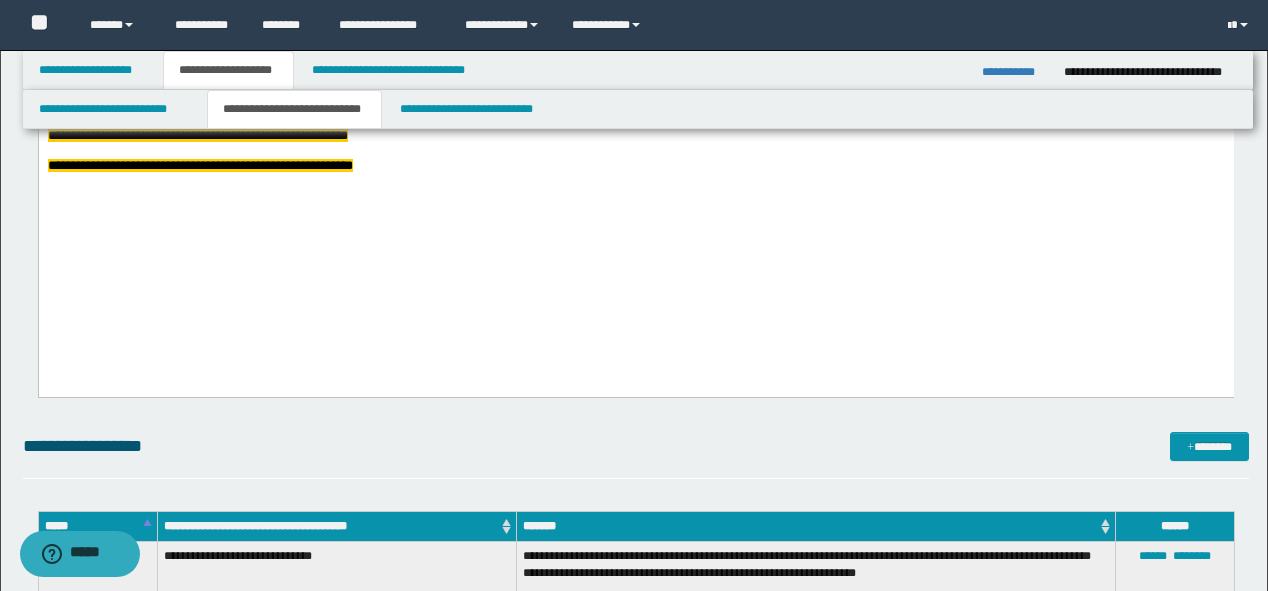 click on "**********" at bounding box center [635, 136] 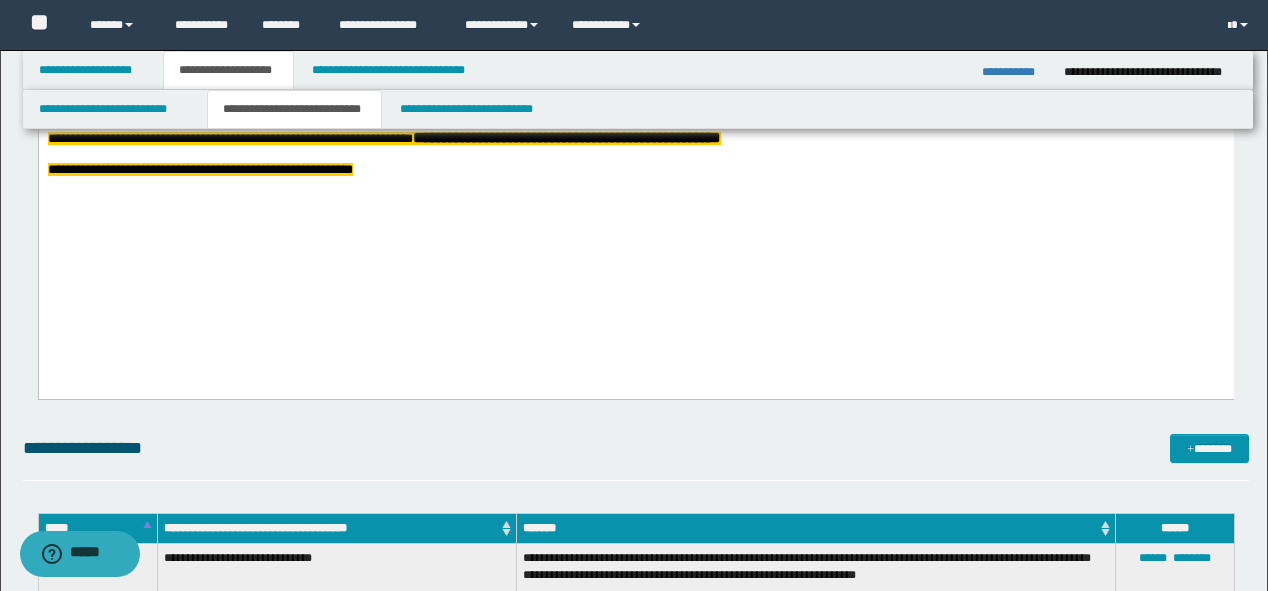 click on "**********" at bounding box center [566, 137] 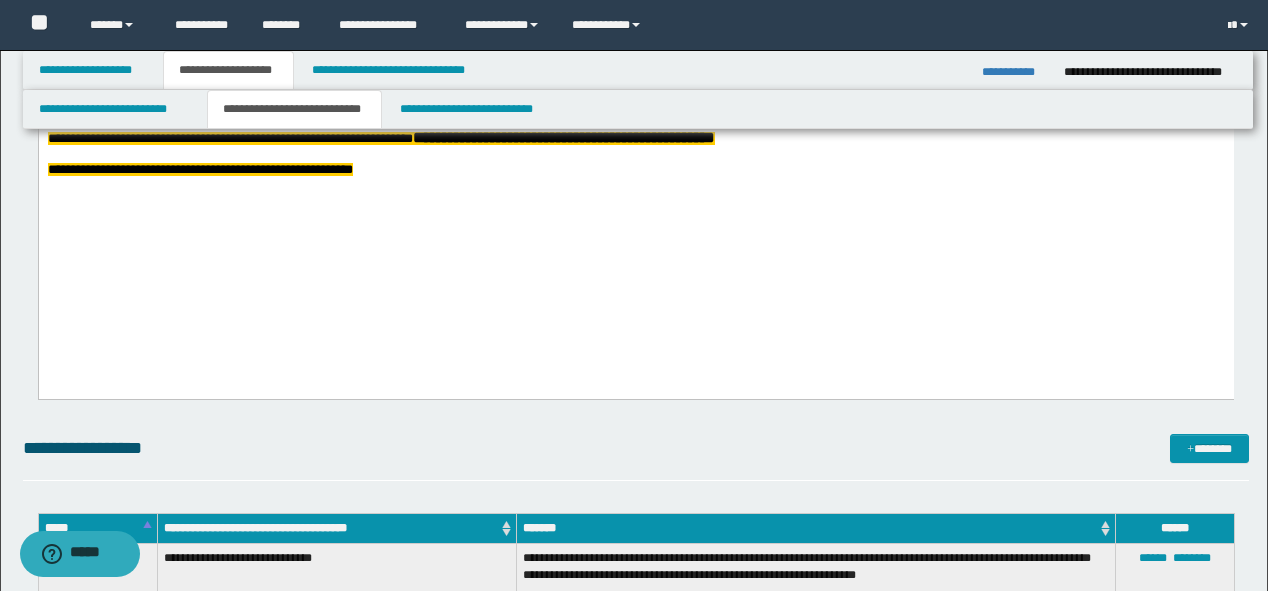 click on "**********" at bounding box center [635, 138] 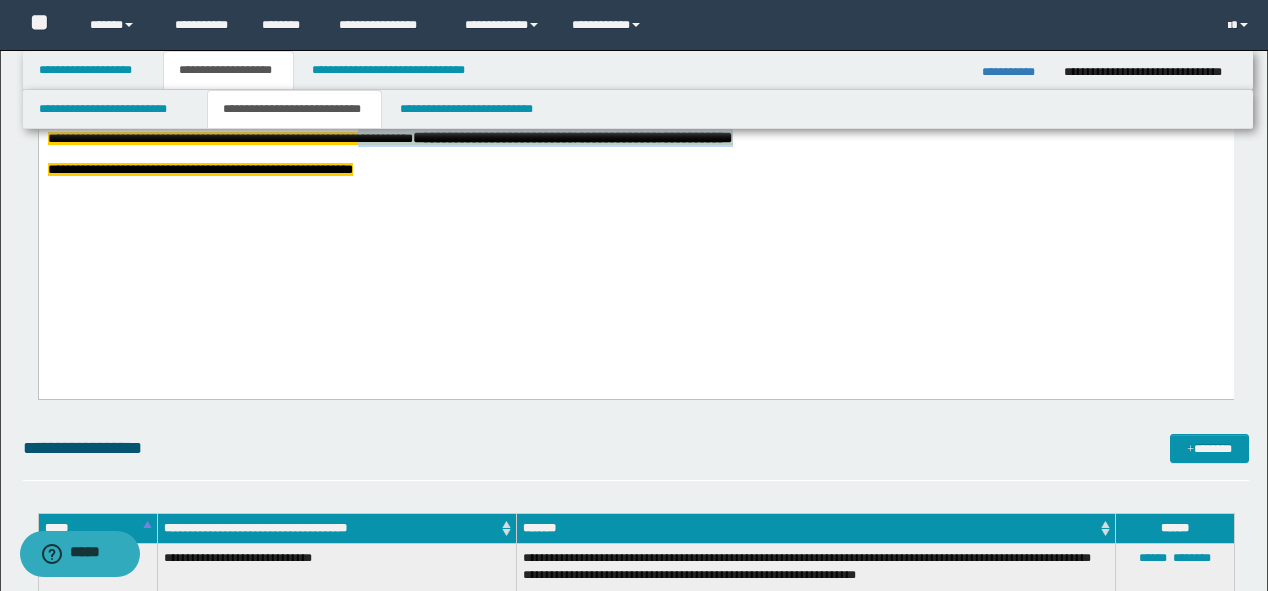 drag, startPoint x: 902, startPoint y: 258, endPoint x: 459, endPoint y: 253, distance: 443.02823 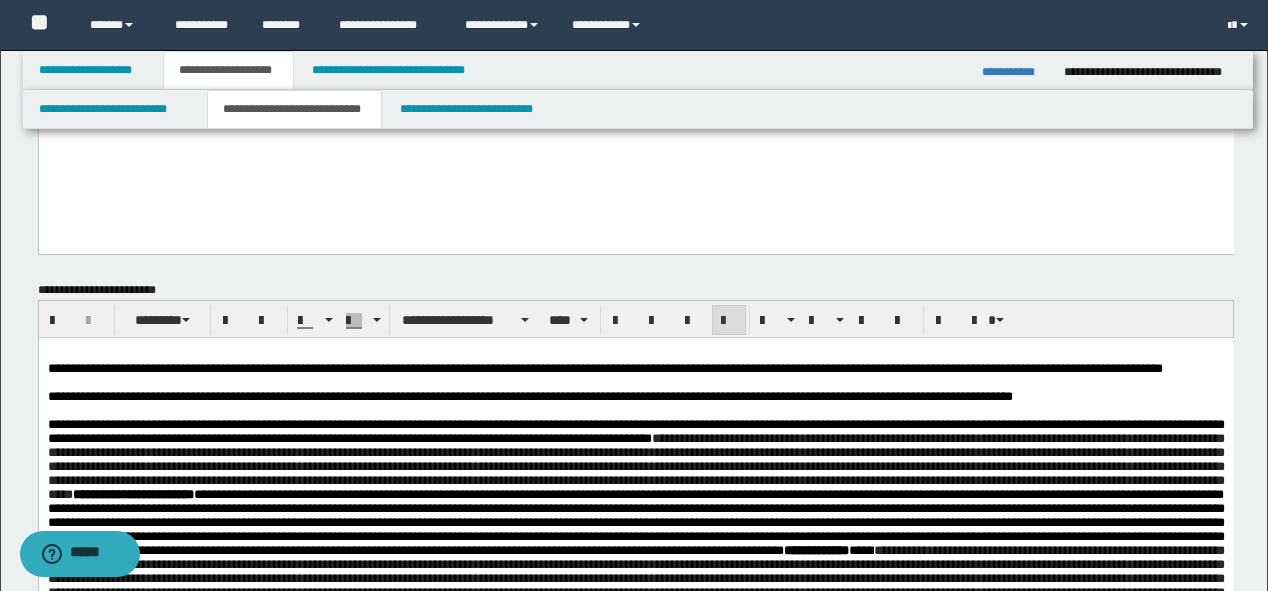 scroll, scrollTop: 240, scrollLeft: 0, axis: vertical 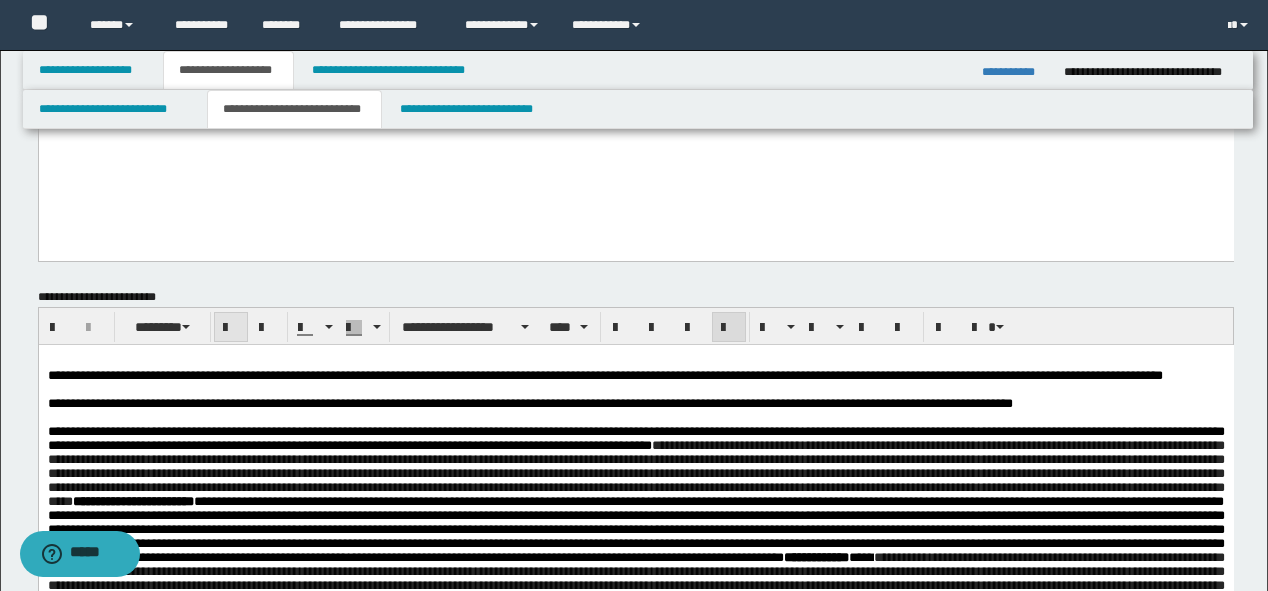 click at bounding box center (231, 327) 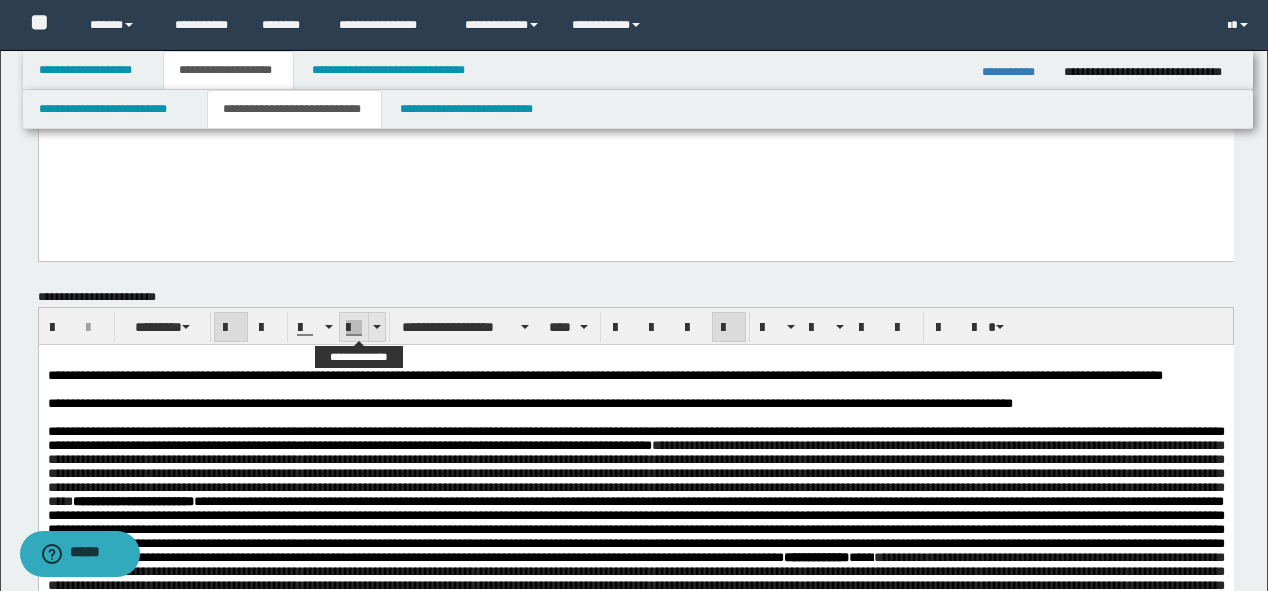 click at bounding box center (362, 327) 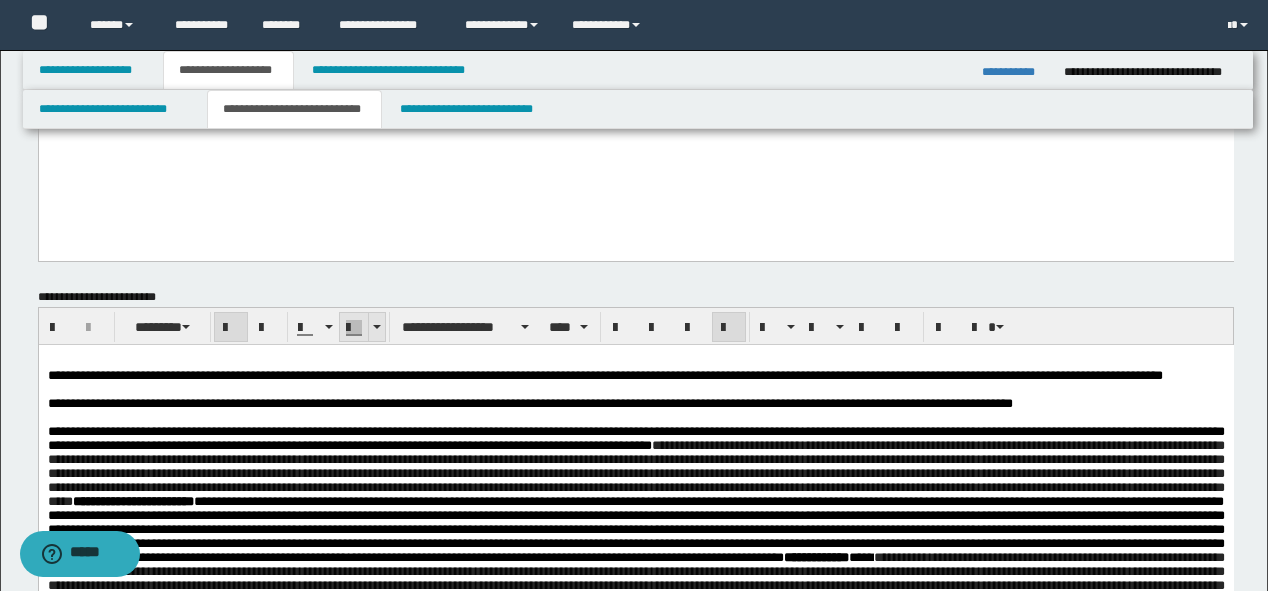 click at bounding box center [376, 327] 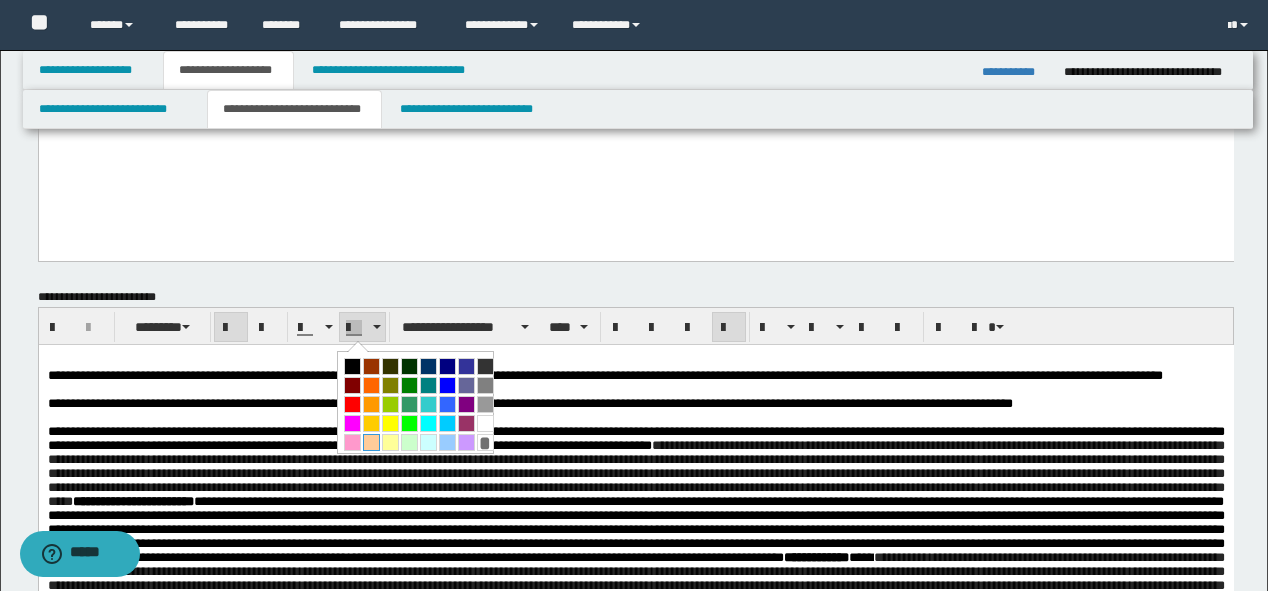 click at bounding box center [371, 442] 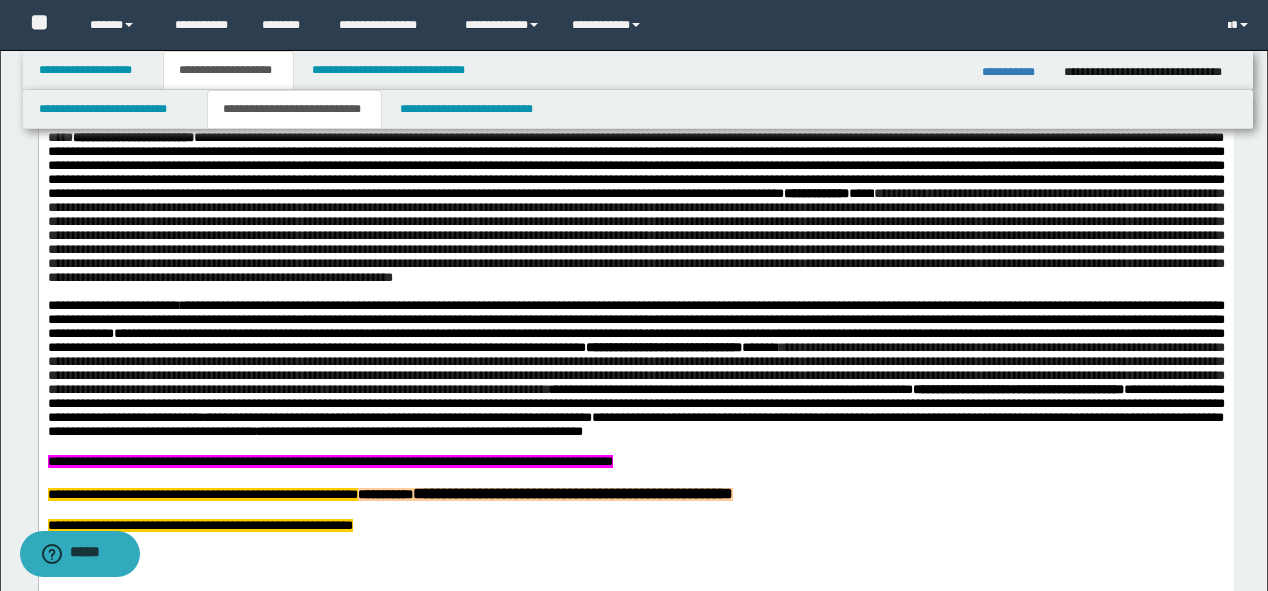 scroll, scrollTop: 880, scrollLeft: 0, axis: vertical 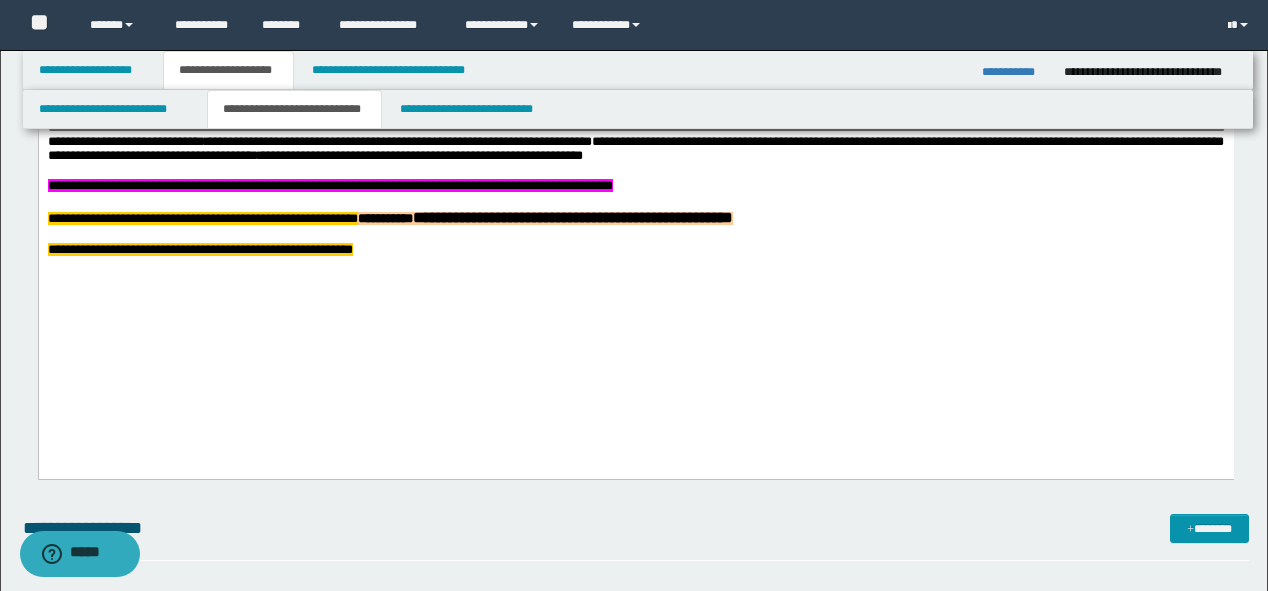 click on "**********" at bounding box center [635, 10] 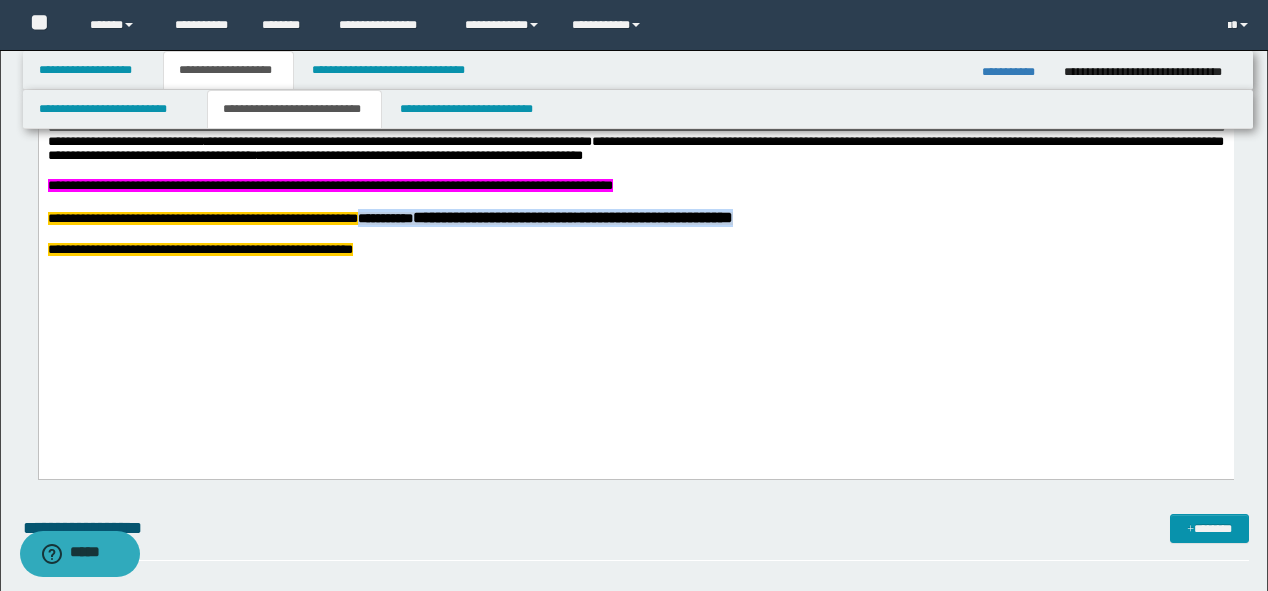 drag, startPoint x: 912, startPoint y: 326, endPoint x: 460, endPoint y: 325, distance: 452.0011 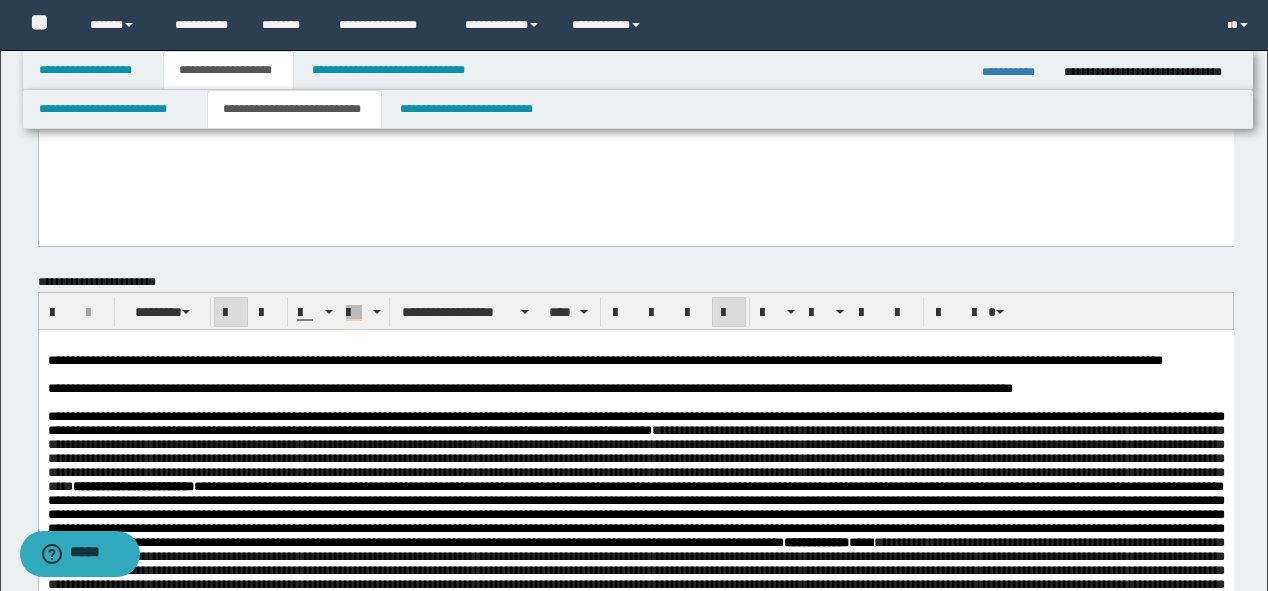 scroll, scrollTop: 160, scrollLeft: 0, axis: vertical 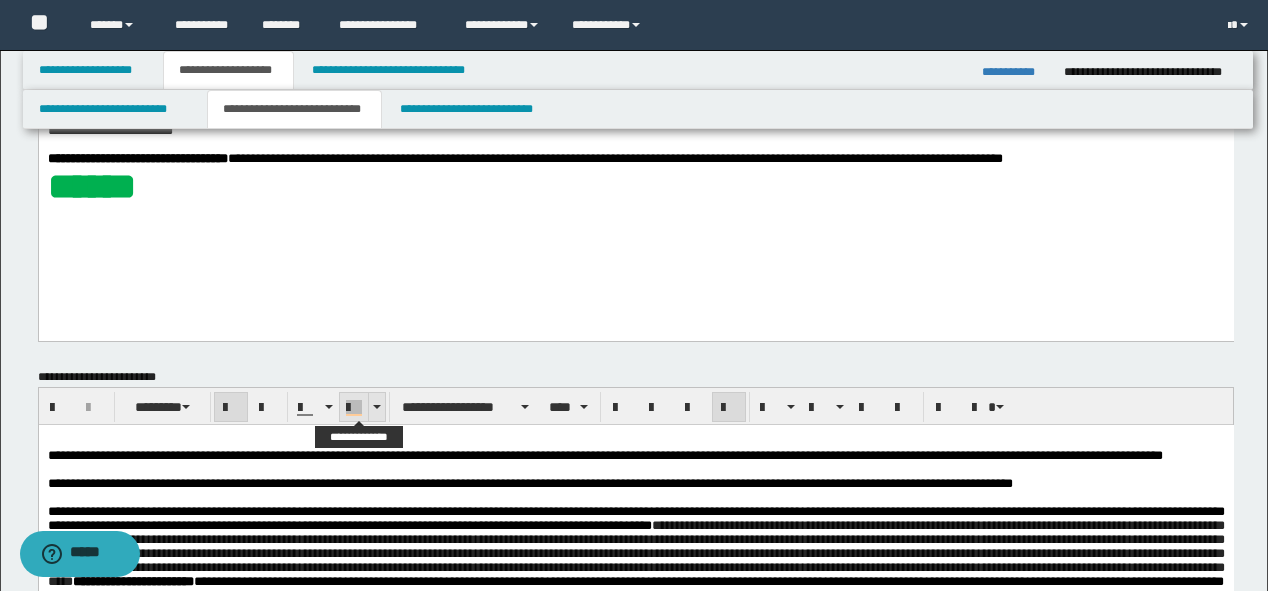 click at bounding box center (376, 407) 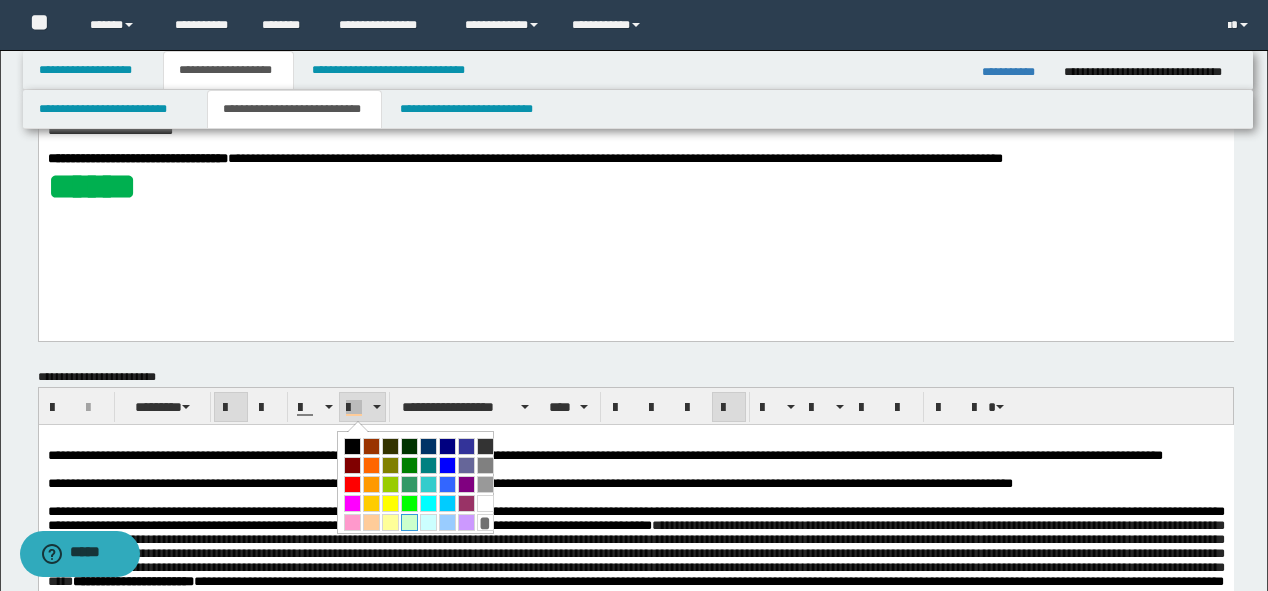 click at bounding box center [409, 522] 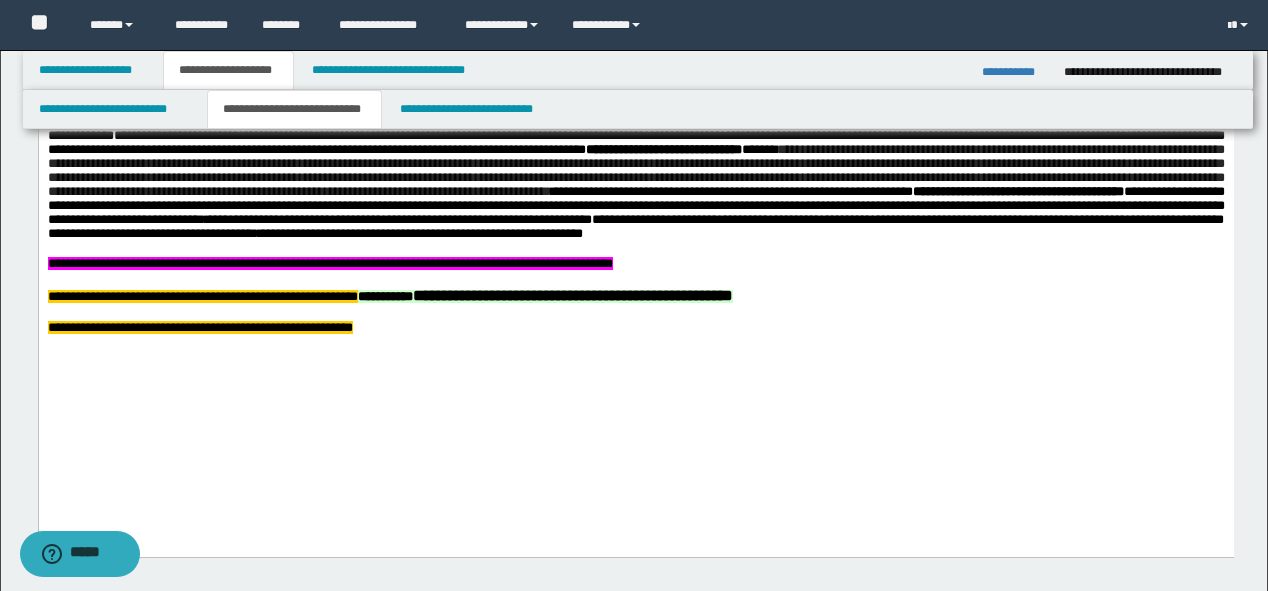 scroll, scrollTop: 880, scrollLeft: 0, axis: vertical 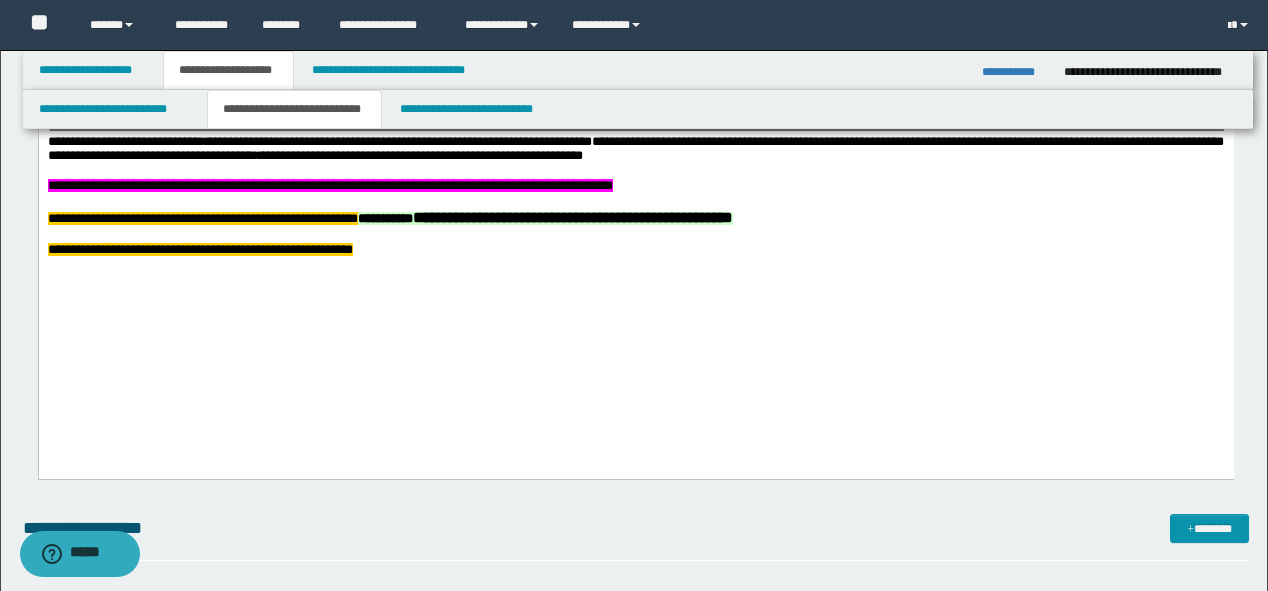 click on "**********" at bounding box center [635, 10] 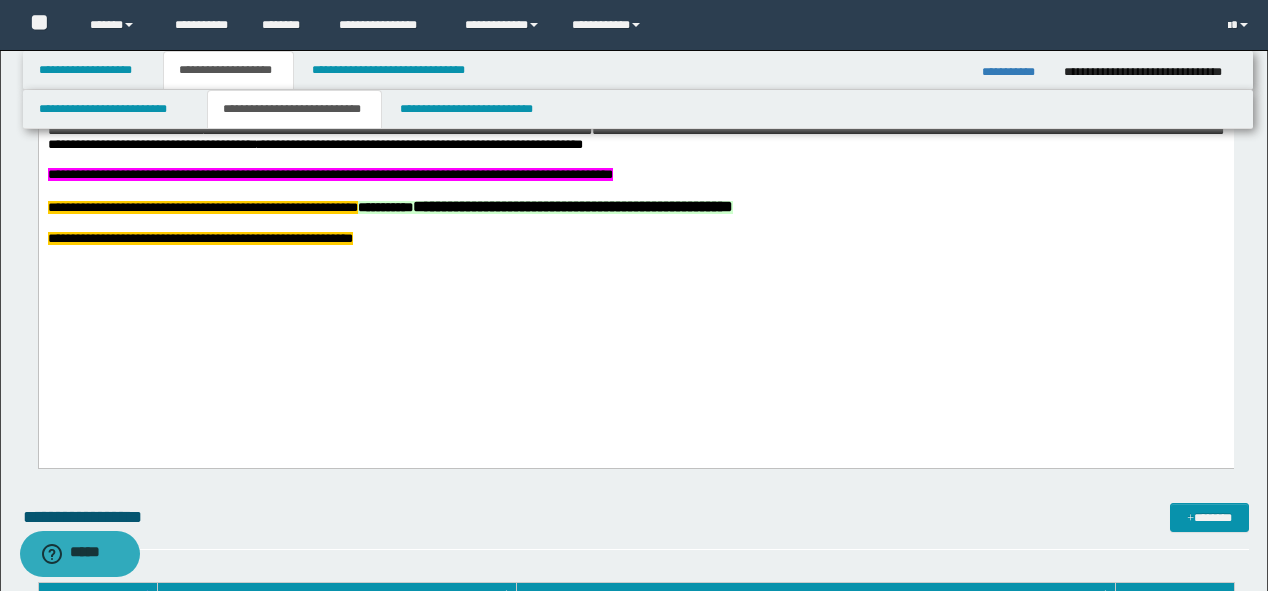 scroll, scrollTop: 880, scrollLeft: 0, axis: vertical 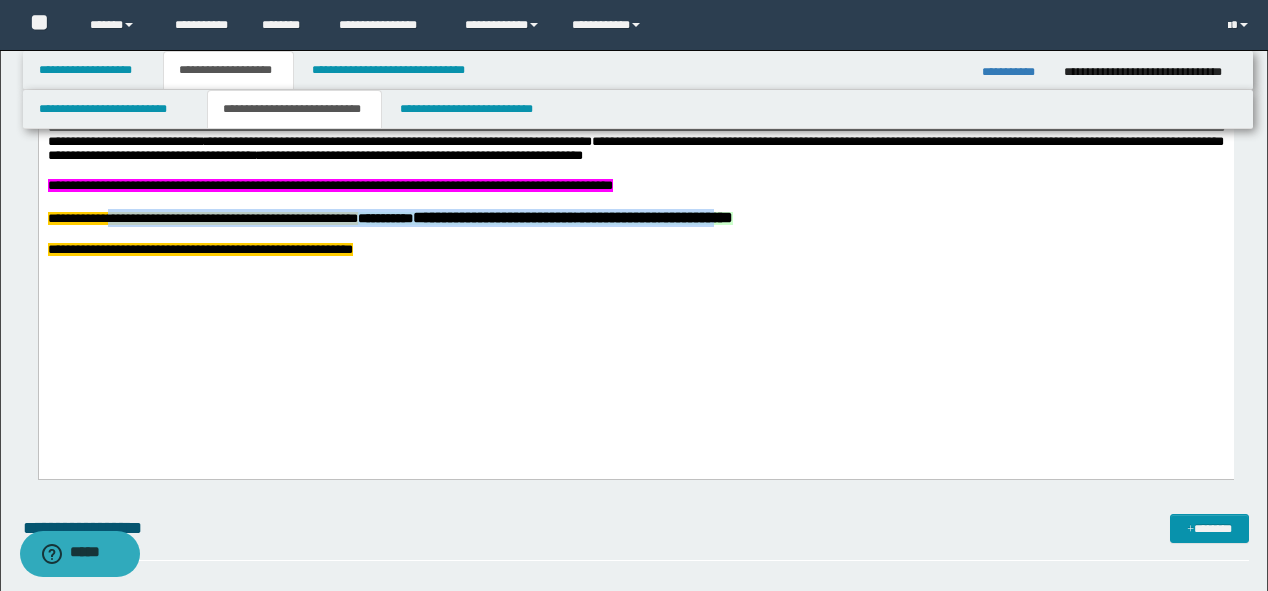 drag, startPoint x: 883, startPoint y: 327, endPoint x: 132, endPoint y: 326, distance: 751.0007 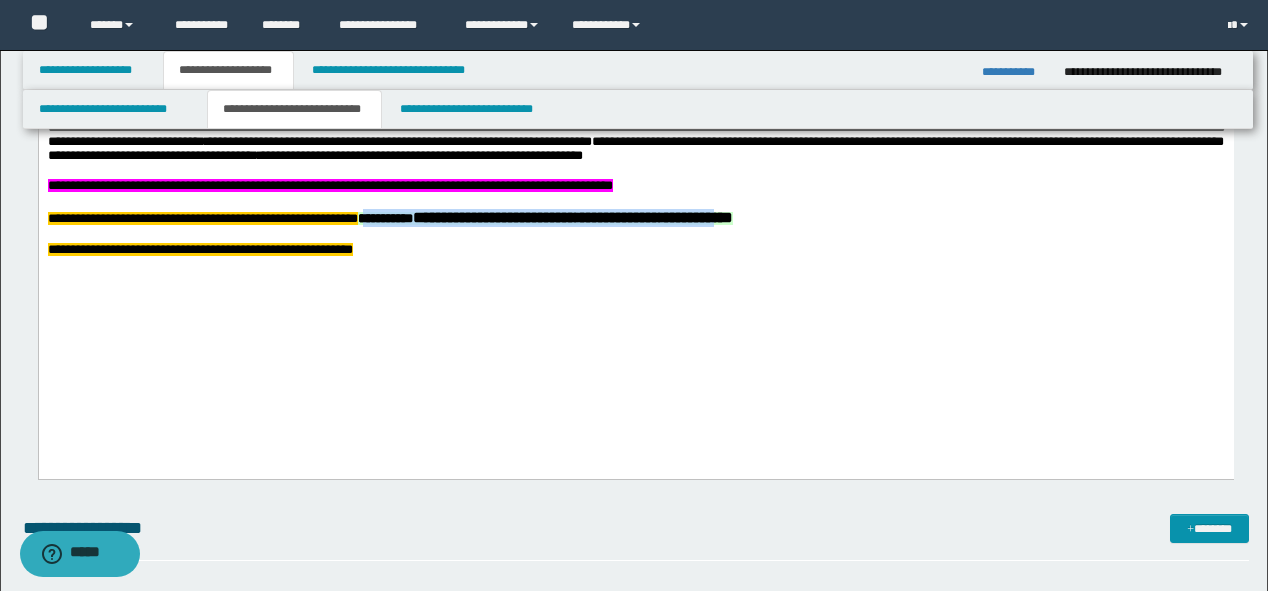 drag, startPoint x: 463, startPoint y: 327, endPoint x: 885, endPoint y: 337, distance: 422.11847 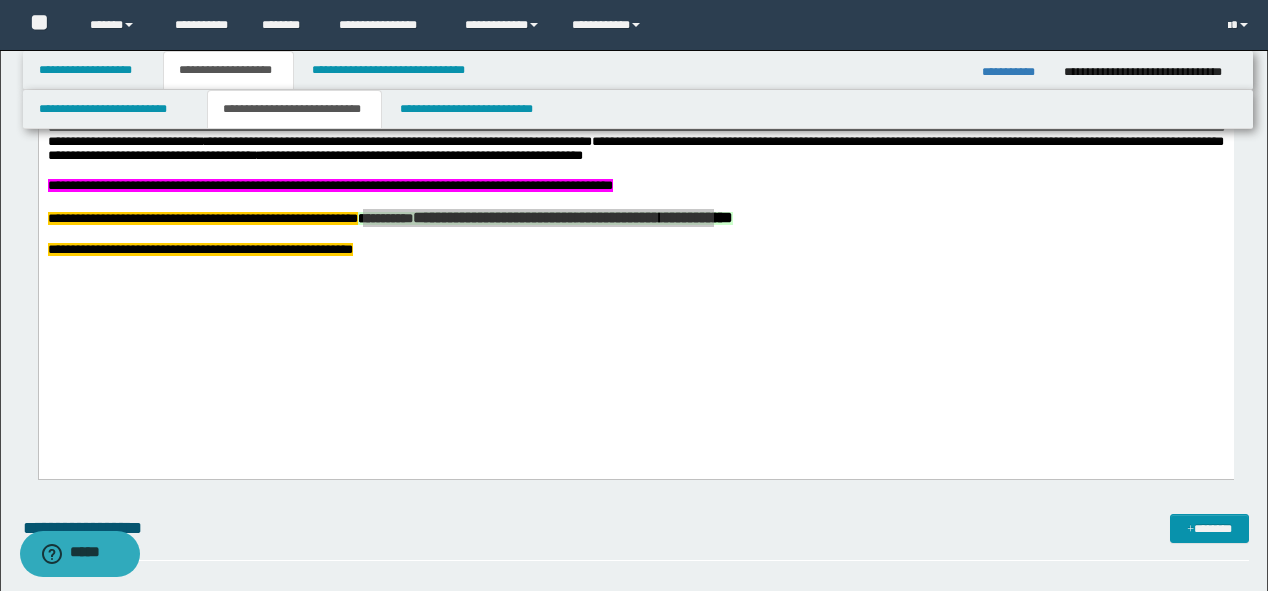 click on "**********" at bounding box center (1015, 72) 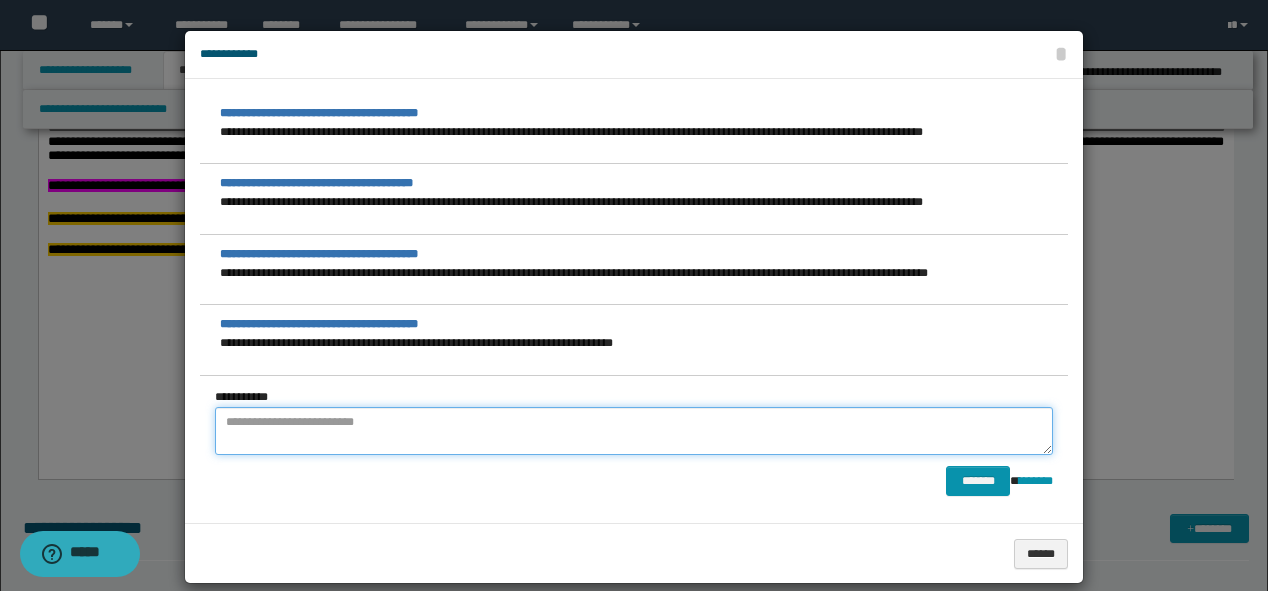 click at bounding box center [634, 431] 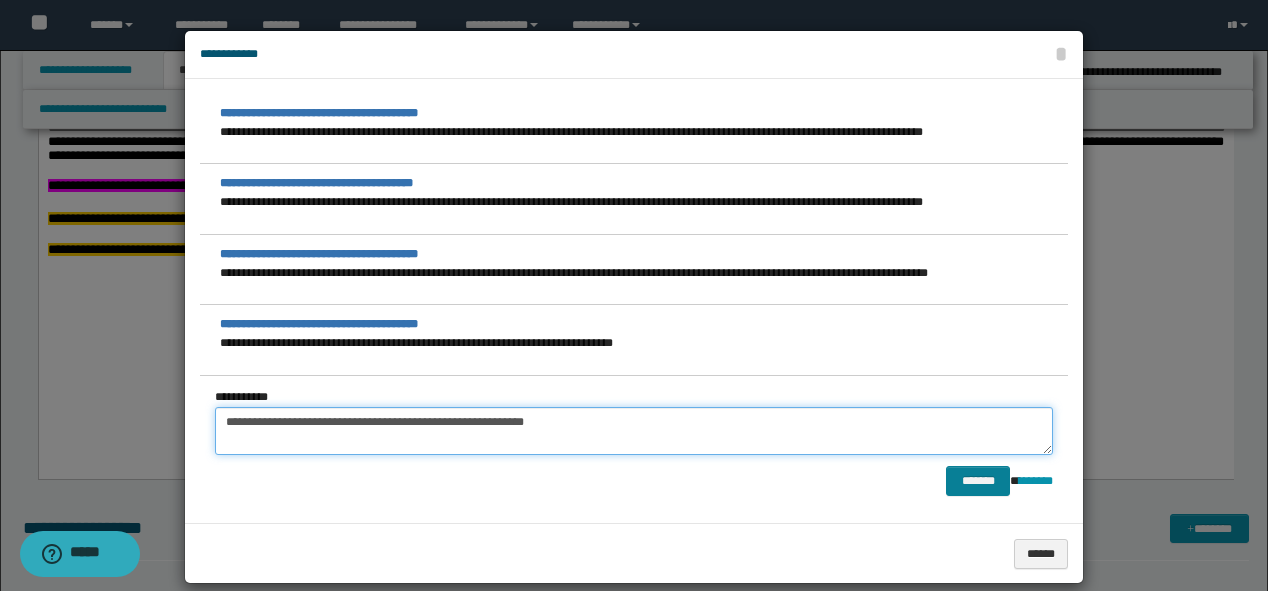 type on "**********" 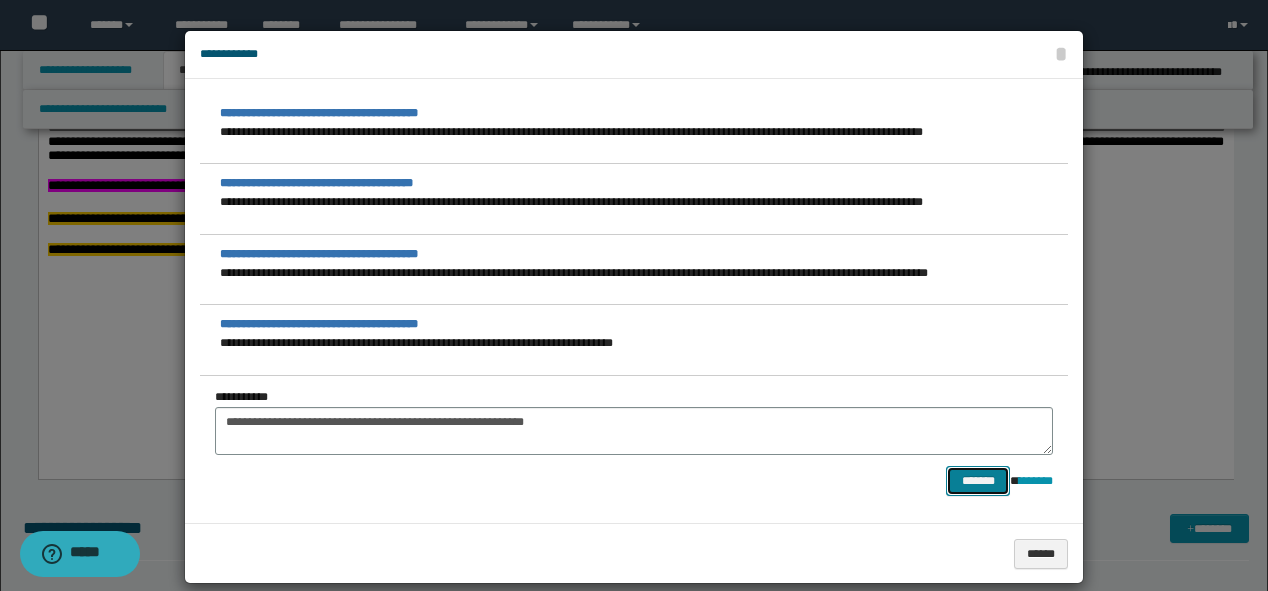 click on "*******" at bounding box center [978, 481] 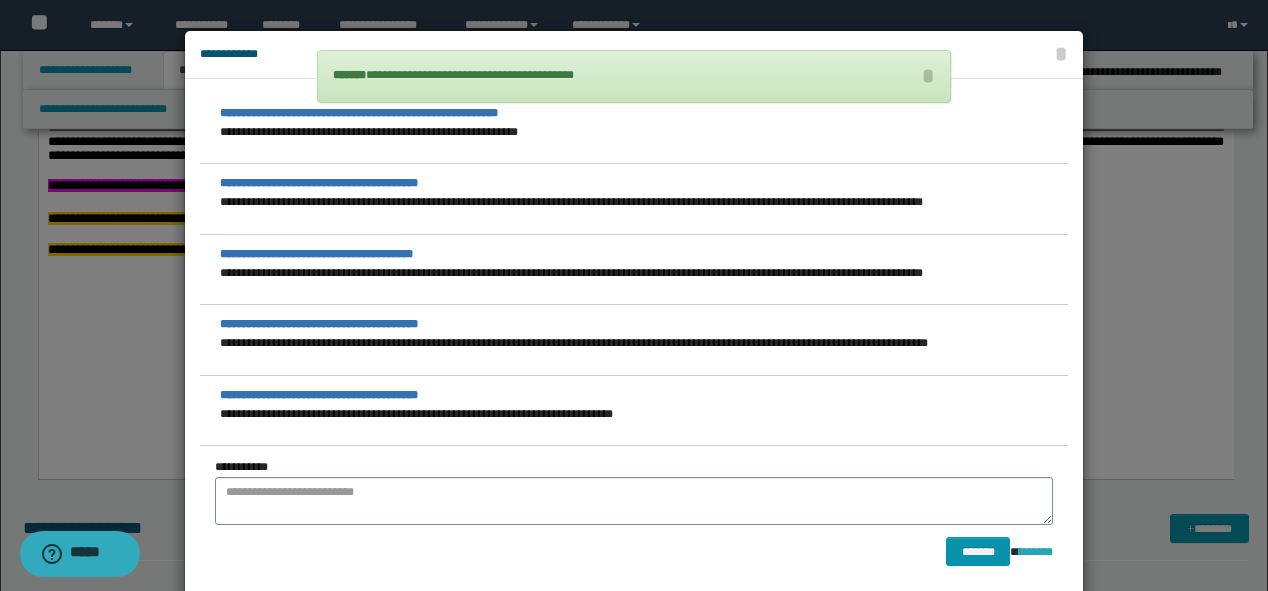 click on "********" at bounding box center [1036, 552] 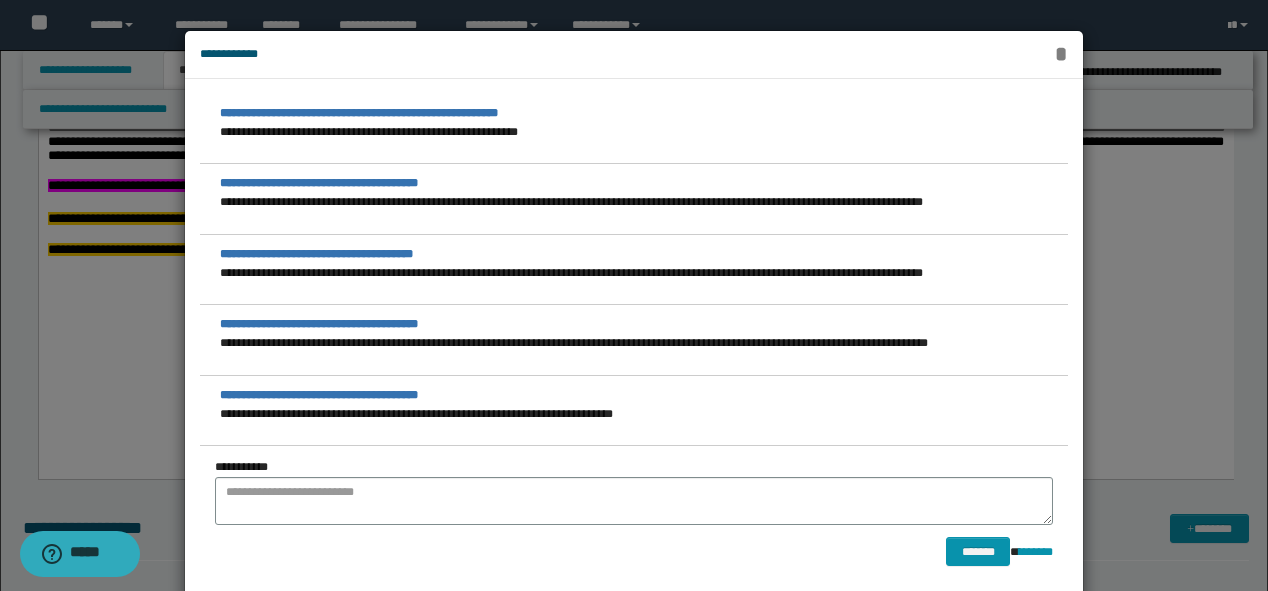 click on "*" at bounding box center (1061, 54) 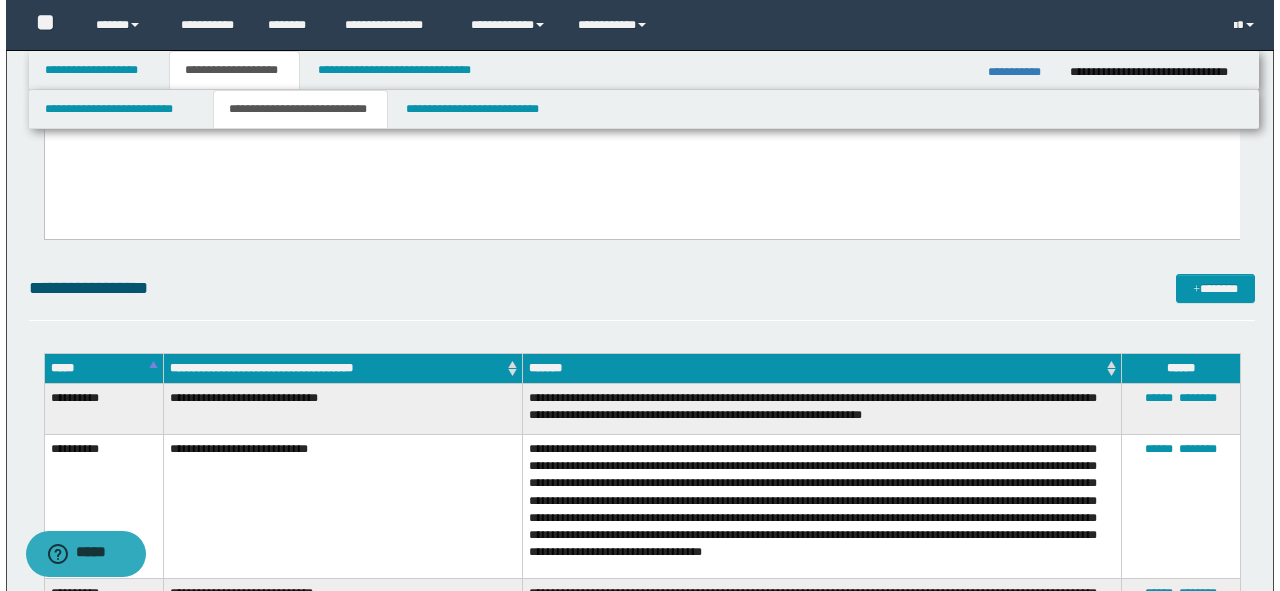 scroll, scrollTop: 1200, scrollLeft: 0, axis: vertical 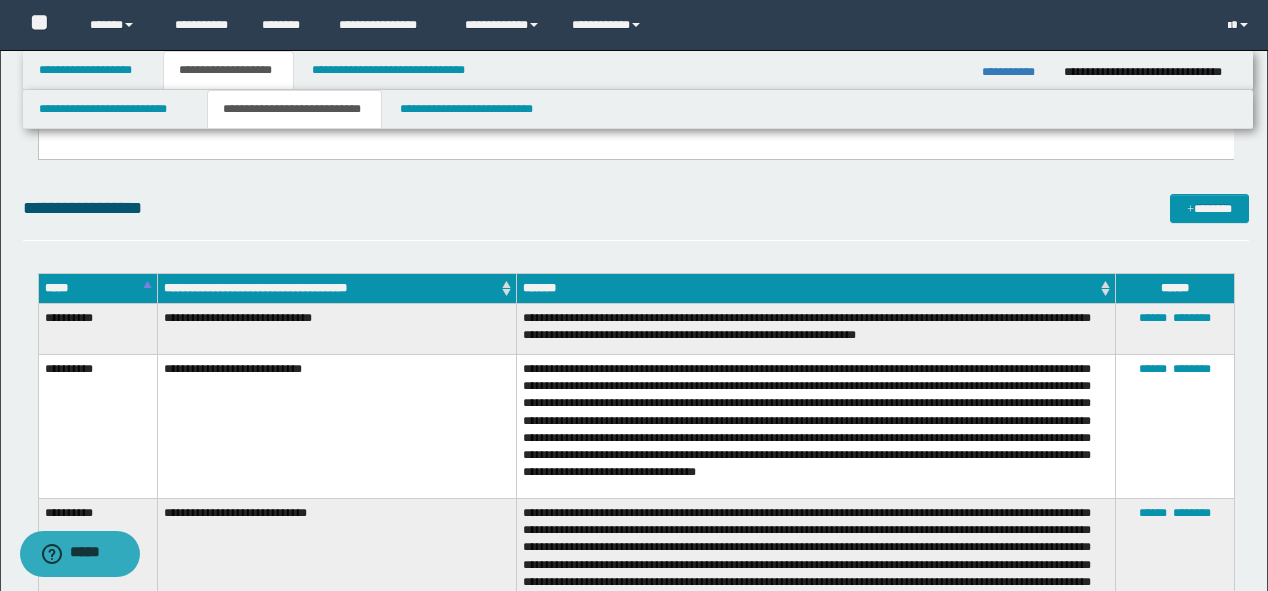 click on "**********" at bounding box center (636, 217) 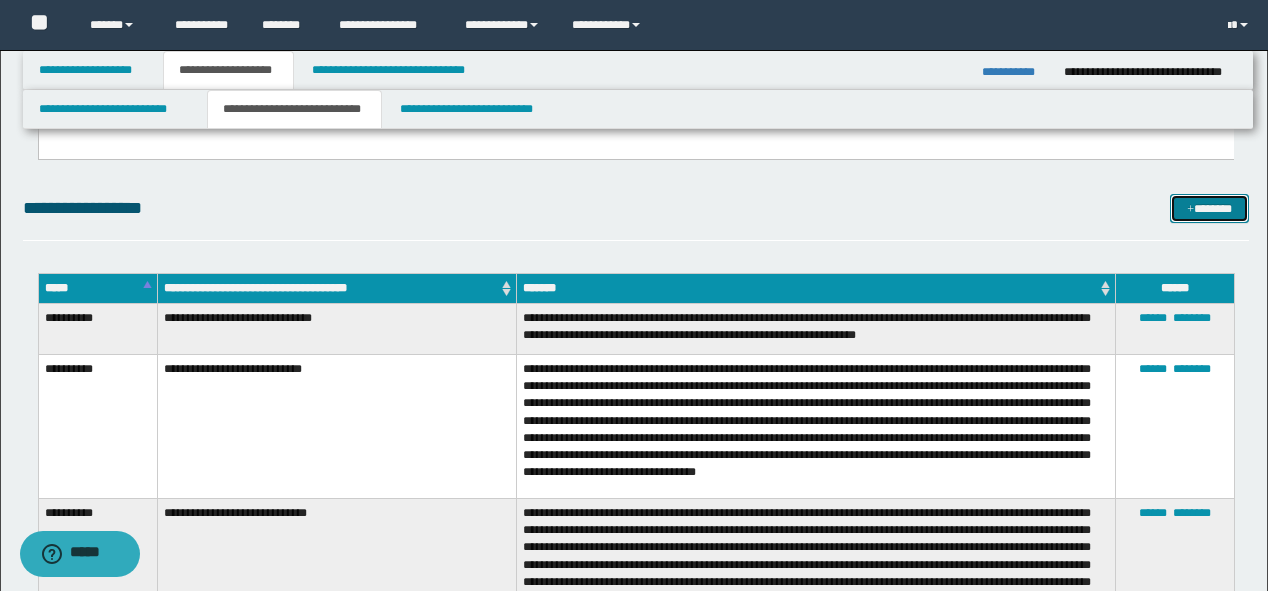 click at bounding box center (1190, 210) 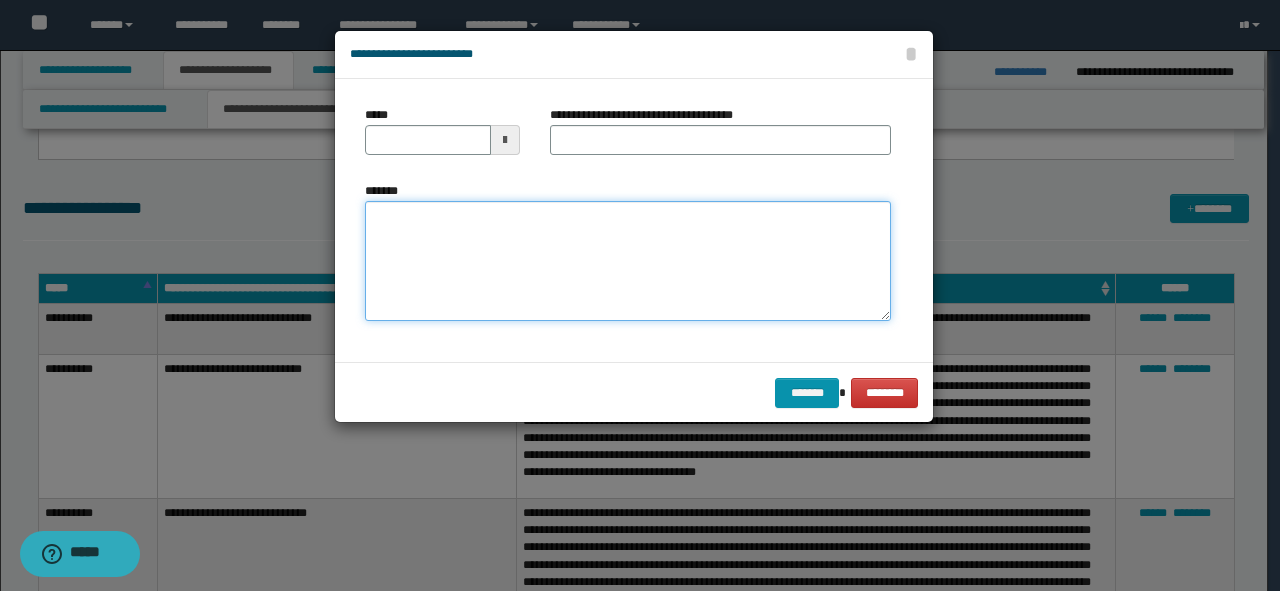 click on "*******" at bounding box center [628, 261] 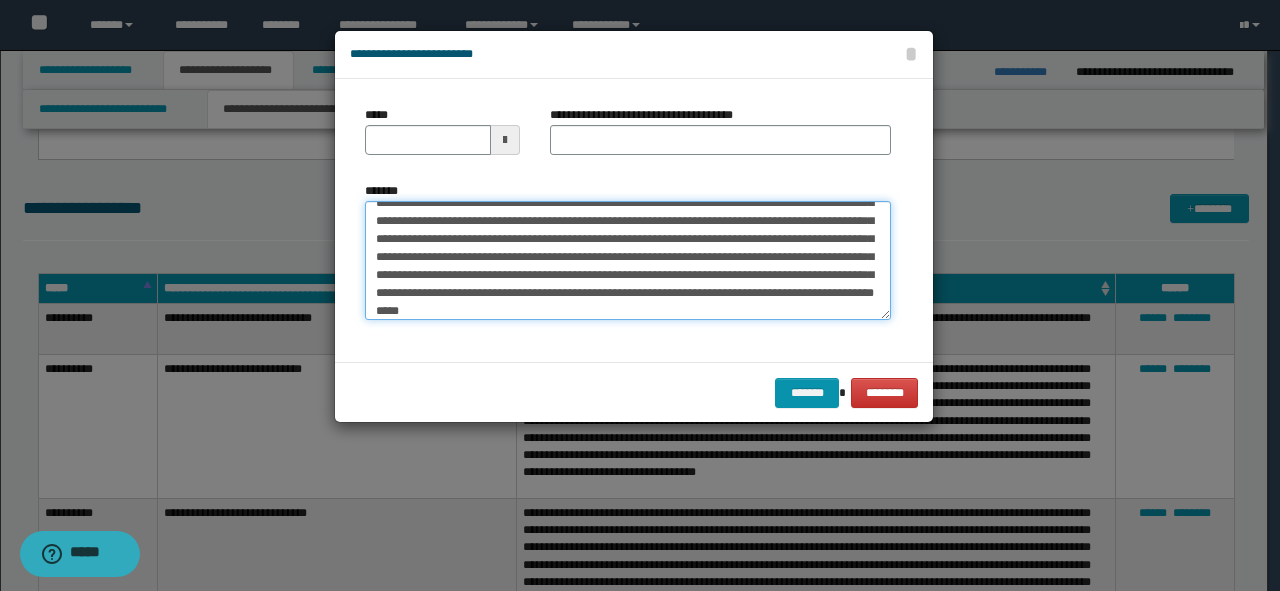 scroll, scrollTop: 0, scrollLeft: 0, axis: both 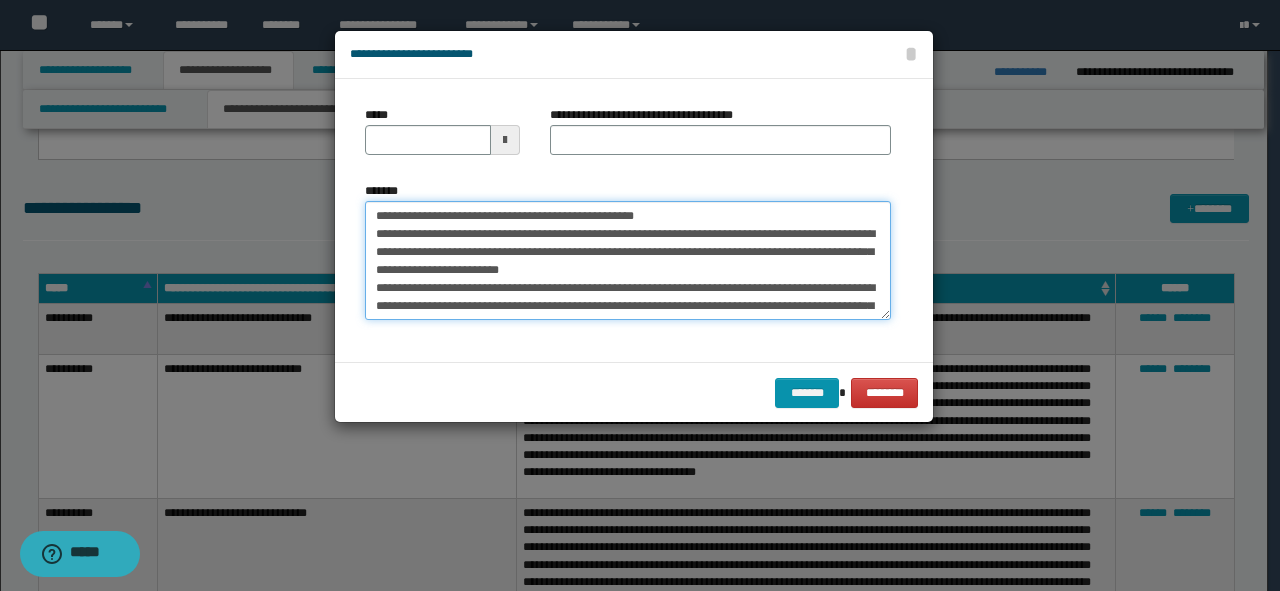drag, startPoint x: 674, startPoint y: 212, endPoint x: 188, endPoint y: 212, distance: 486 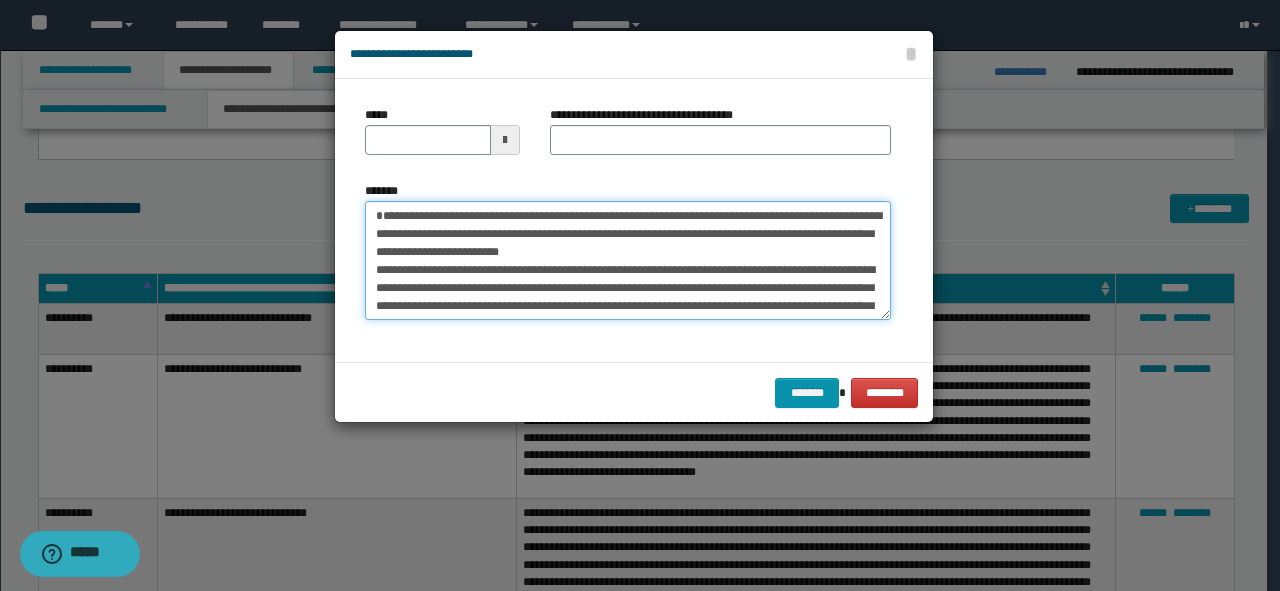 type on "**********" 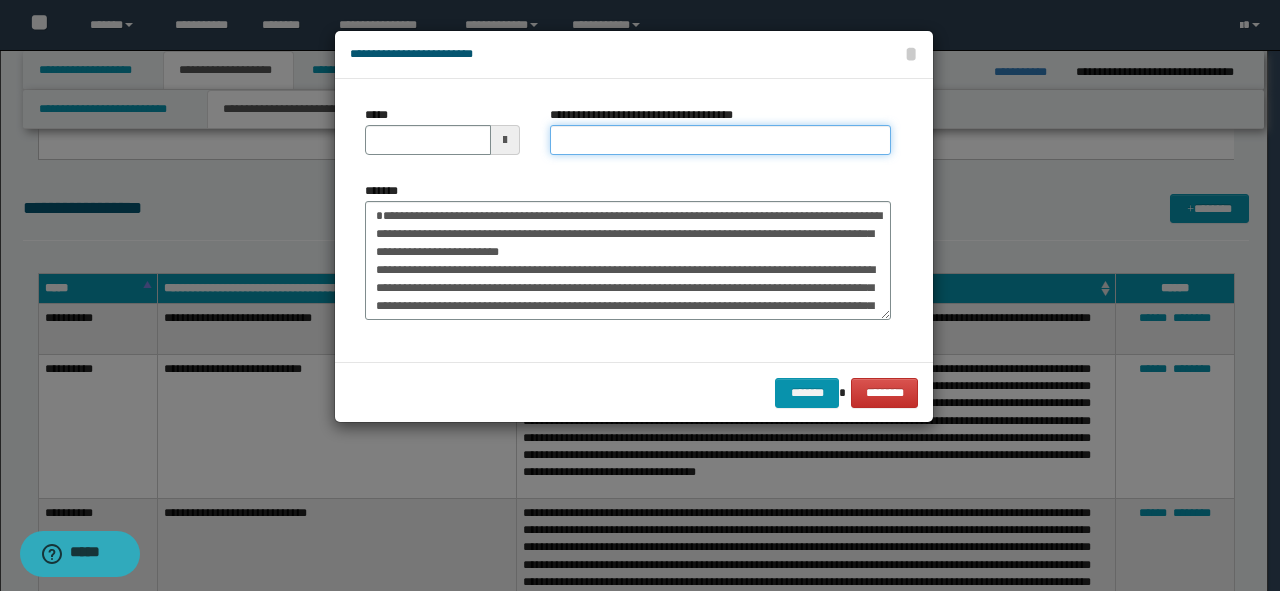 click on "**********" at bounding box center [720, 140] 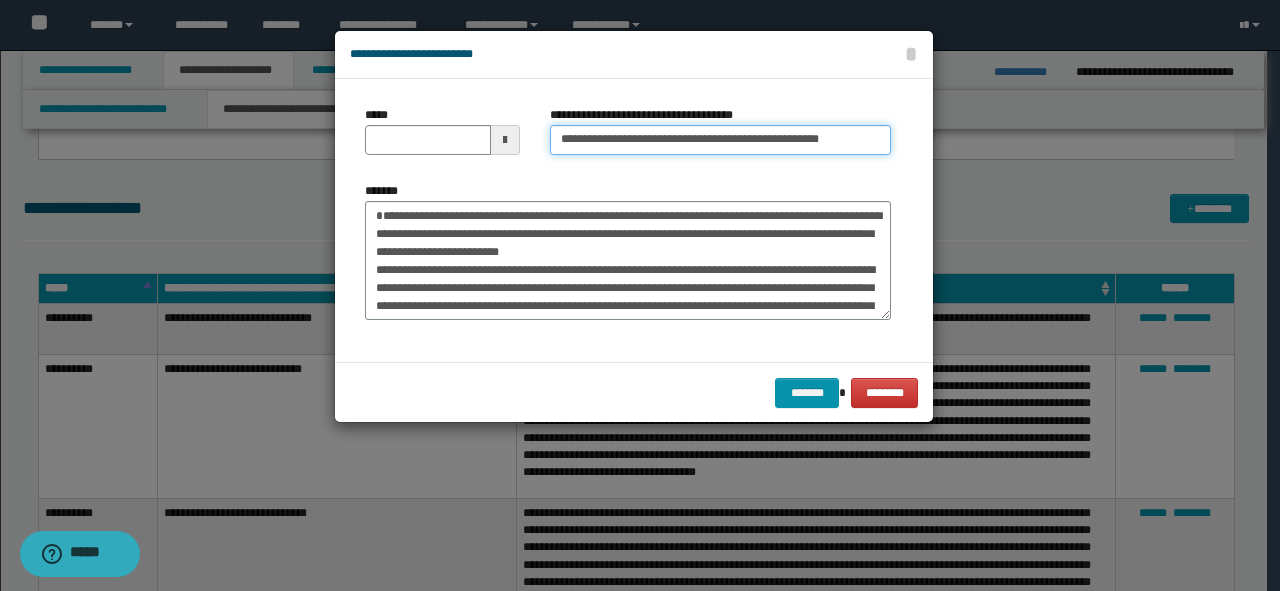 drag, startPoint x: 874, startPoint y: 143, endPoint x: 772, endPoint y: 136, distance: 102.239914 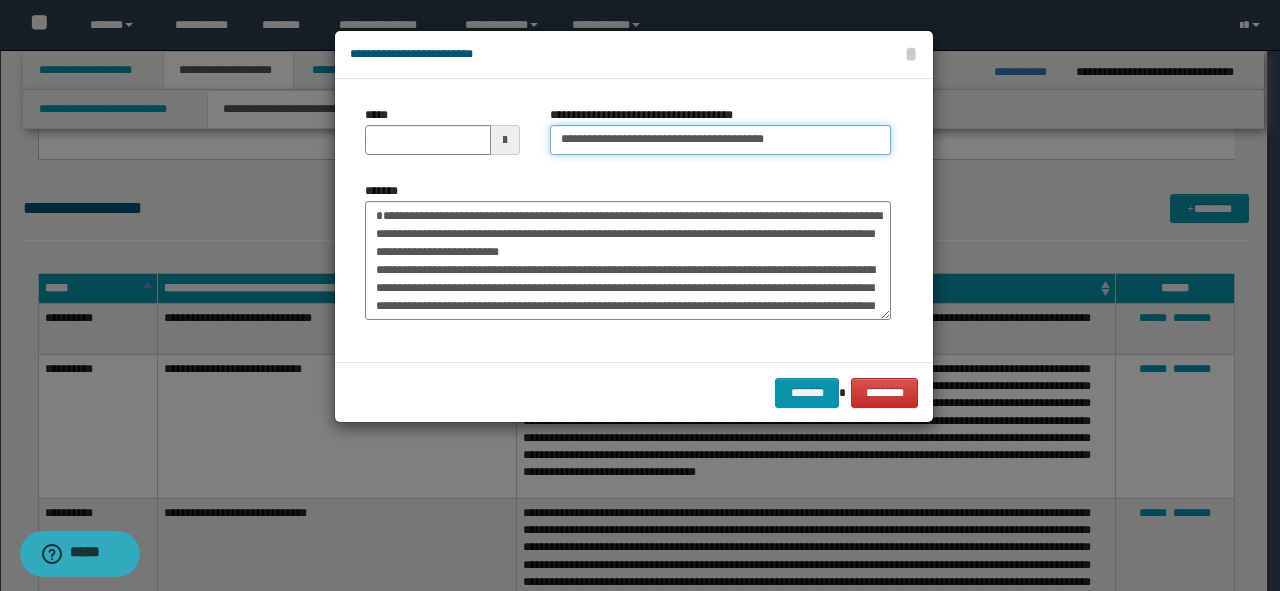 type 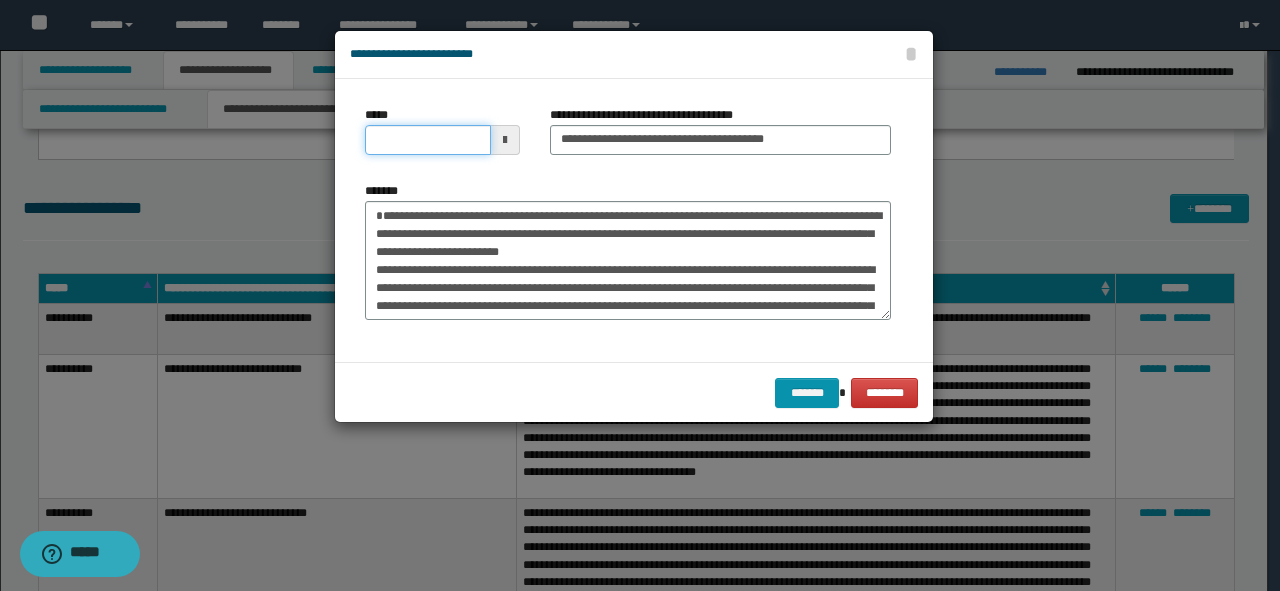 click on "*****" at bounding box center [428, 140] 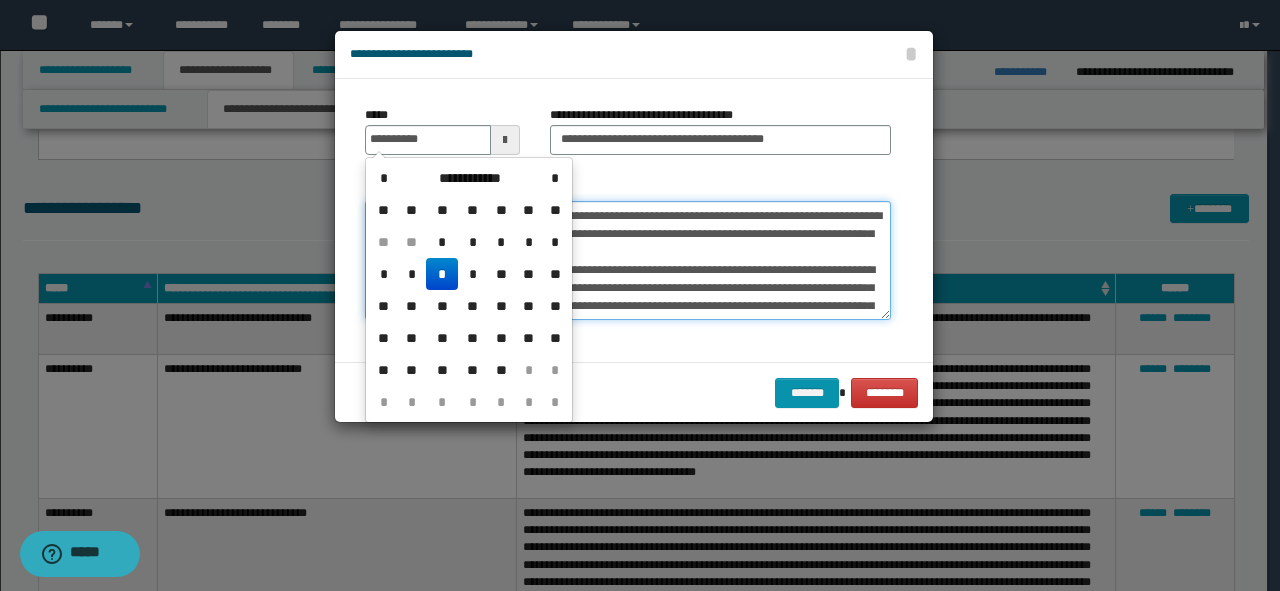 type on "**********" 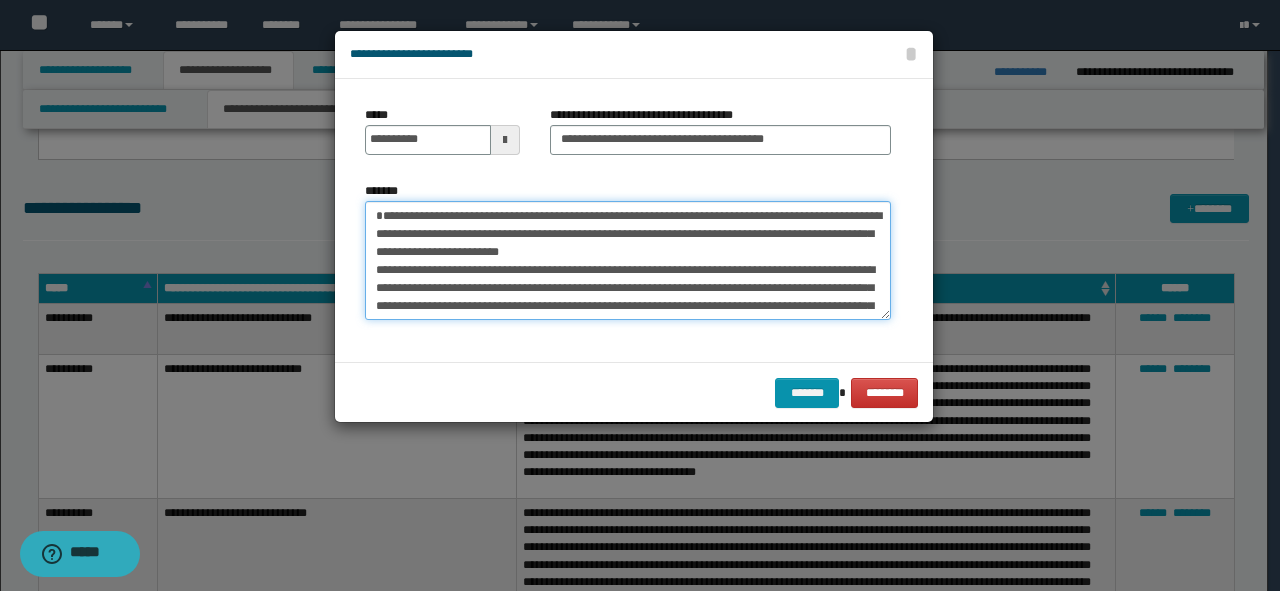 click on "*******" at bounding box center (628, 261) 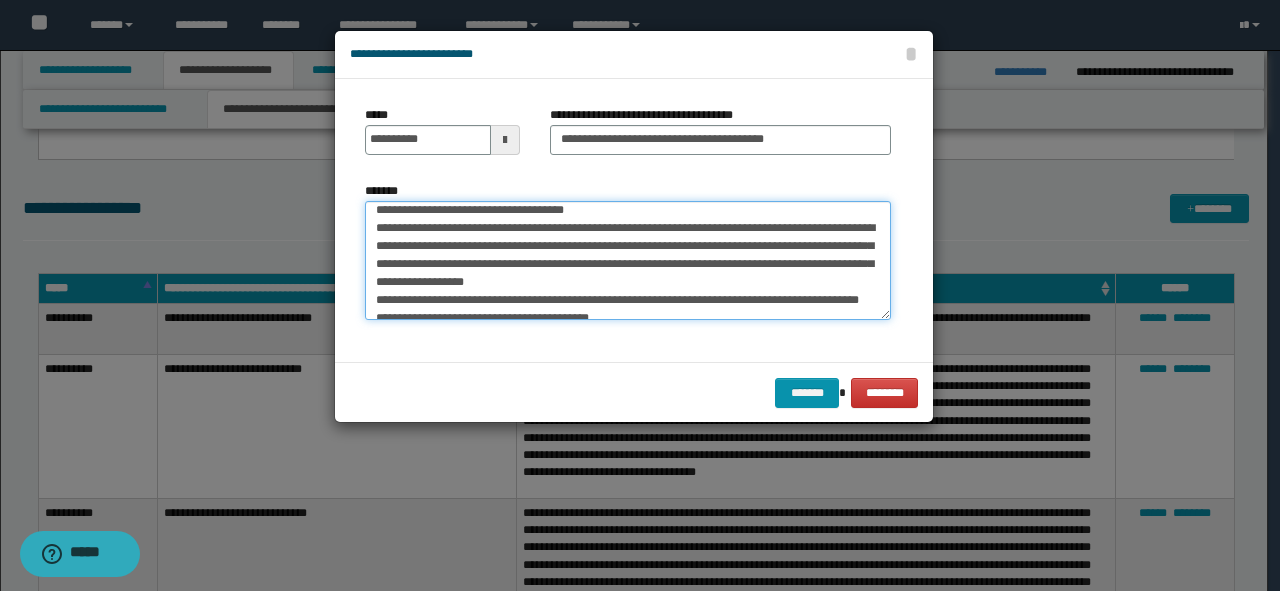 scroll, scrollTop: 406, scrollLeft: 0, axis: vertical 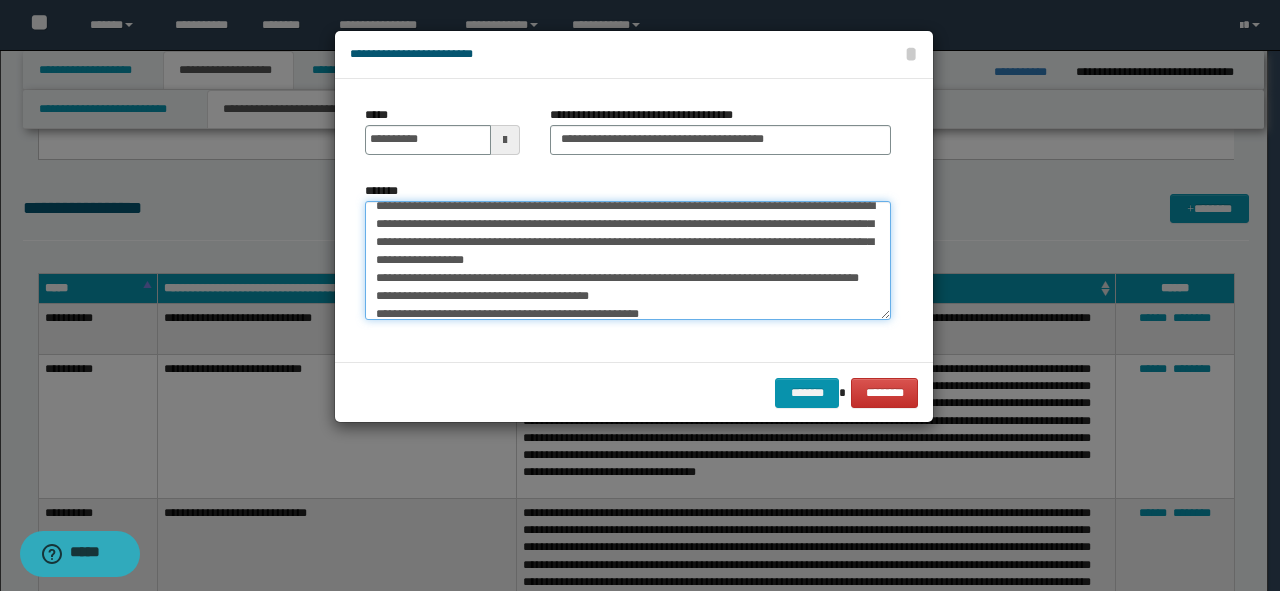 click on "*******" at bounding box center [628, 261] 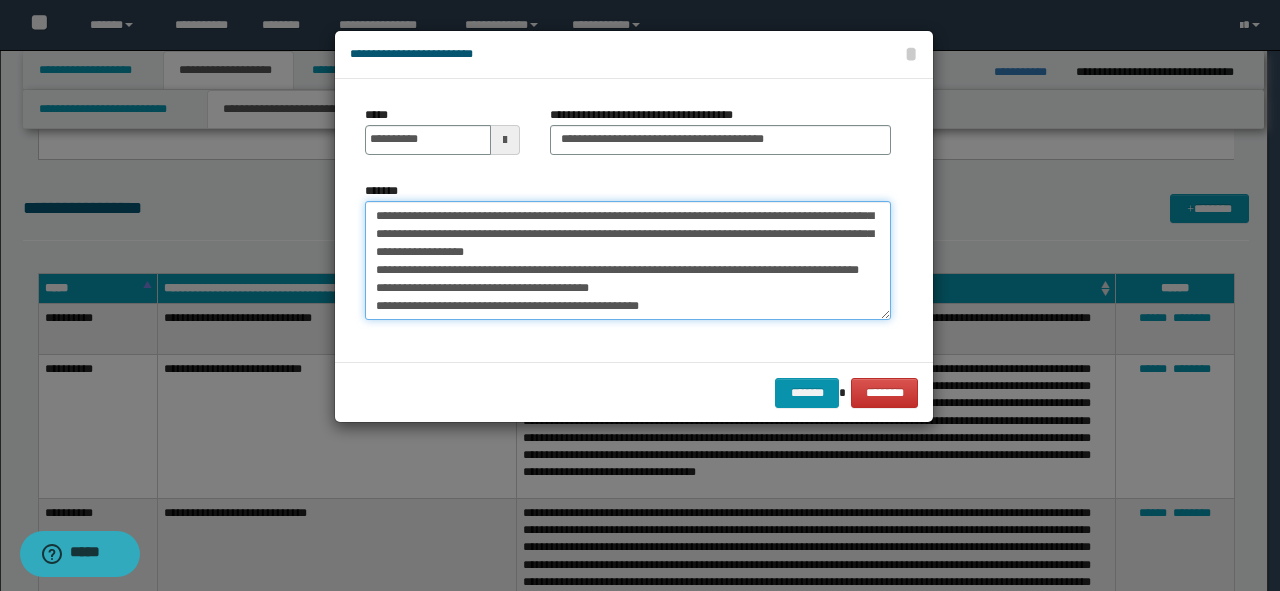 scroll, scrollTop: 485, scrollLeft: 0, axis: vertical 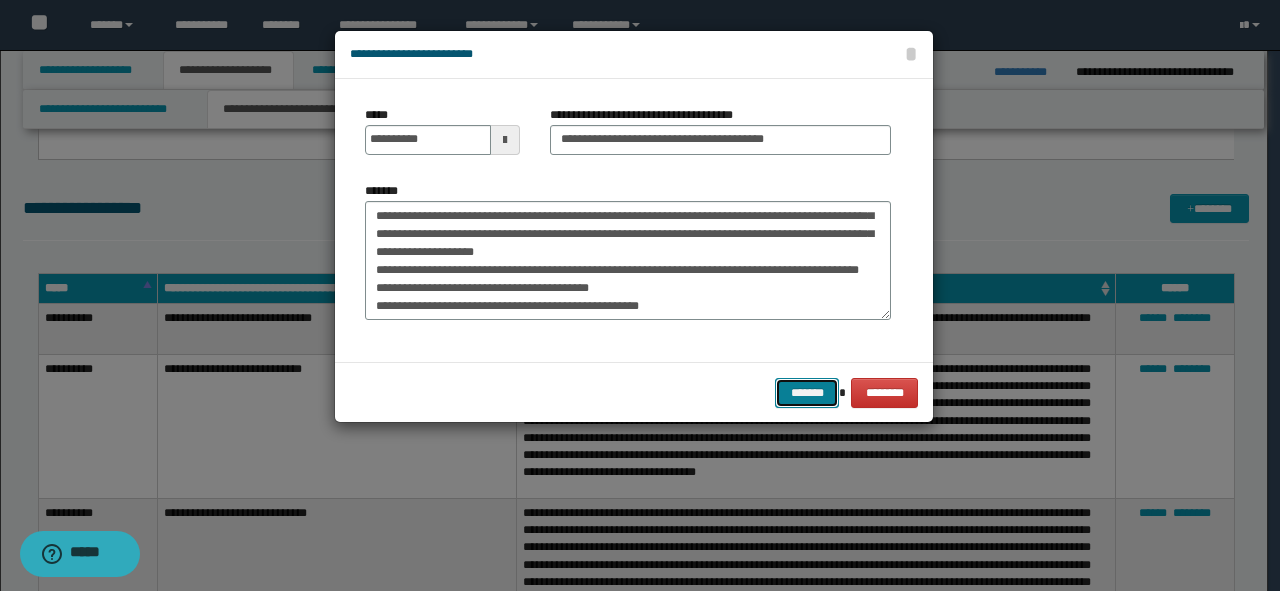 click on "*******" at bounding box center (807, 393) 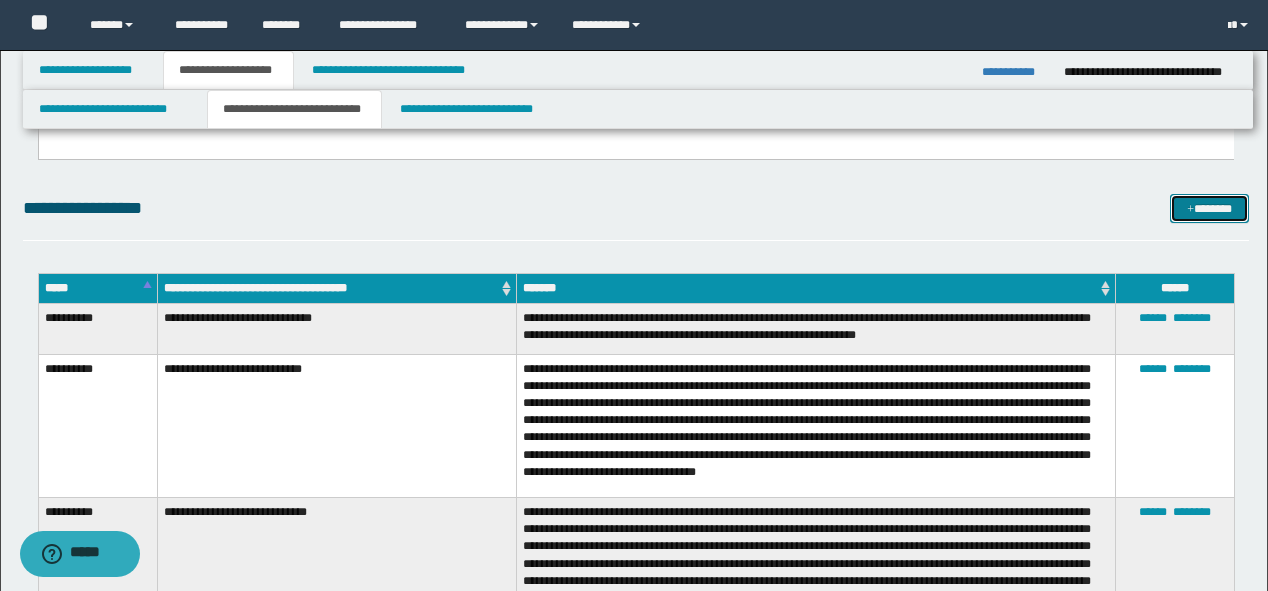 click on "*******" at bounding box center (1209, 209) 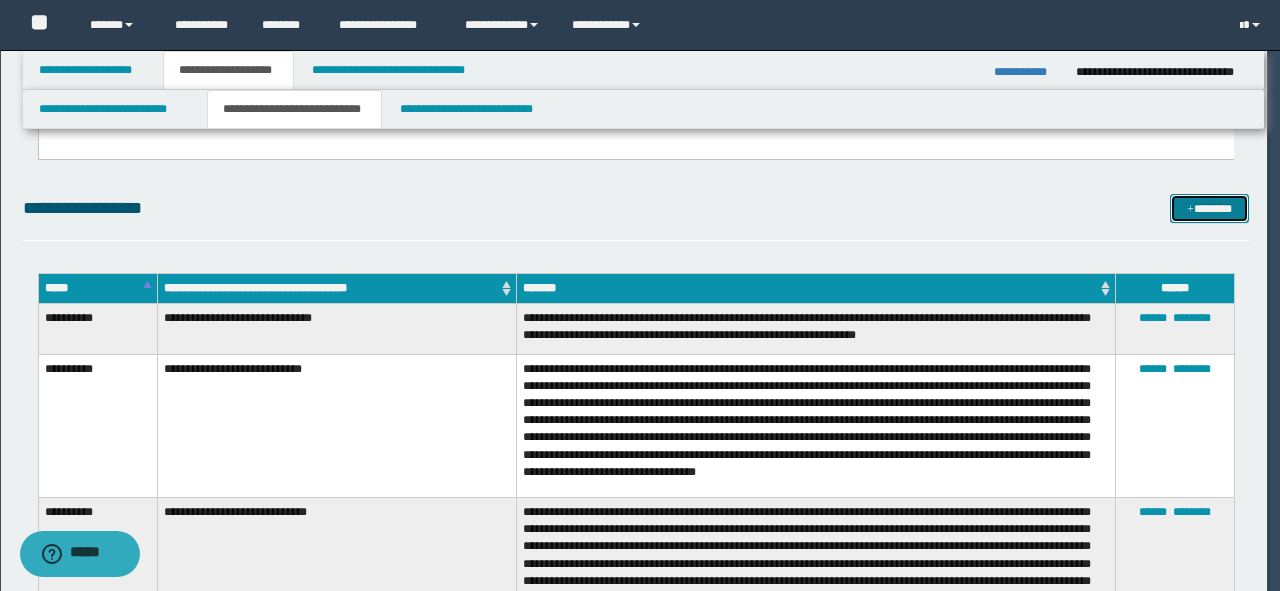scroll, scrollTop: 0, scrollLeft: 0, axis: both 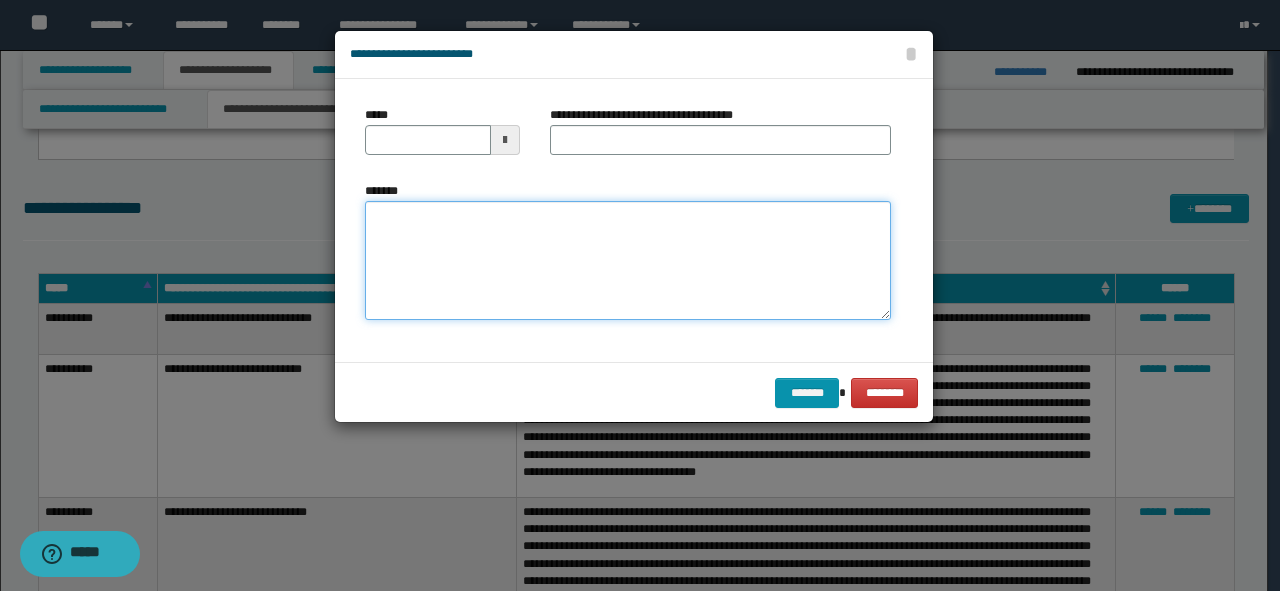 click on "*******" at bounding box center (628, 261) 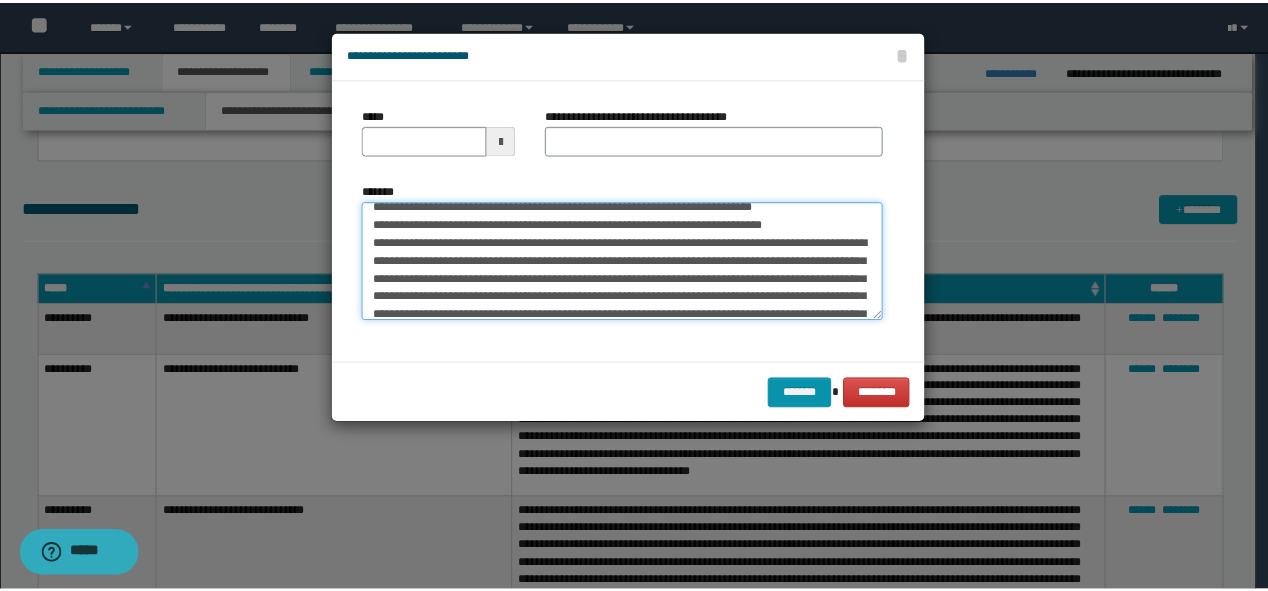 scroll, scrollTop: 0, scrollLeft: 0, axis: both 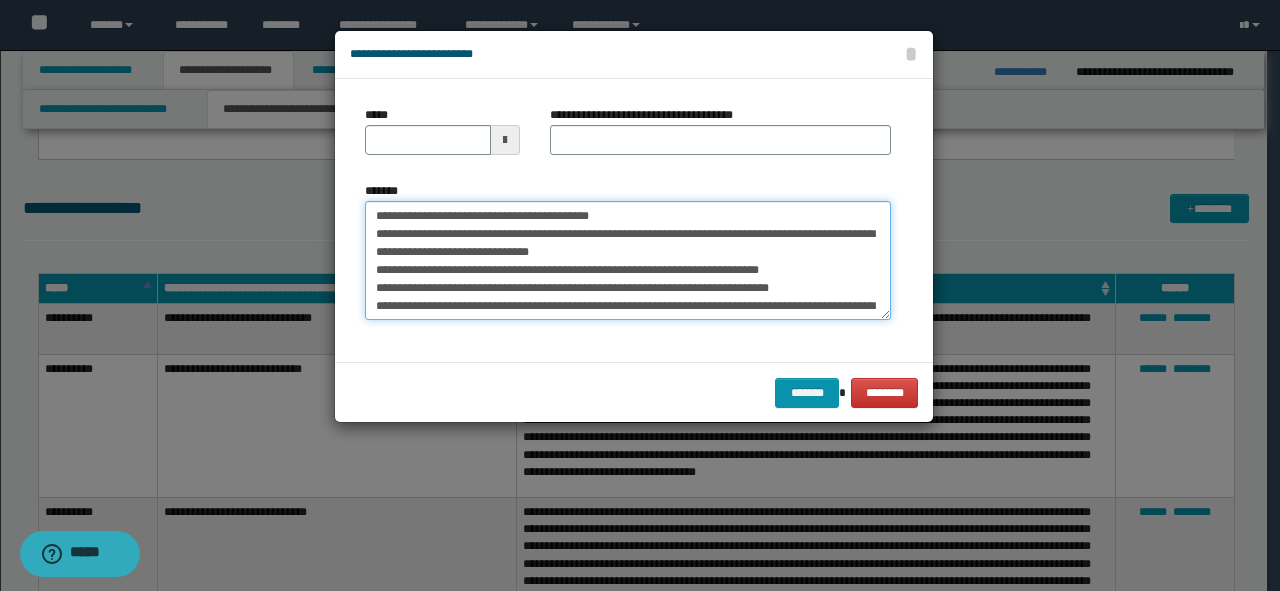 drag, startPoint x: 662, startPoint y: 206, endPoint x: 0, endPoint y: 184, distance: 662.3655 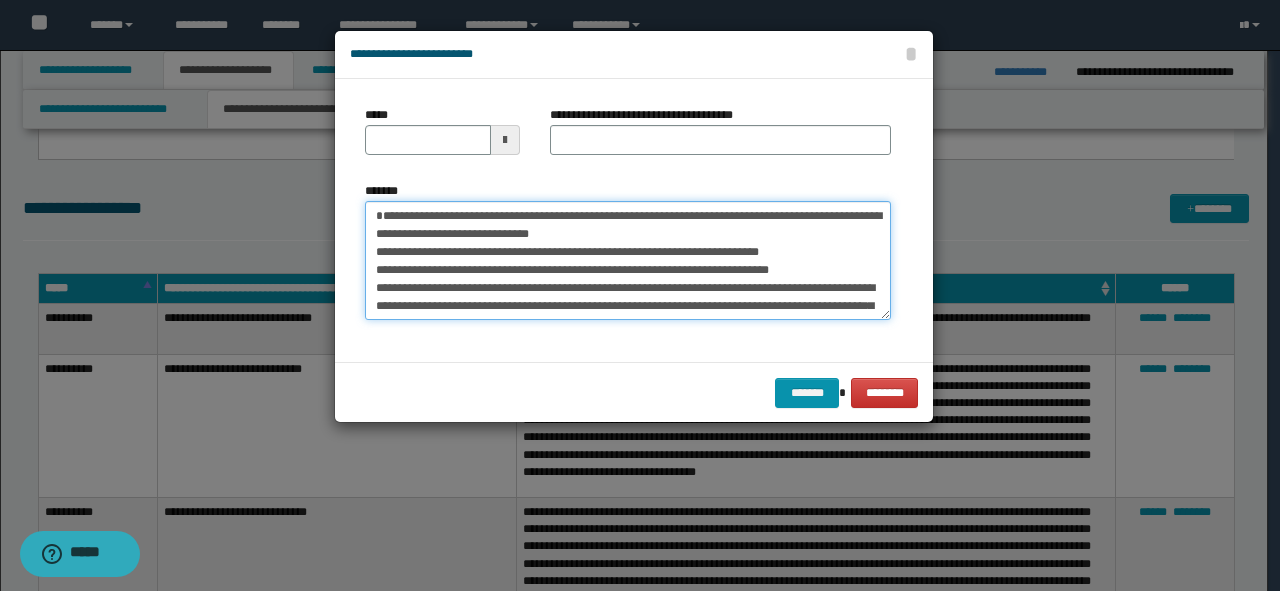 type 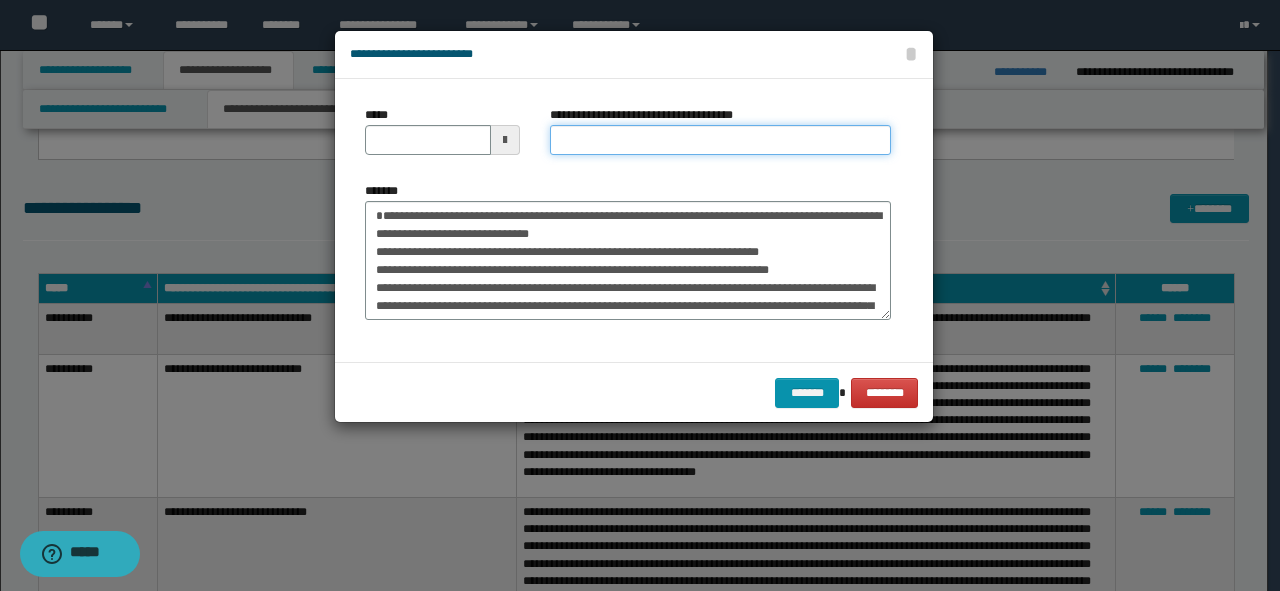 click on "**********" at bounding box center [720, 140] 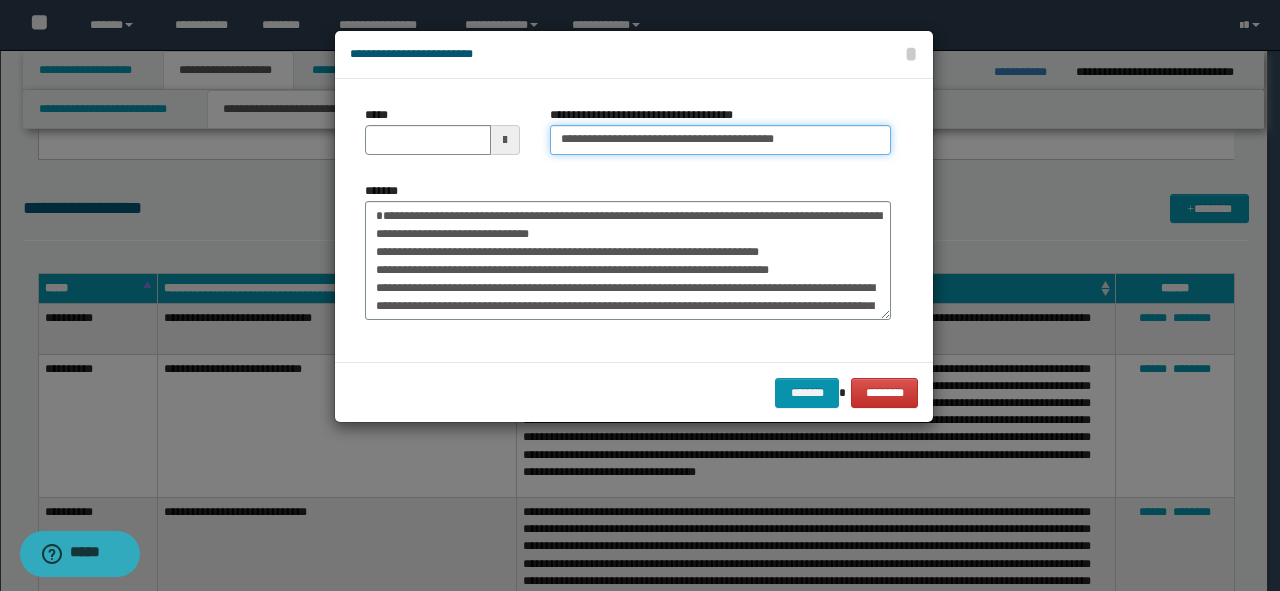 drag, startPoint x: 807, startPoint y: 137, endPoint x: 741, endPoint y: 134, distance: 66.068146 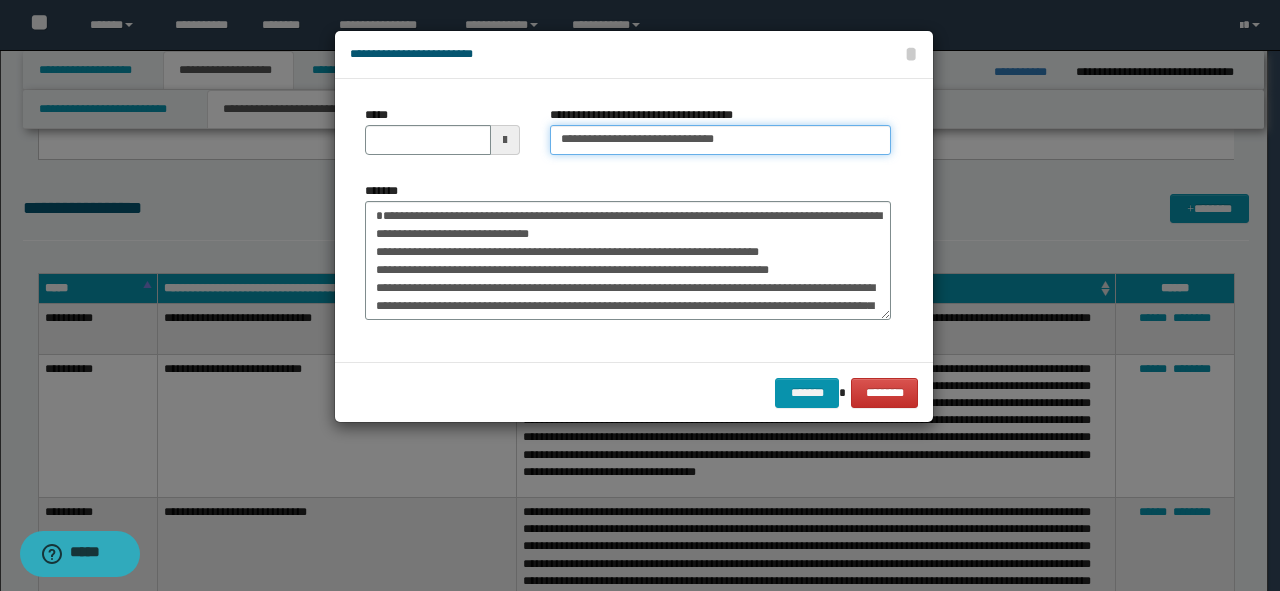 type 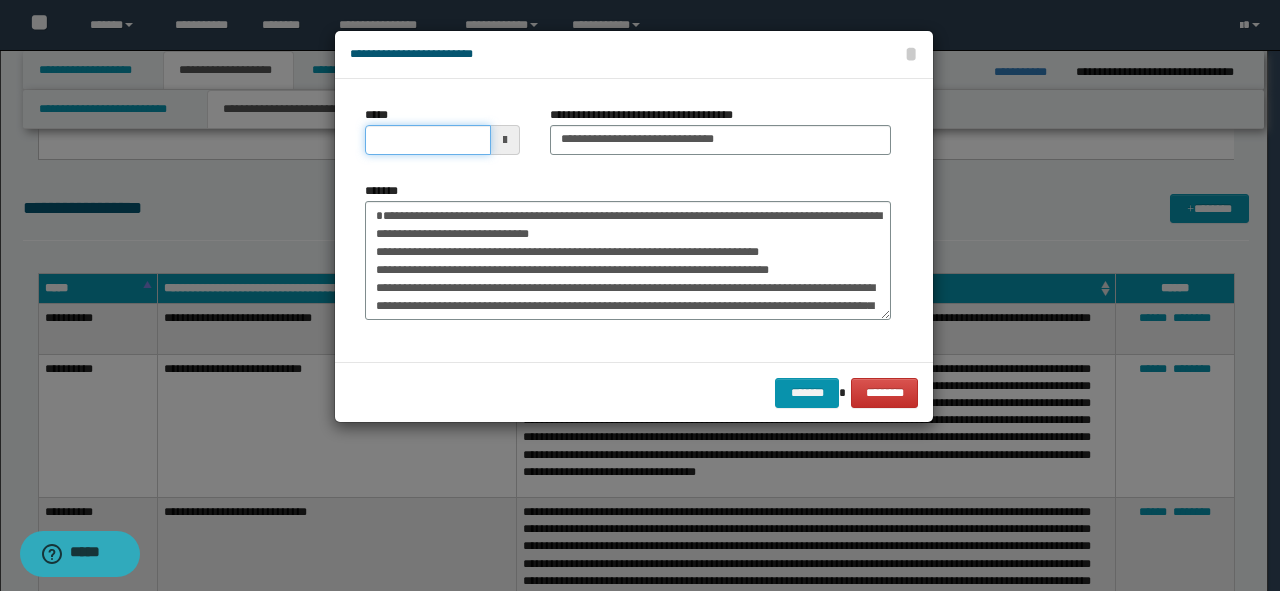 click on "*****" at bounding box center [428, 140] 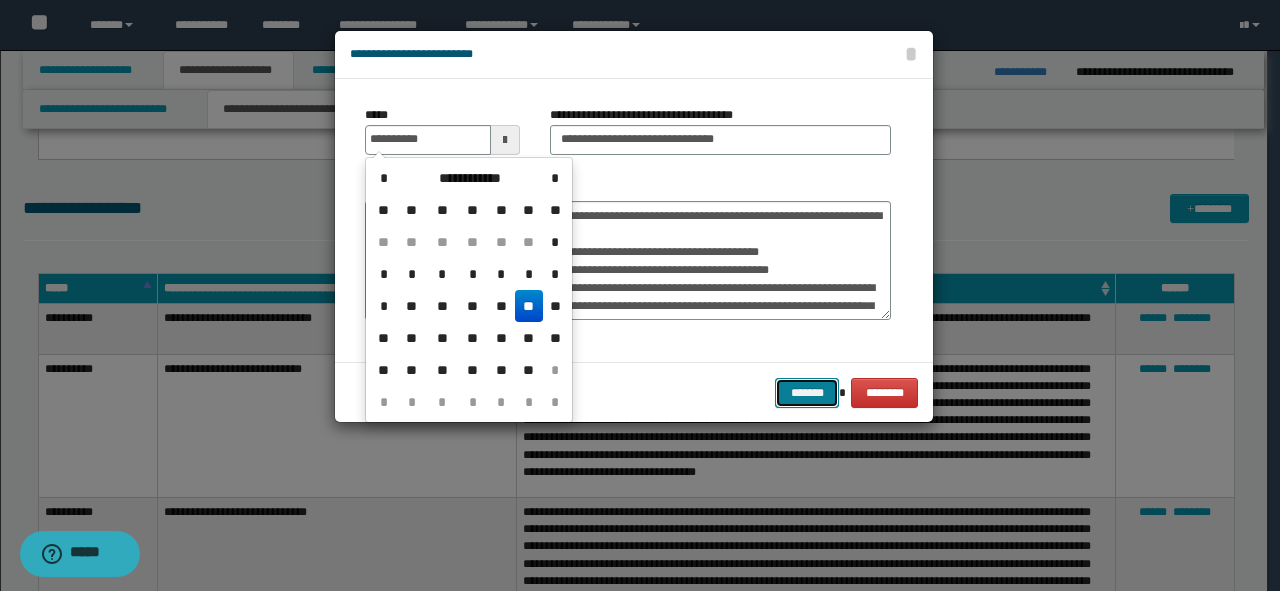 type on "**********" 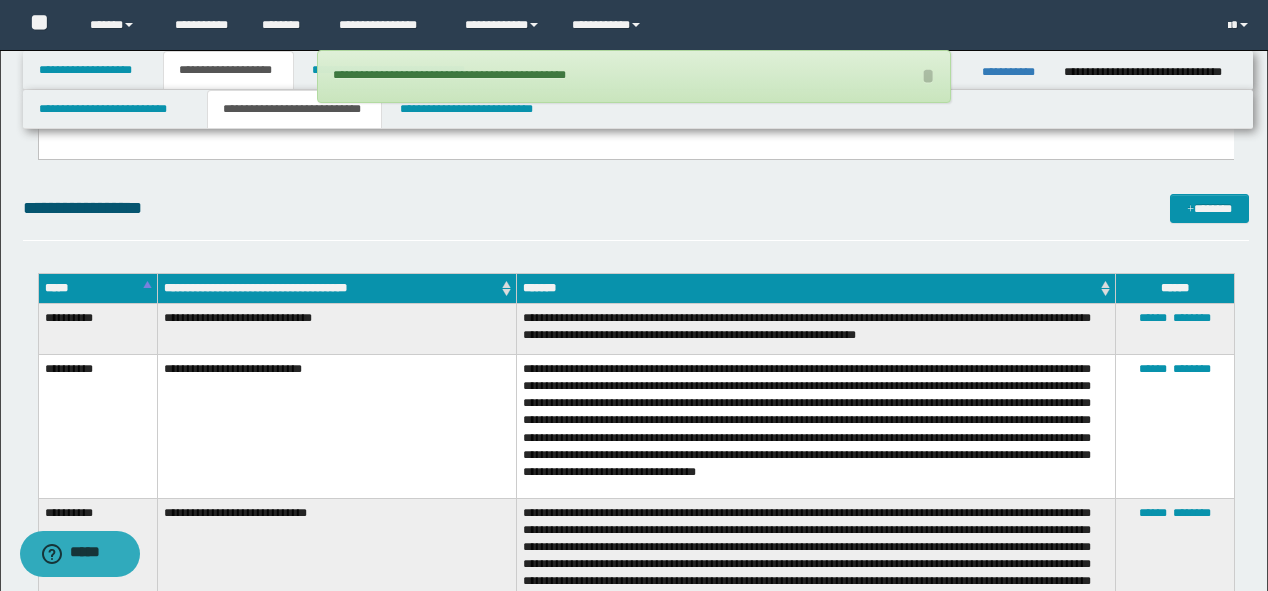 click on "**********" at bounding box center (634, 76) 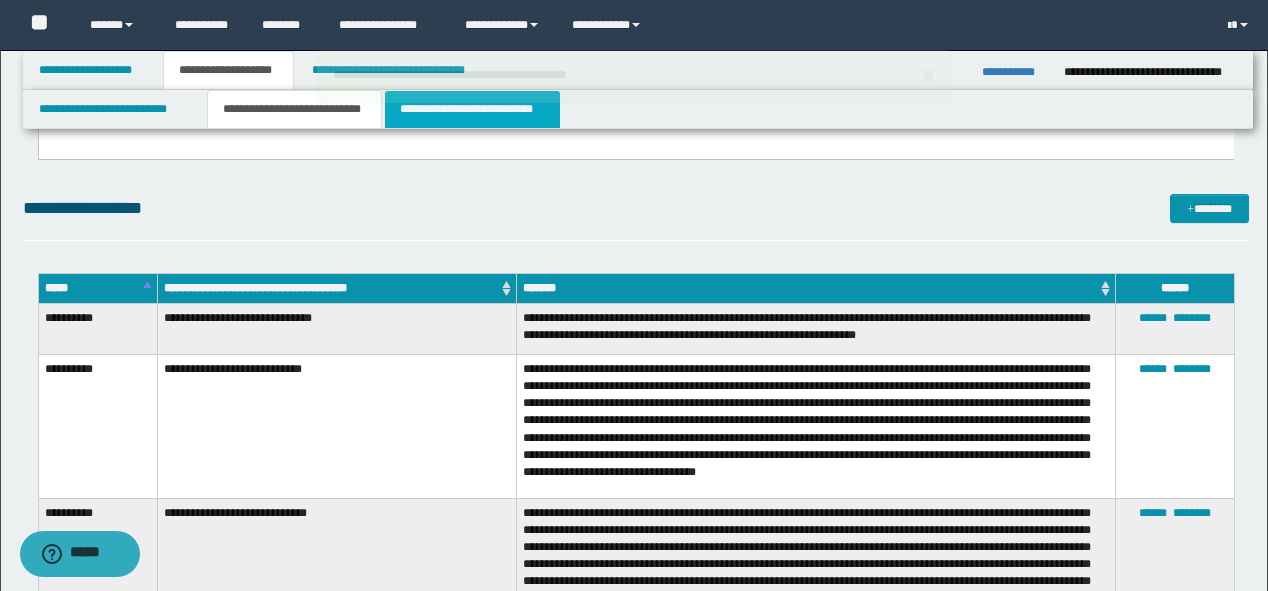 click on "**********" at bounding box center [472, 109] 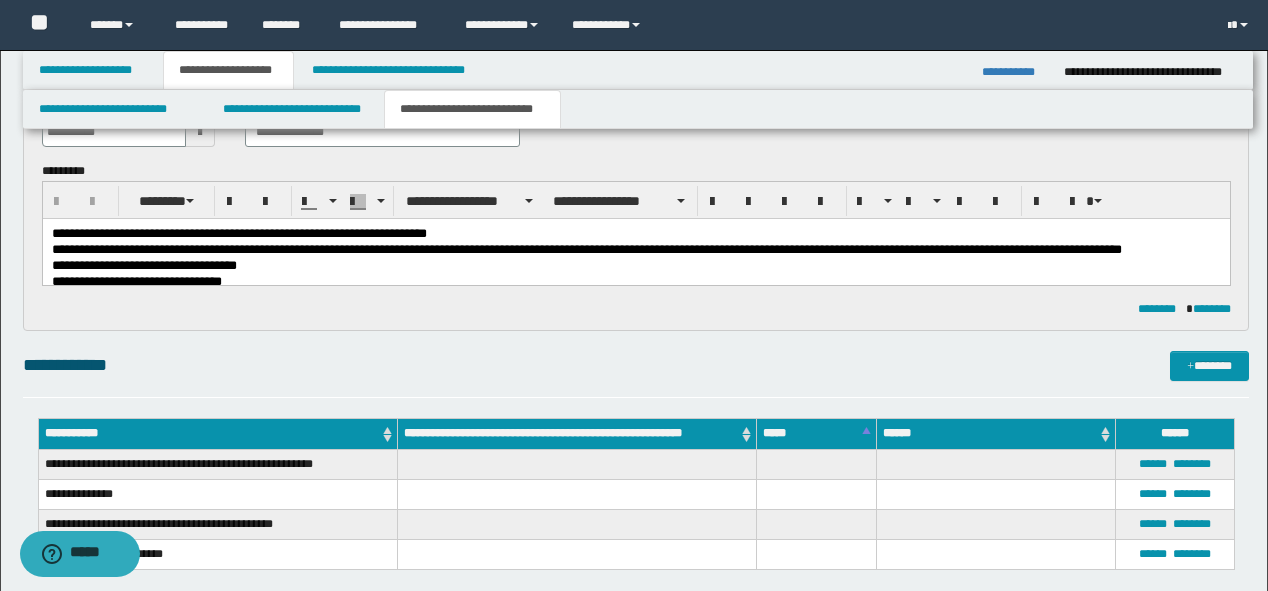 scroll, scrollTop: 160, scrollLeft: 0, axis: vertical 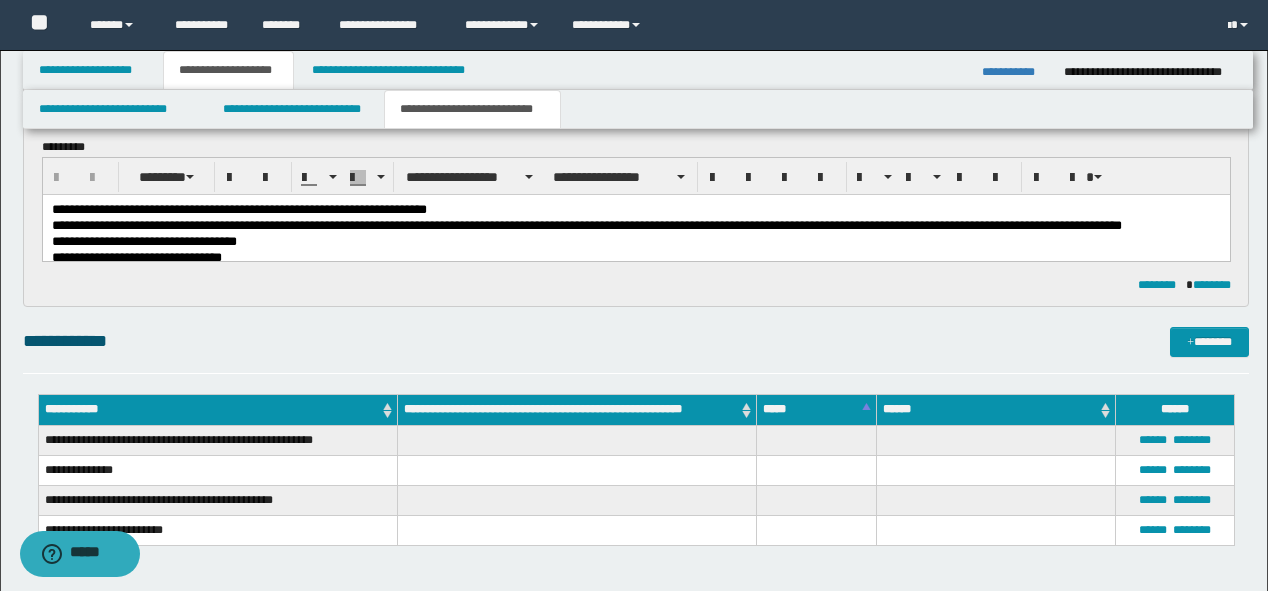 click on "**********" at bounding box center (636, 242) 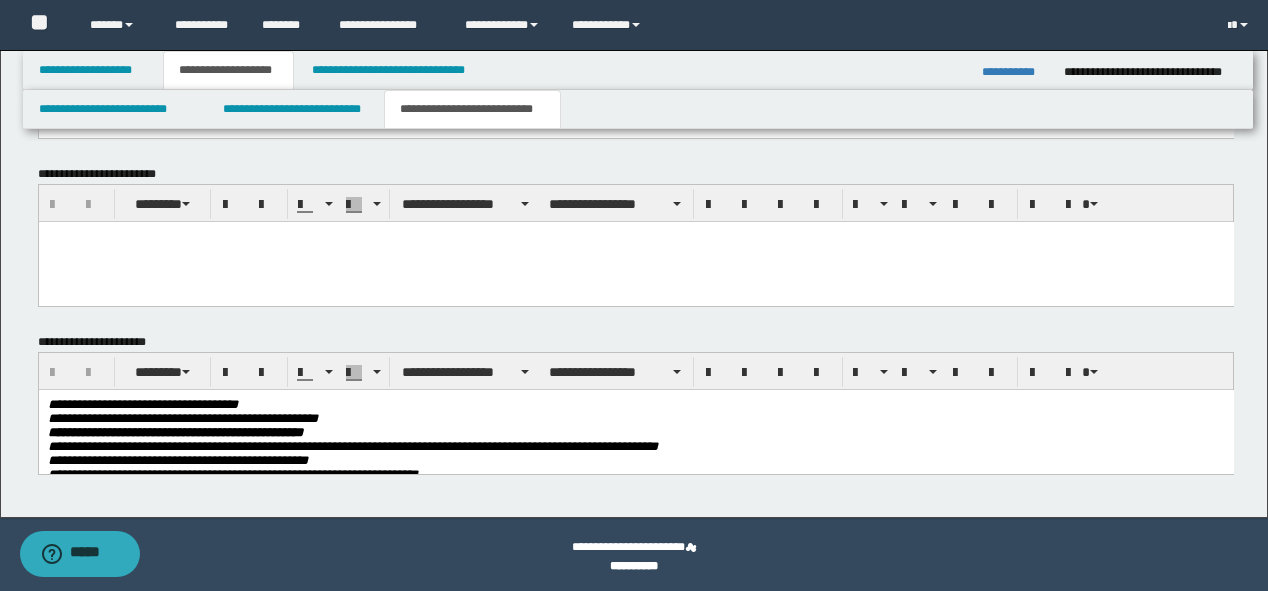 scroll, scrollTop: 915, scrollLeft: 0, axis: vertical 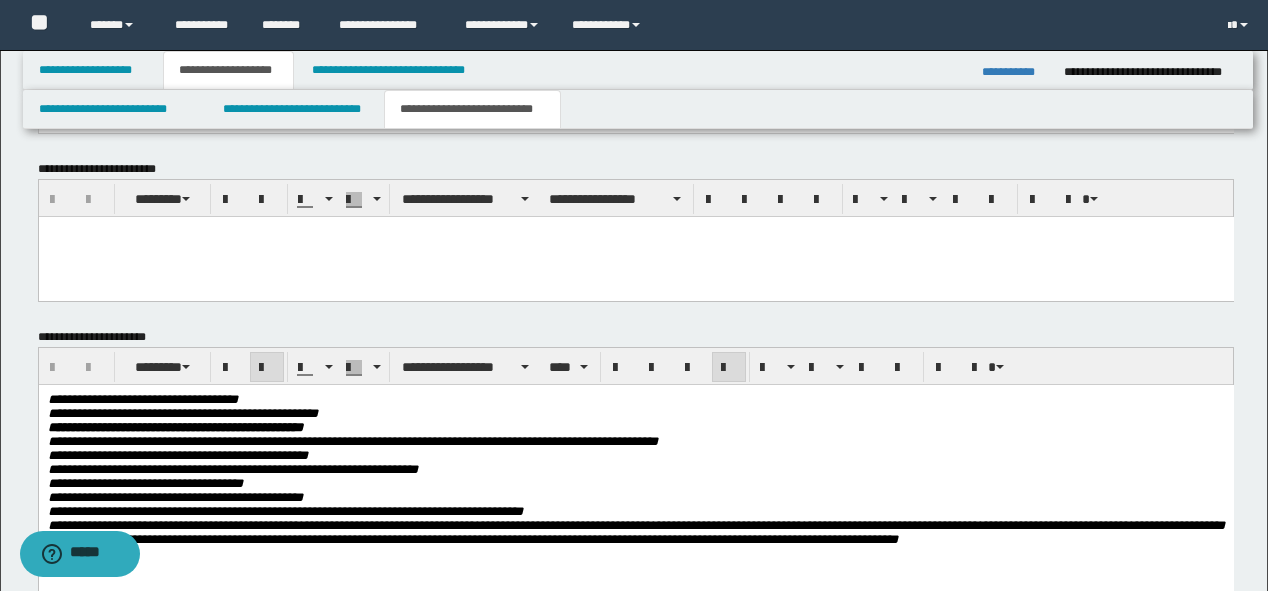 click on "**********" at bounding box center (635, 455) 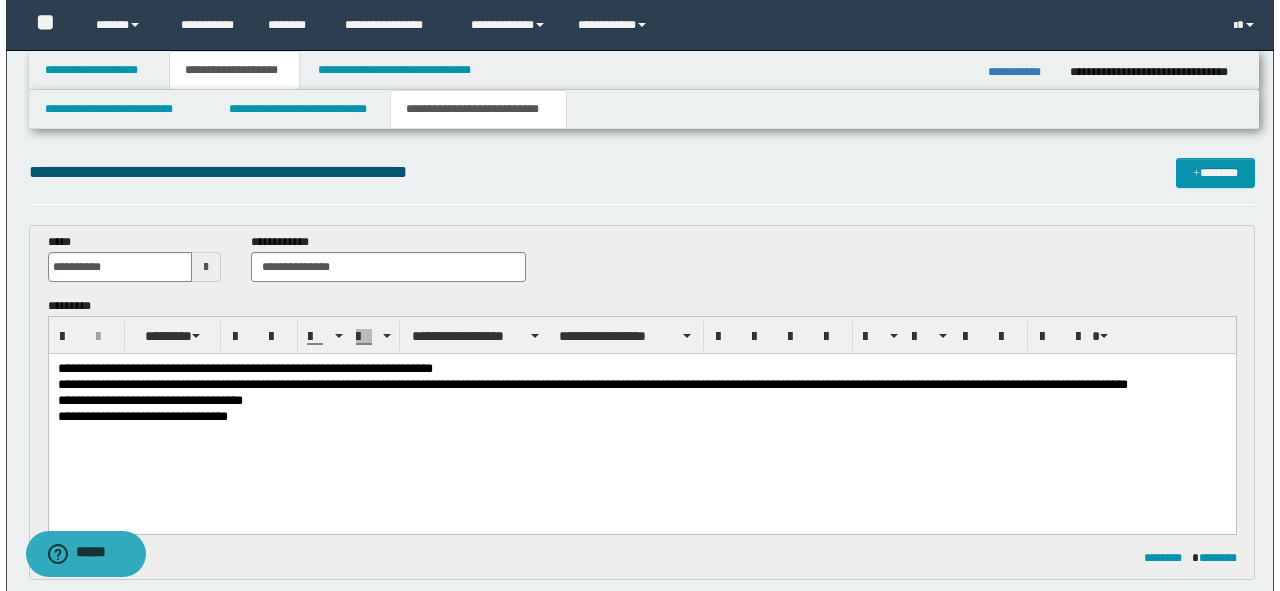 scroll, scrollTop: 0, scrollLeft: 0, axis: both 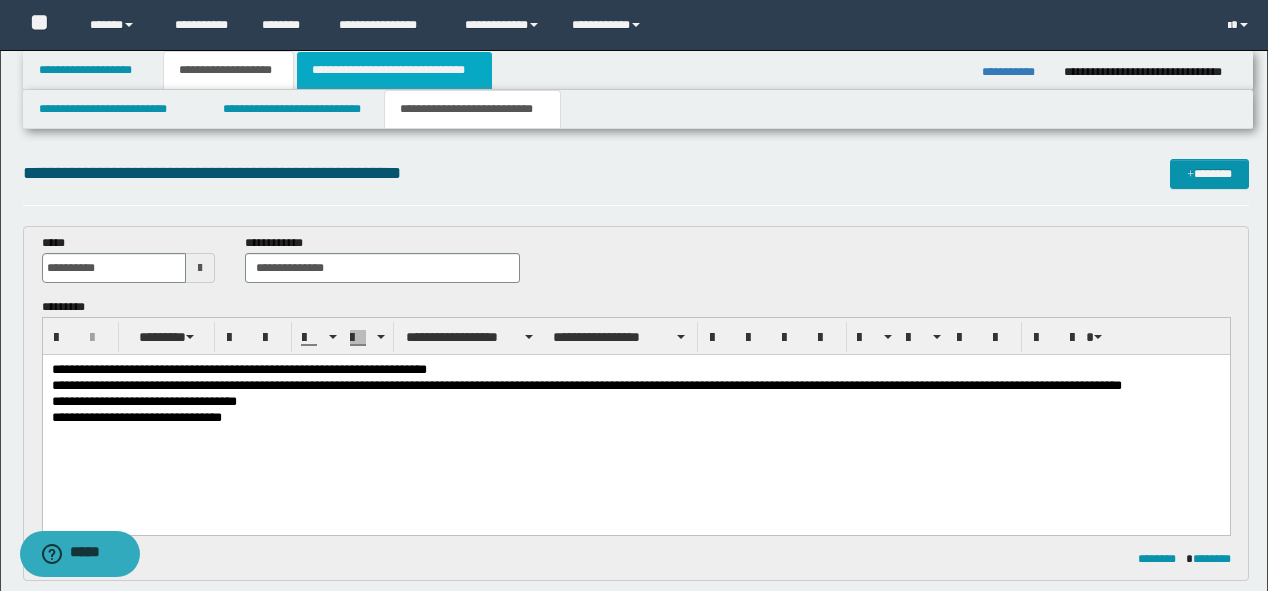 click on "**********" at bounding box center [394, 70] 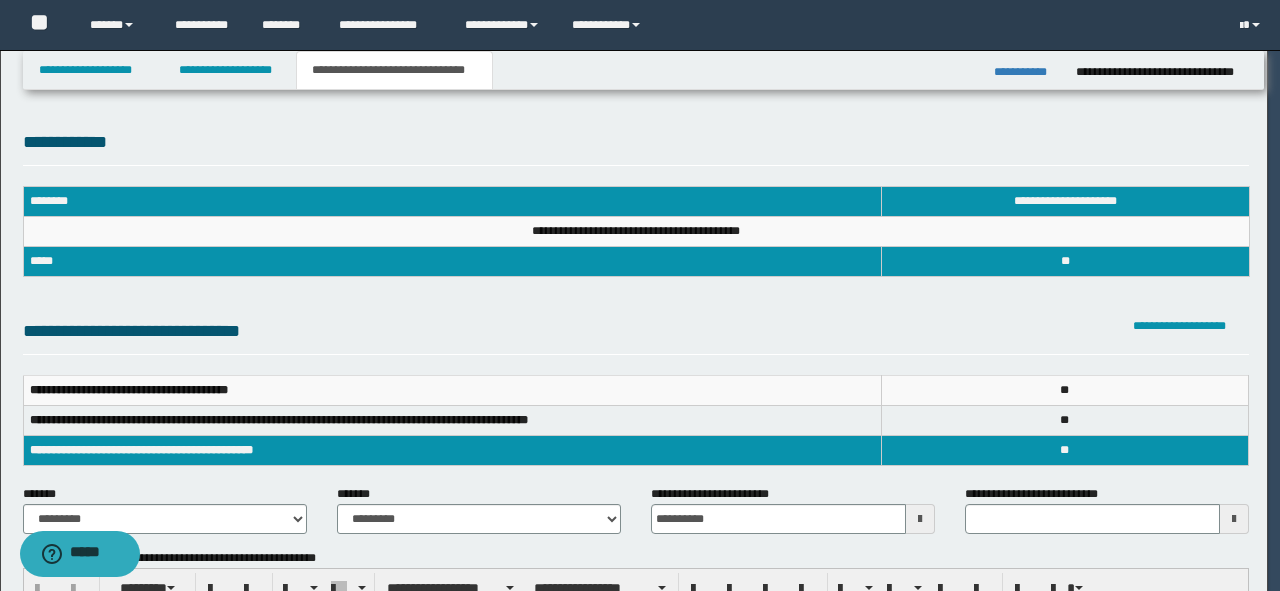 scroll, scrollTop: 0, scrollLeft: 0, axis: both 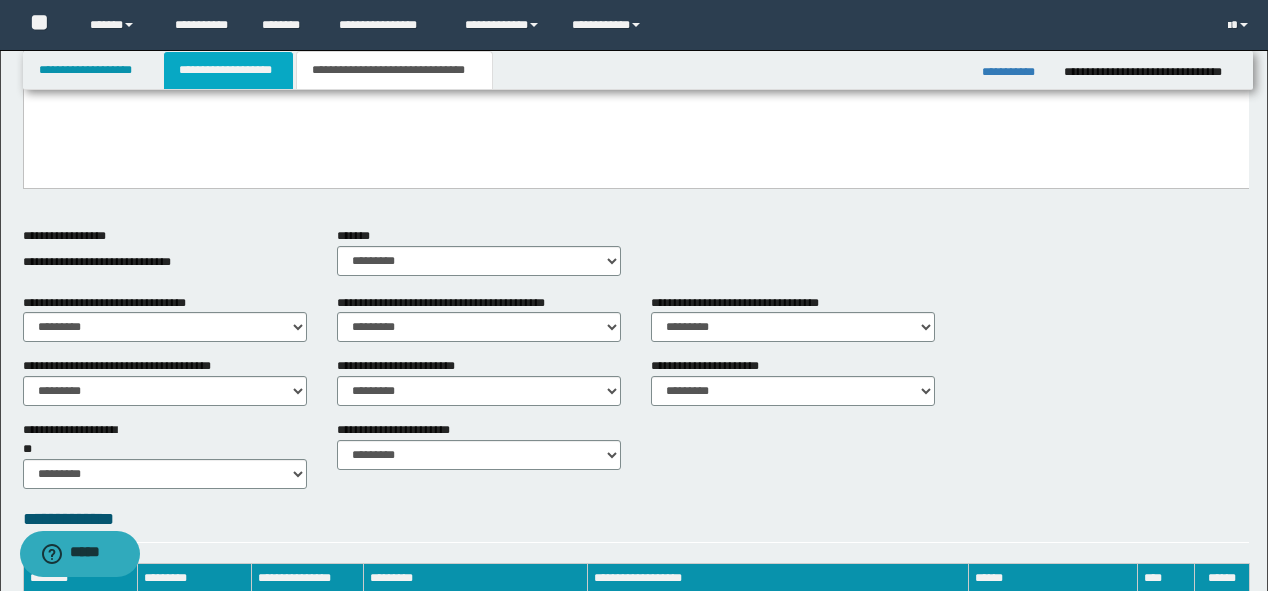 click on "**********" at bounding box center (228, 70) 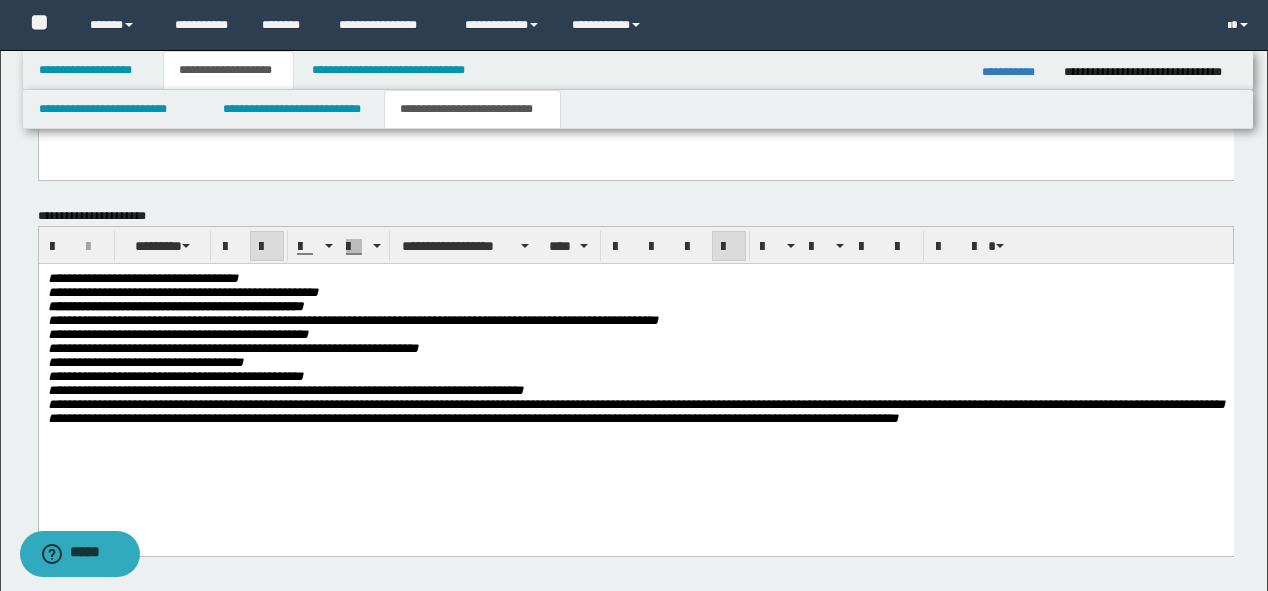 scroll, scrollTop: 1040, scrollLeft: 0, axis: vertical 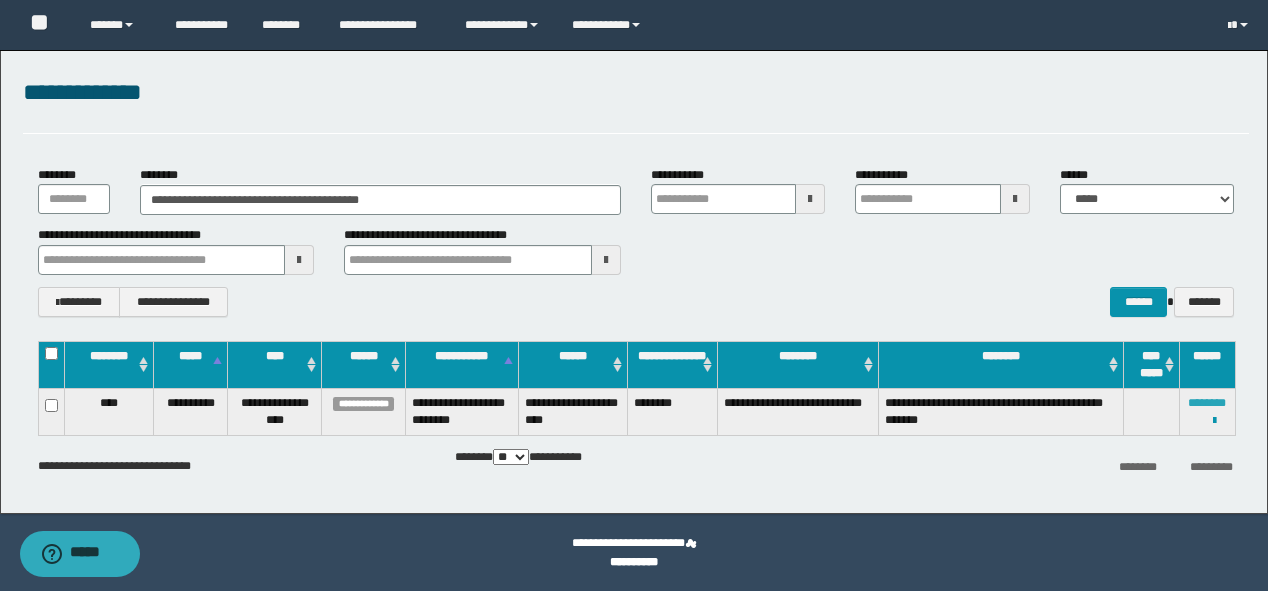 click on "********" at bounding box center (1207, 403) 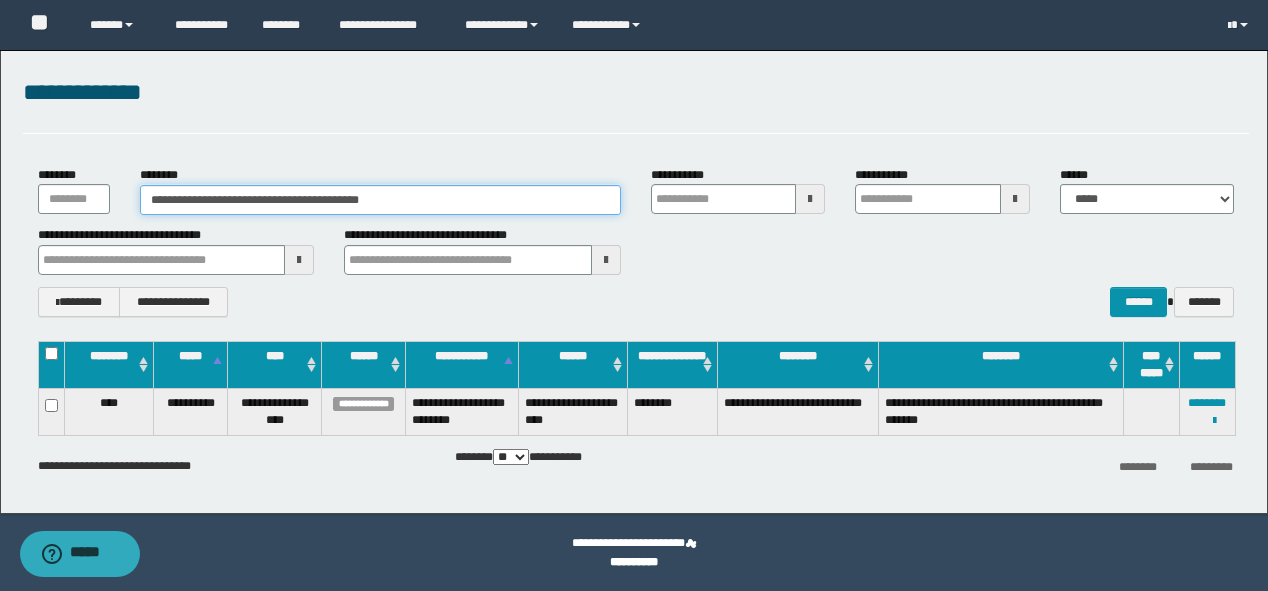 drag, startPoint x: 427, startPoint y: 189, endPoint x: 0, endPoint y: 87, distance: 439.01367 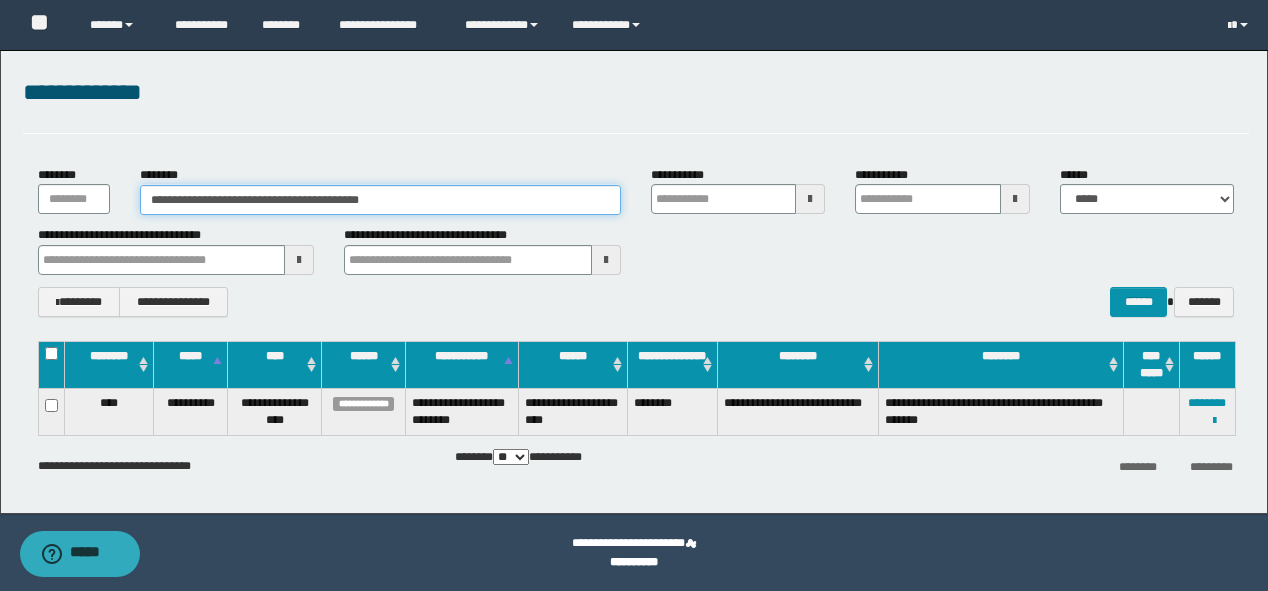 paste 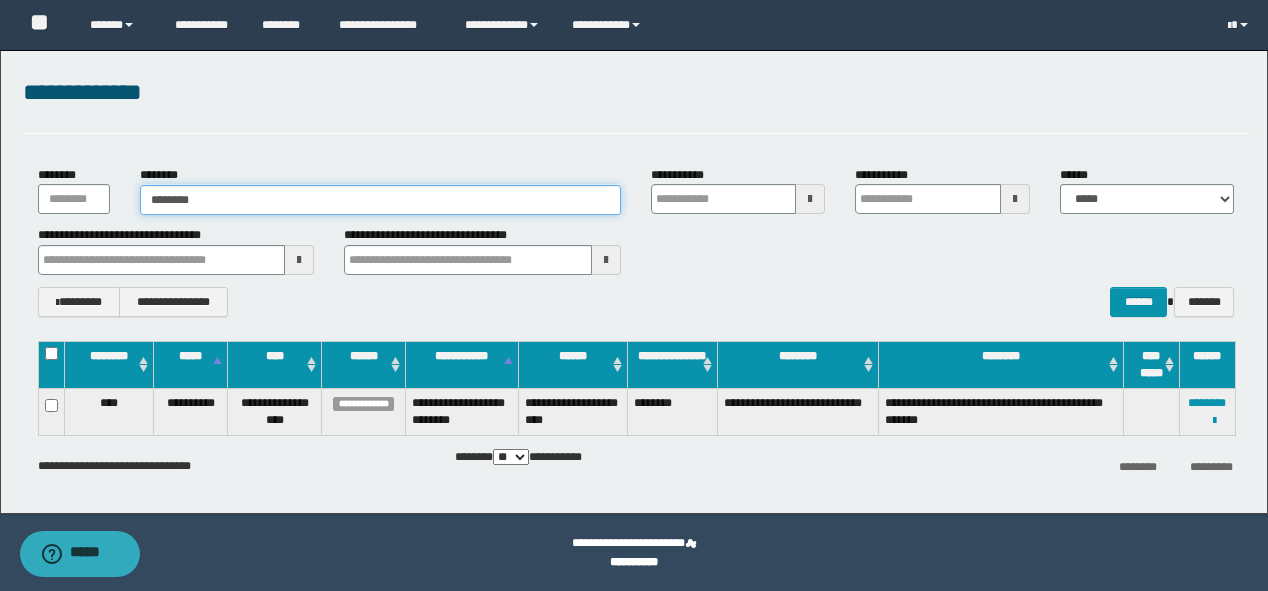 type on "********" 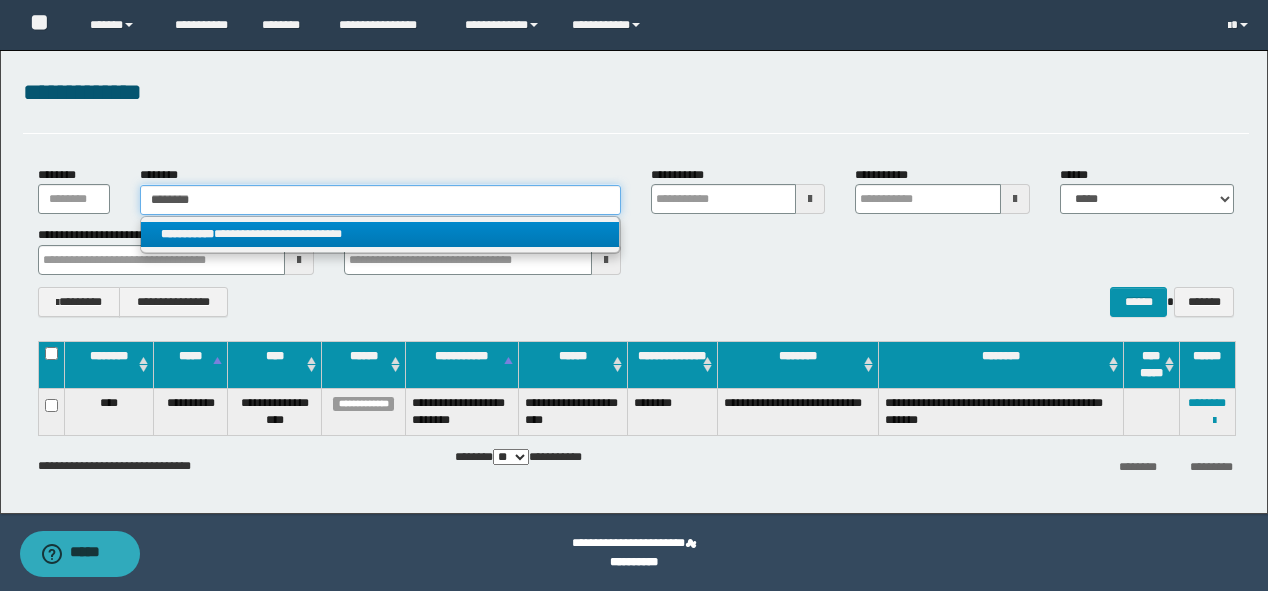 type on "********" 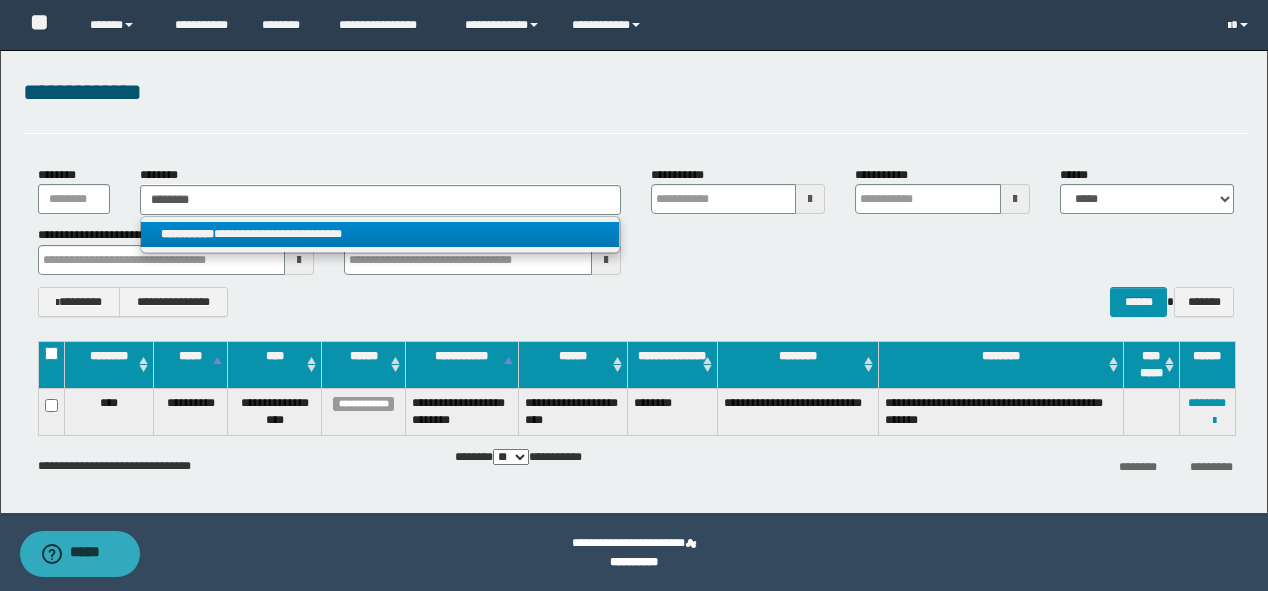 click on "**********" at bounding box center (380, 234) 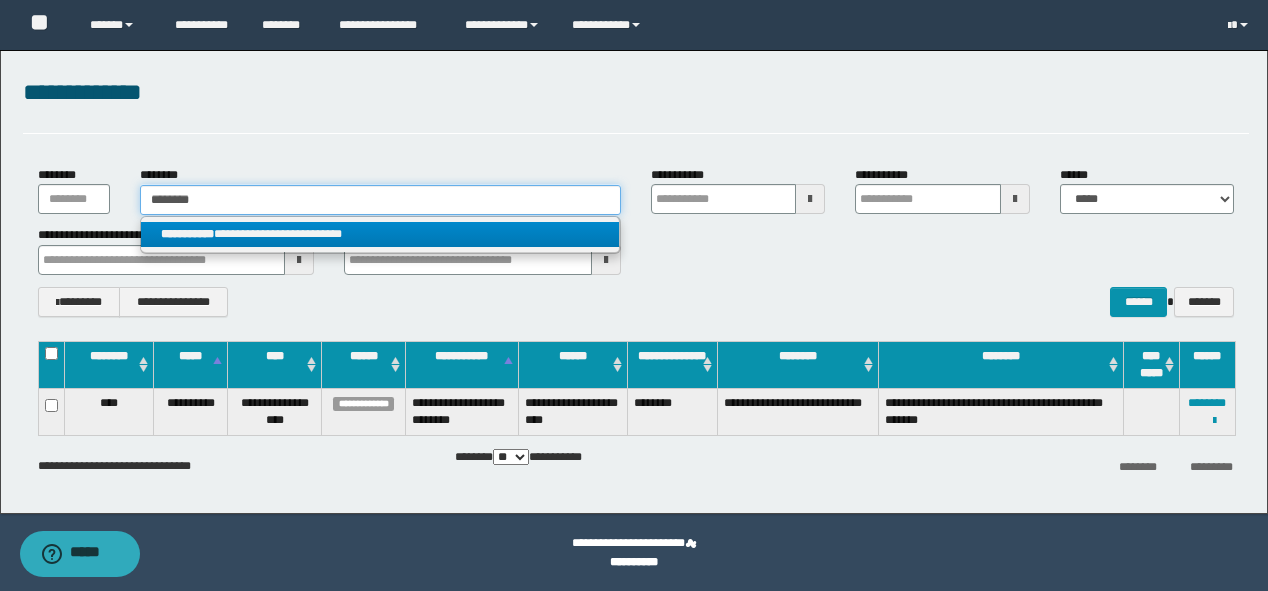 type 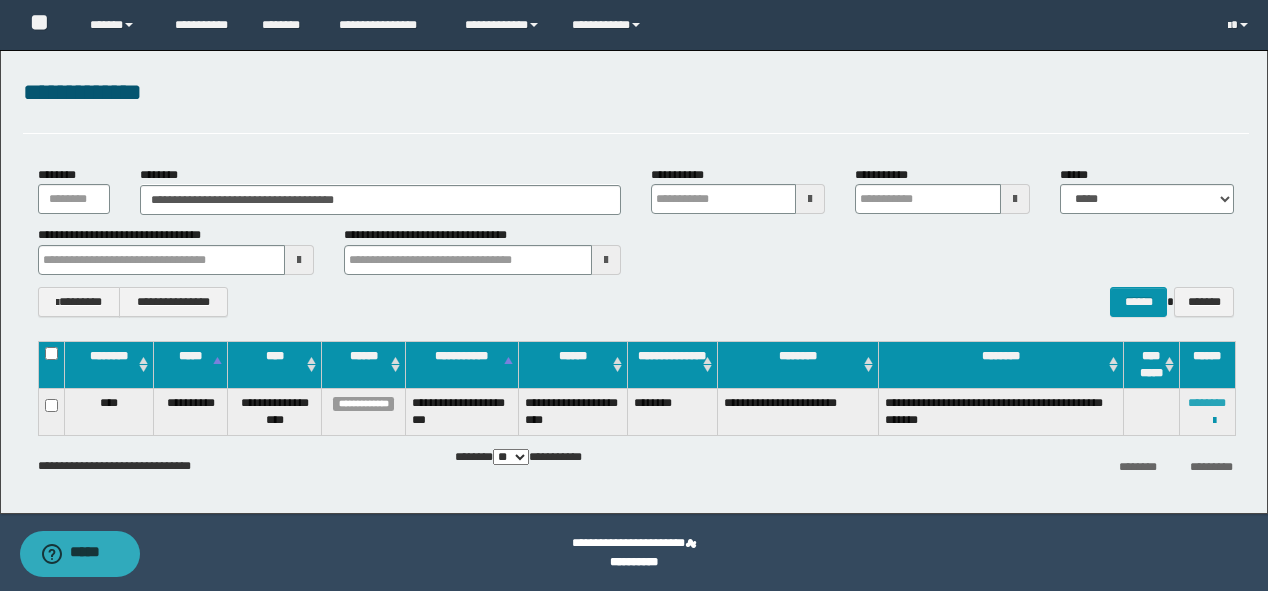 click on "********" at bounding box center (1207, 403) 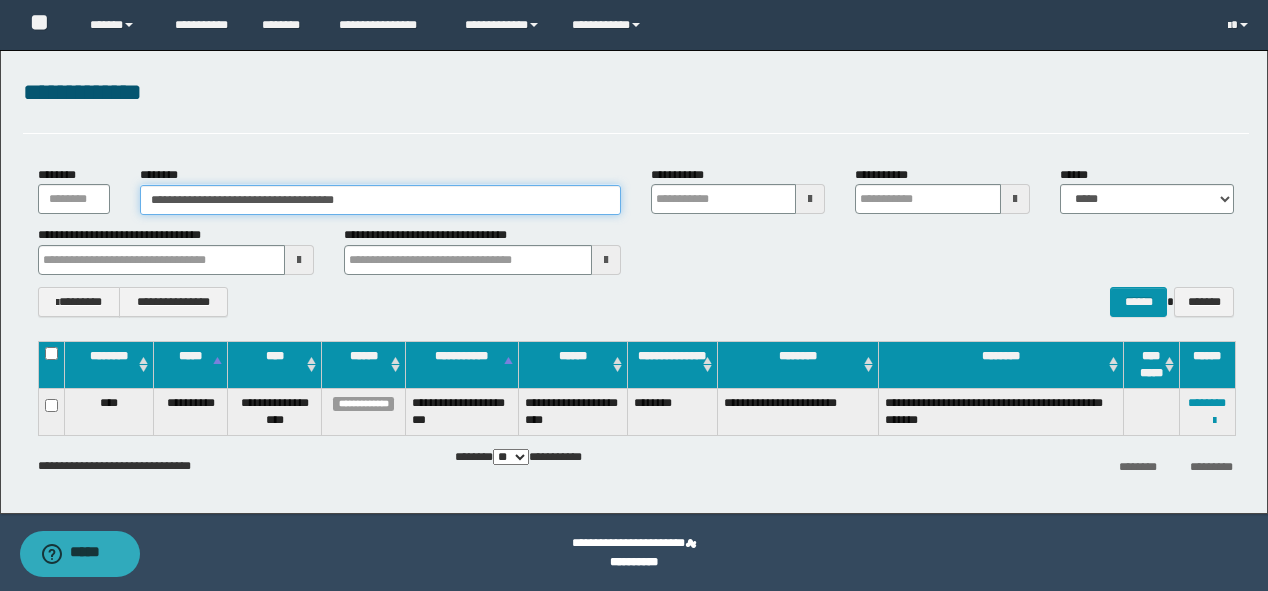 drag, startPoint x: 220, startPoint y: 200, endPoint x: 171, endPoint y: 205, distance: 49.25444 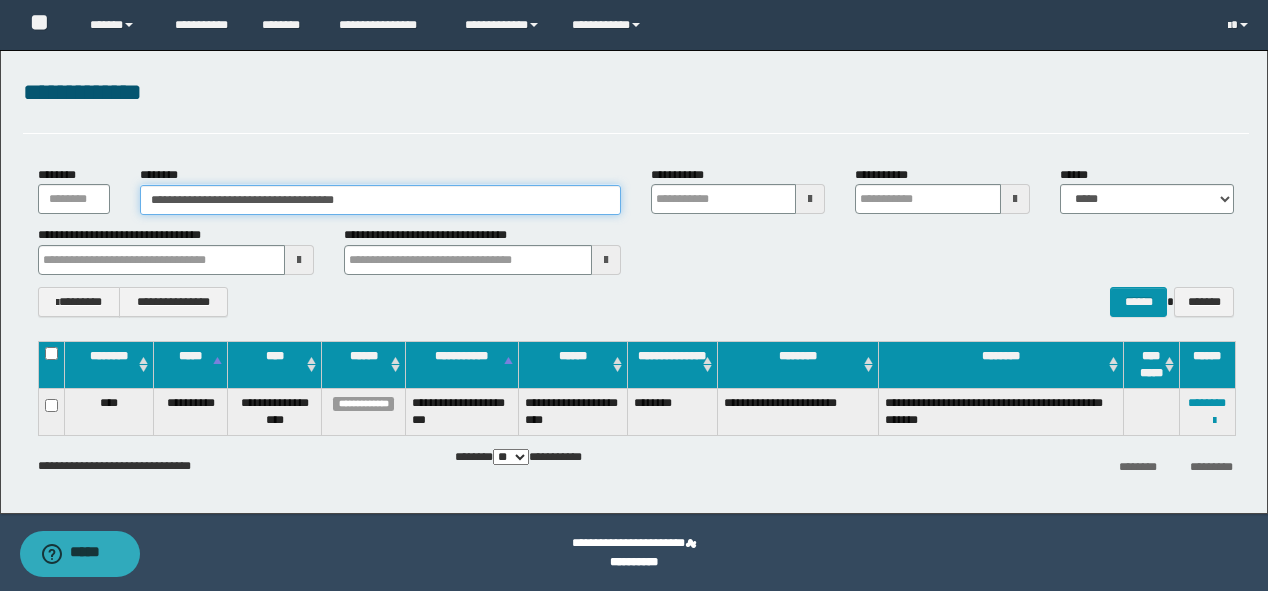 paste 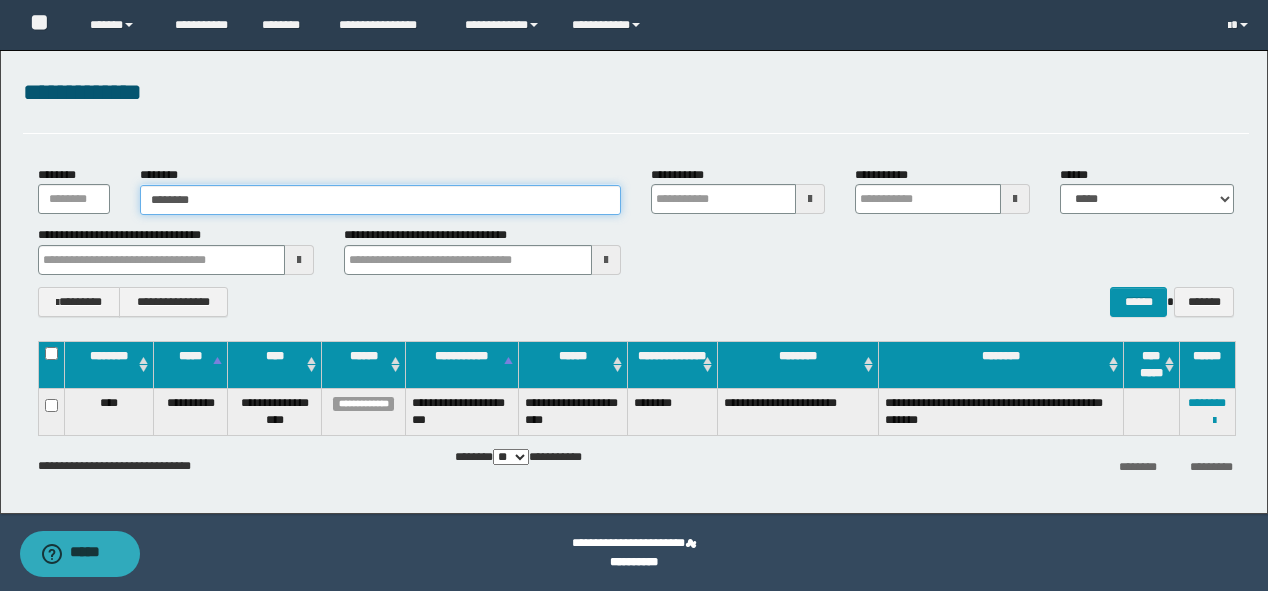 type on "********" 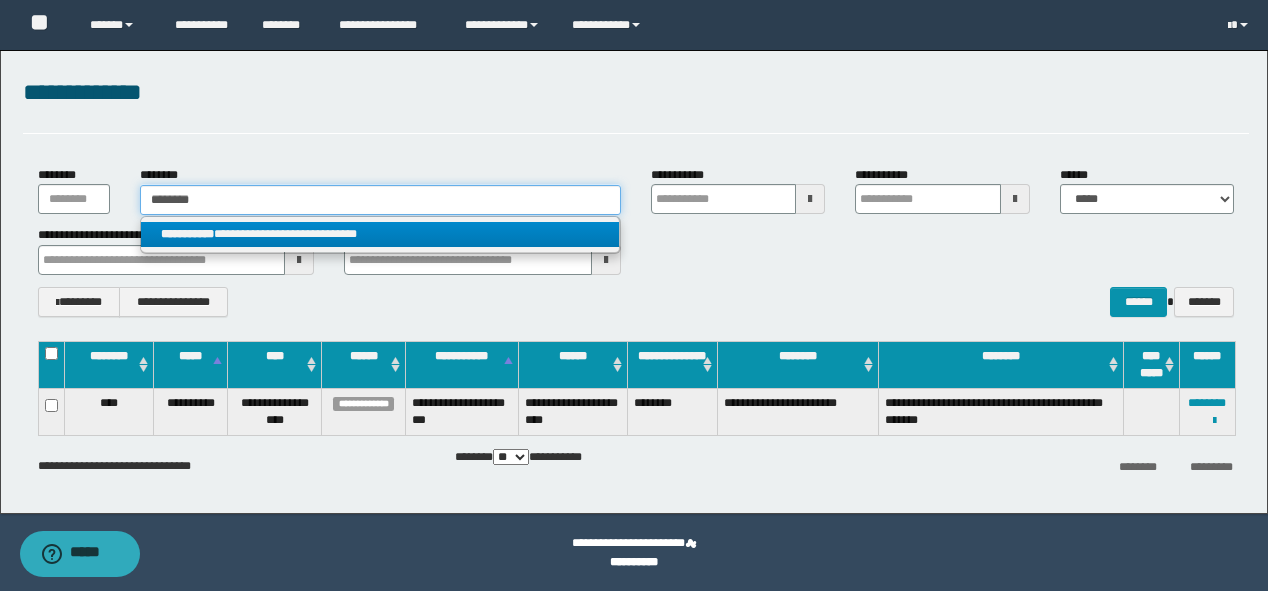 type on "********" 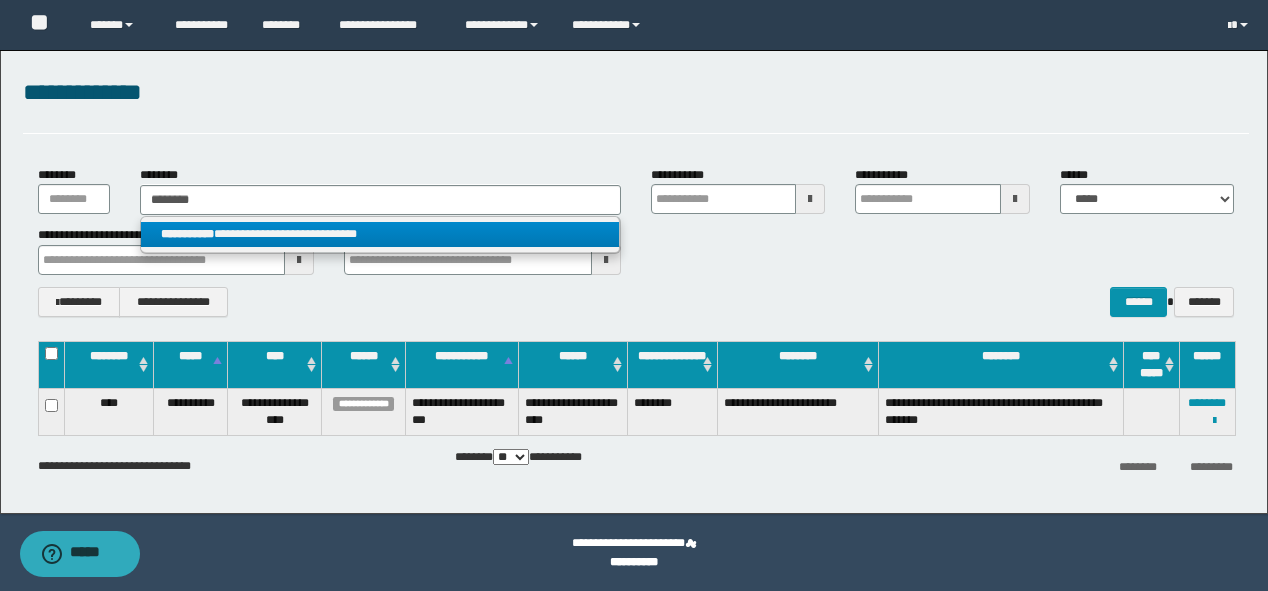 click on "**********" at bounding box center [380, 234] 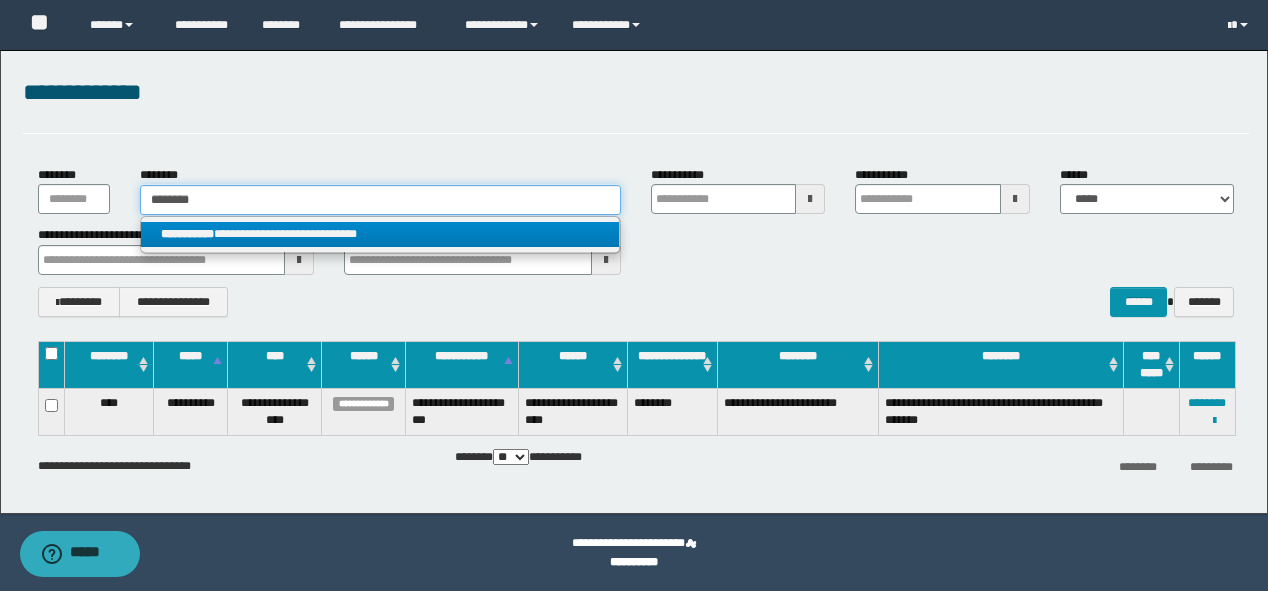 type 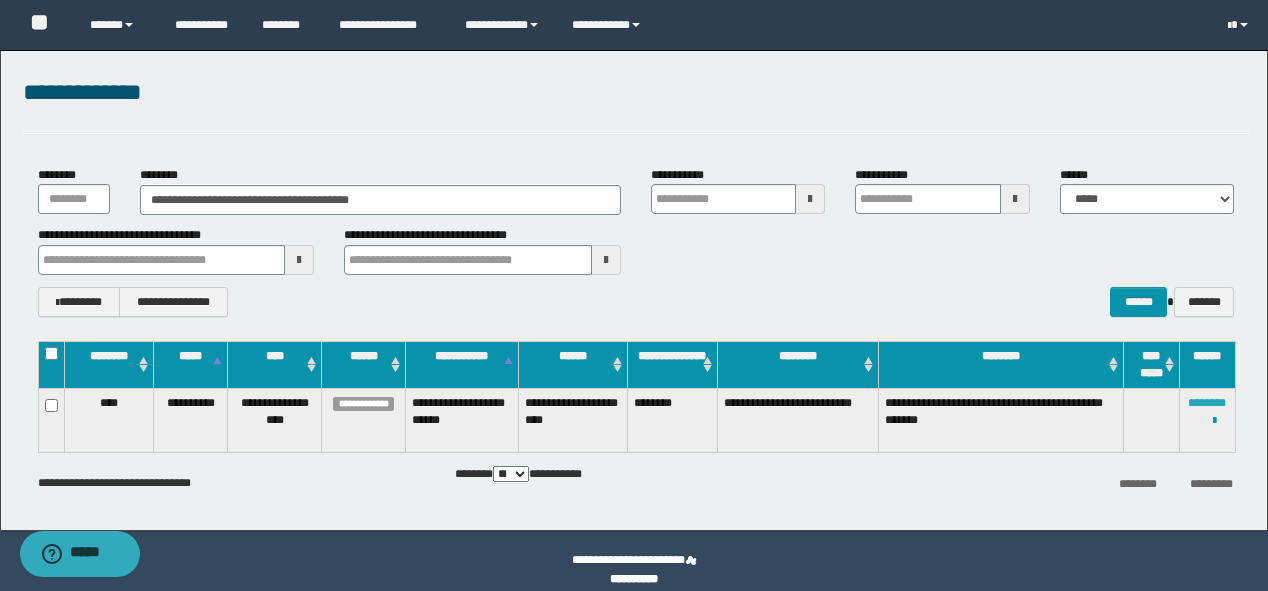 click on "********" at bounding box center (1207, 403) 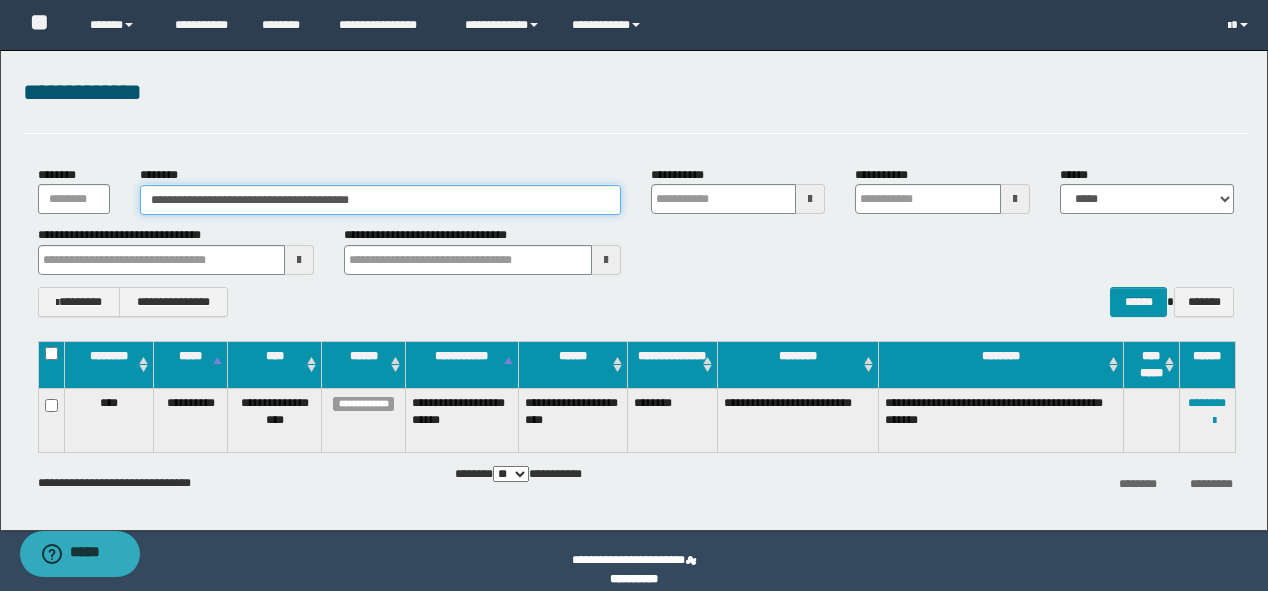click on "**********" at bounding box center (380, 200) 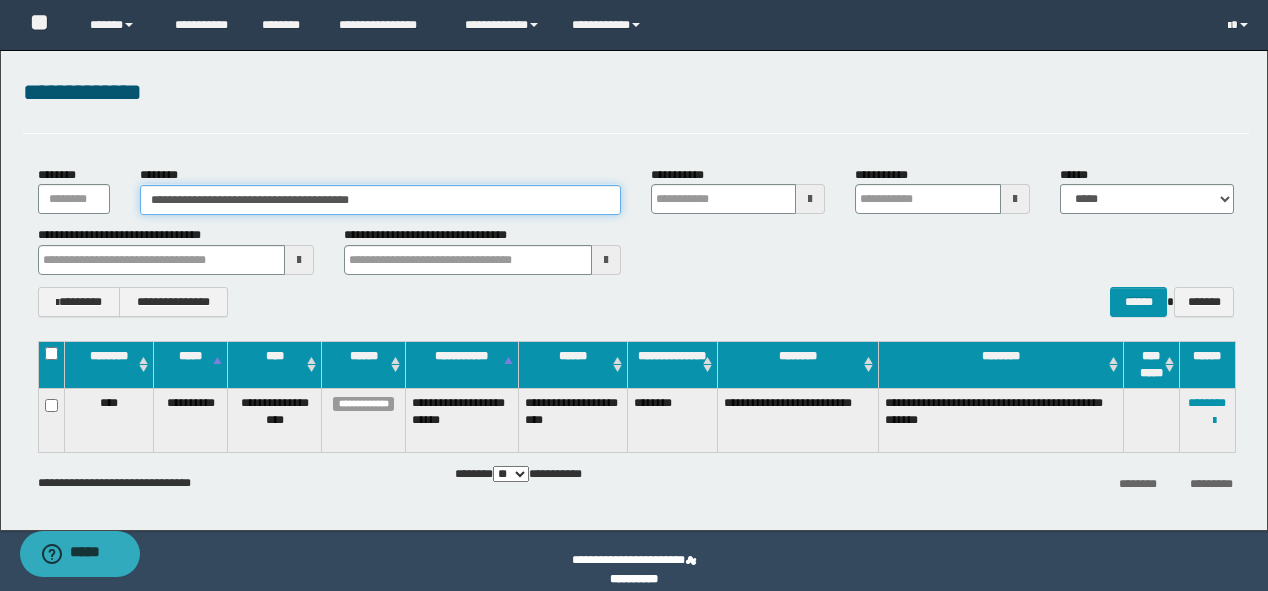 drag, startPoint x: 490, startPoint y: 195, endPoint x: 0, endPoint y: 203, distance: 490.0653 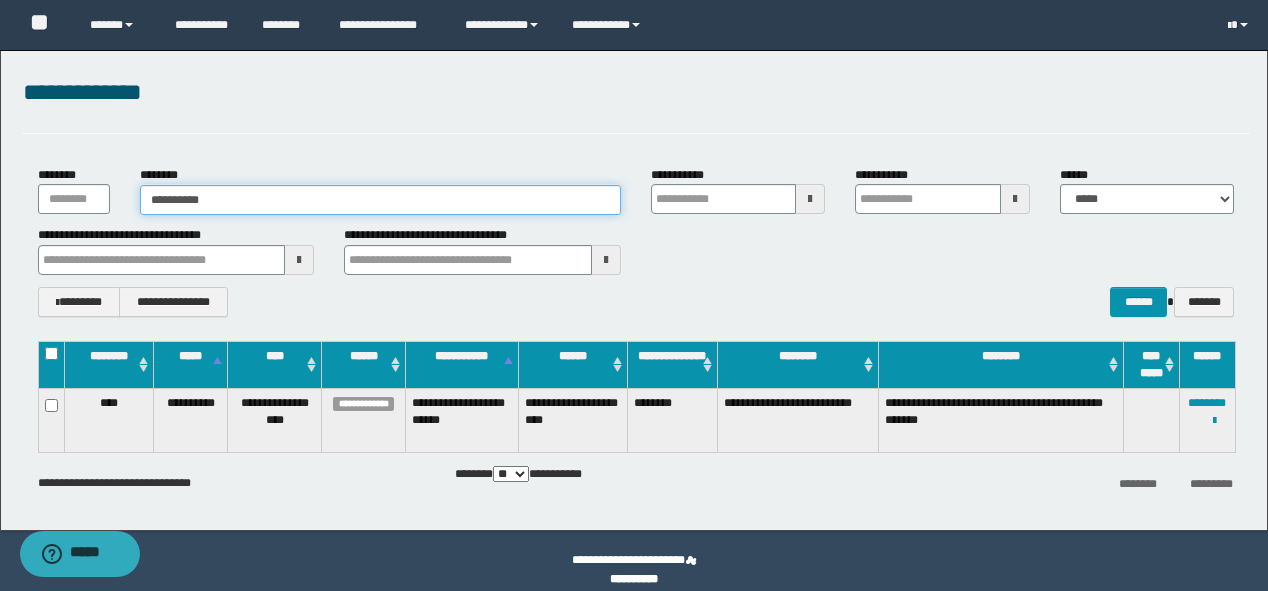 type on "**********" 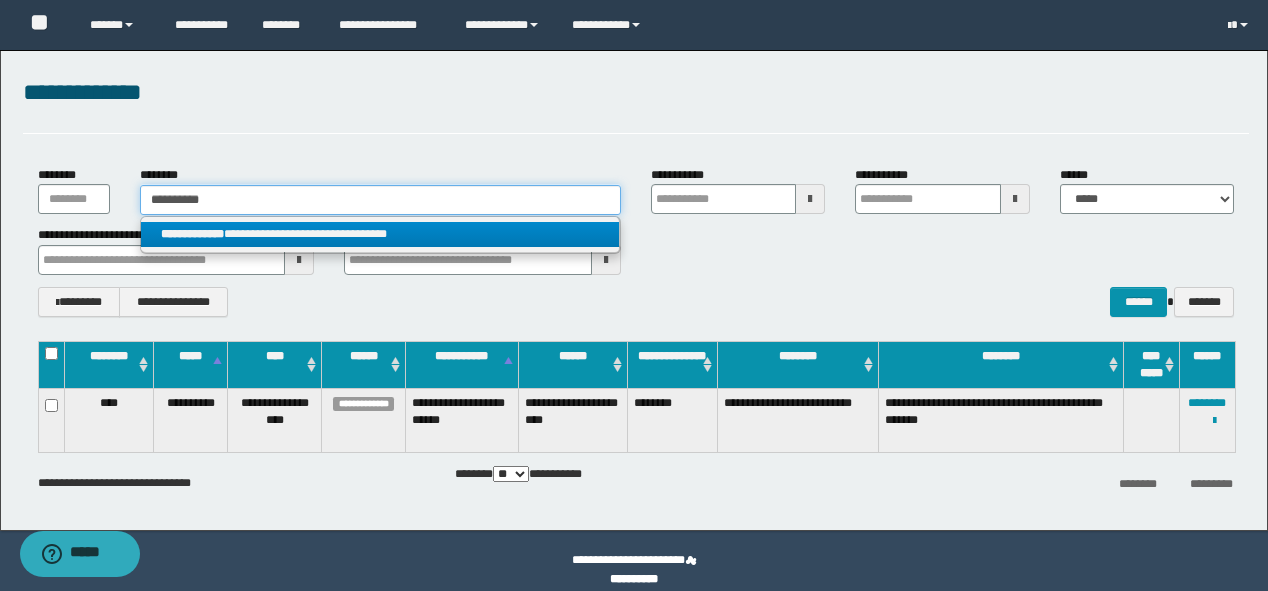 type on "**********" 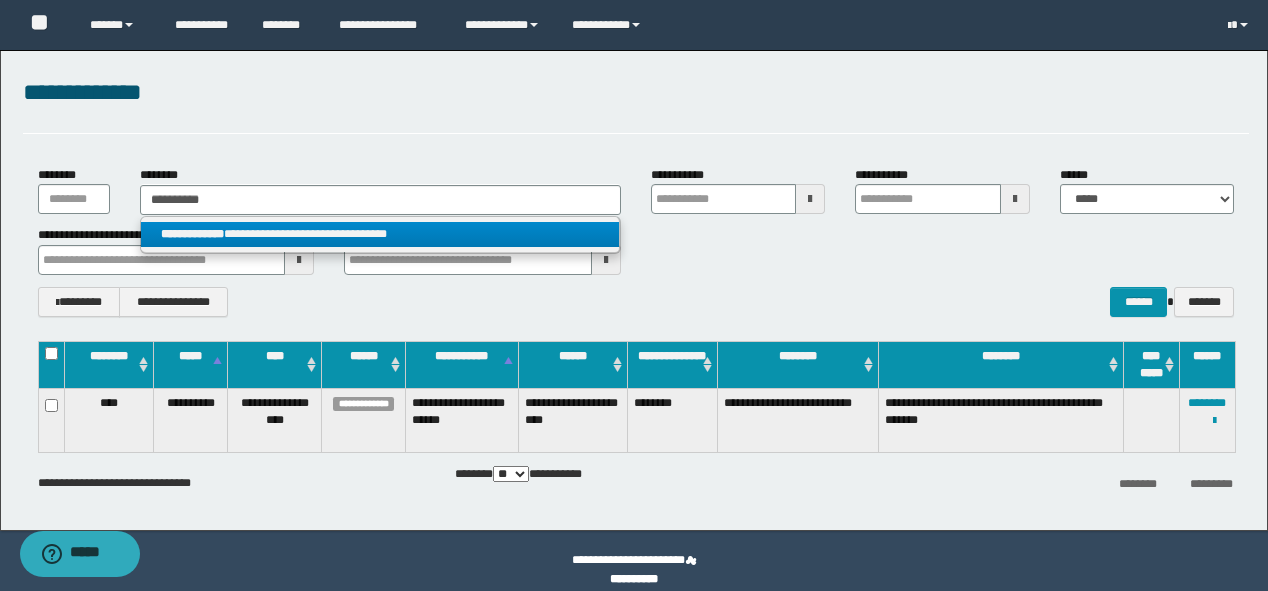 click on "**********" at bounding box center (380, 234) 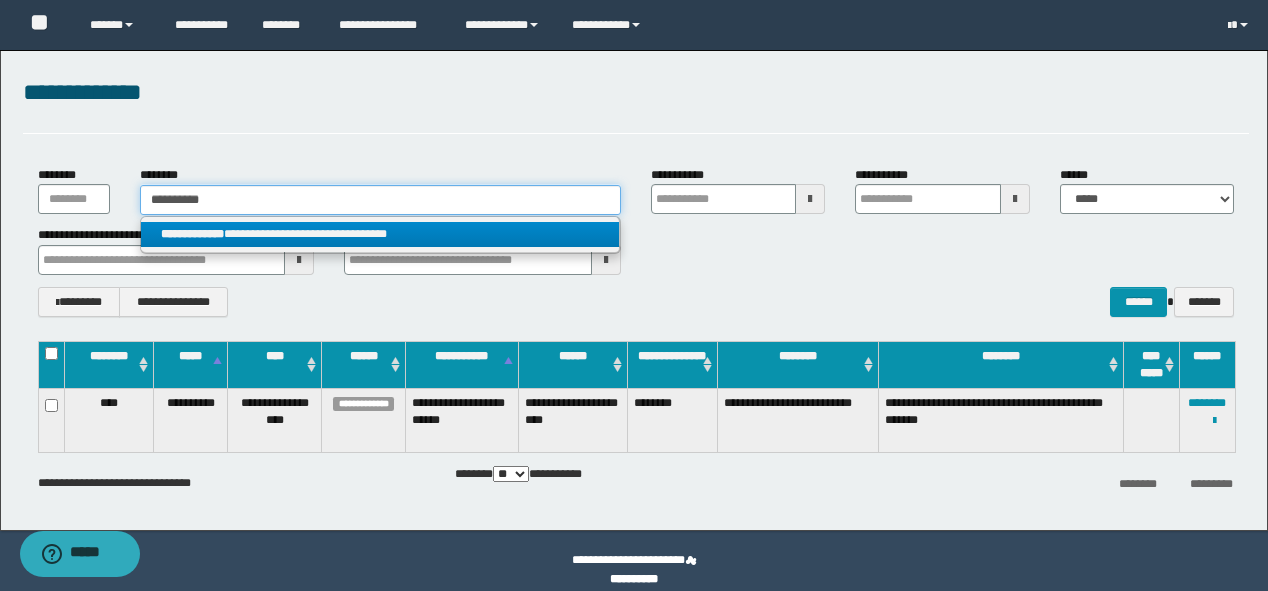 type 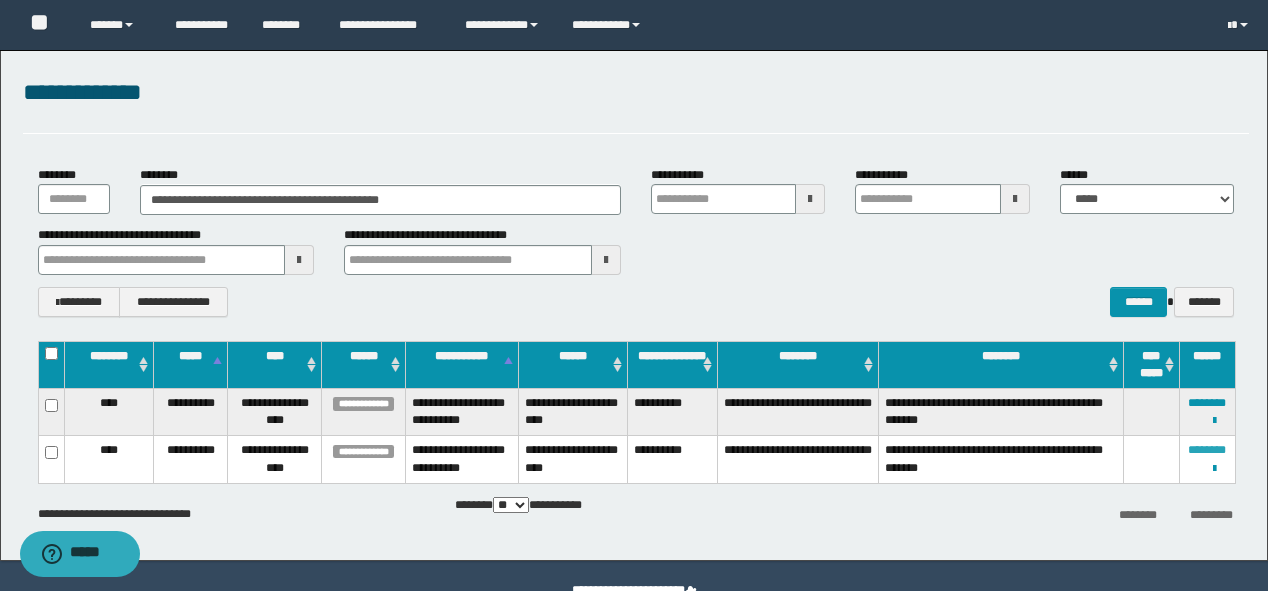 click on "********" at bounding box center (1207, 450) 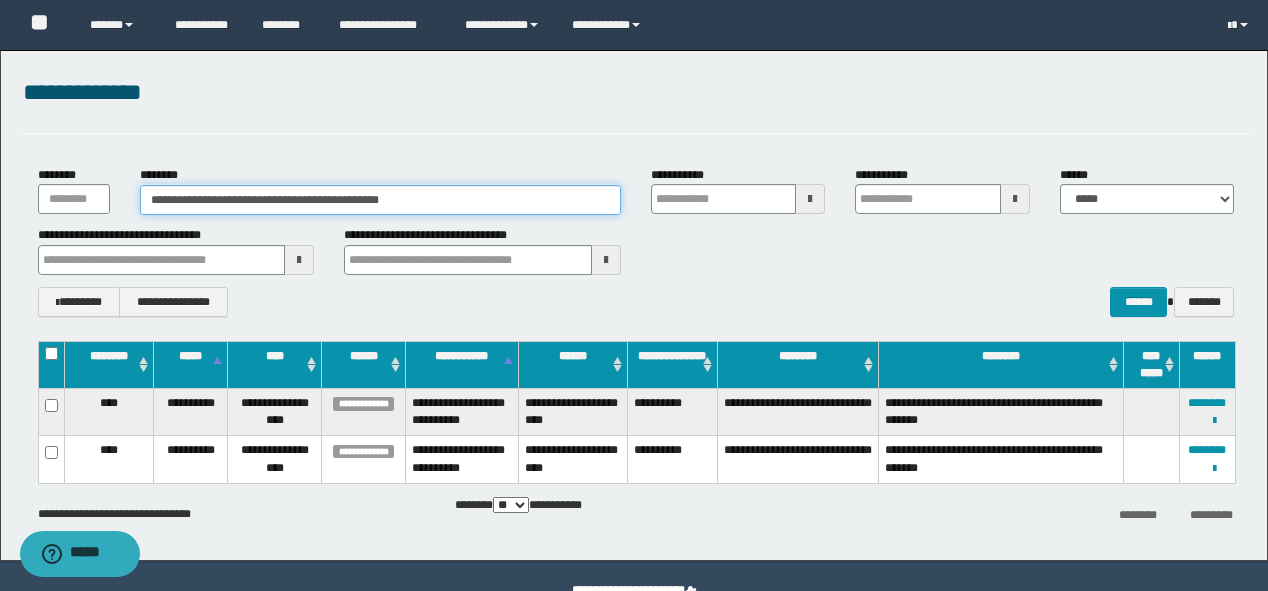 click on "**********" at bounding box center [380, 200] 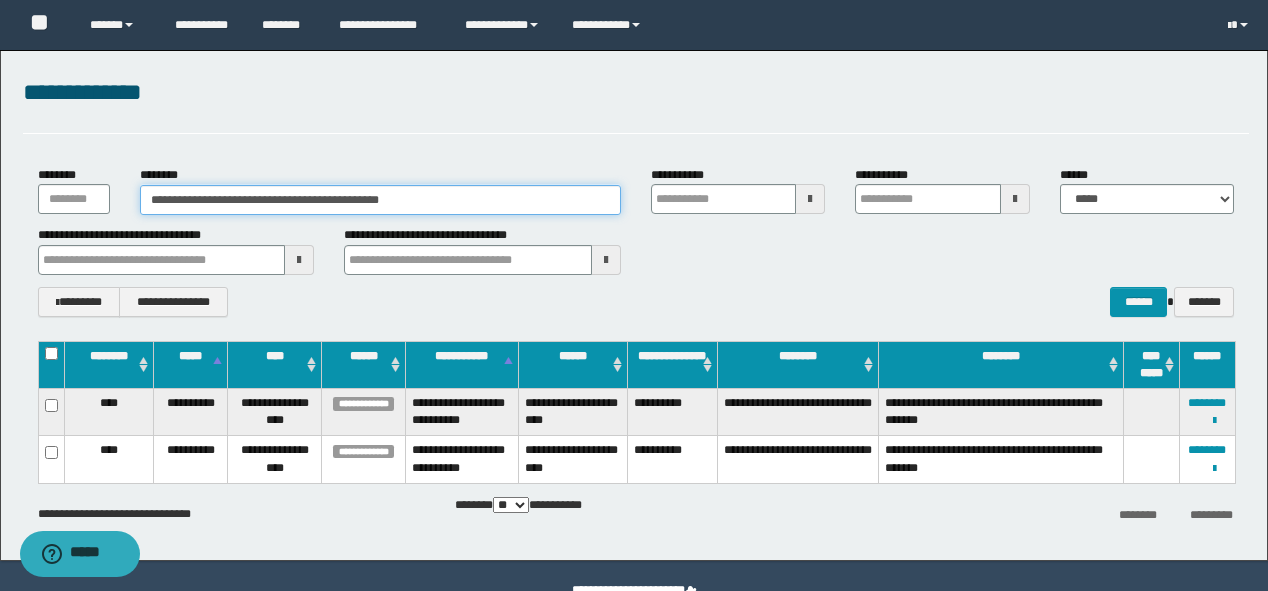 click on "**********" at bounding box center [380, 200] 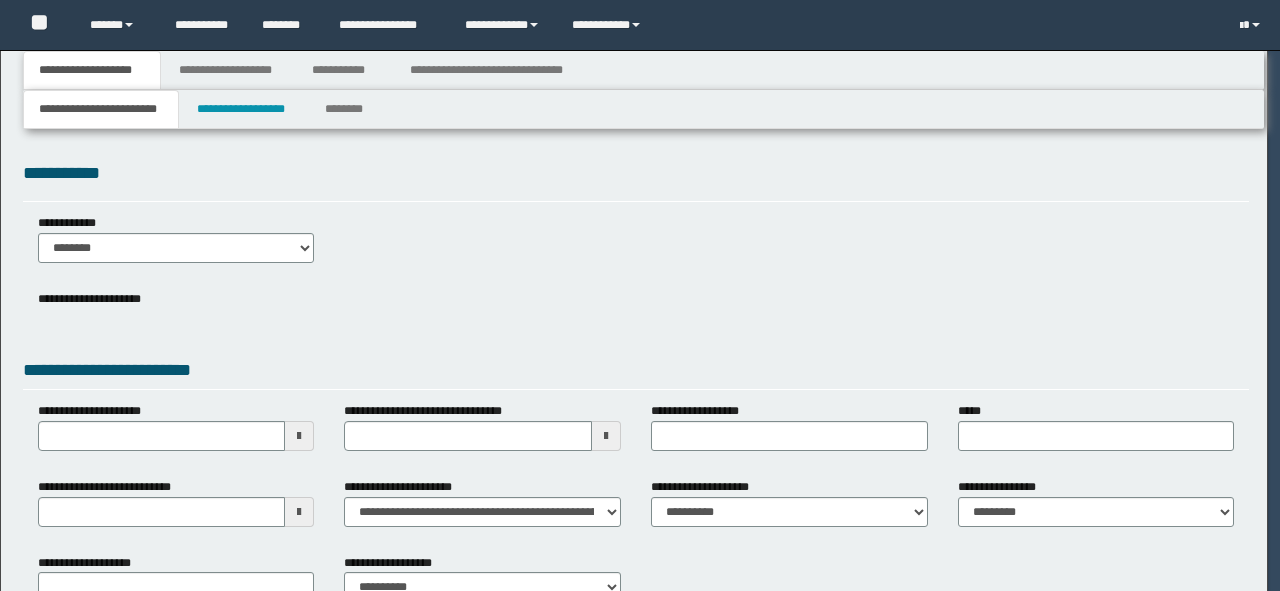 scroll, scrollTop: 0, scrollLeft: 0, axis: both 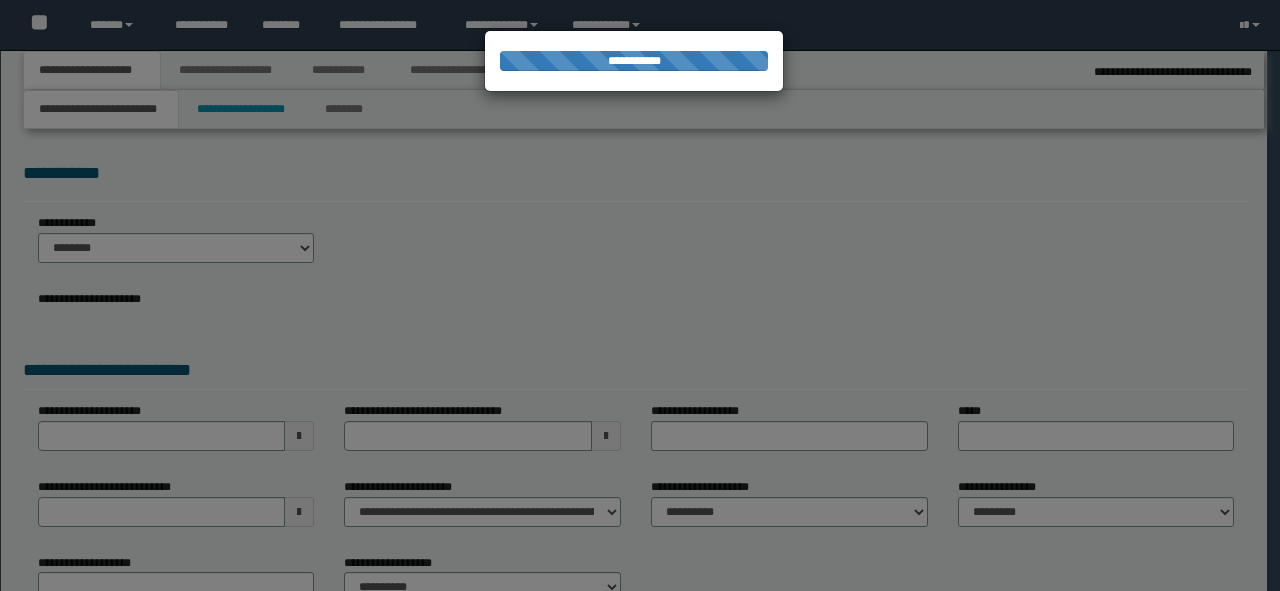 type on "**********" 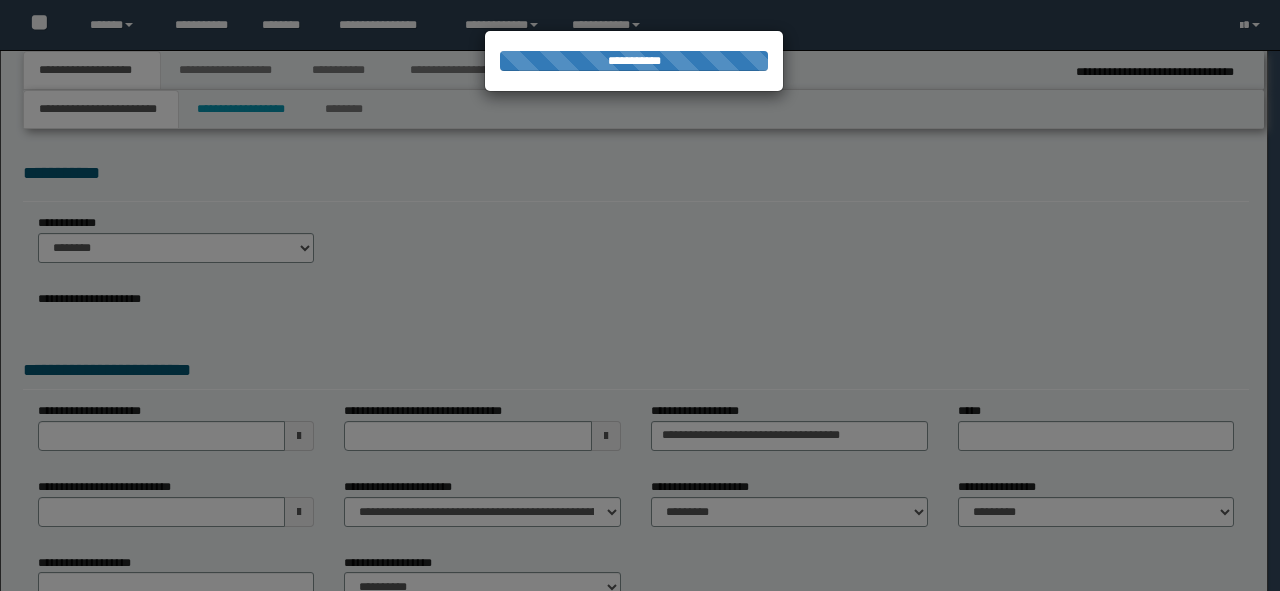 scroll, scrollTop: 0, scrollLeft: 0, axis: both 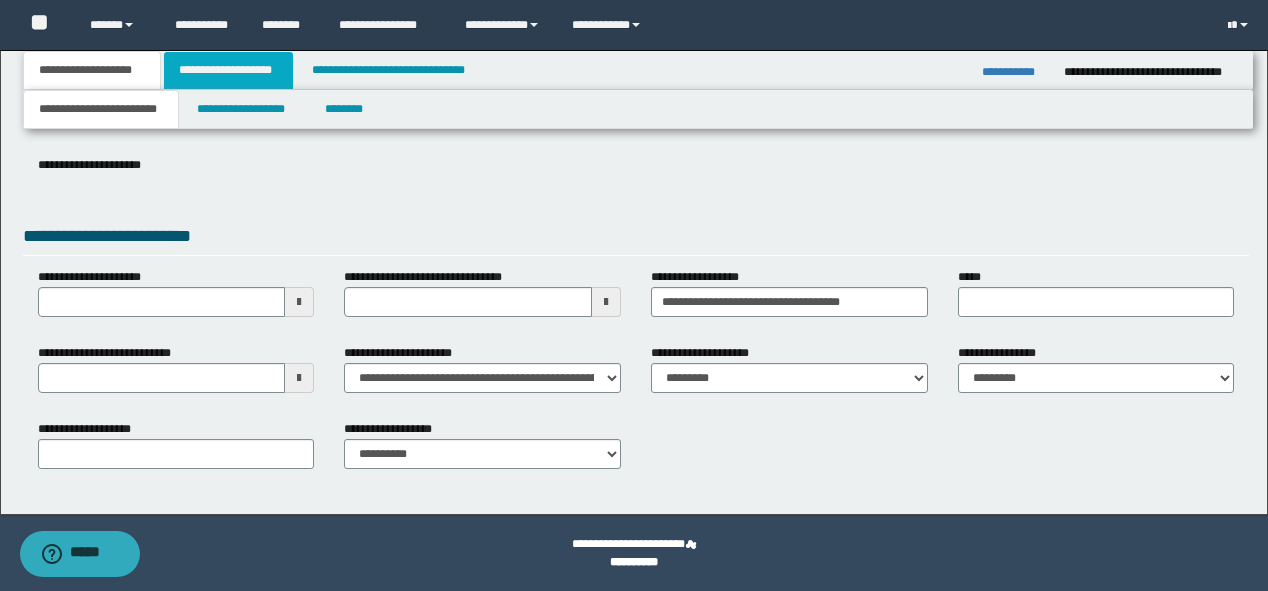 click on "**********" at bounding box center (228, 70) 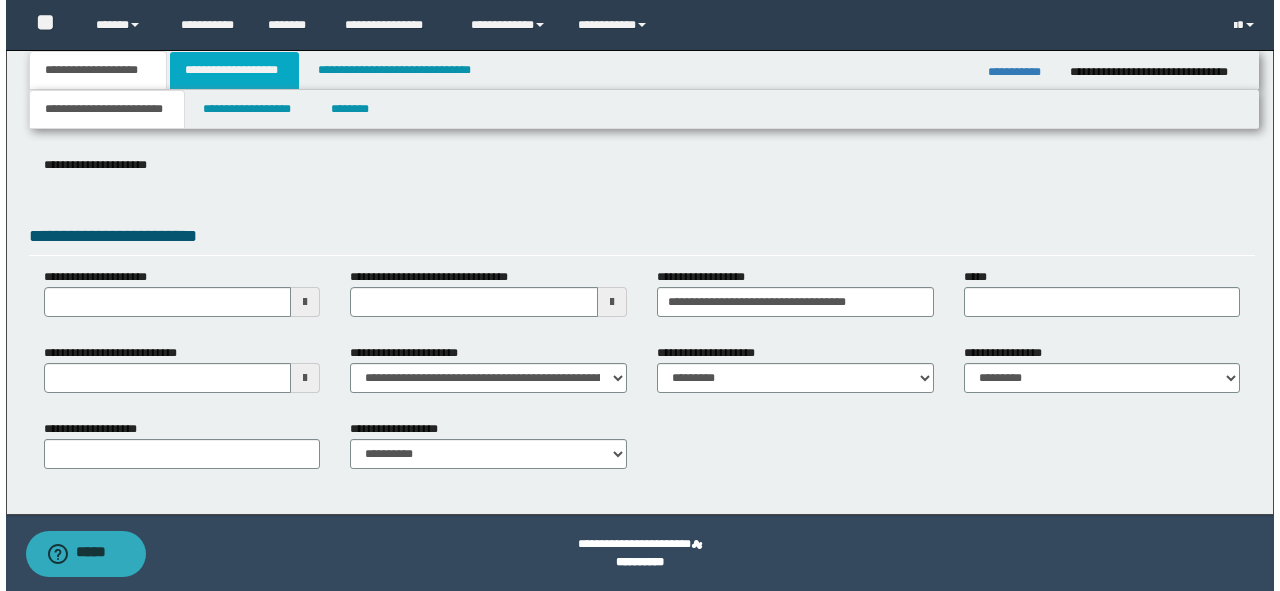 scroll, scrollTop: 0, scrollLeft: 0, axis: both 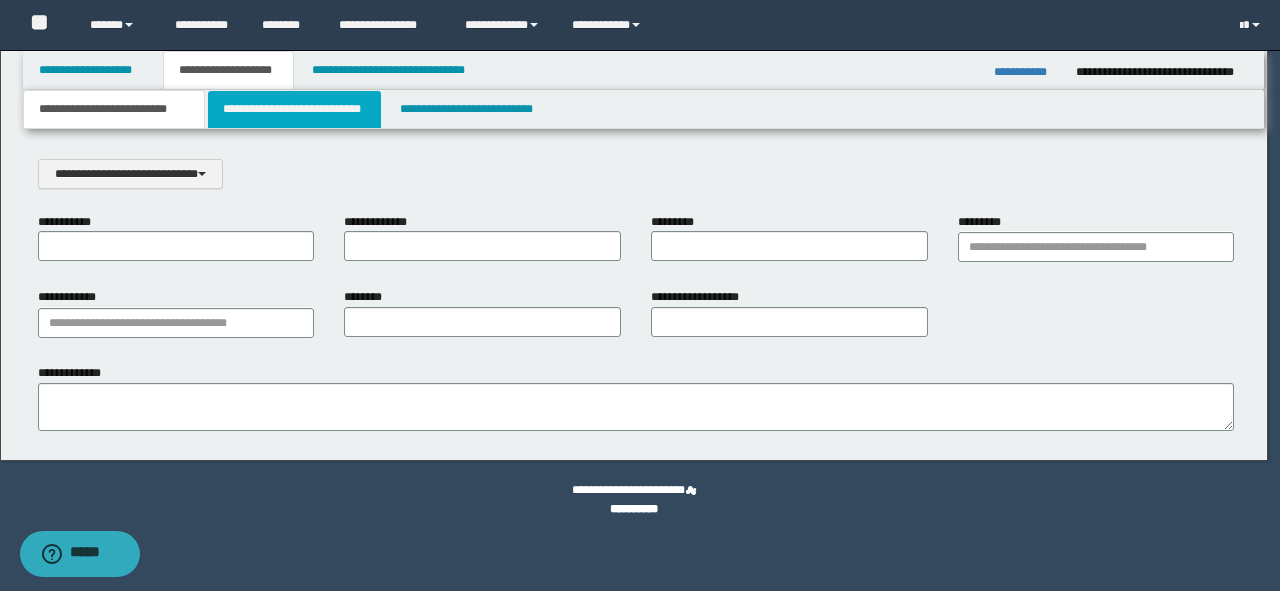 click on "**********" at bounding box center (294, 109) 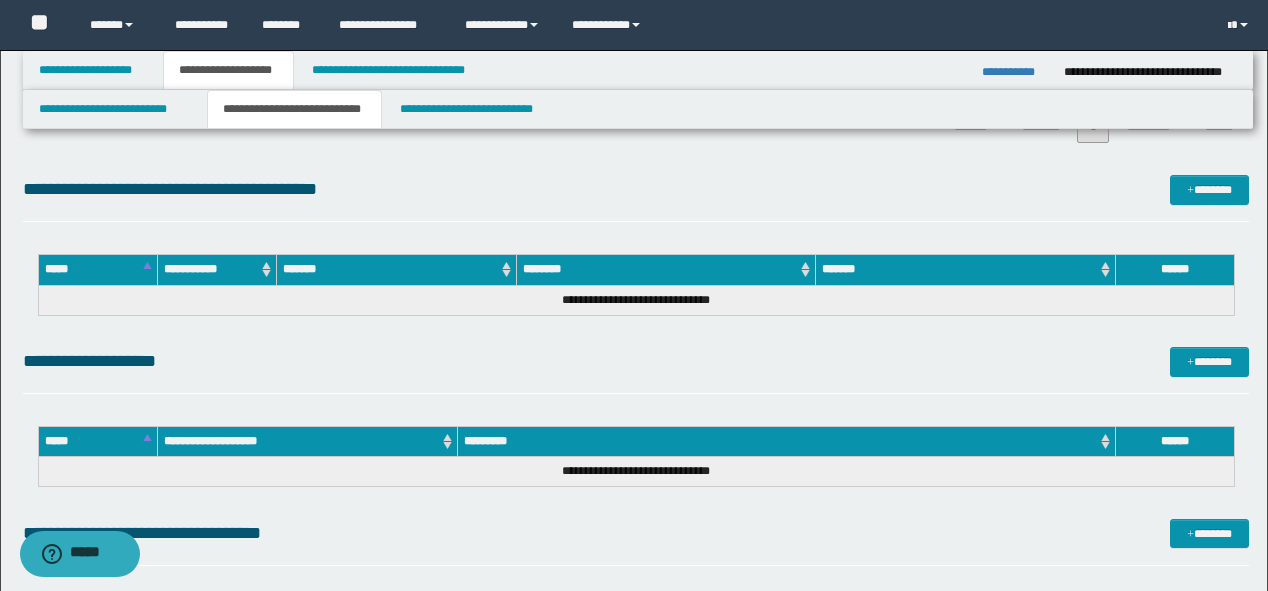 scroll, scrollTop: 4320, scrollLeft: 0, axis: vertical 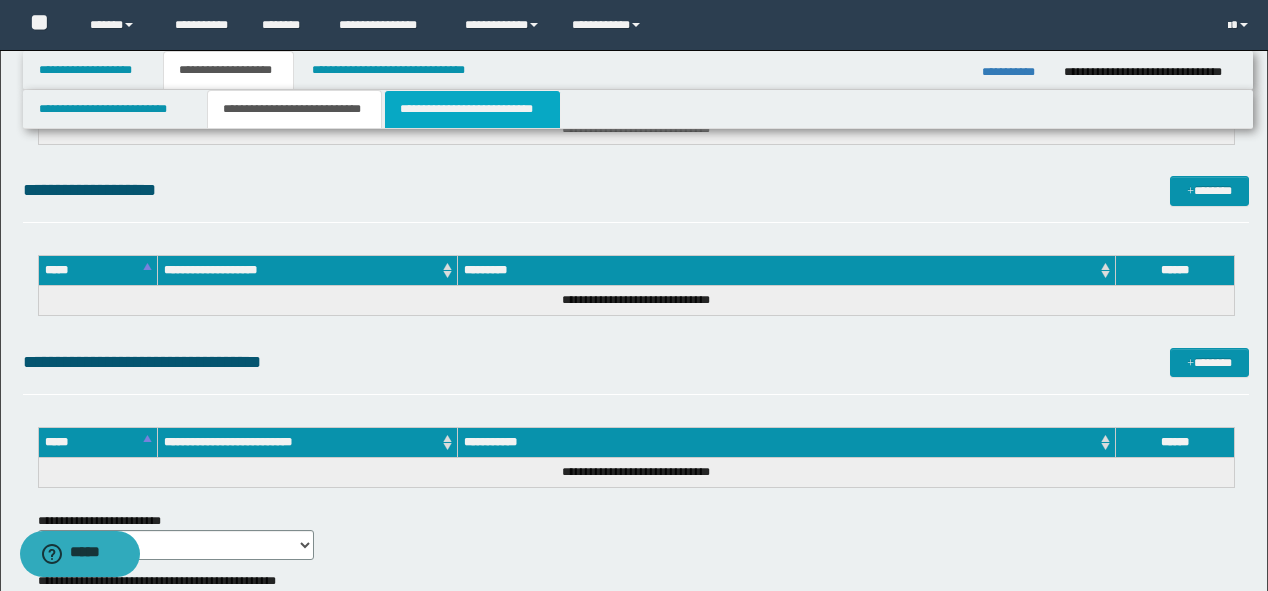 click on "**********" at bounding box center (472, 109) 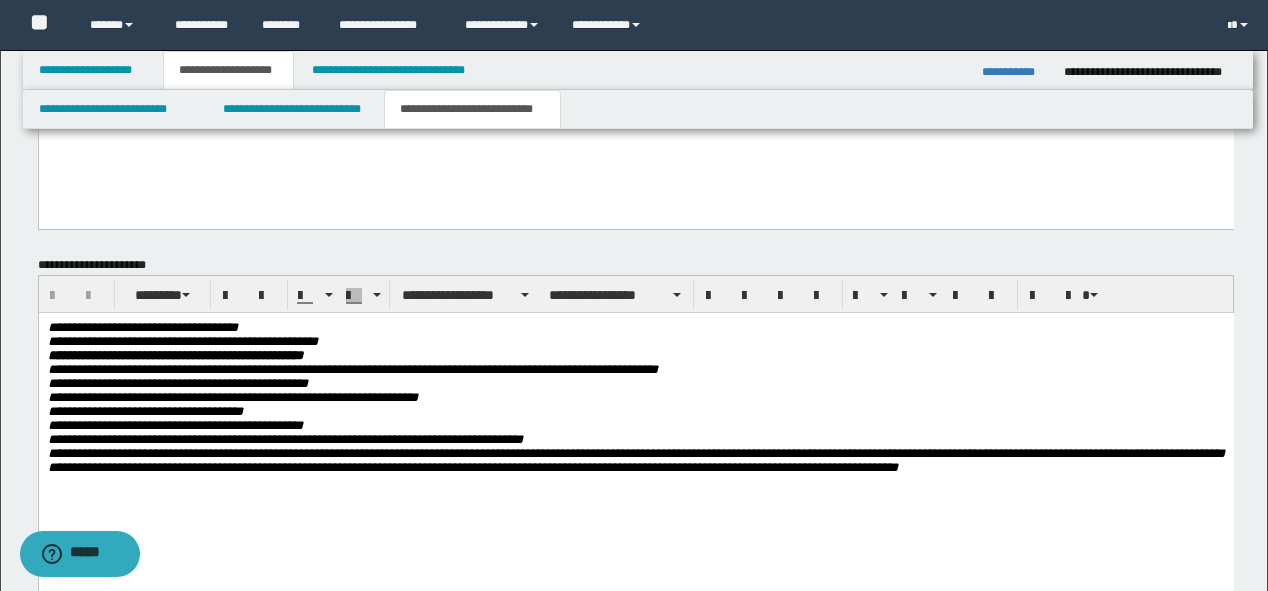 scroll, scrollTop: 1347, scrollLeft: 0, axis: vertical 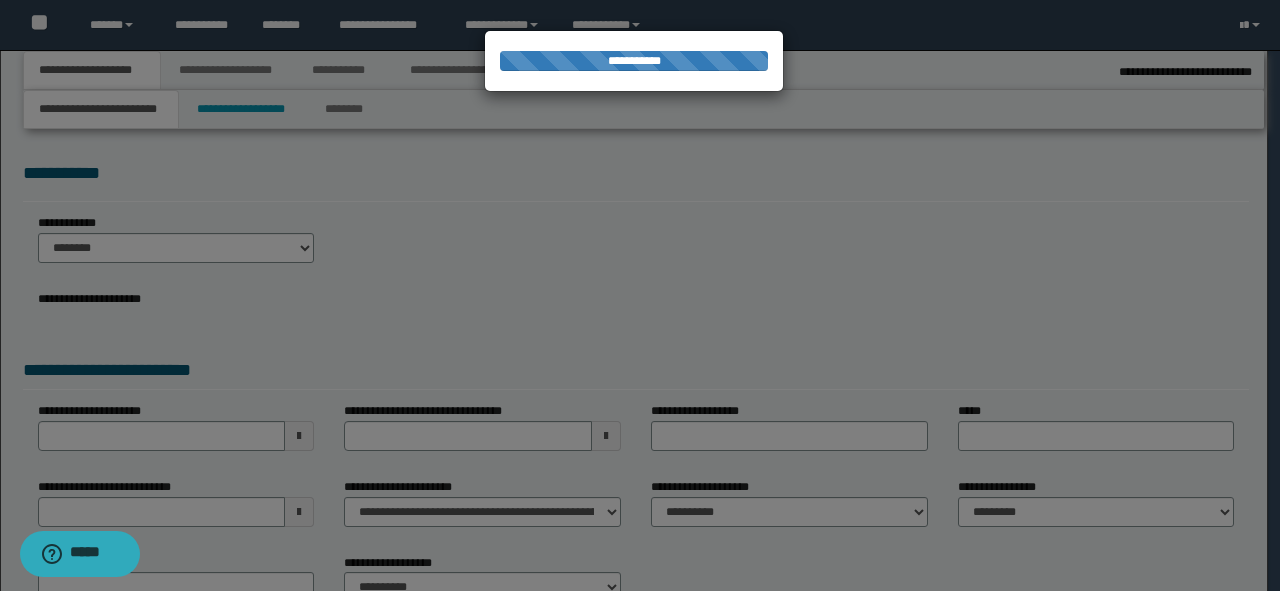 type on "********" 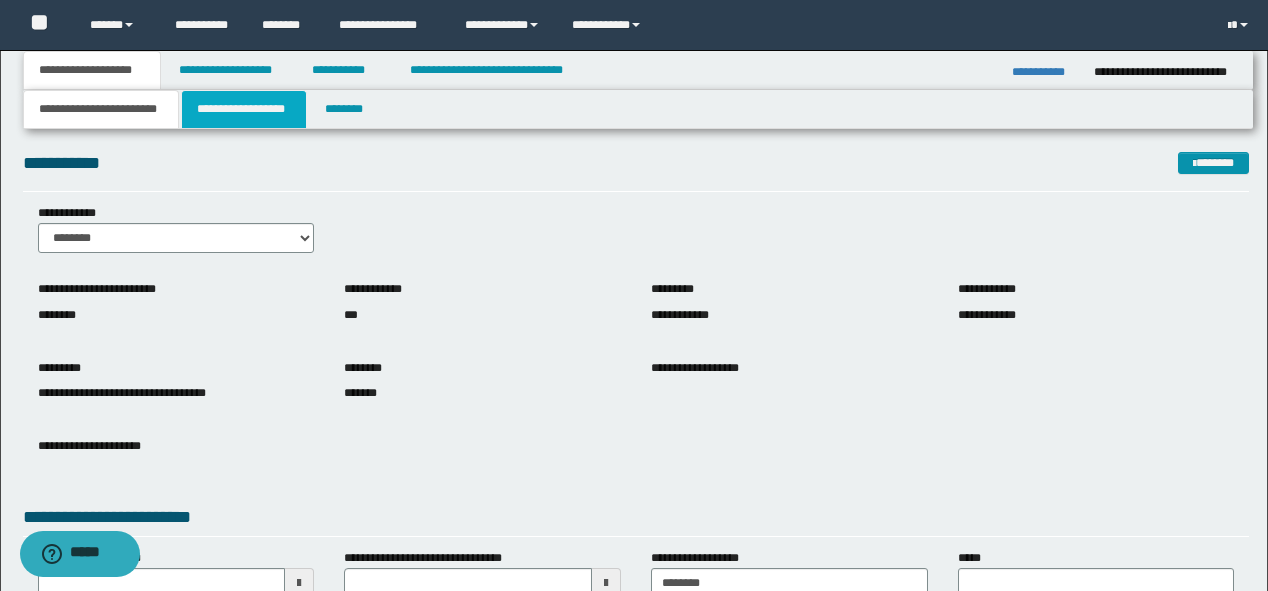 scroll, scrollTop: 80, scrollLeft: 0, axis: vertical 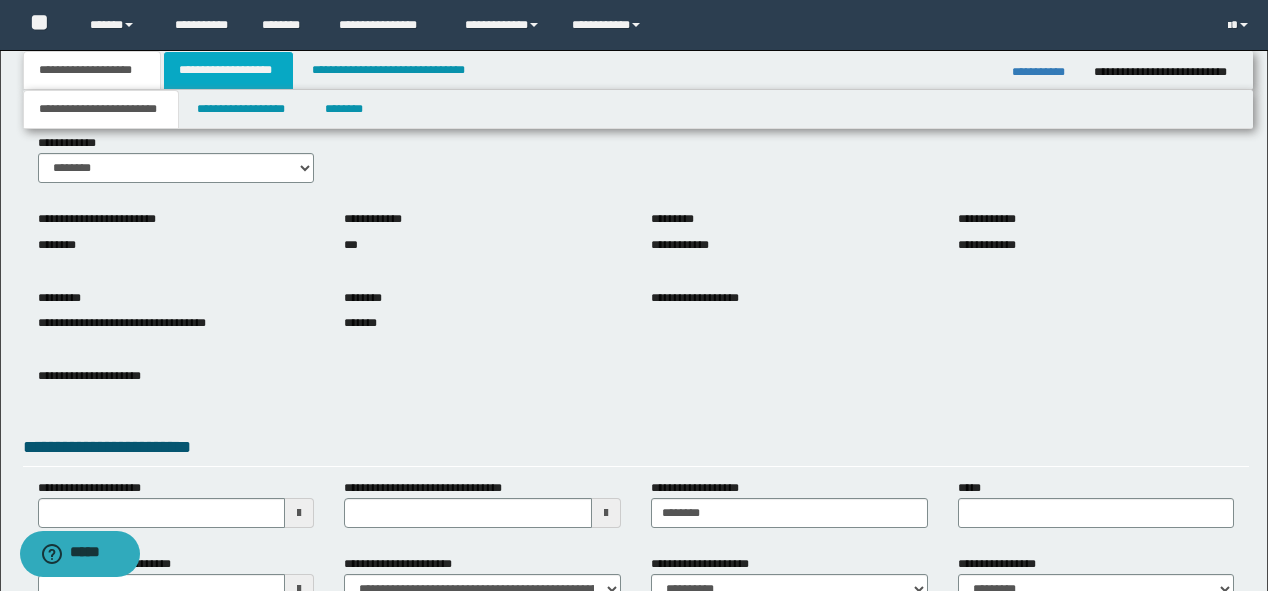 click on "**********" at bounding box center [228, 70] 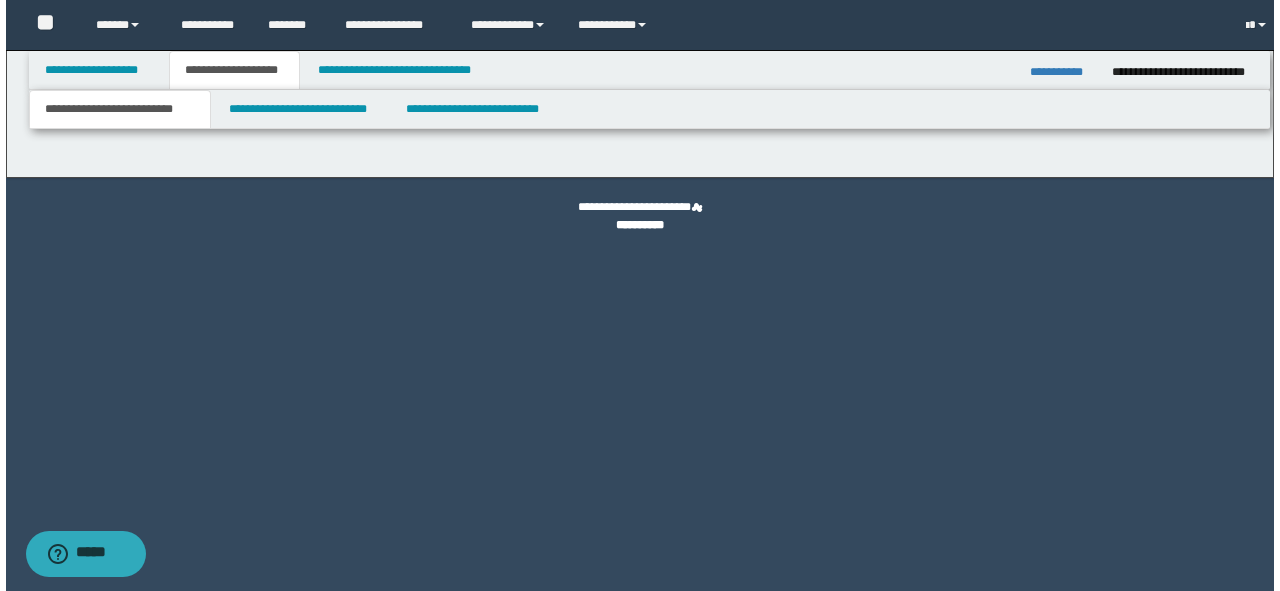 scroll, scrollTop: 0, scrollLeft: 0, axis: both 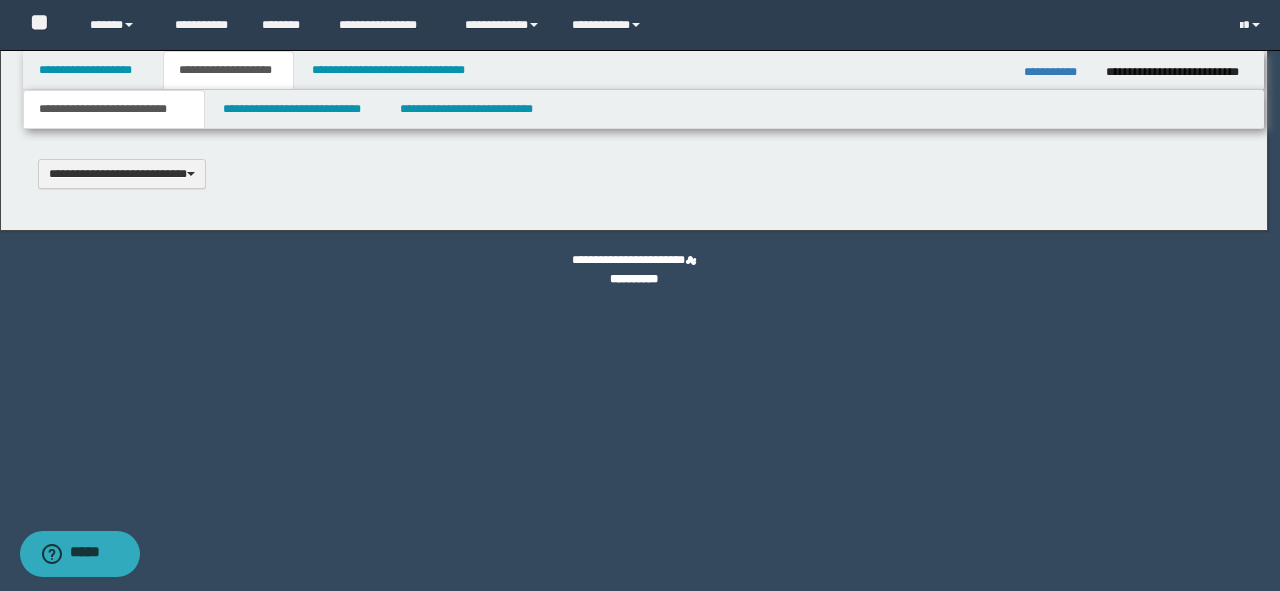 click on "**********" at bounding box center (640, 295) 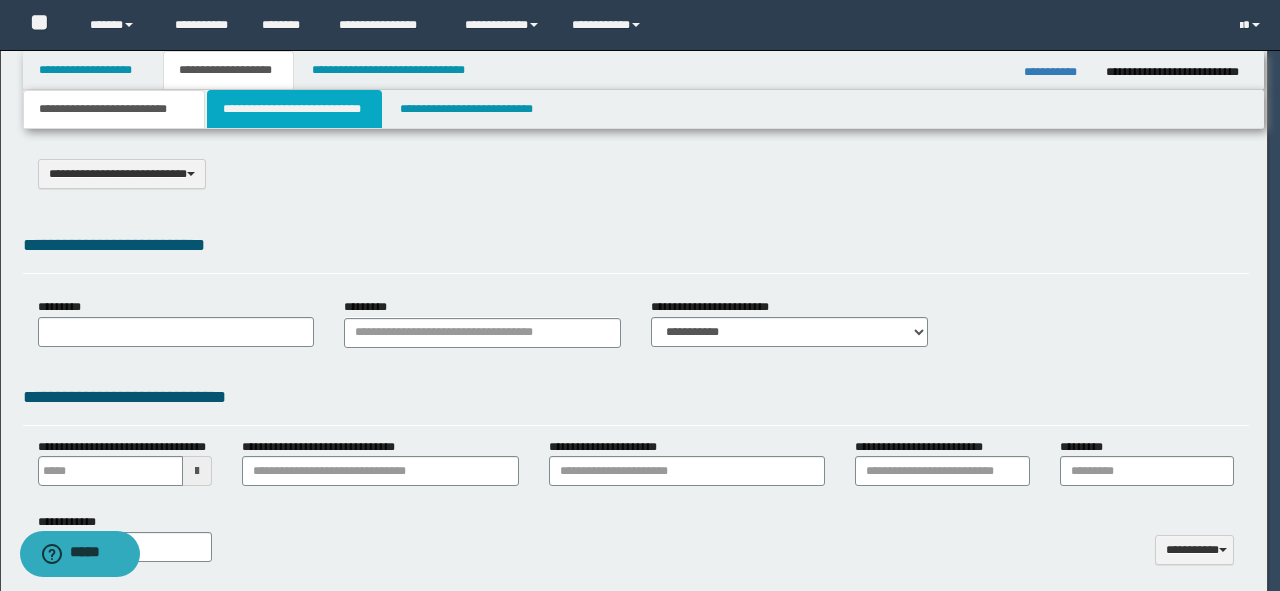 select on "*" 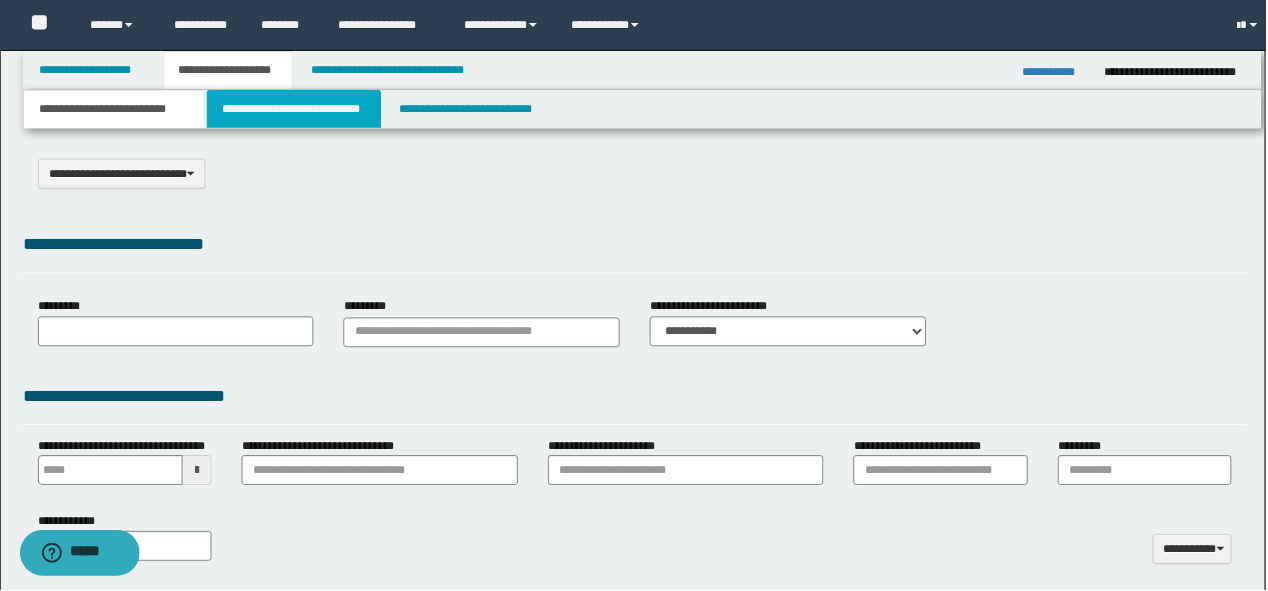 click on "**********" at bounding box center (294, 109) 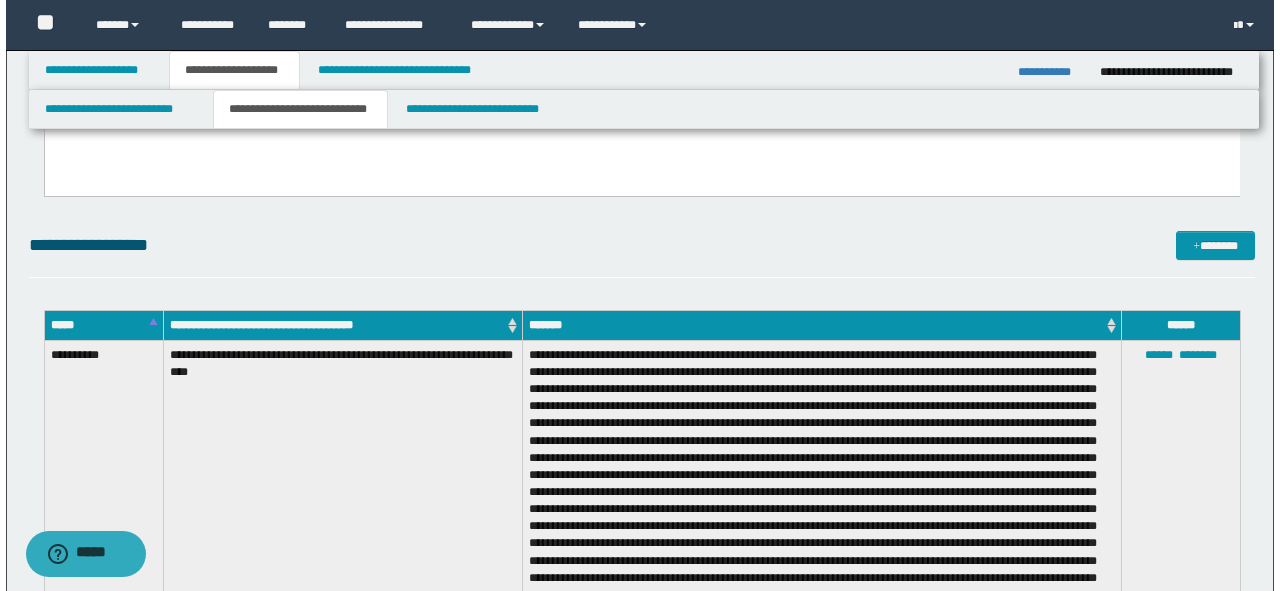 scroll, scrollTop: 1520, scrollLeft: 0, axis: vertical 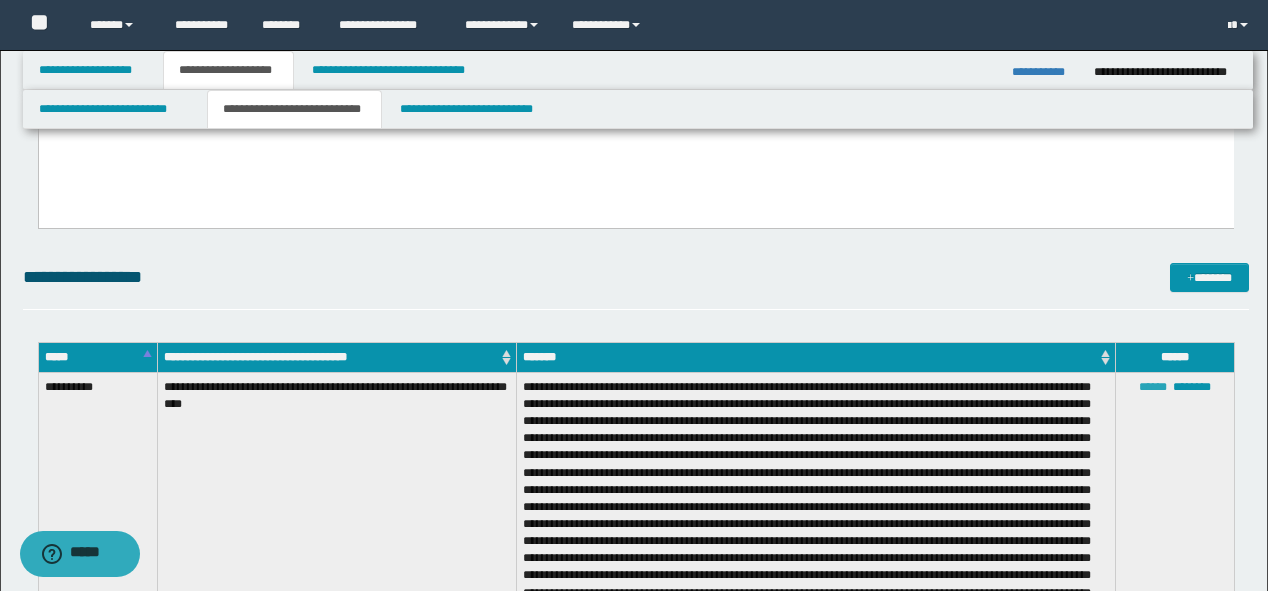 click on "******" at bounding box center [1153, 387] 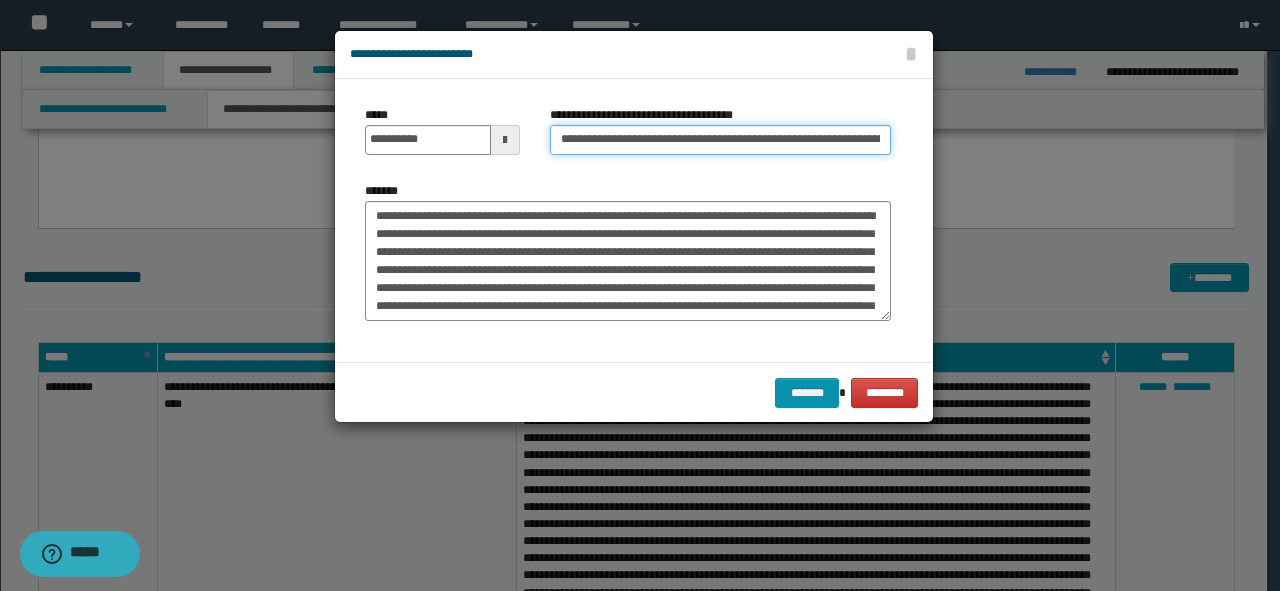 drag, startPoint x: 806, startPoint y: 137, endPoint x: 834, endPoint y: 136, distance: 28.01785 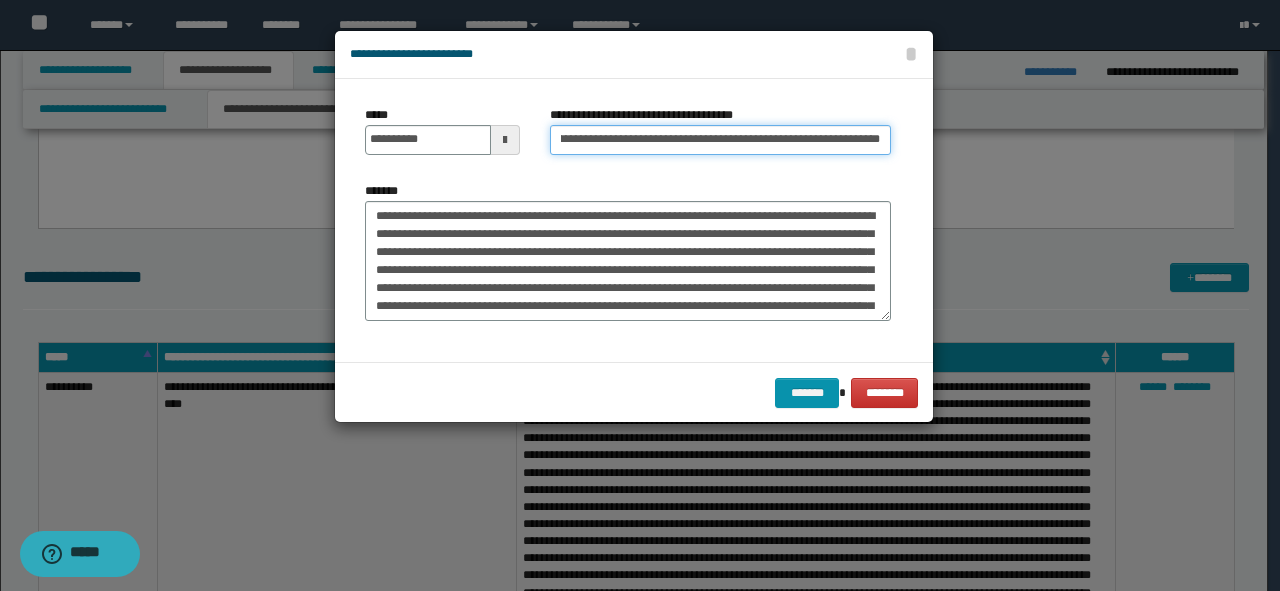 scroll, scrollTop: 0, scrollLeft: 90, axis: horizontal 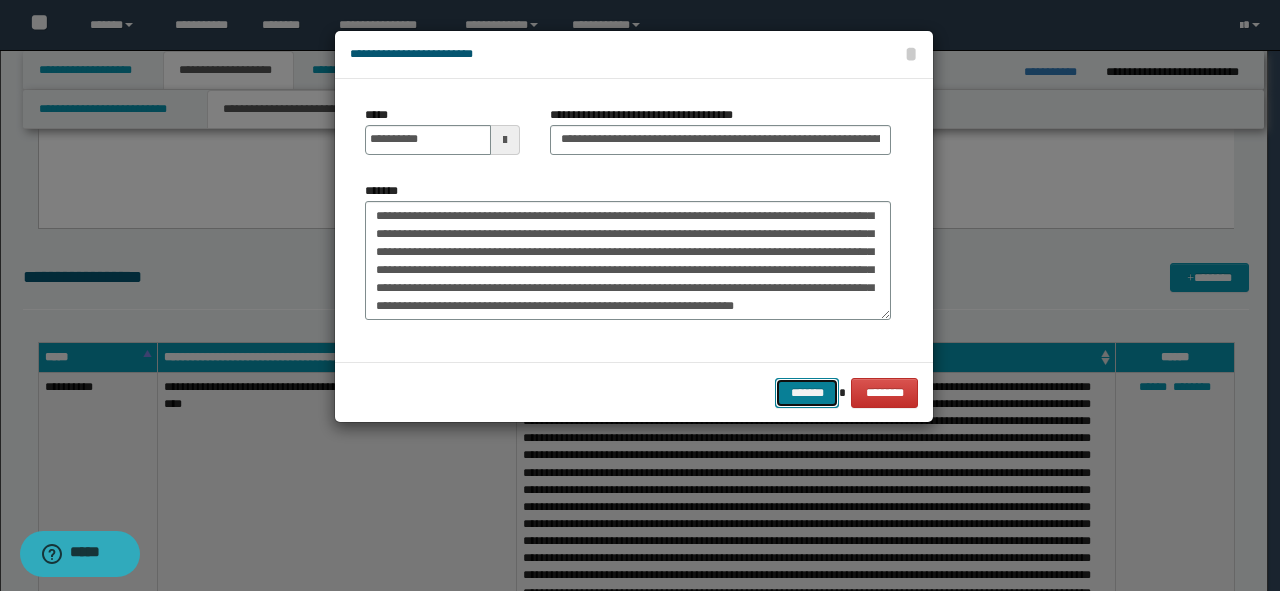 click on "*******" at bounding box center (807, 393) 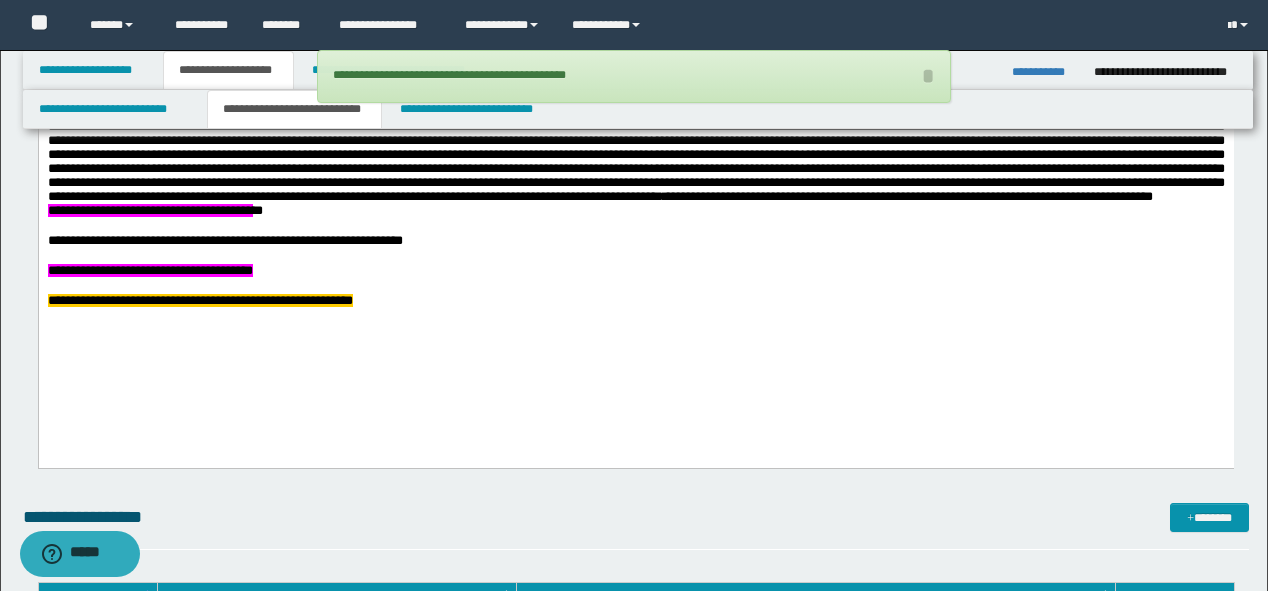 scroll, scrollTop: 1280, scrollLeft: 0, axis: vertical 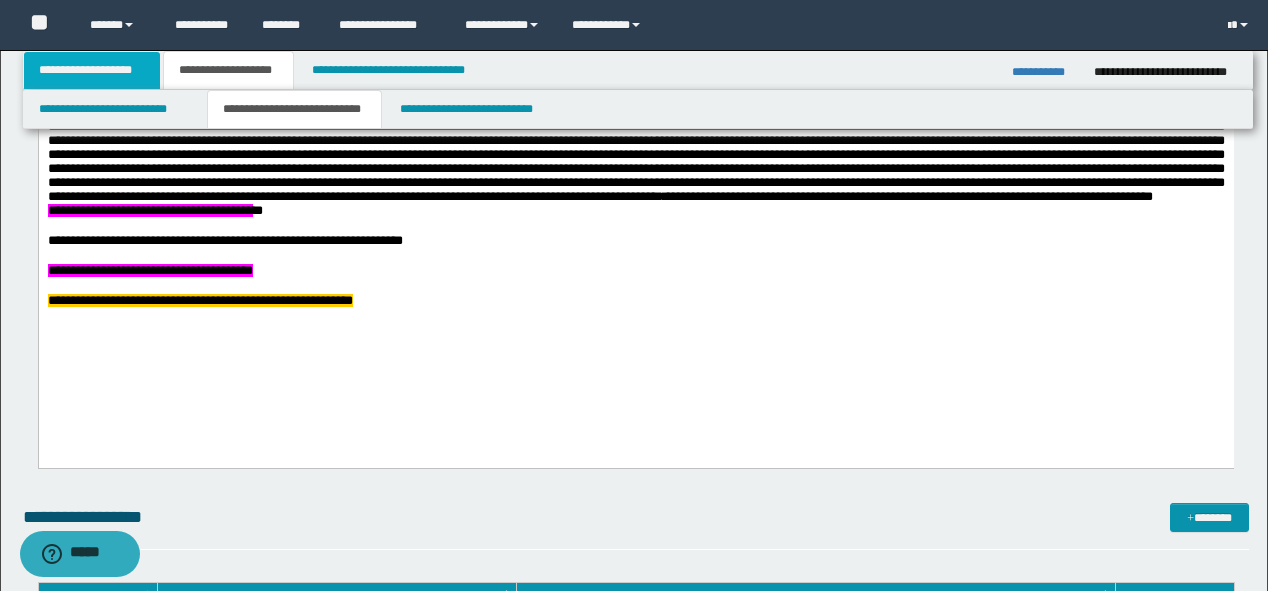click on "**********" at bounding box center (92, 70) 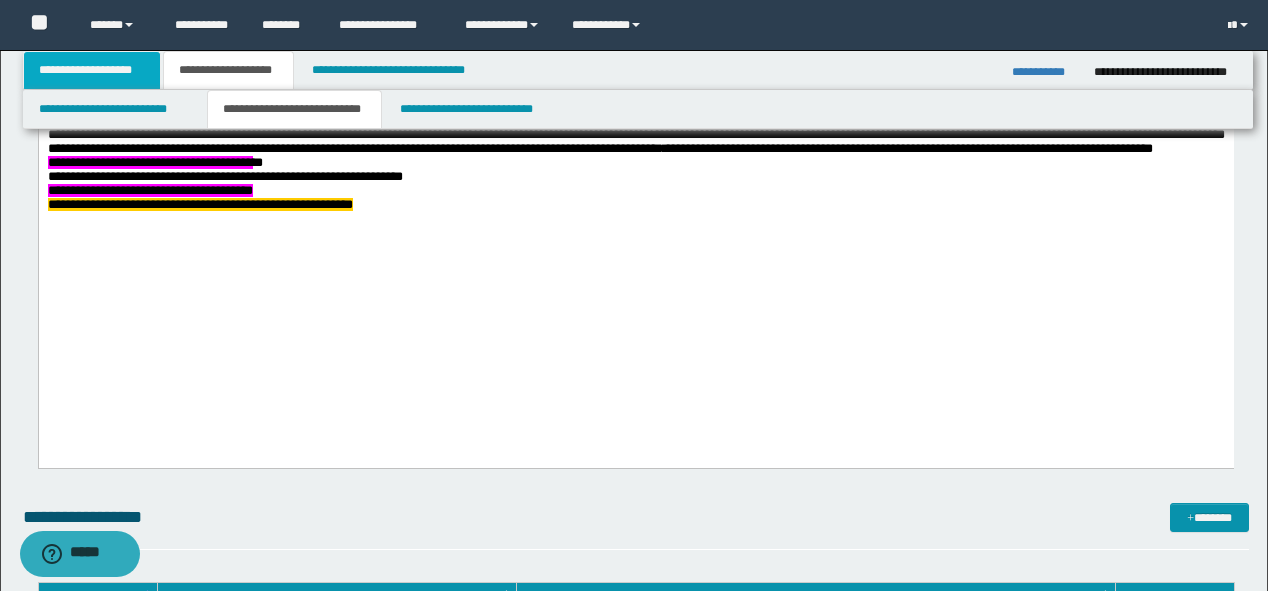 scroll, scrollTop: 292, scrollLeft: 0, axis: vertical 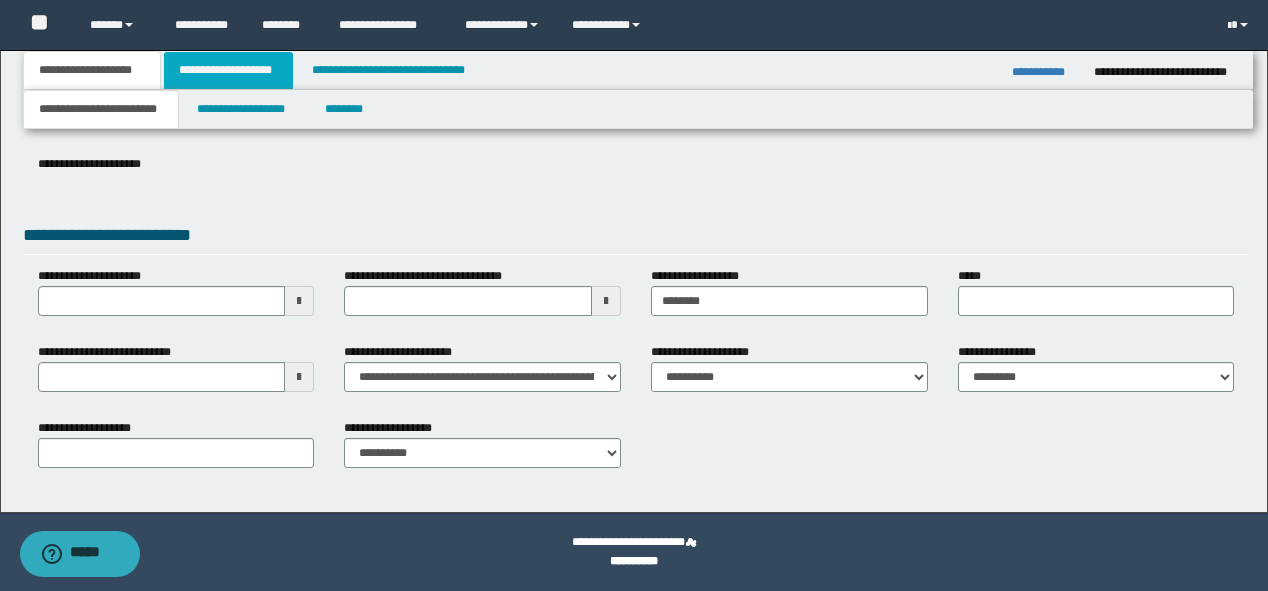 click on "**********" at bounding box center [228, 70] 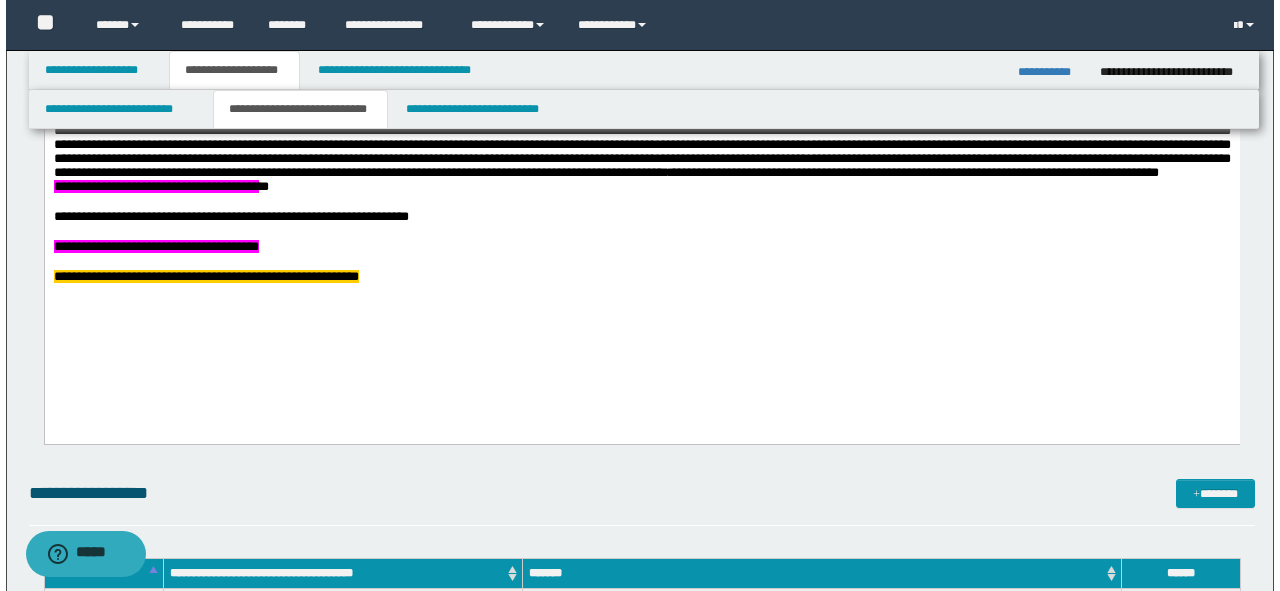 scroll, scrollTop: 1332, scrollLeft: 0, axis: vertical 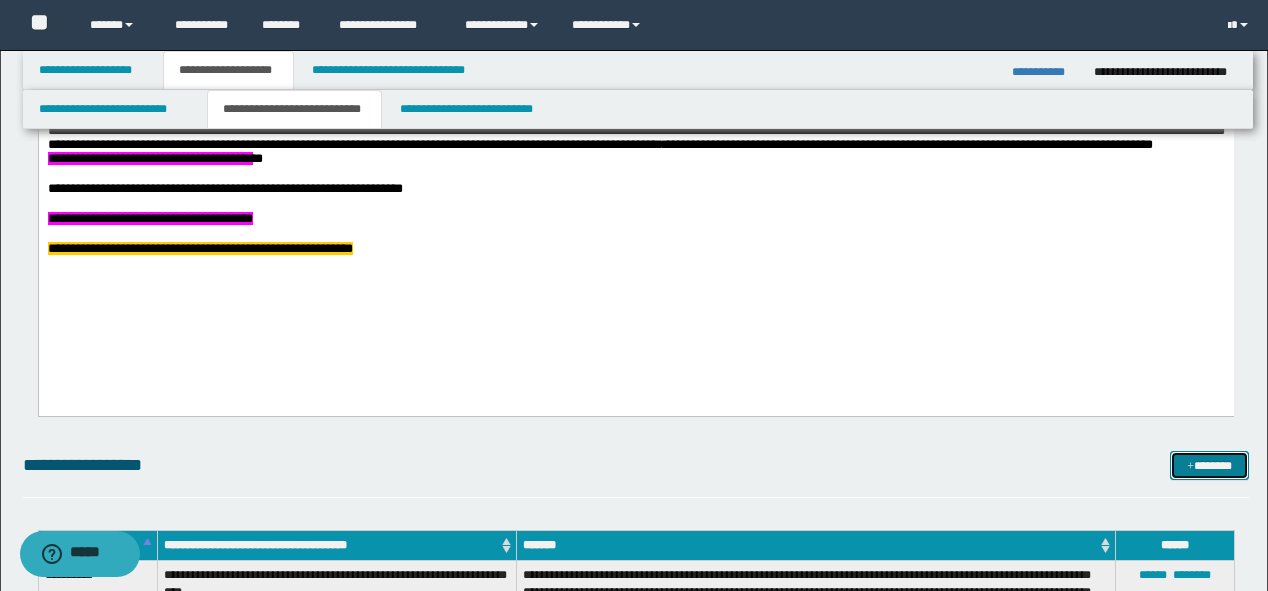 click on "*******" at bounding box center [1209, 466] 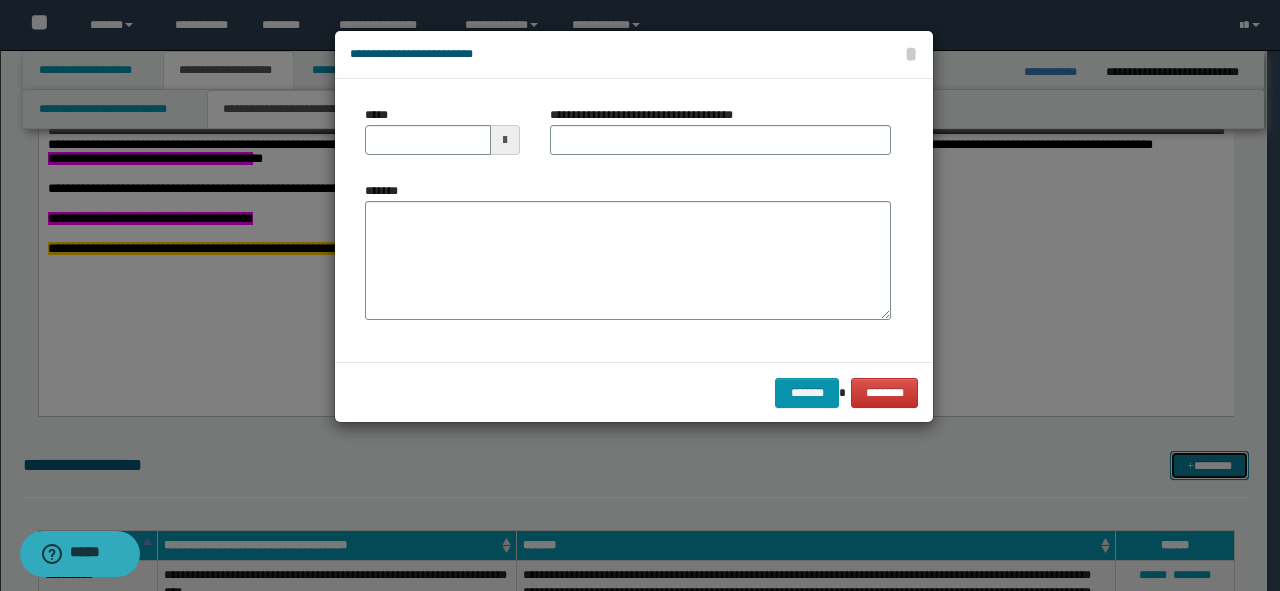 scroll, scrollTop: 0, scrollLeft: 0, axis: both 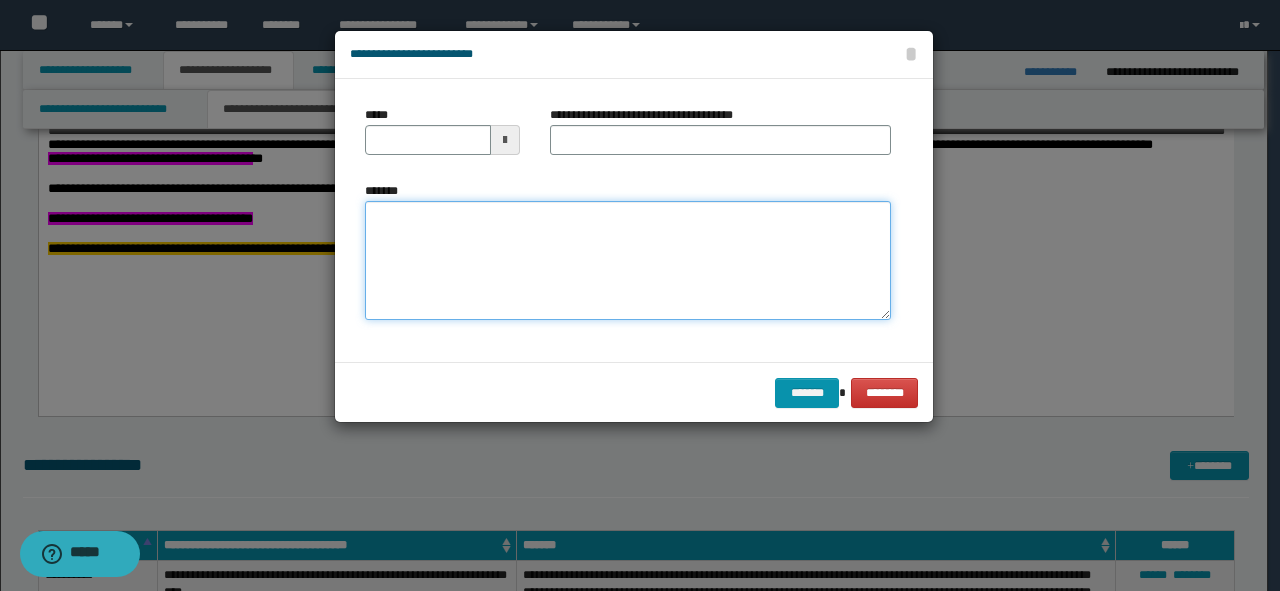 click on "*******" at bounding box center [628, 261] 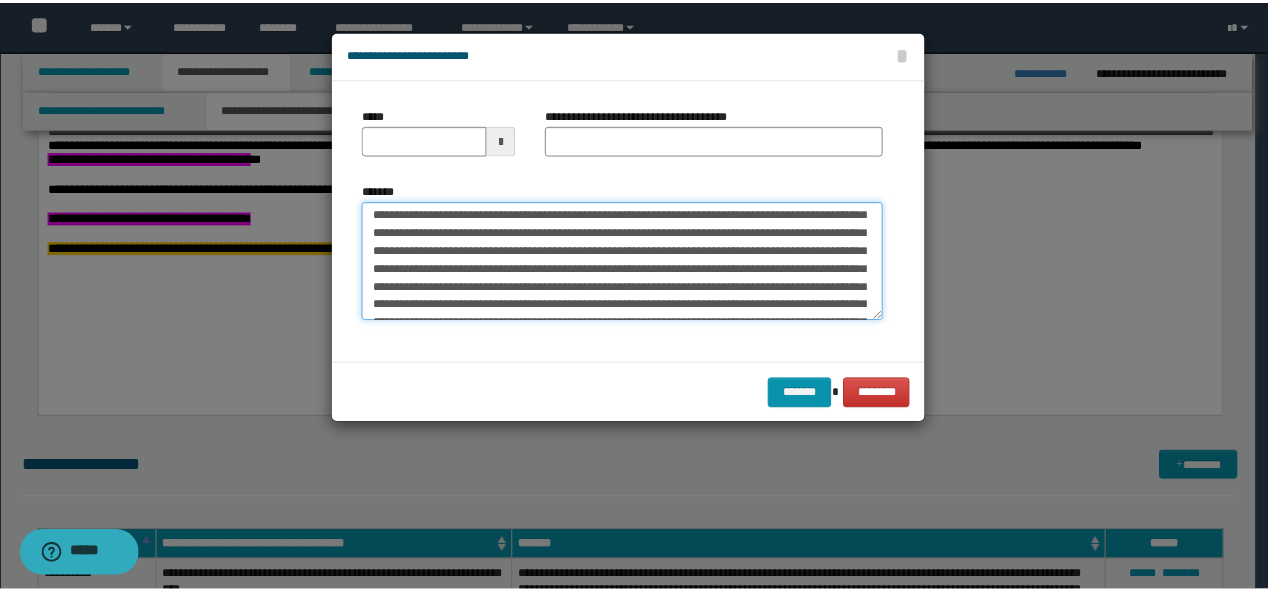 scroll, scrollTop: 0, scrollLeft: 0, axis: both 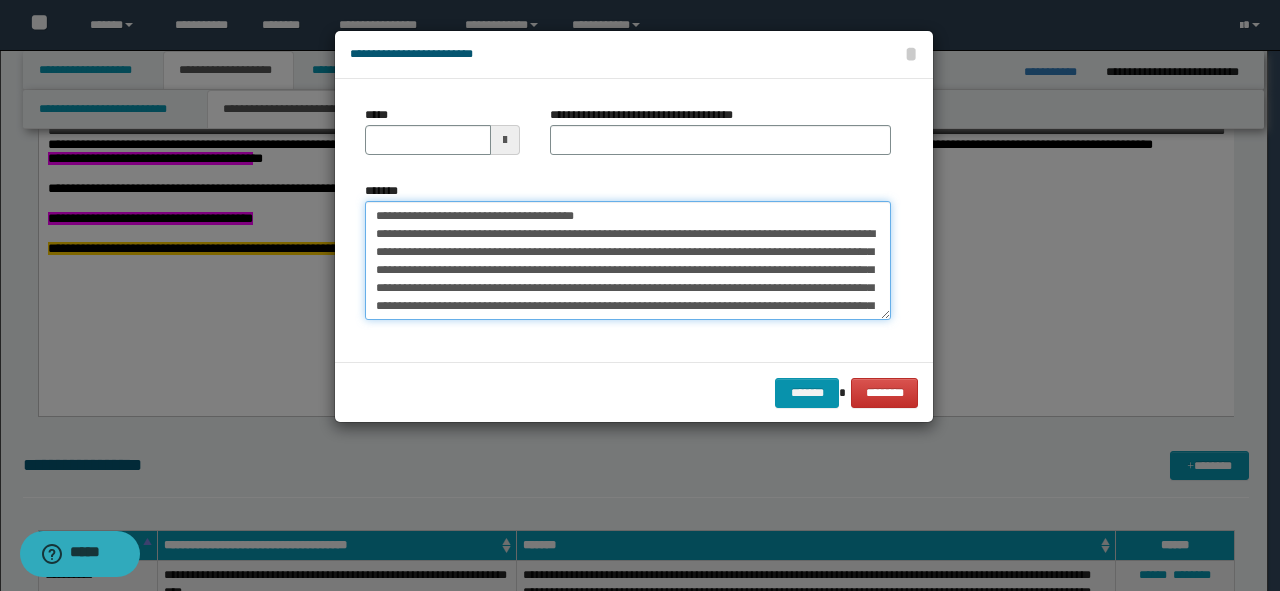 drag, startPoint x: 388, startPoint y: 208, endPoint x: 157, endPoint y: 208, distance: 231 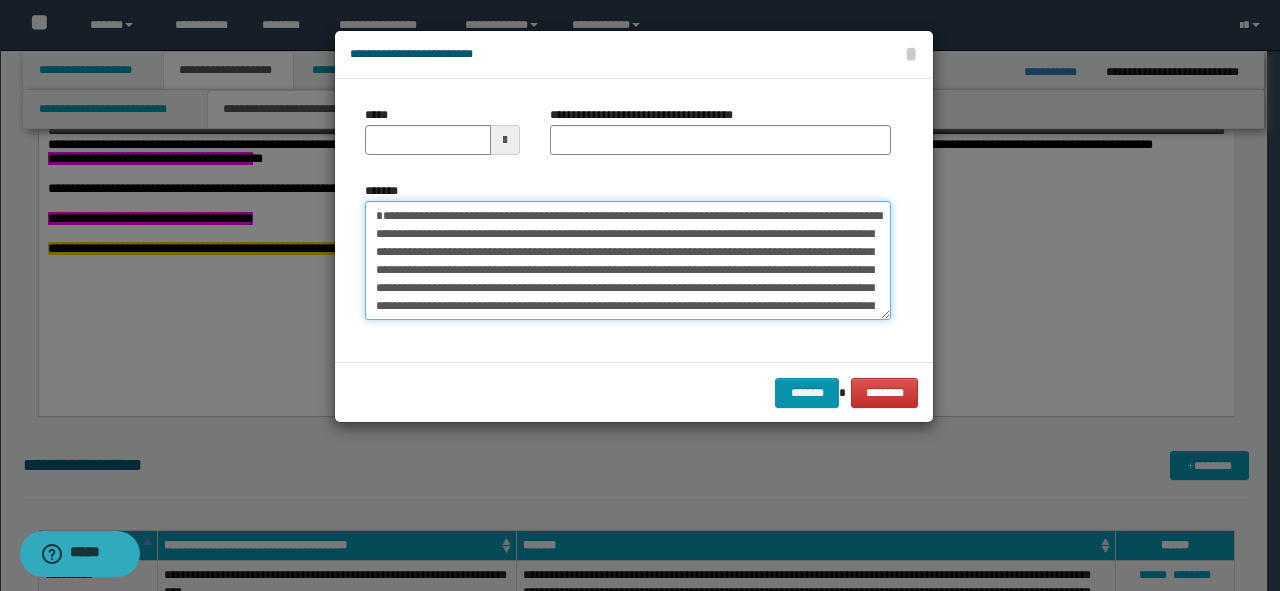type on "**********" 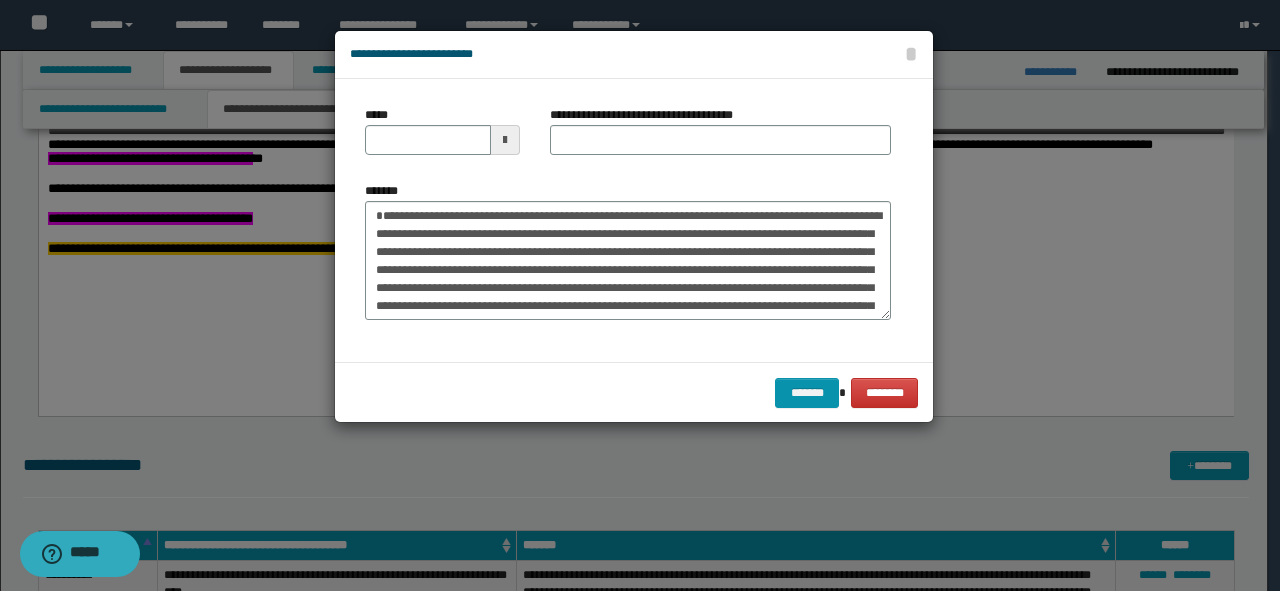 click on "**********" at bounding box center [649, 115] 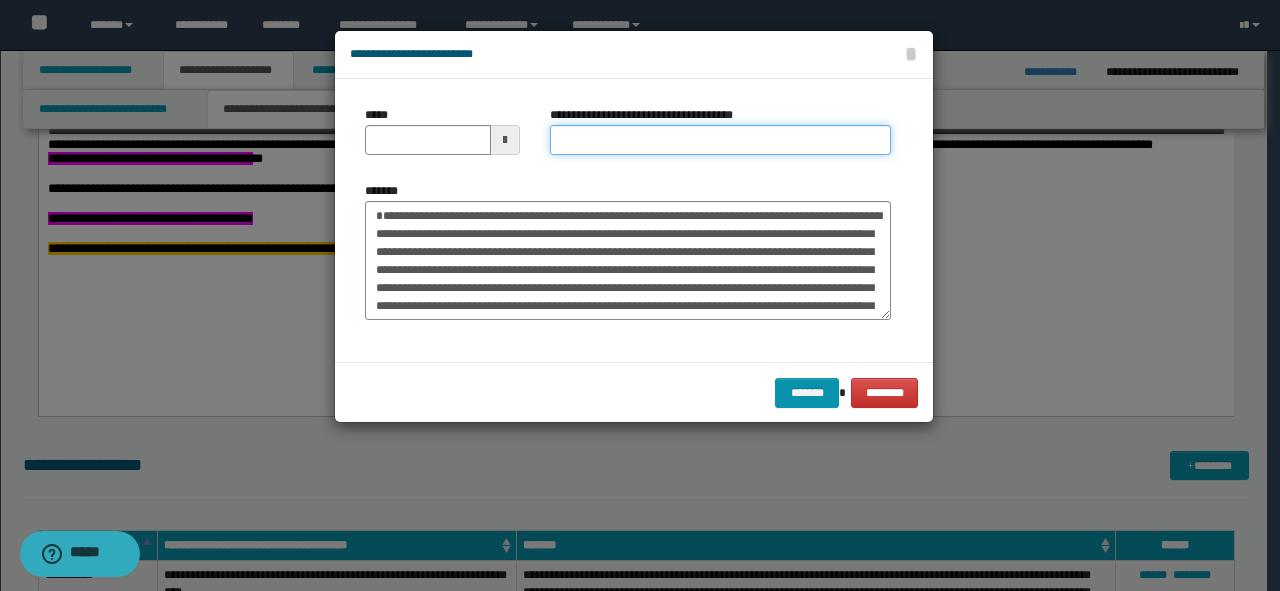 click on "**********" at bounding box center [720, 140] 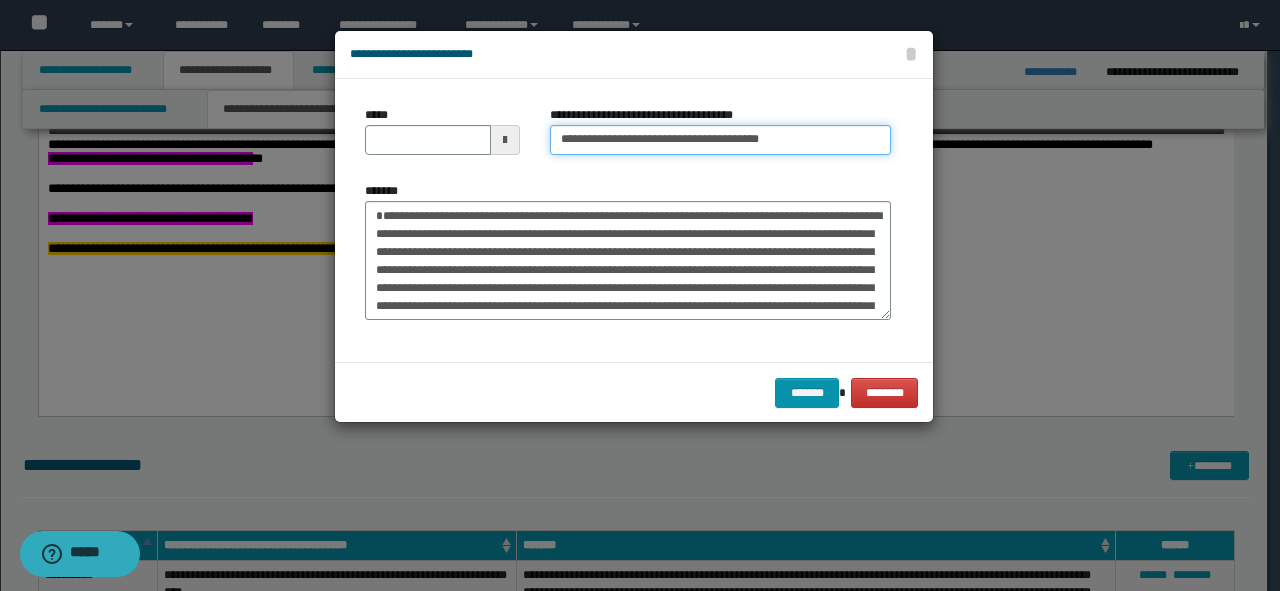 drag, startPoint x: 827, startPoint y: 151, endPoint x: 699, endPoint y: 142, distance: 128.31601 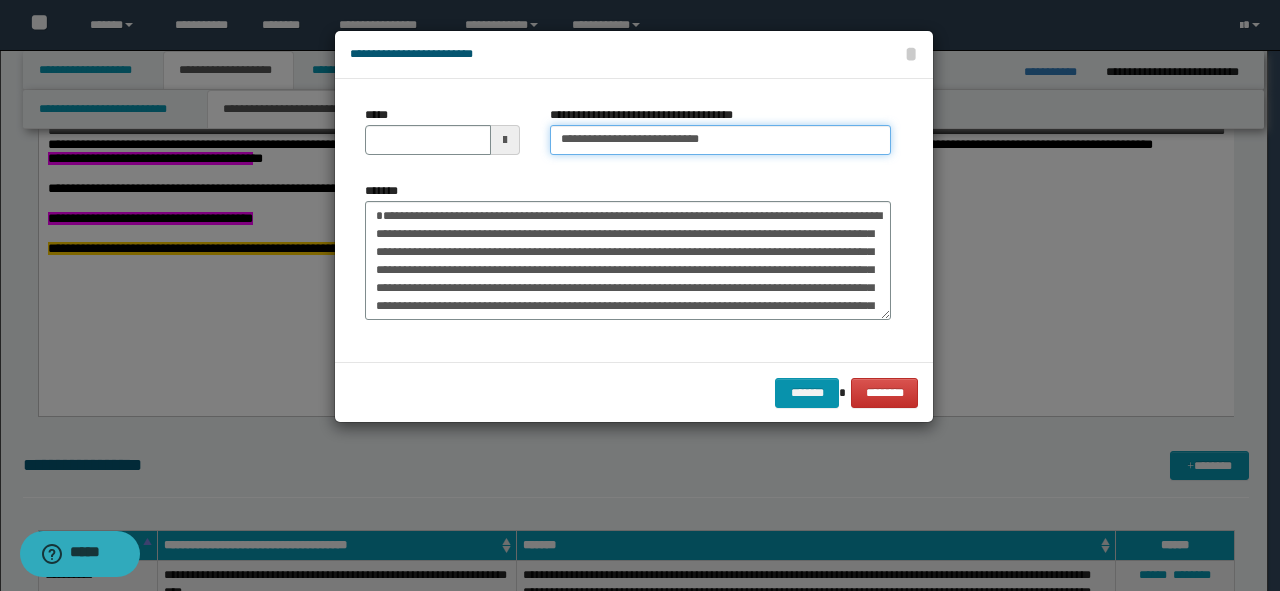 type 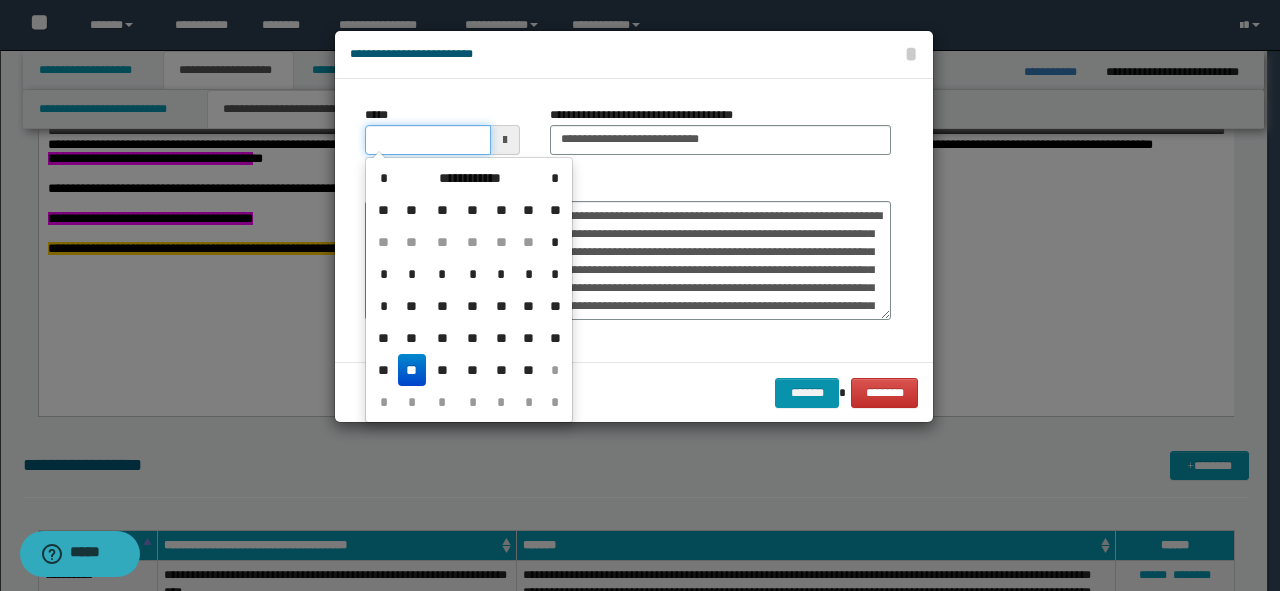 click on "*****" at bounding box center (428, 140) 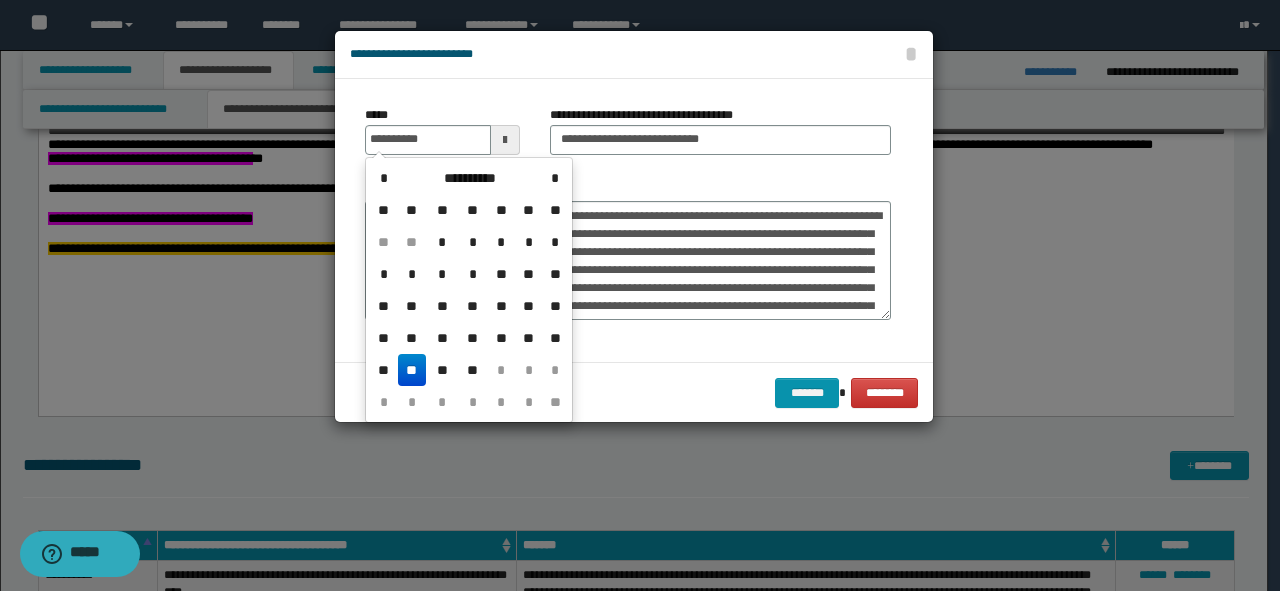 type on "**********" 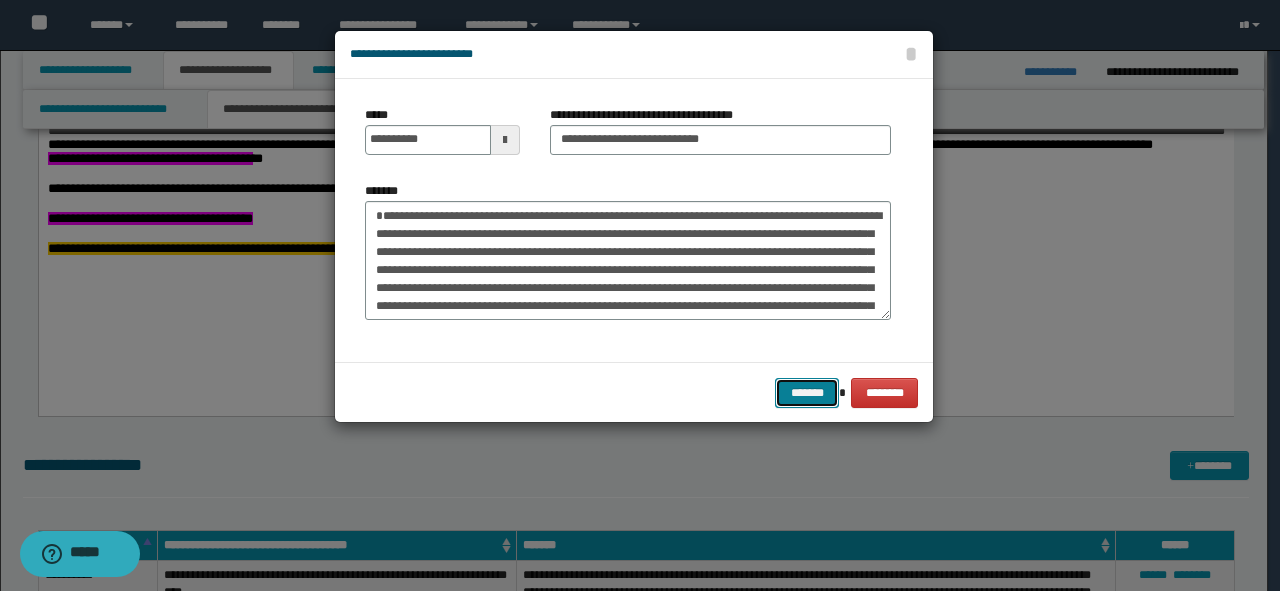 click on "*******" at bounding box center (807, 393) 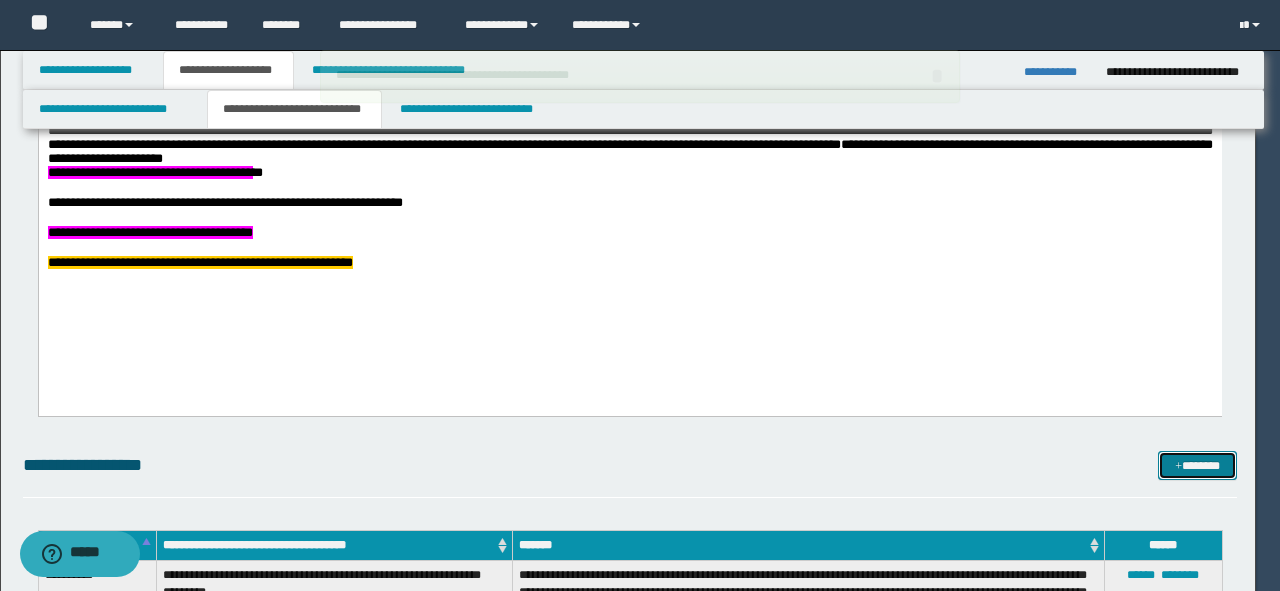 type 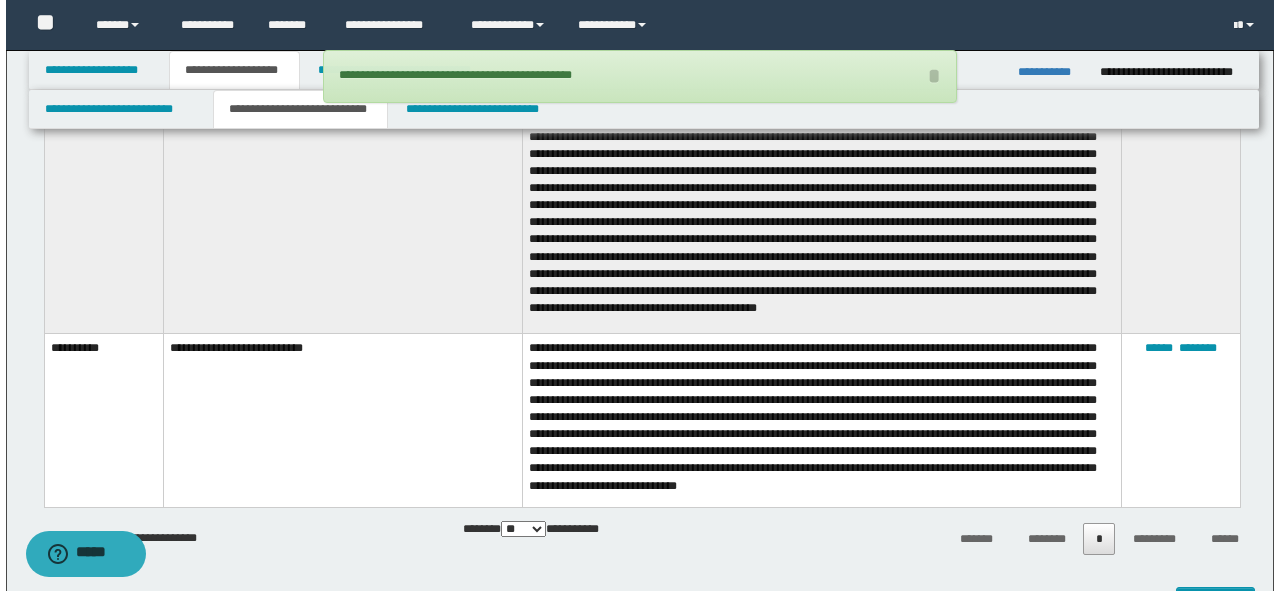 scroll, scrollTop: 1892, scrollLeft: 0, axis: vertical 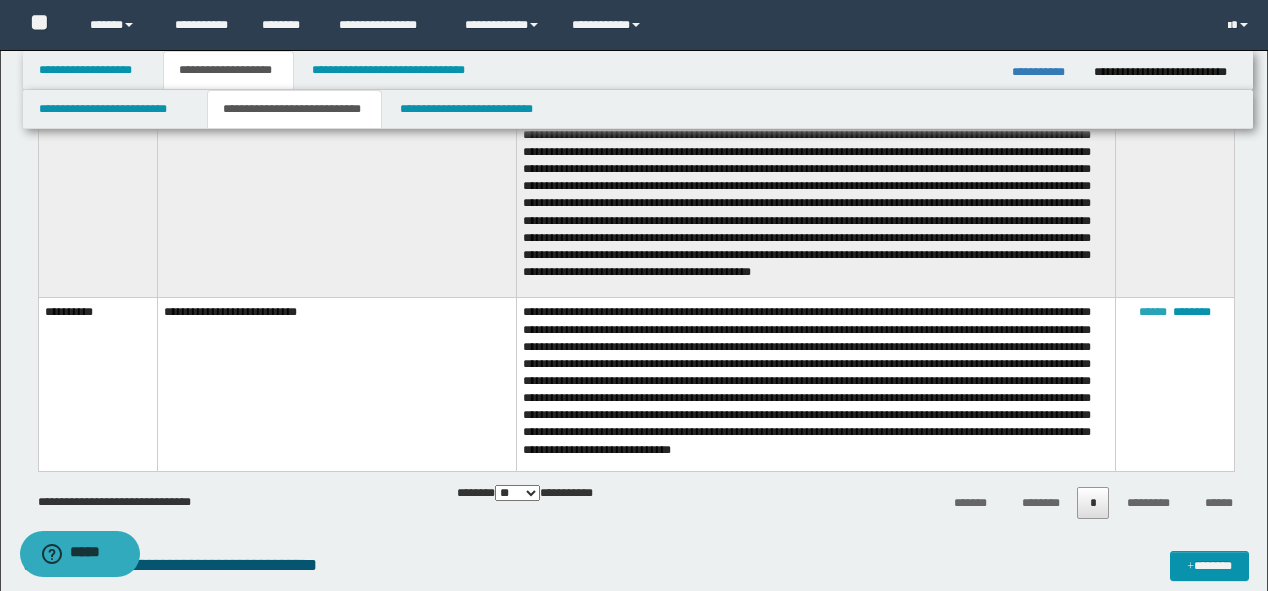 click on "******" at bounding box center [1153, 312] 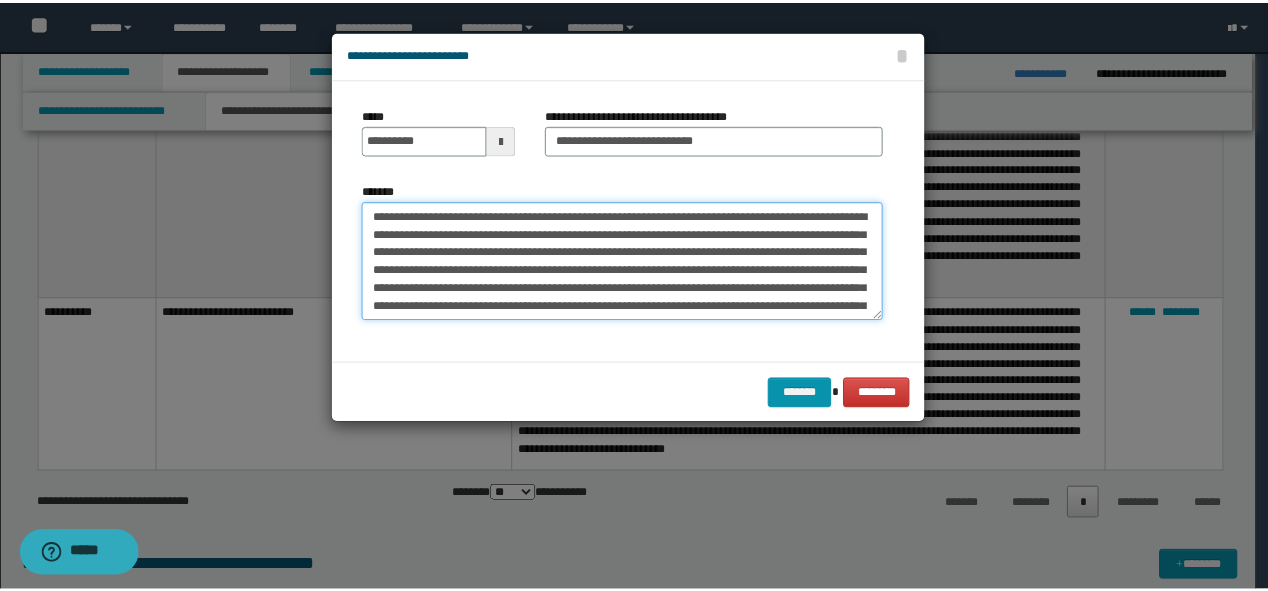 scroll, scrollTop: 89, scrollLeft: 0, axis: vertical 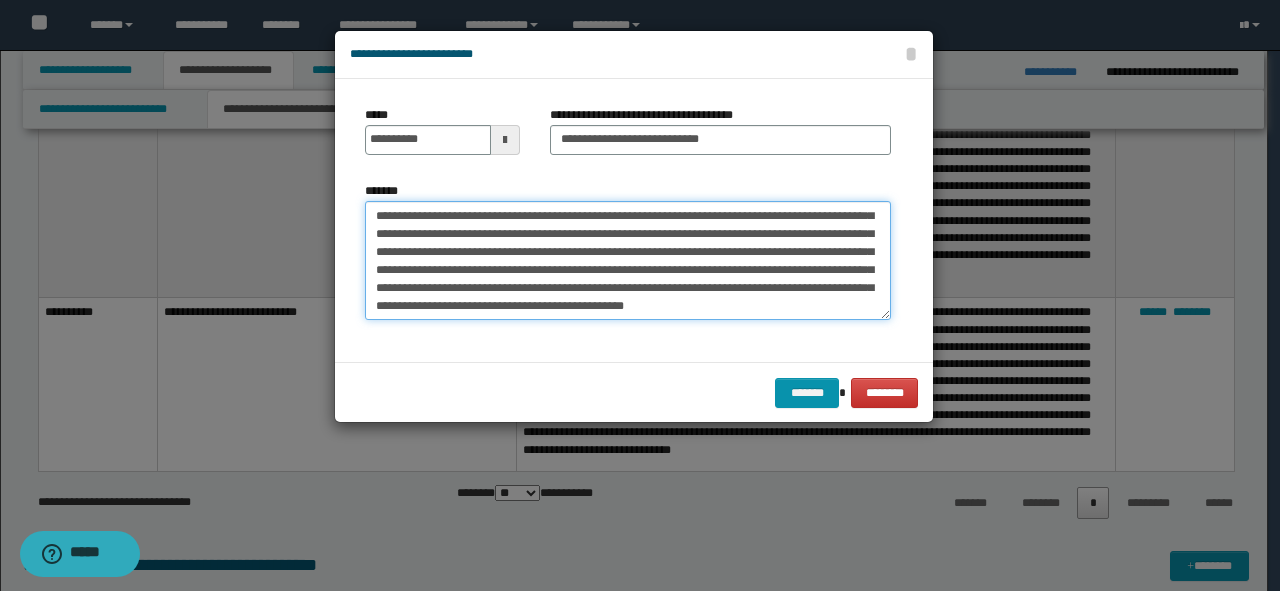drag, startPoint x: 367, startPoint y: 213, endPoint x: 888, endPoint y: 319, distance: 531.67377 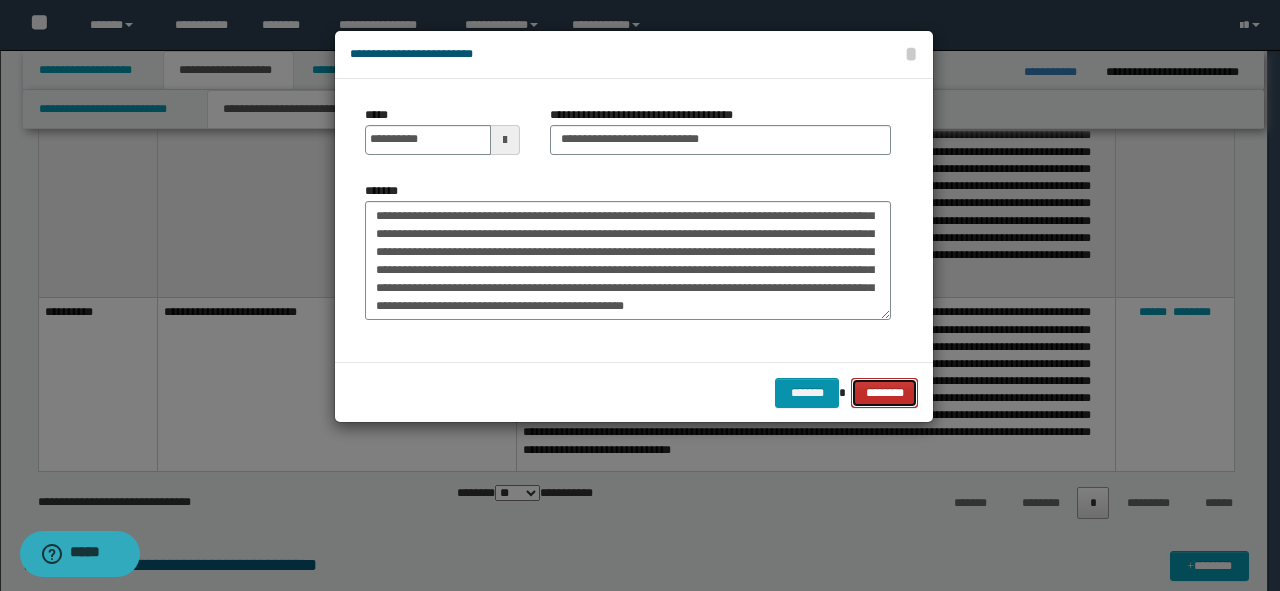 click on "********" at bounding box center (884, 393) 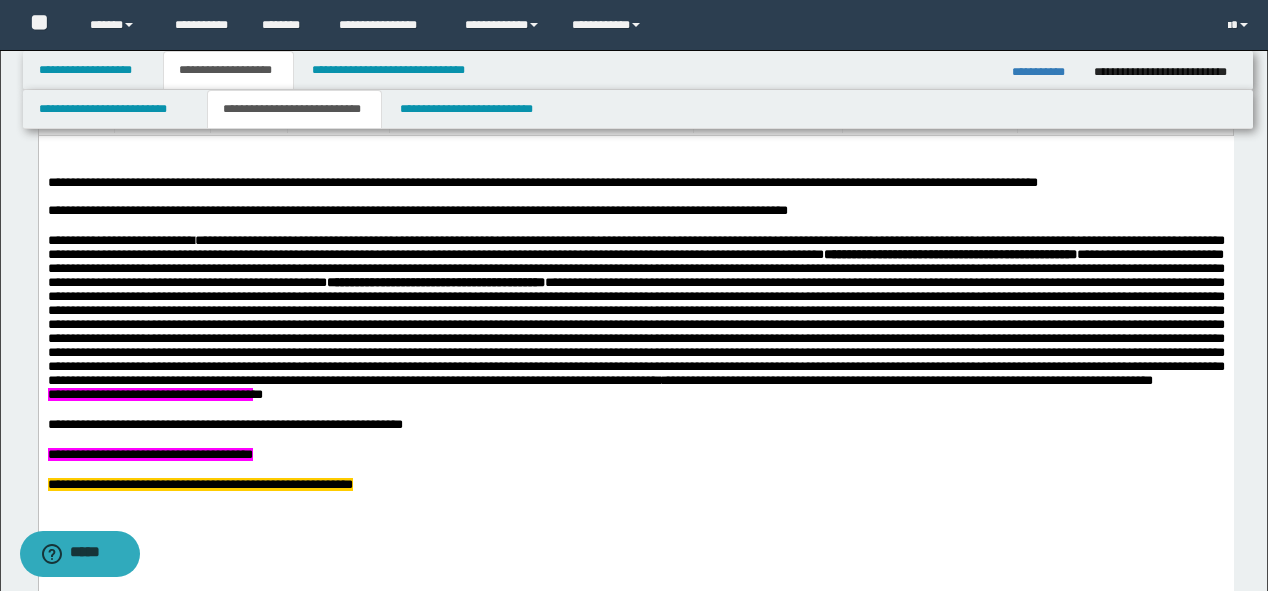 scroll, scrollTop: 1092, scrollLeft: 0, axis: vertical 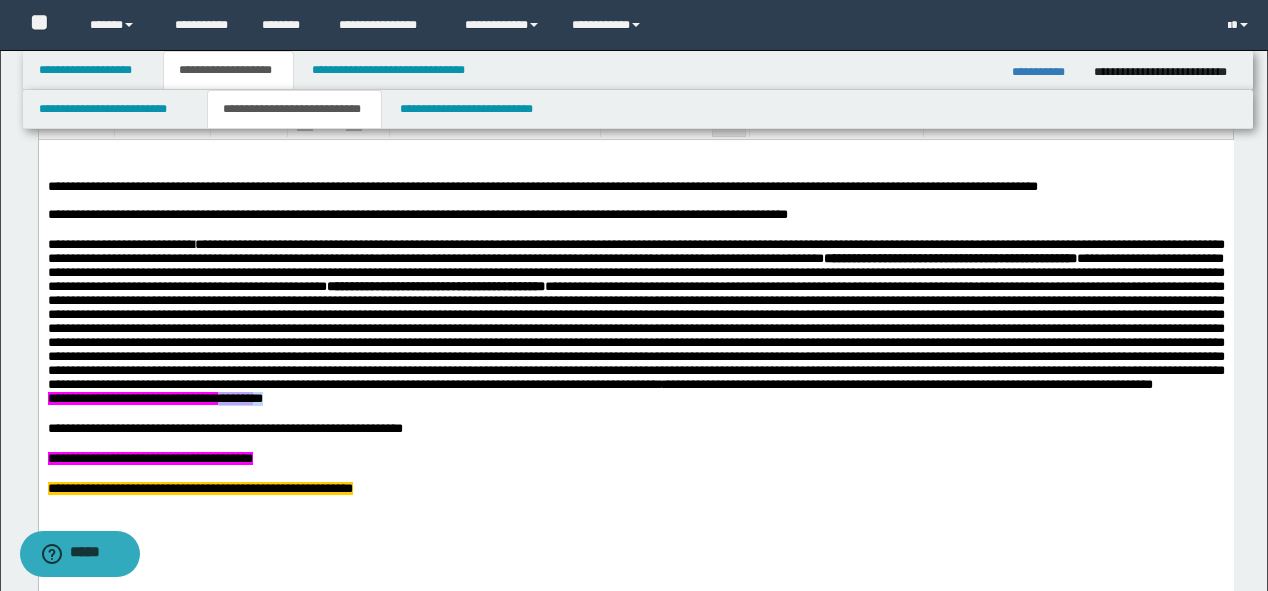 drag, startPoint x: 290, startPoint y: 445, endPoint x: 223, endPoint y: 447, distance: 67.02985 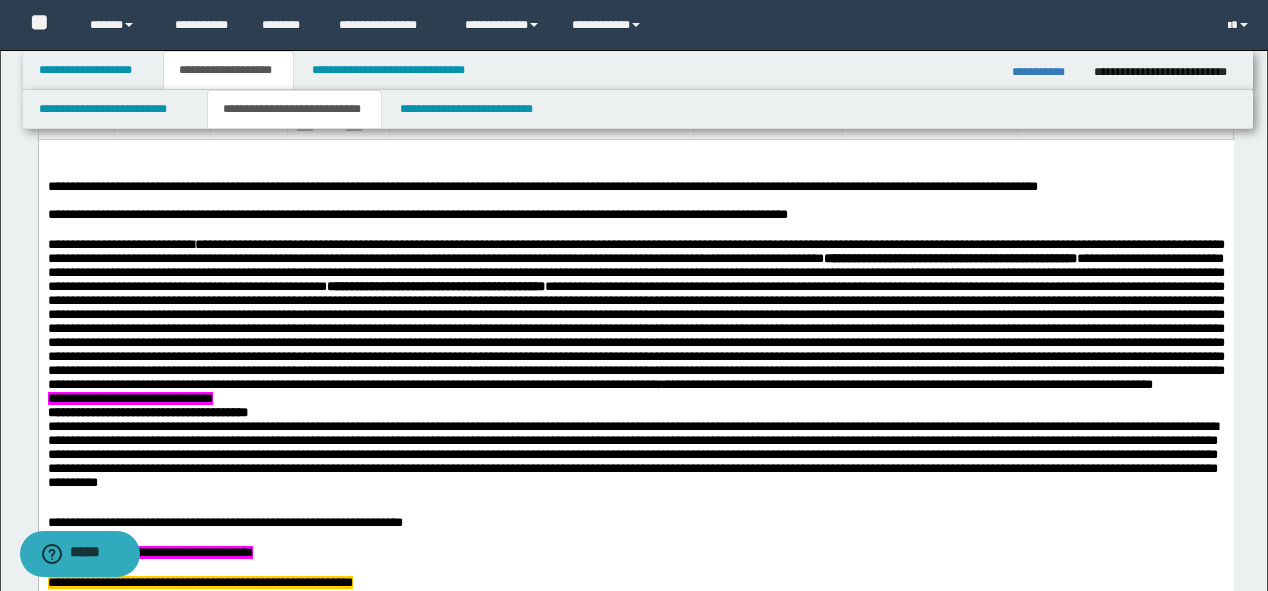 click on "**********" at bounding box center [635, 398] 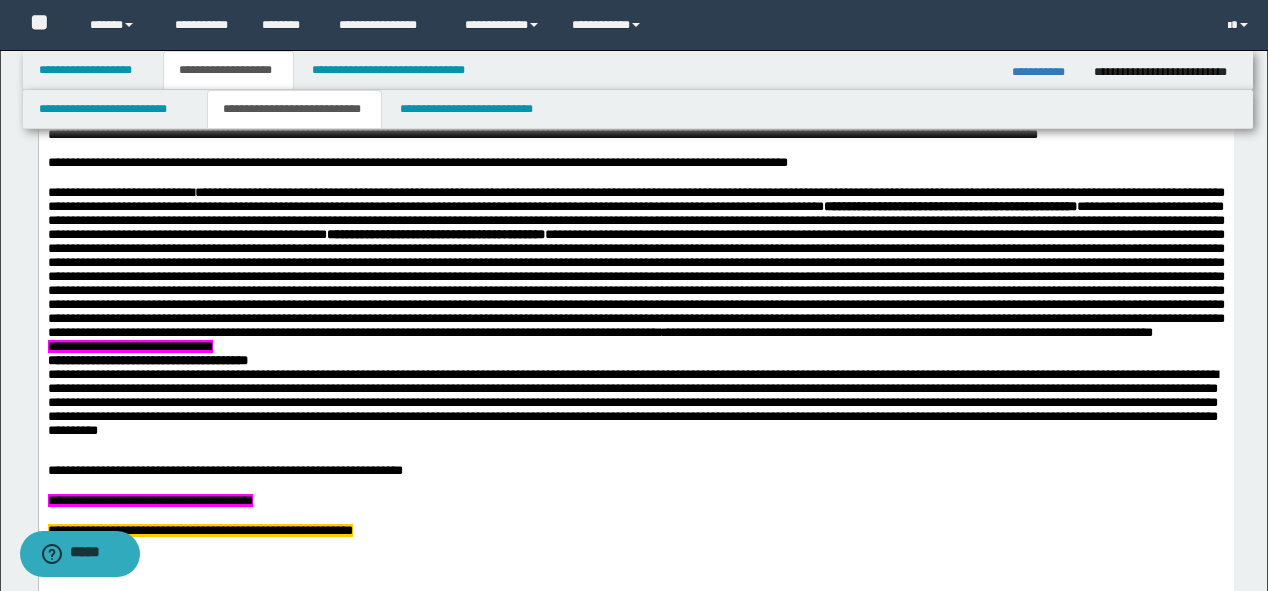 scroll, scrollTop: 1172, scrollLeft: 0, axis: vertical 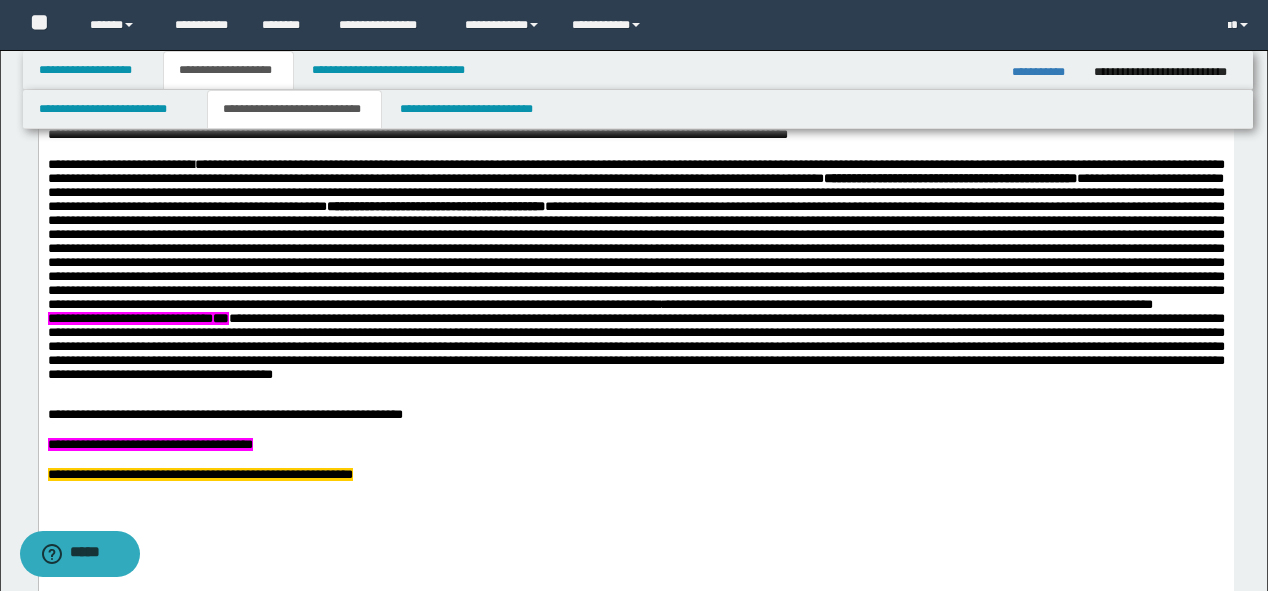 click on "**********" at bounding box center [635, 351] 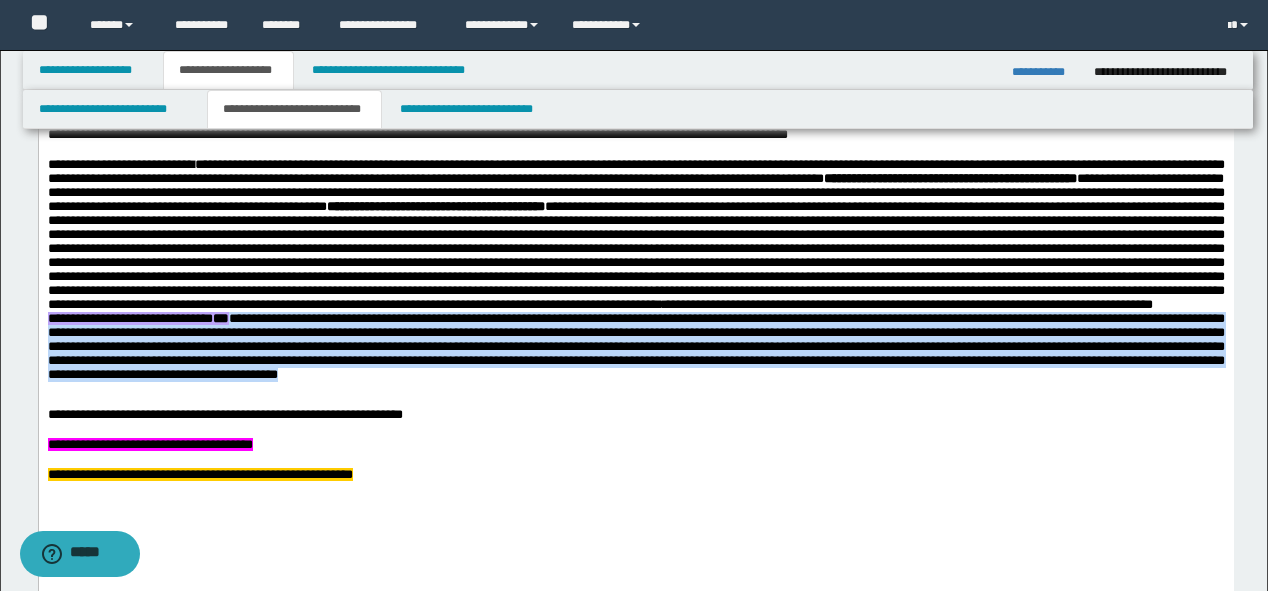 drag, startPoint x: 709, startPoint y: 429, endPoint x: 47, endPoint y: 431, distance: 662.003 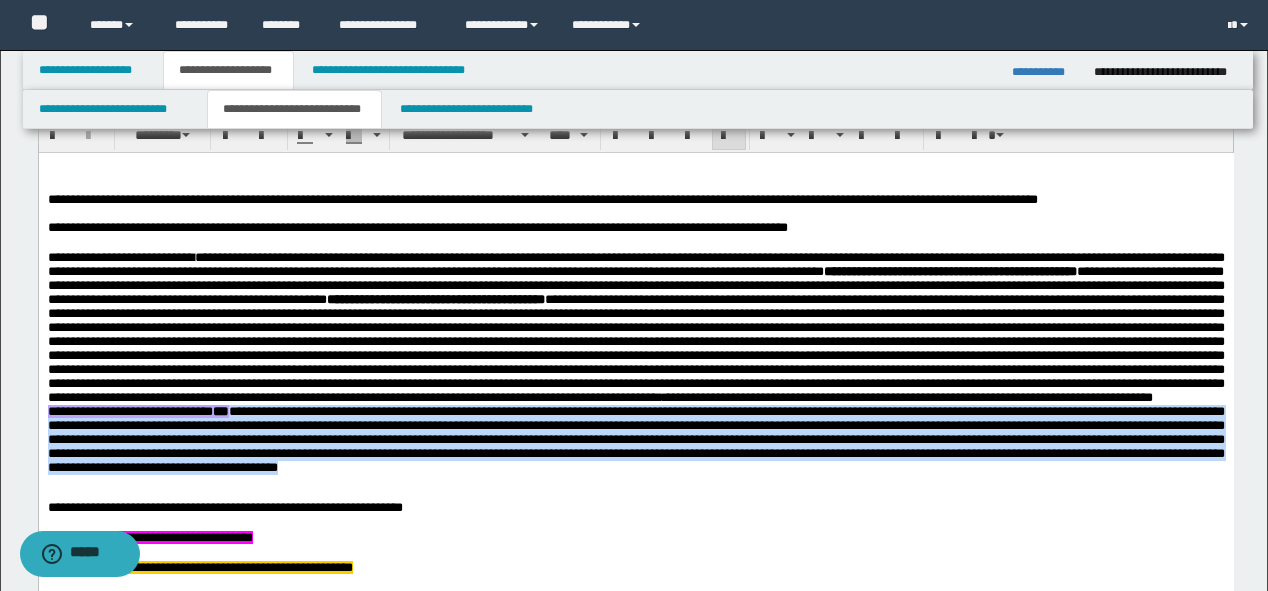 scroll, scrollTop: 932, scrollLeft: 0, axis: vertical 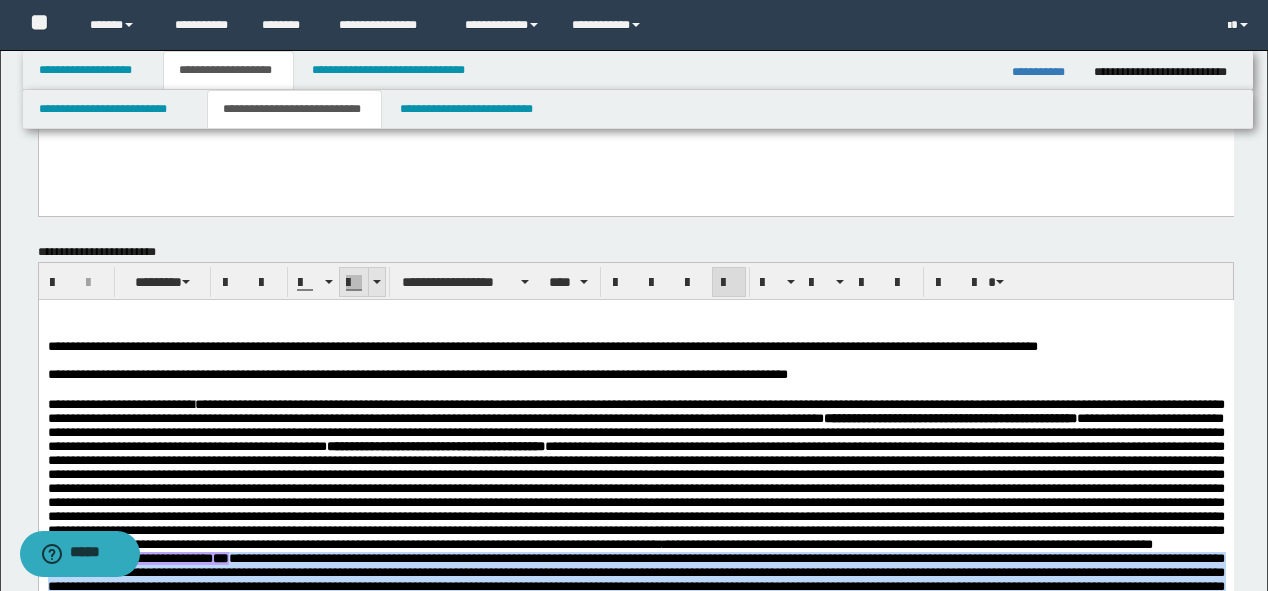 click at bounding box center (362, 282) 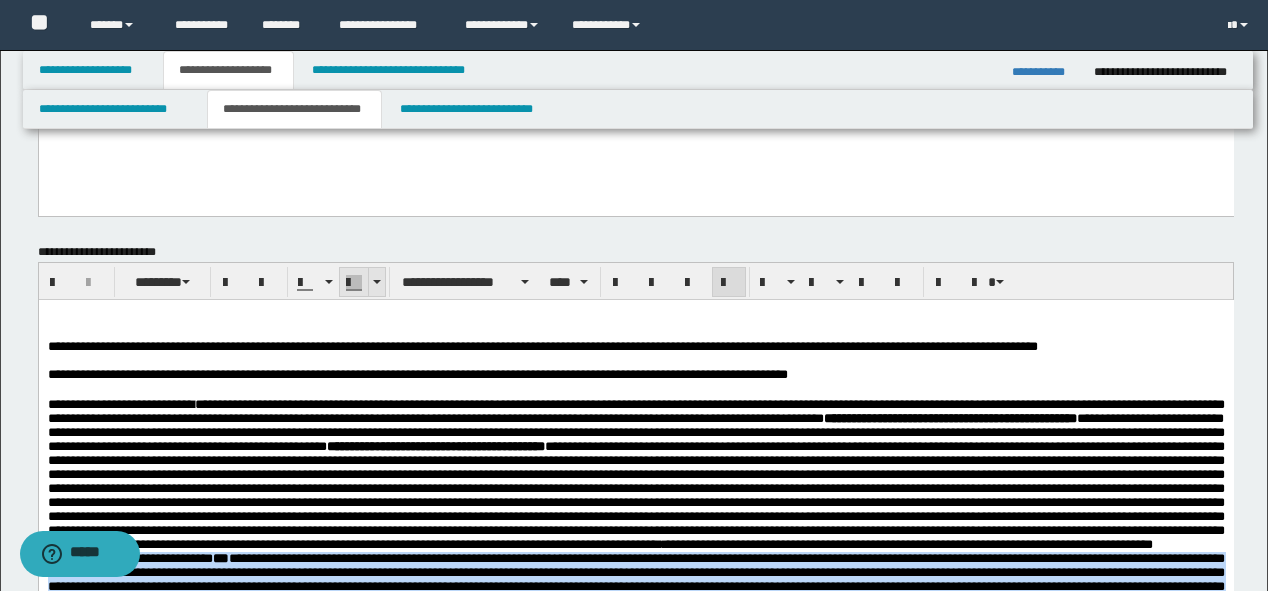 click at bounding box center (376, 282) 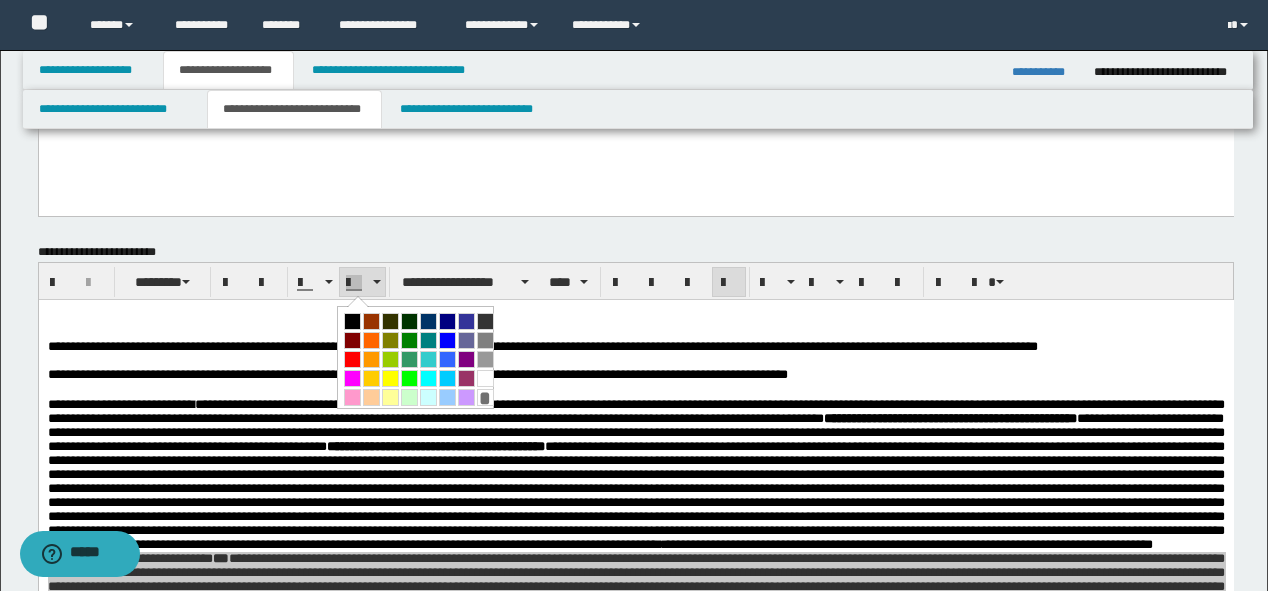click at bounding box center (485, 378) 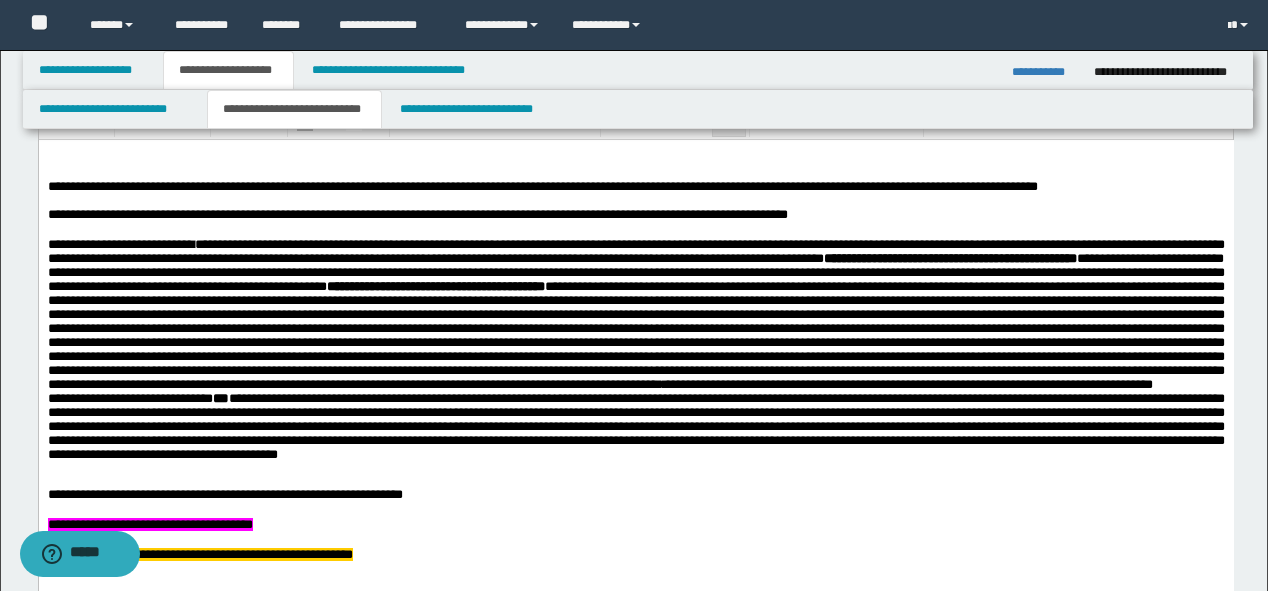 scroll, scrollTop: 1252, scrollLeft: 0, axis: vertical 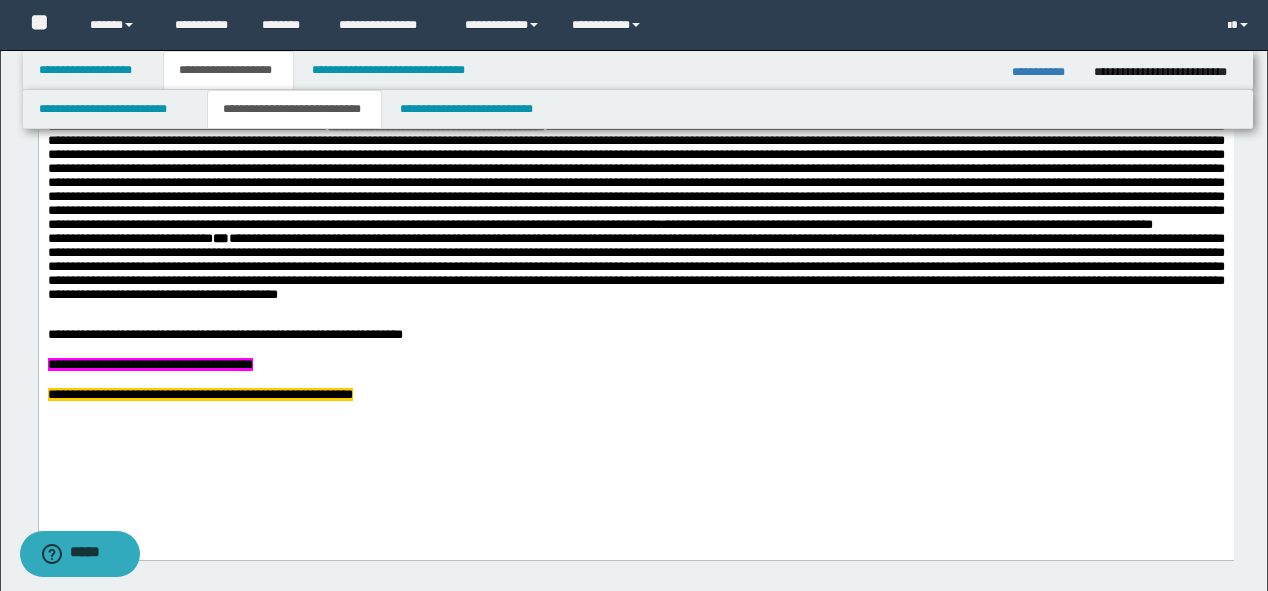 click at bounding box center [635, 175] 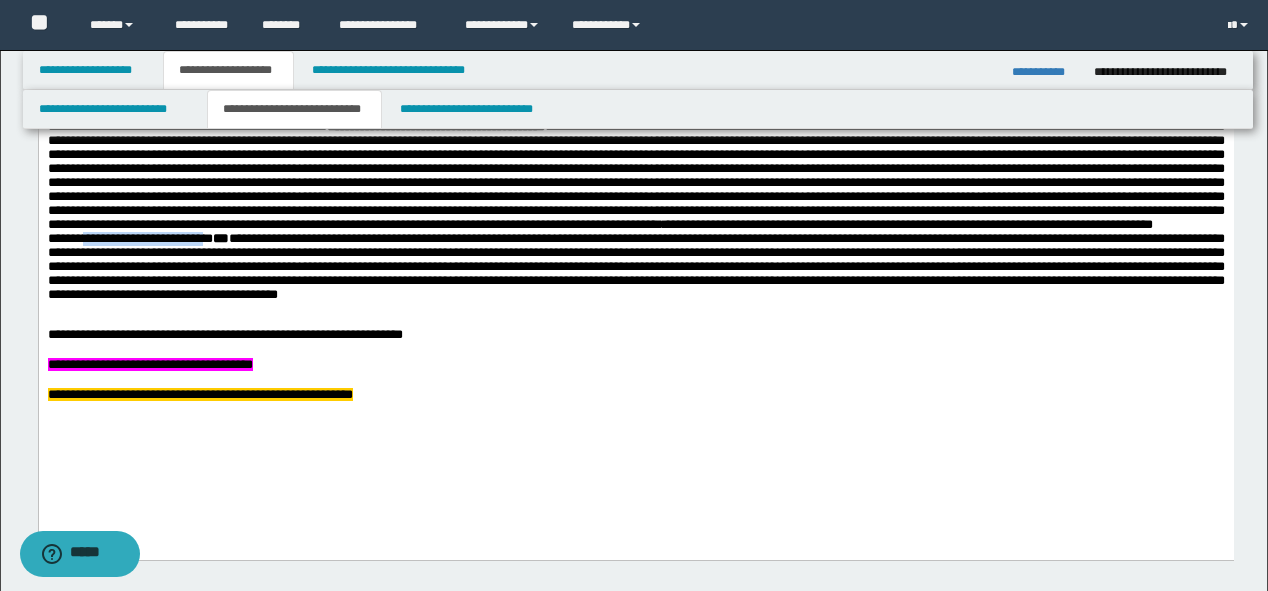 drag, startPoint x: 211, startPoint y: 278, endPoint x: 89, endPoint y: 282, distance: 122.06556 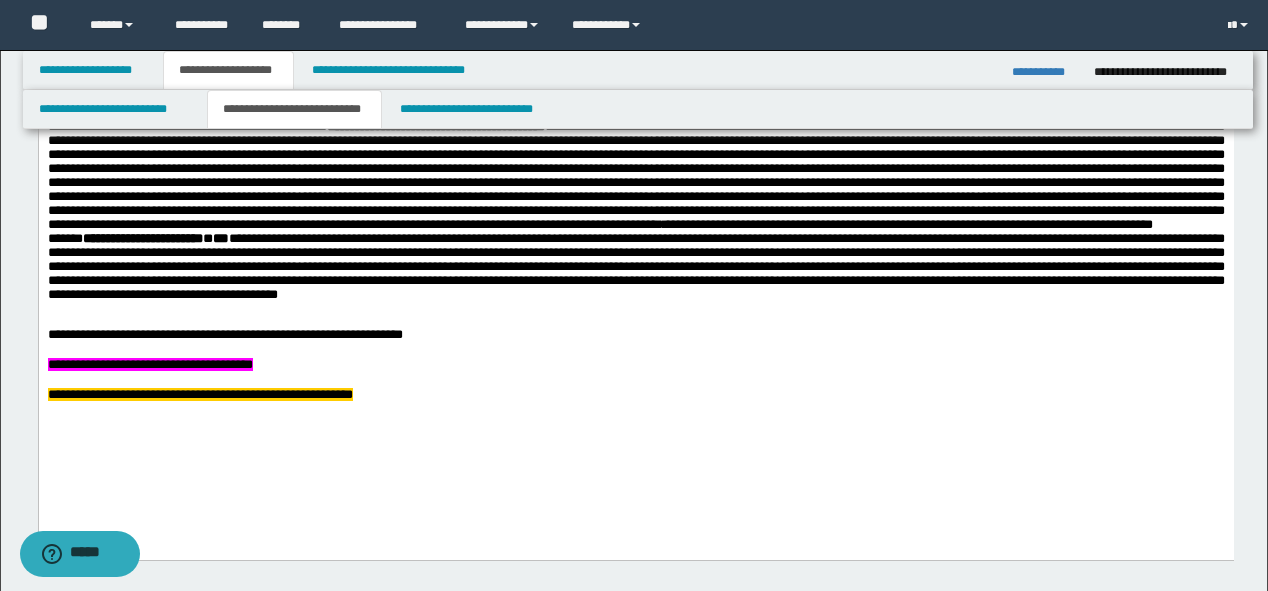 click on "**********" at bounding box center [635, 266] 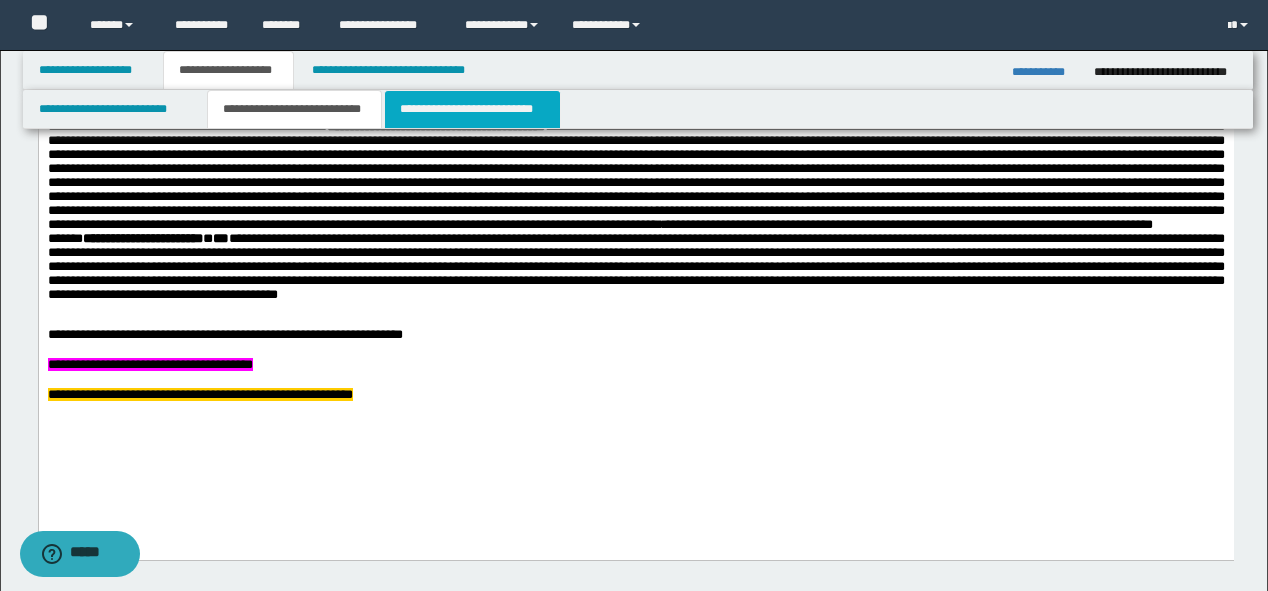 click on "**********" at bounding box center [472, 109] 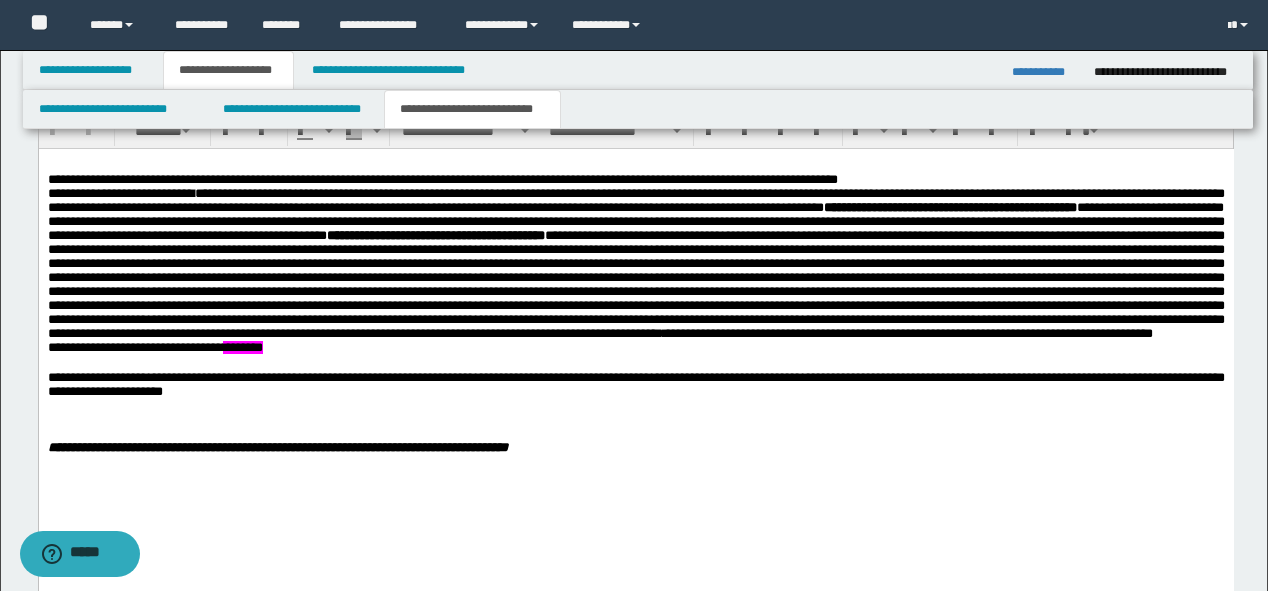 scroll, scrollTop: 1440, scrollLeft: 0, axis: vertical 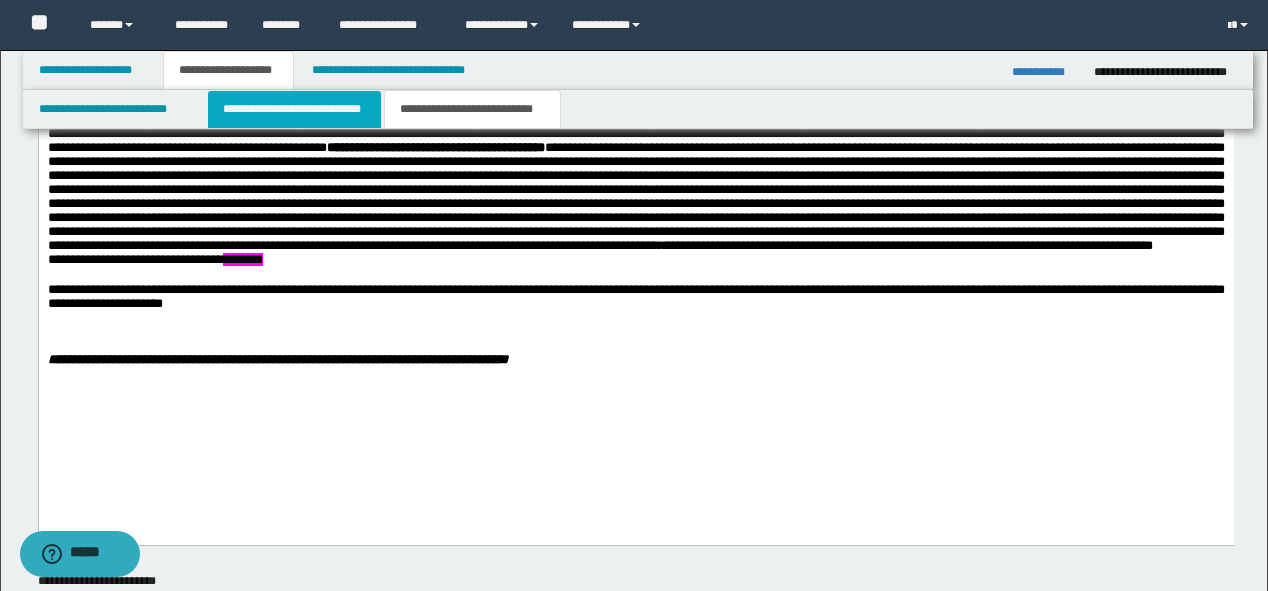 click on "**********" at bounding box center [294, 109] 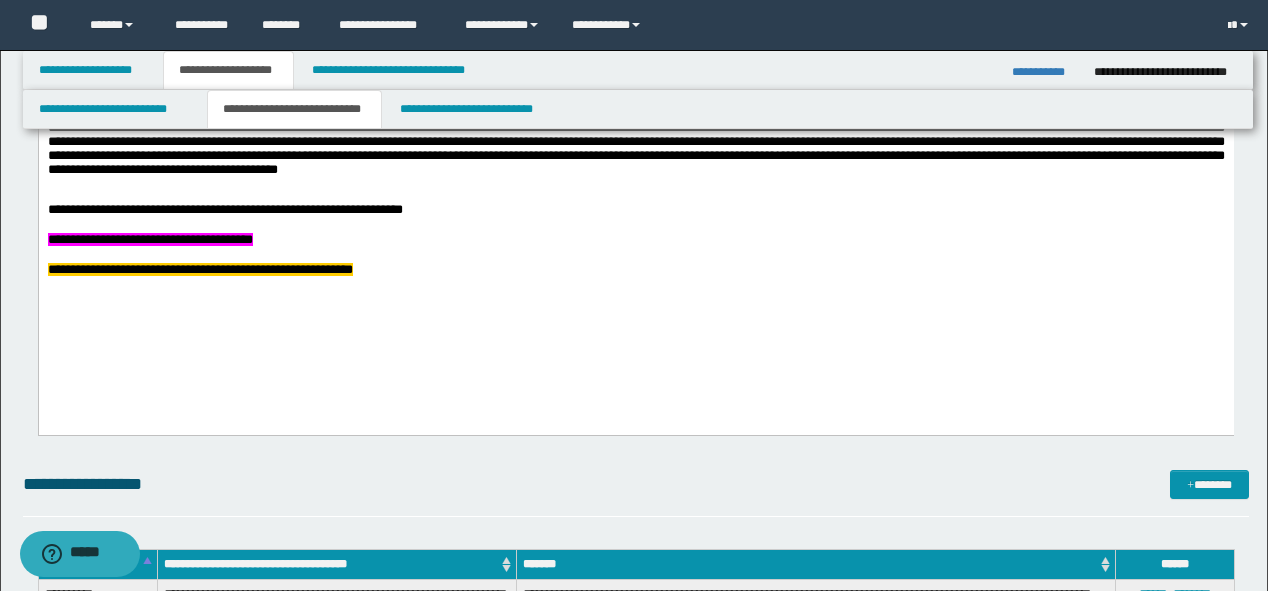 scroll, scrollTop: 1280, scrollLeft: 0, axis: vertical 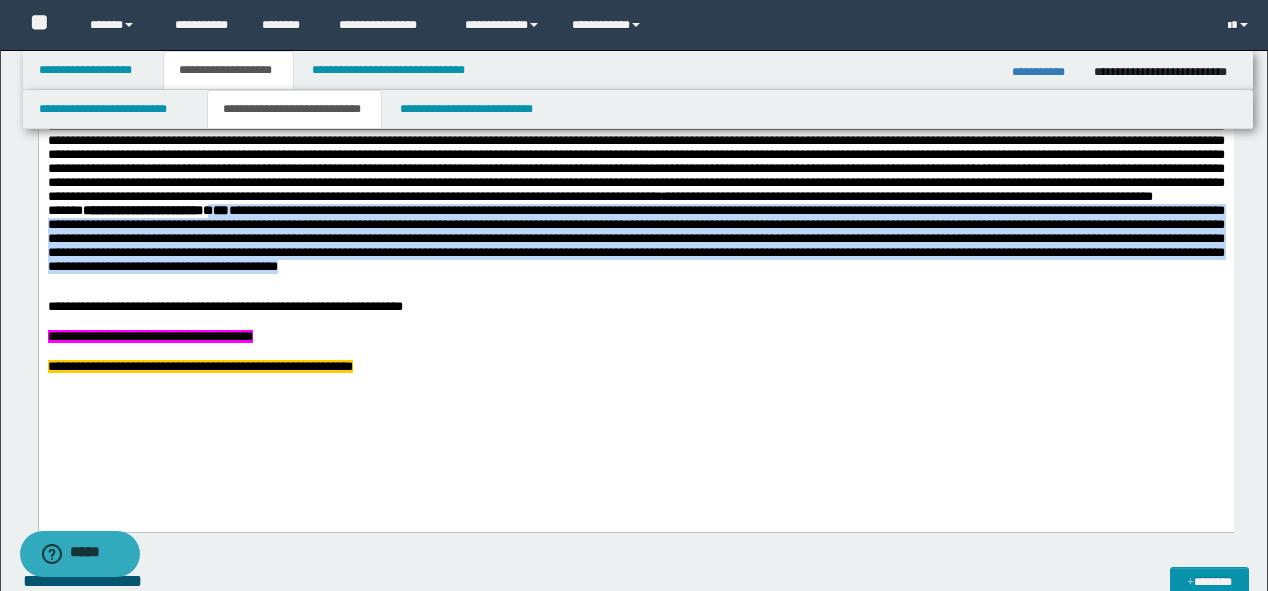 drag, startPoint x: 676, startPoint y: 322, endPoint x: 221, endPoint y: 254, distance: 460.05325 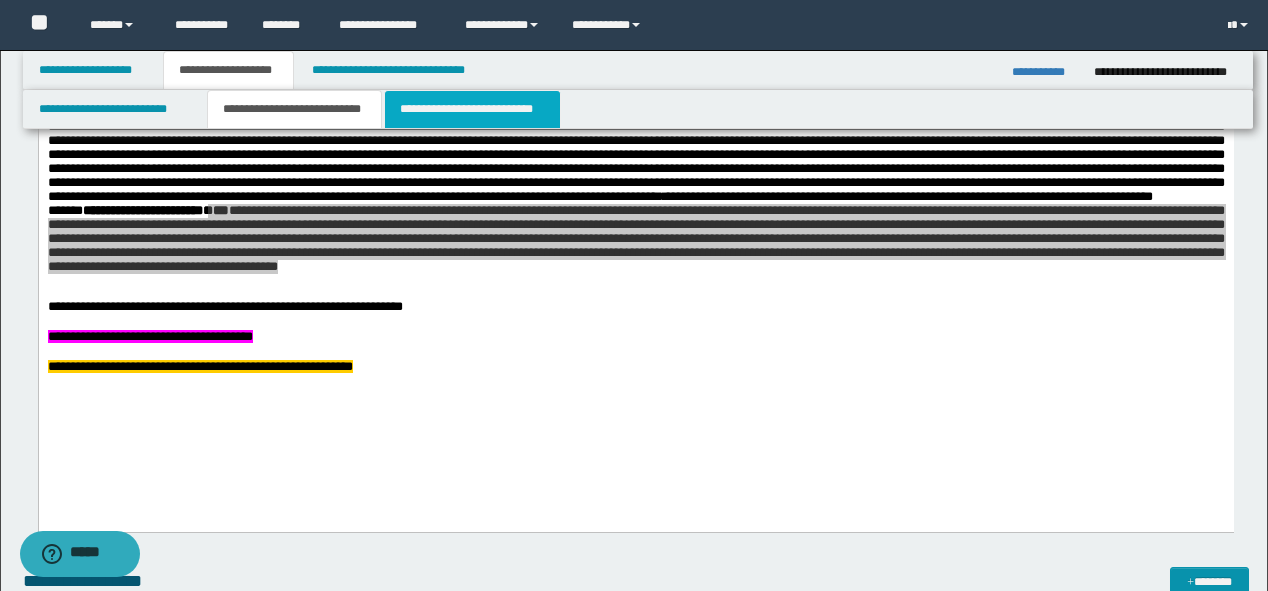 click on "**********" at bounding box center (472, 109) 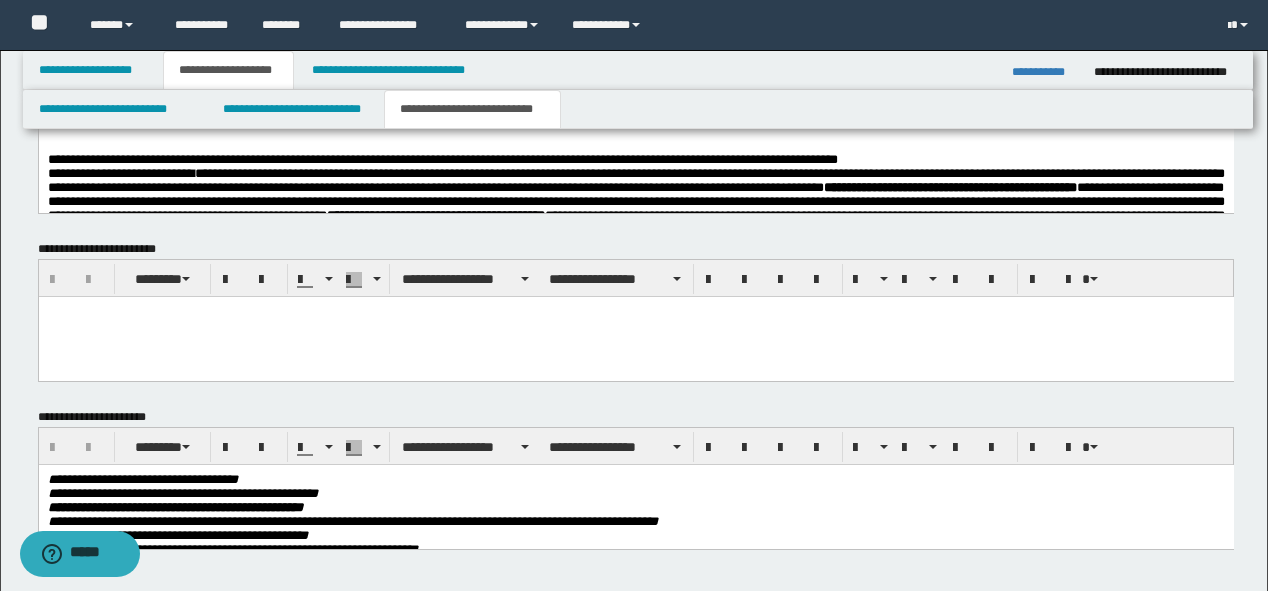 click on "**********" at bounding box center [635, 194] 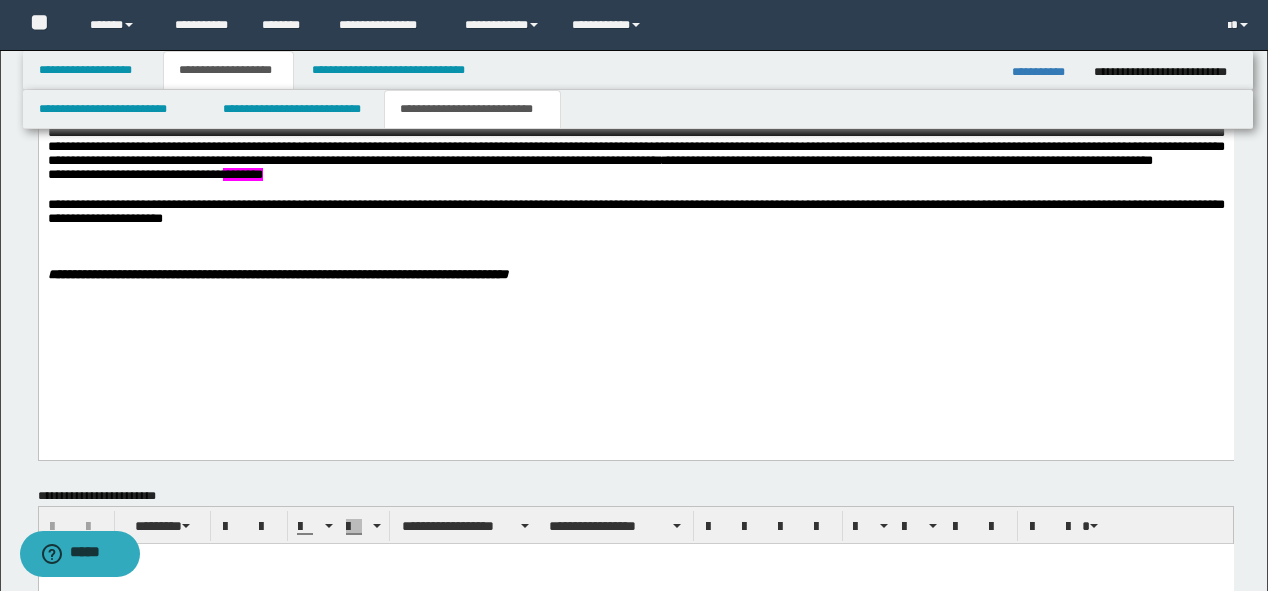 scroll, scrollTop: 1112, scrollLeft: 0, axis: vertical 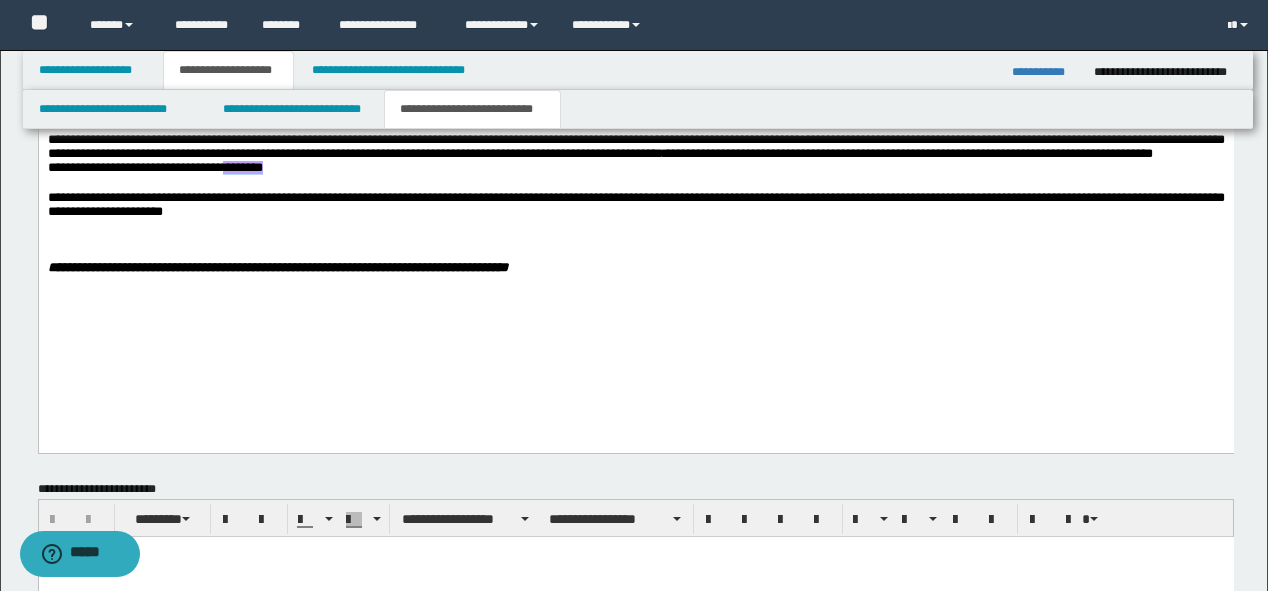drag, startPoint x: 291, startPoint y: 212, endPoint x: 230, endPoint y: 208, distance: 61.13101 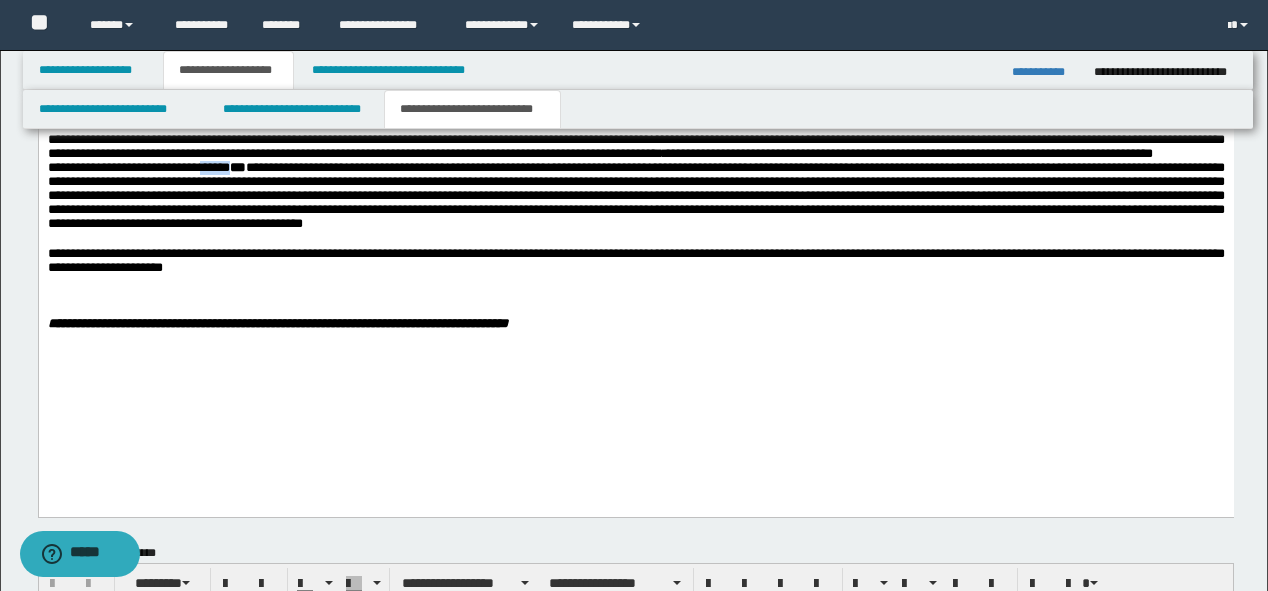 drag, startPoint x: 231, startPoint y: 208, endPoint x: 205, endPoint y: 207, distance: 26.019224 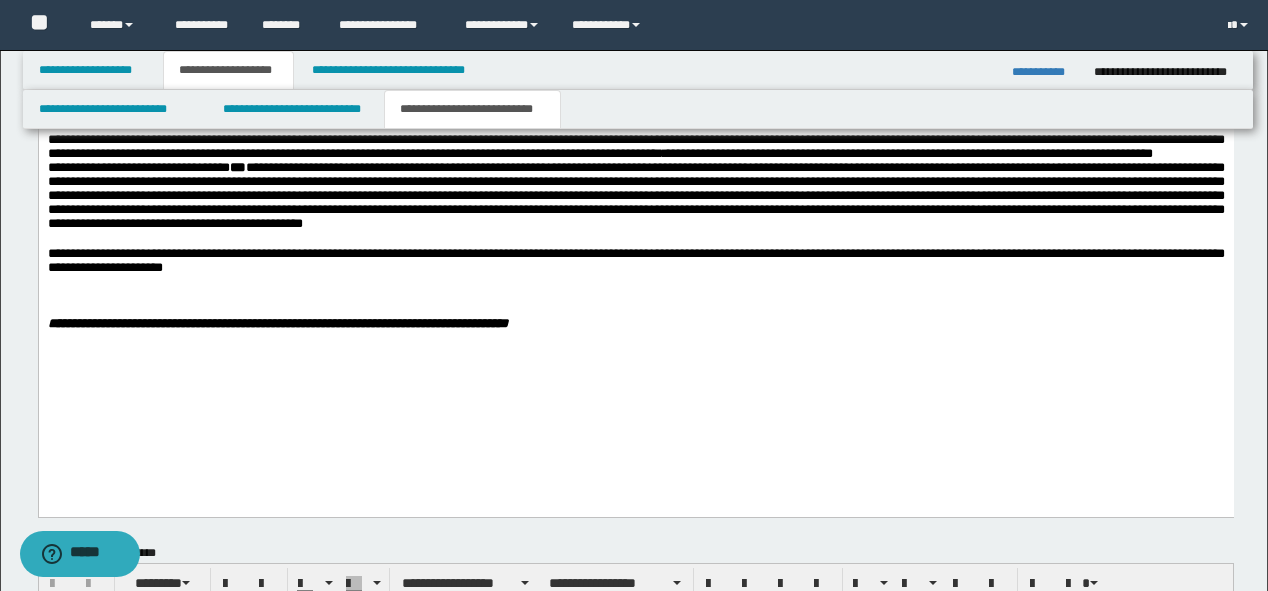 click on "**********" at bounding box center [635, 196] 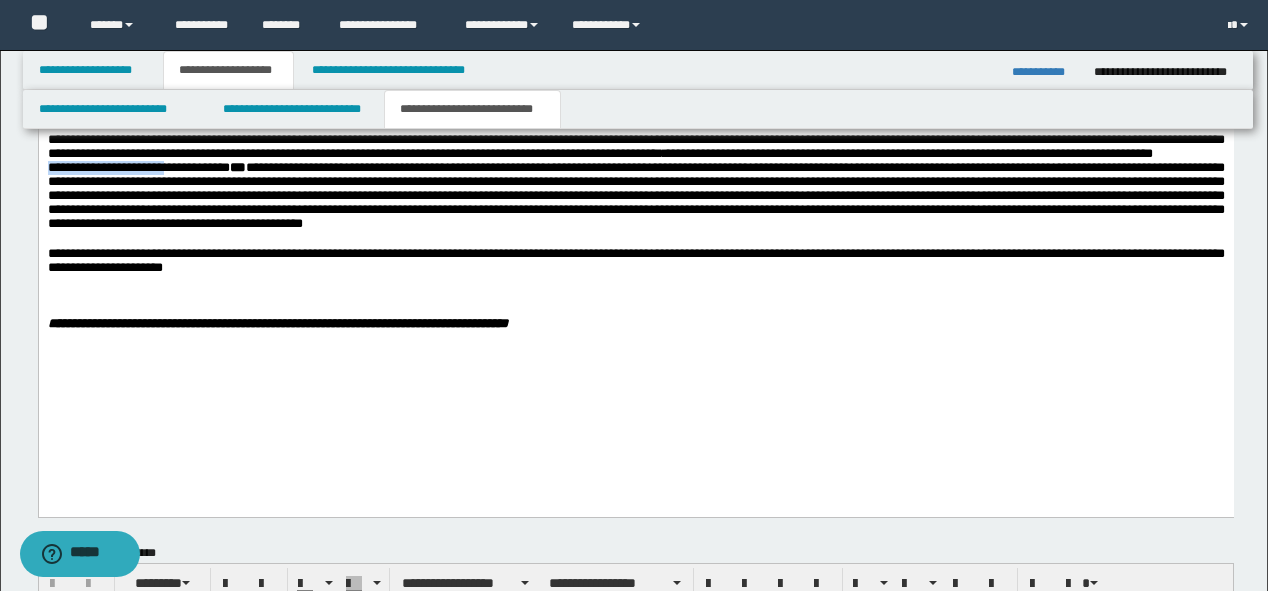 drag, startPoint x: 171, startPoint y: 206, endPoint x: 21, endPoint y: 205, distance: 150.00333 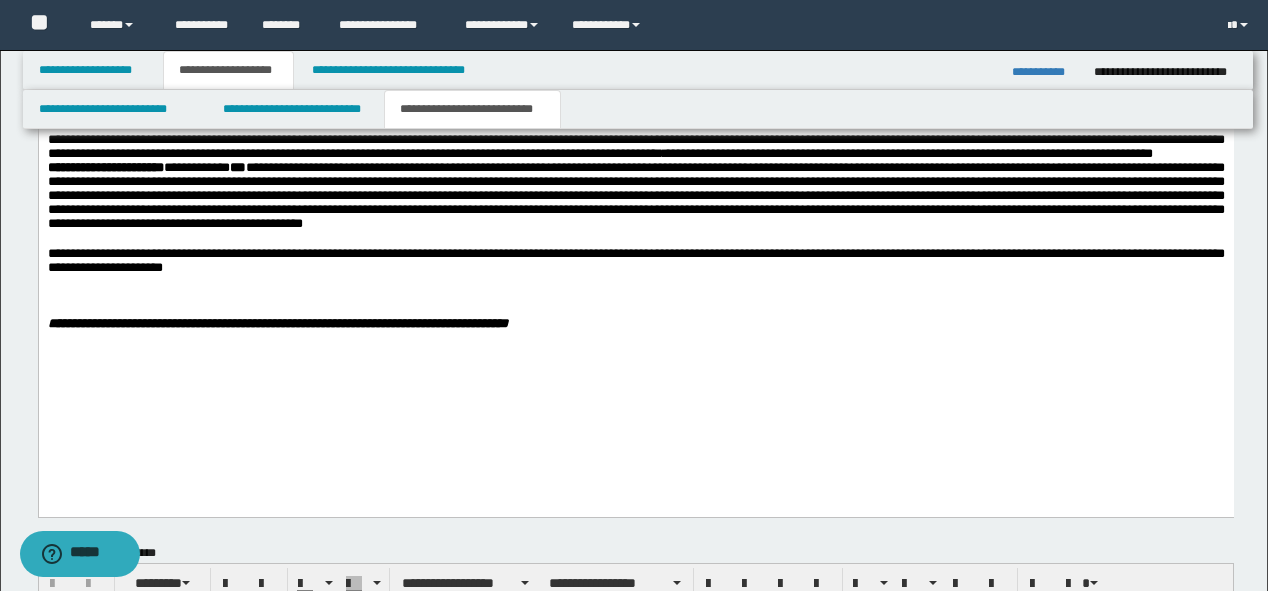 click on "**********" at bounding box center [635, 196] 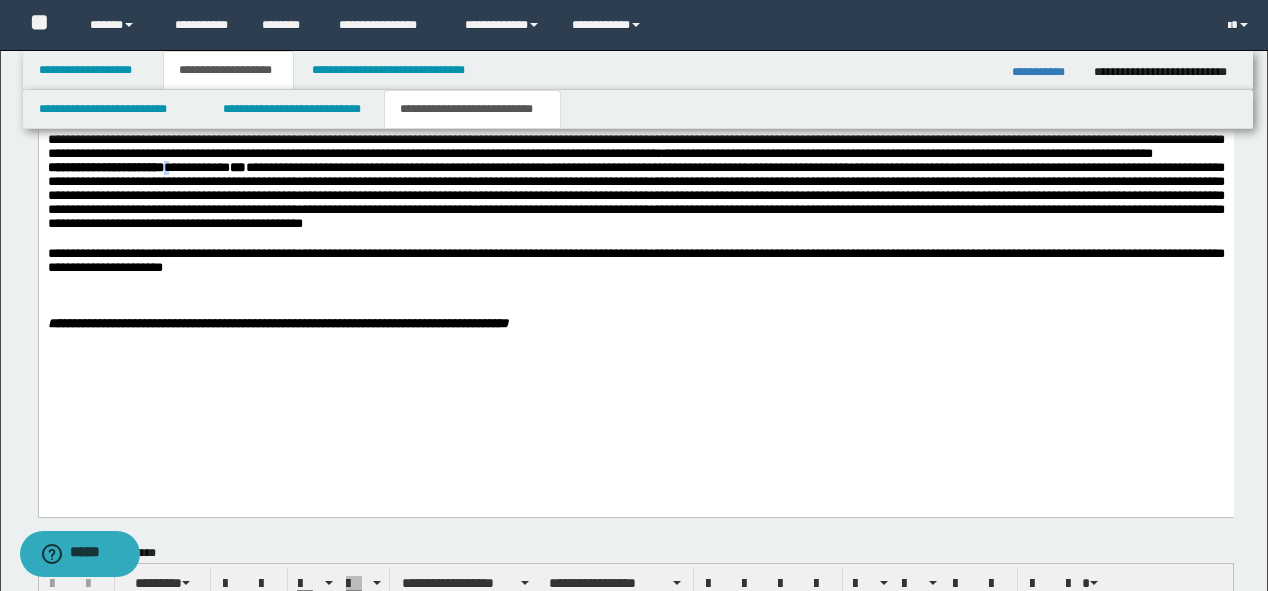 click on "**********" at bounding box center [635, 196] 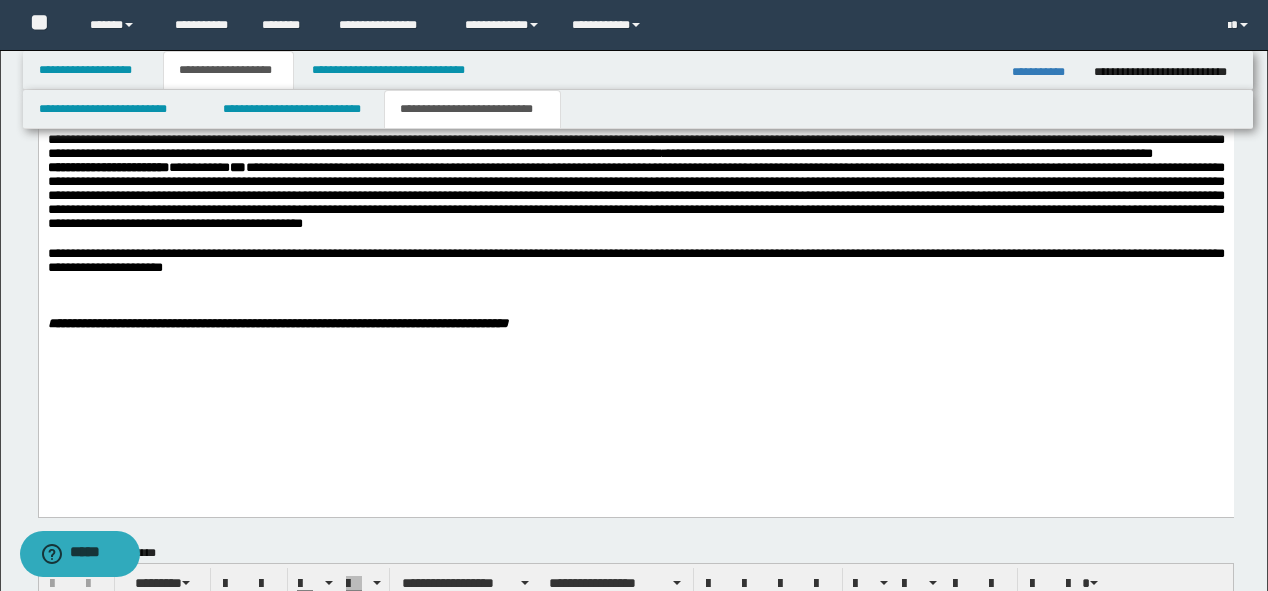 click at bounding box center [635, 105] 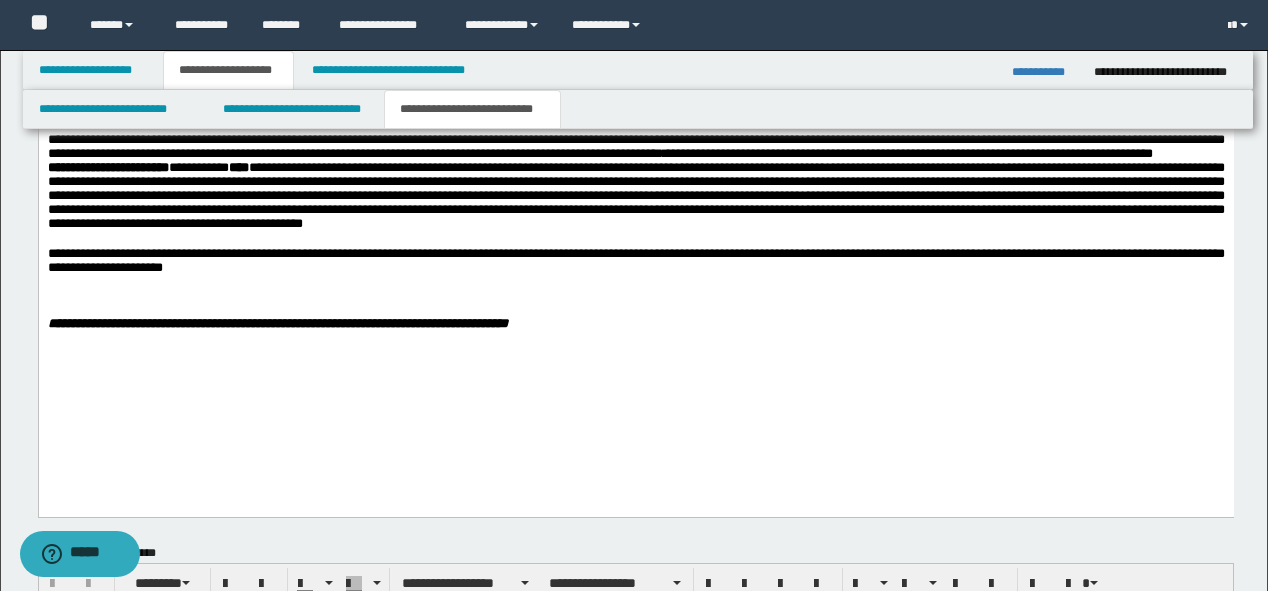 click on "***" at bounding box center (238, 168) 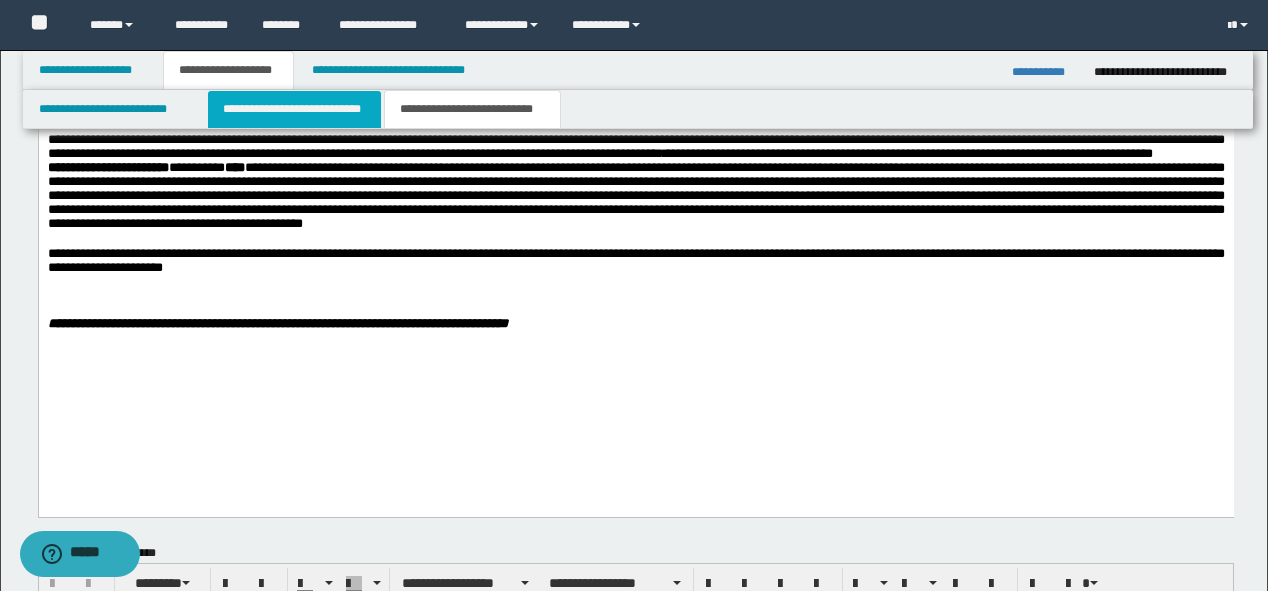 click on "**********" at bounding box center (294, 109) 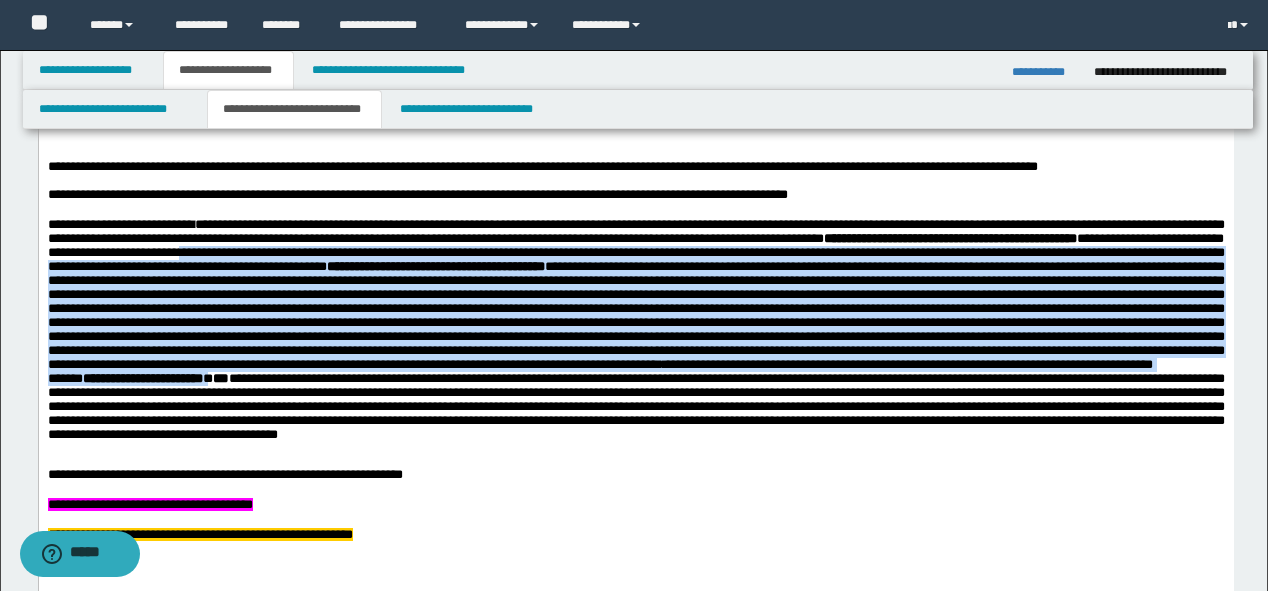 click on "**********" at bounding box center (635, 244) 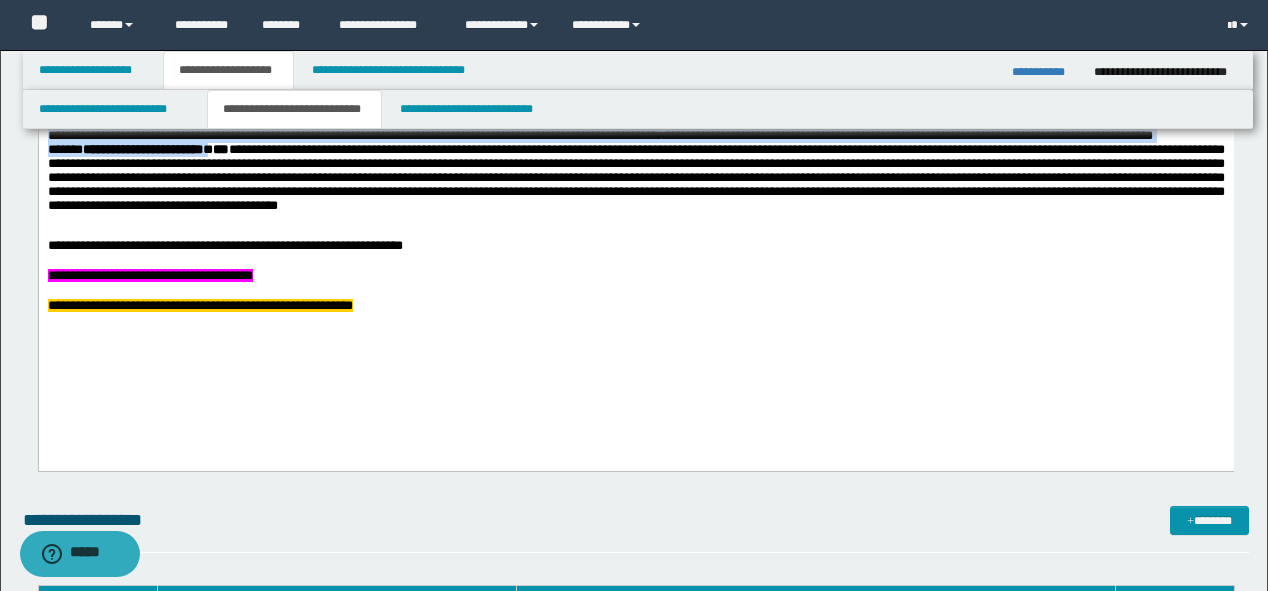 scroll, scrollTop: 1352, scrollLeft: 0, axis: vertical 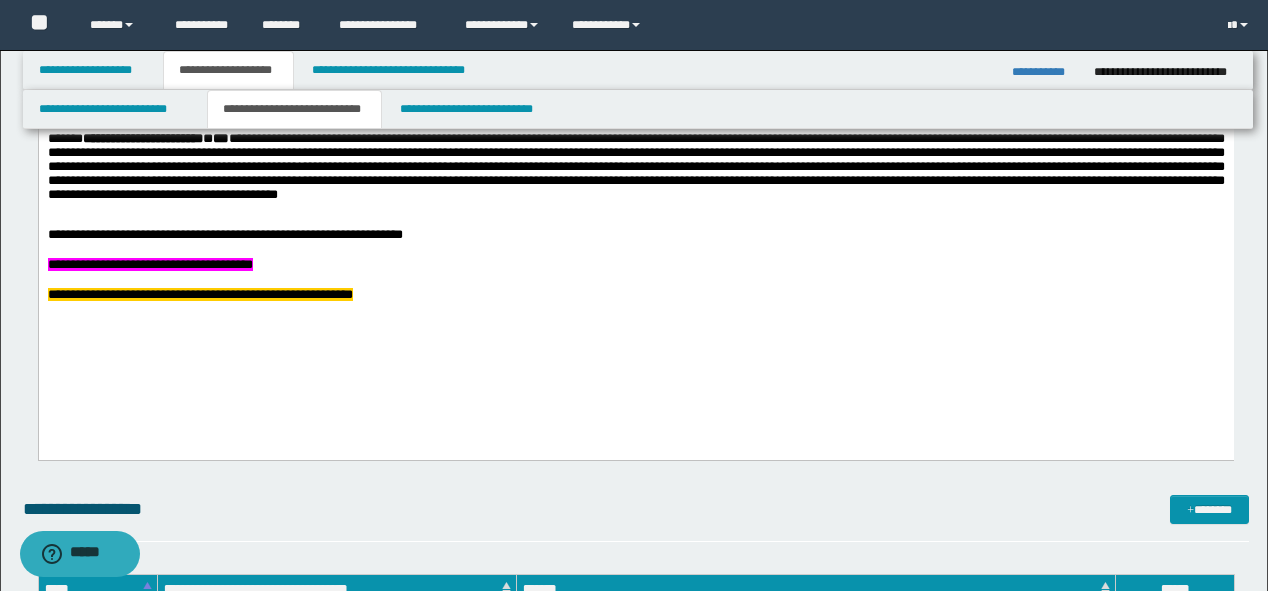 click on "**********" at bounding box center [635, 265] 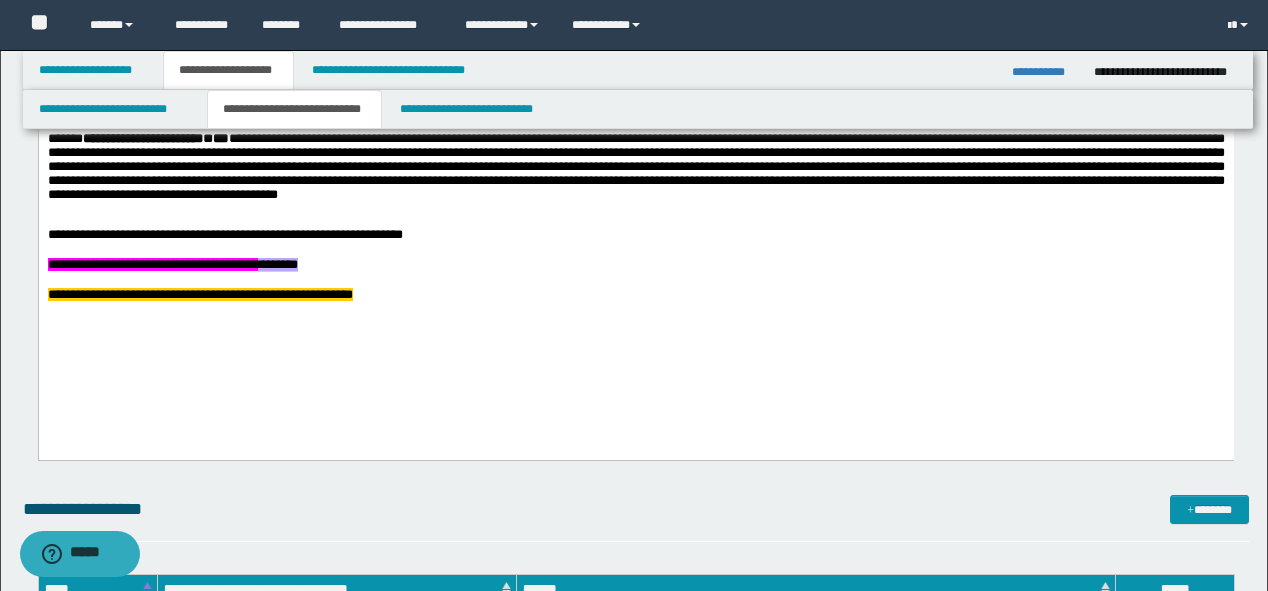 drag, startPoint x: 413, startPoint y: 311, endPoint x: 337, endPoint y: 306, distance: 76.1643 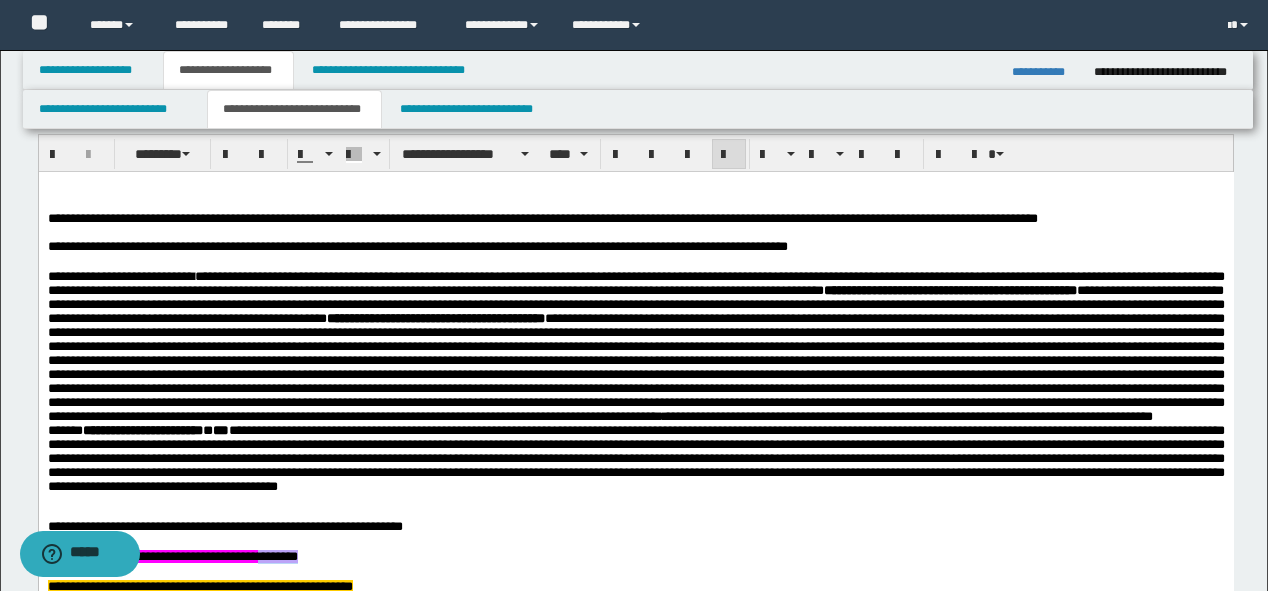scroll, scrollTop: 1032, scrollLeft: 0, axis: vertical 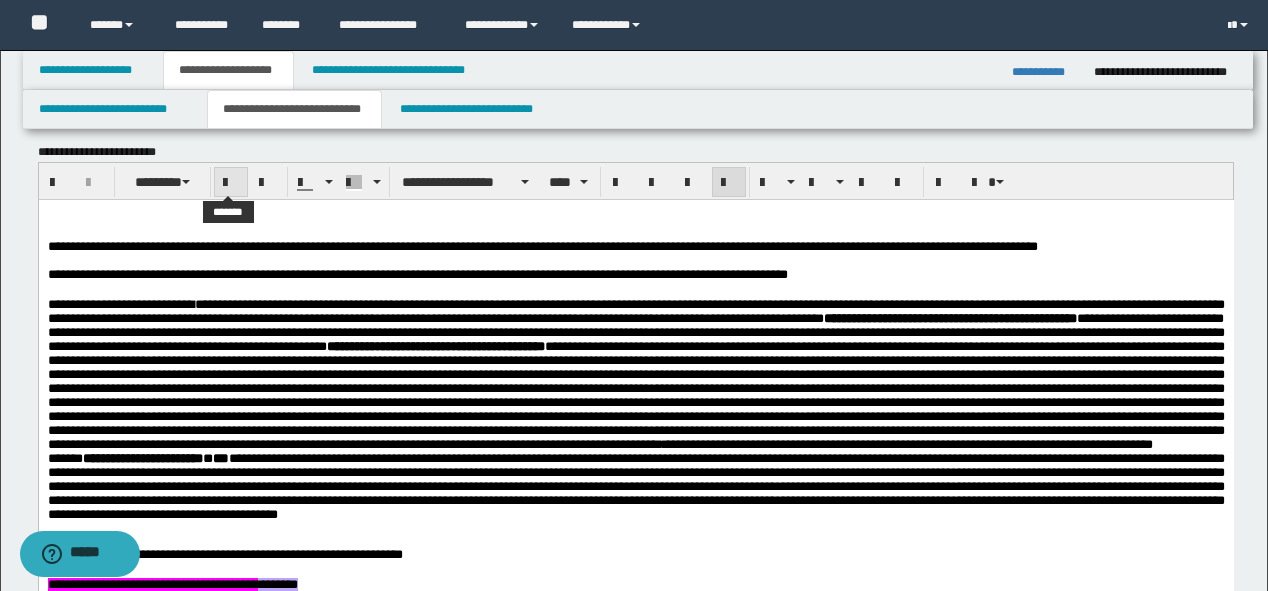 click at bounding box center [231, 182] 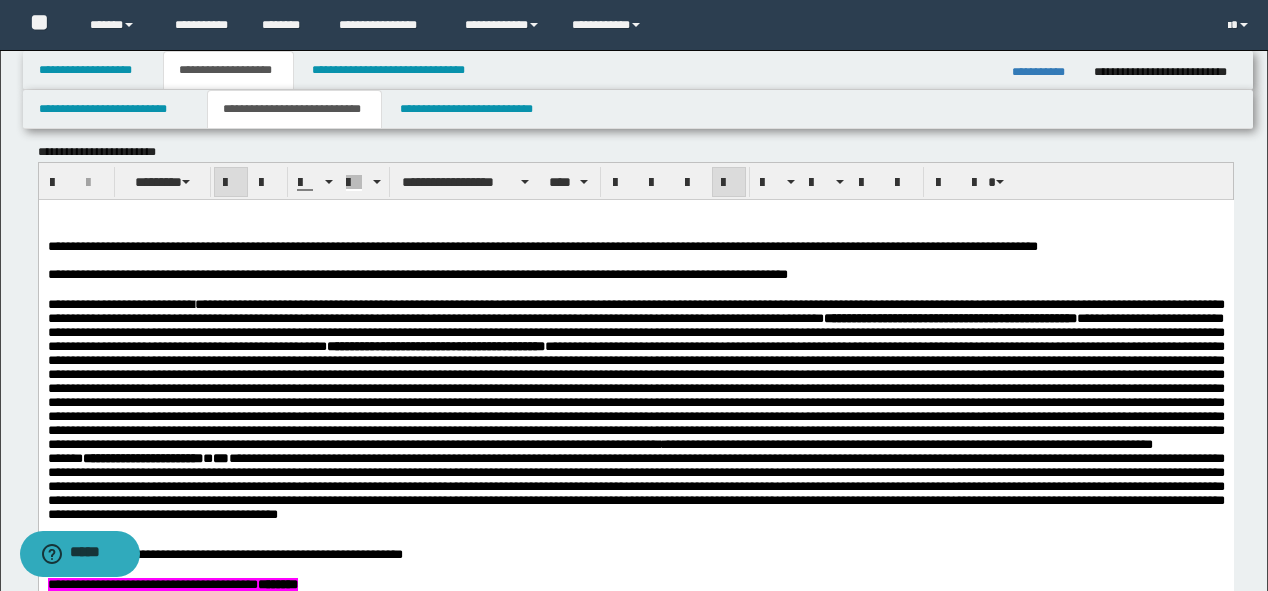 click on "**********" at bounding box center (493, 182) 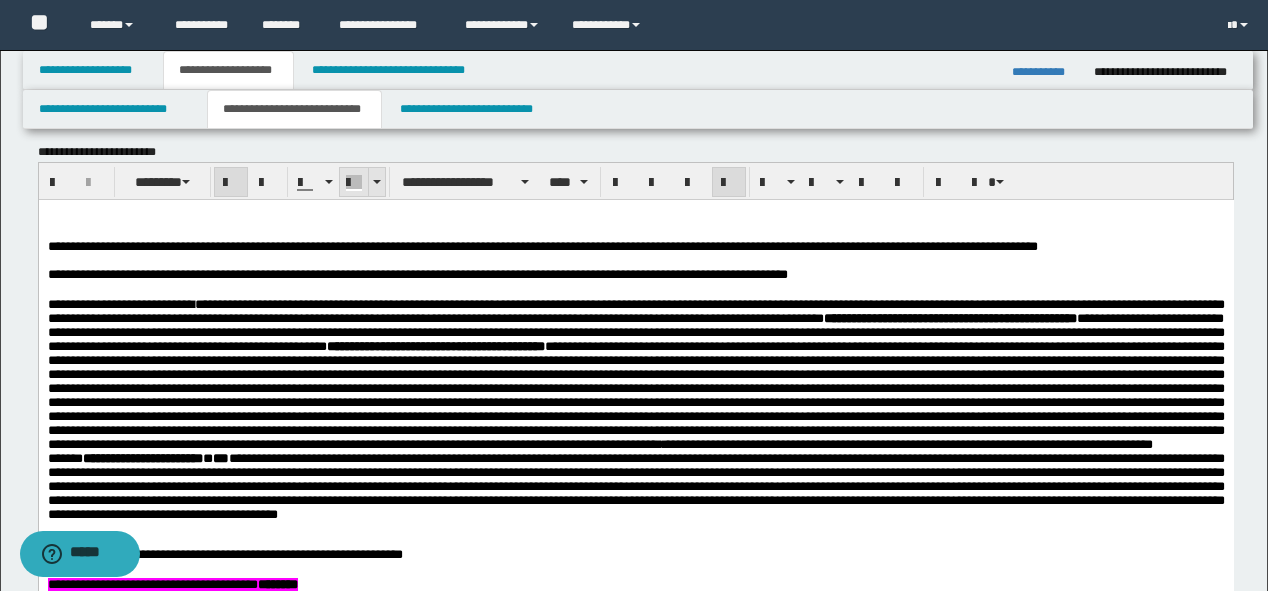 click at bounding box center [376, 182] 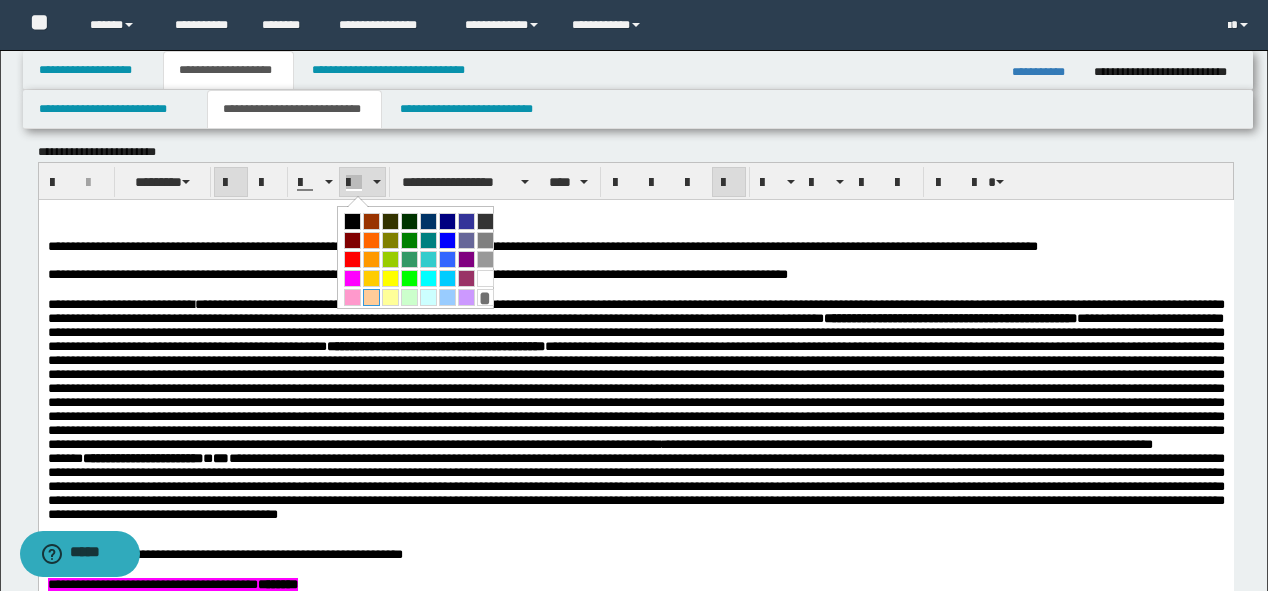 drag, startPoint x: 364, startPoint y: 296, endPoint x: 261, endPoint y: 28, distance: 287.11148 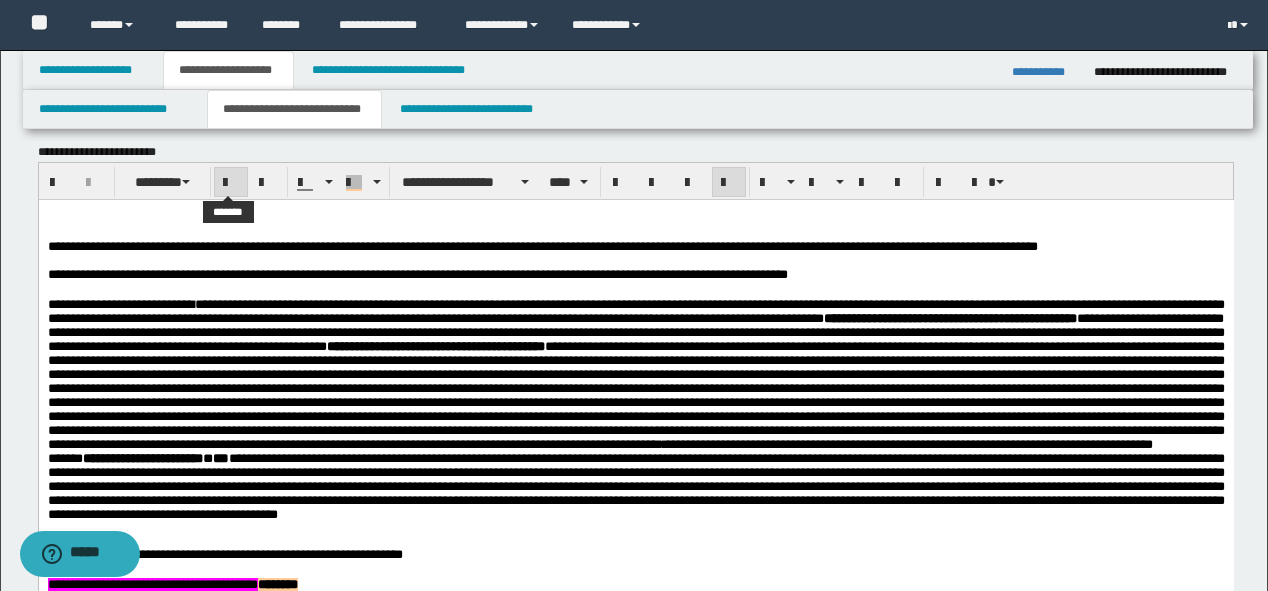 click at bounding box center [231, 183] 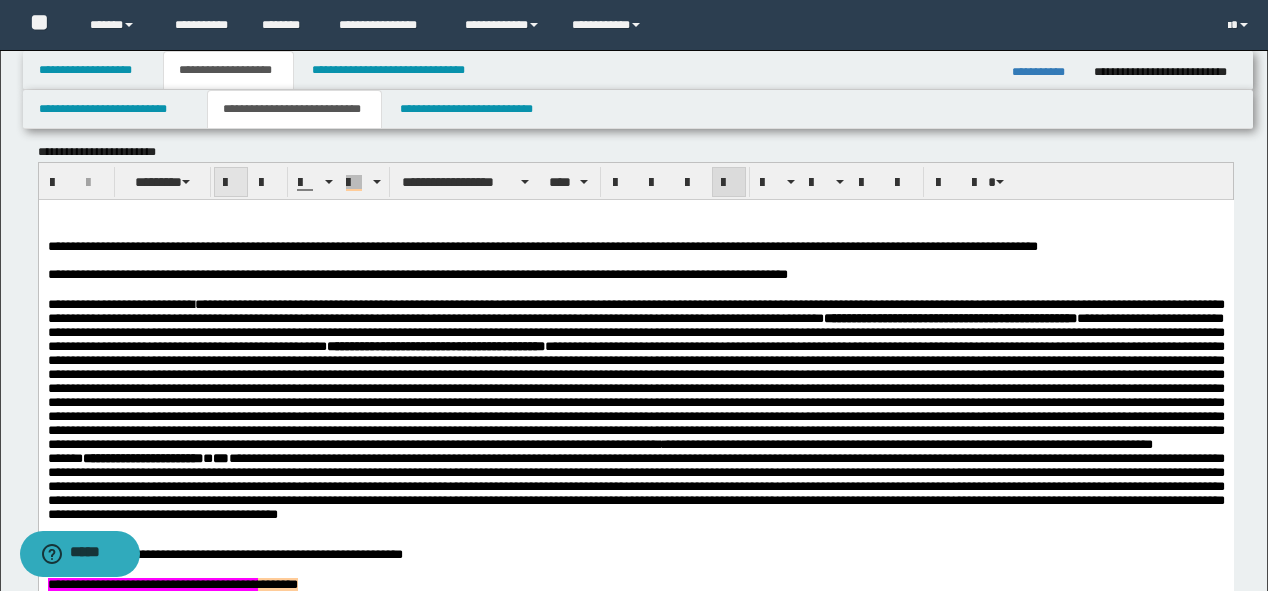 click at bounding box center (231, 183) 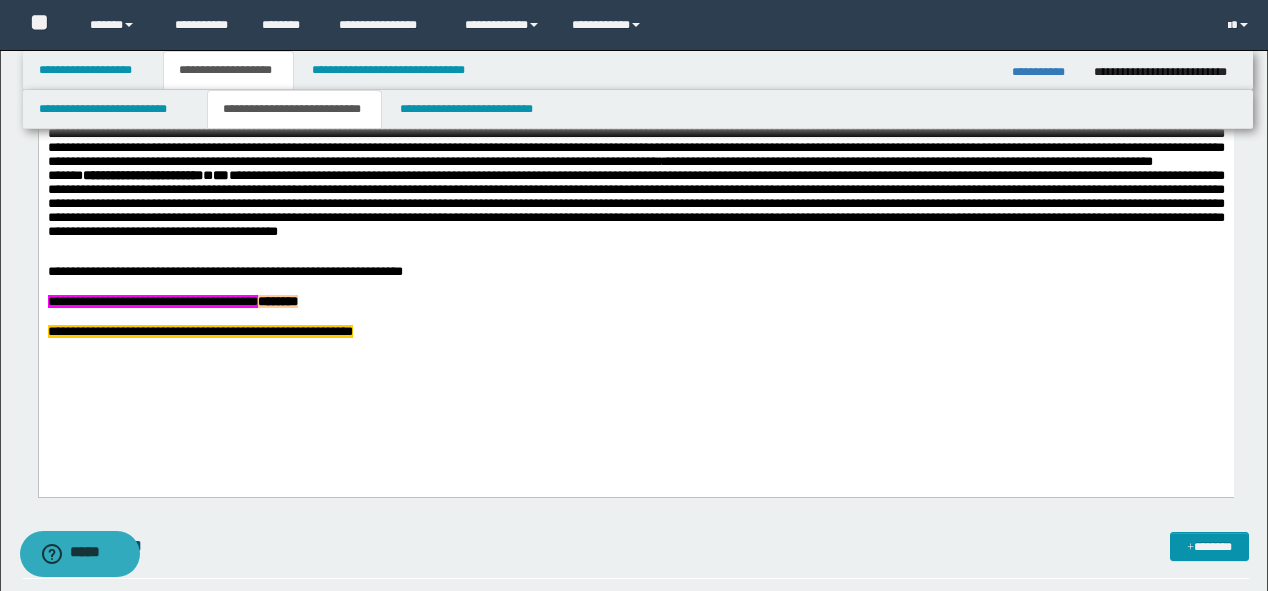 scroll, scrollTop: 1352, scrollLeft: 0, axis: vertical 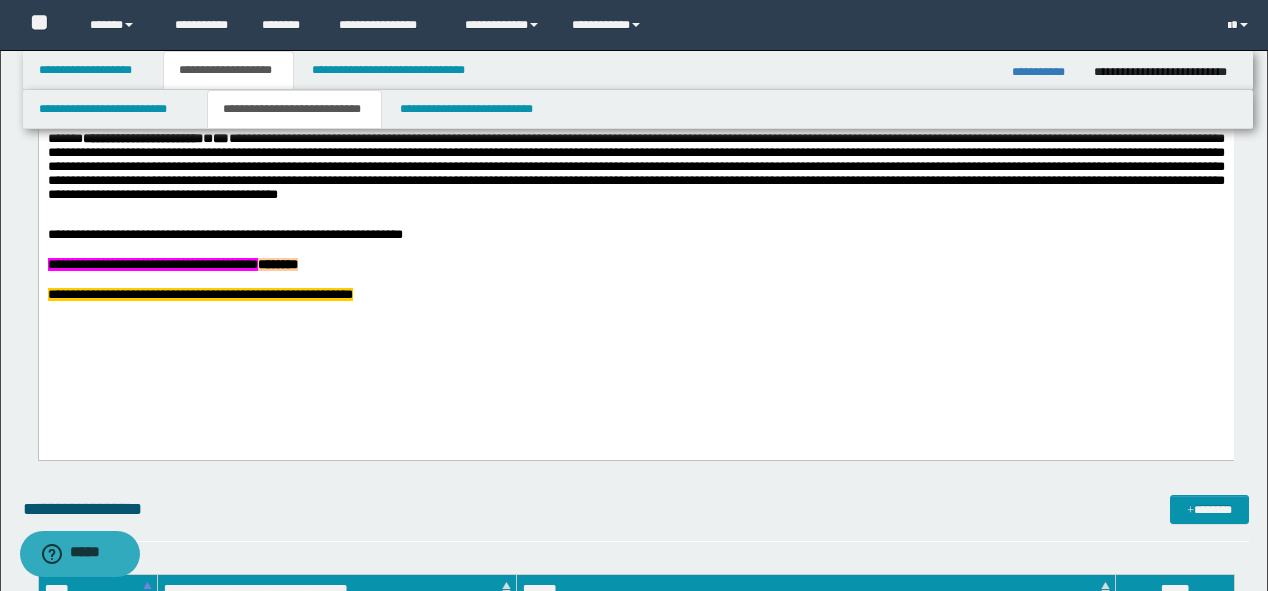 click at bounding box center (635, 250) 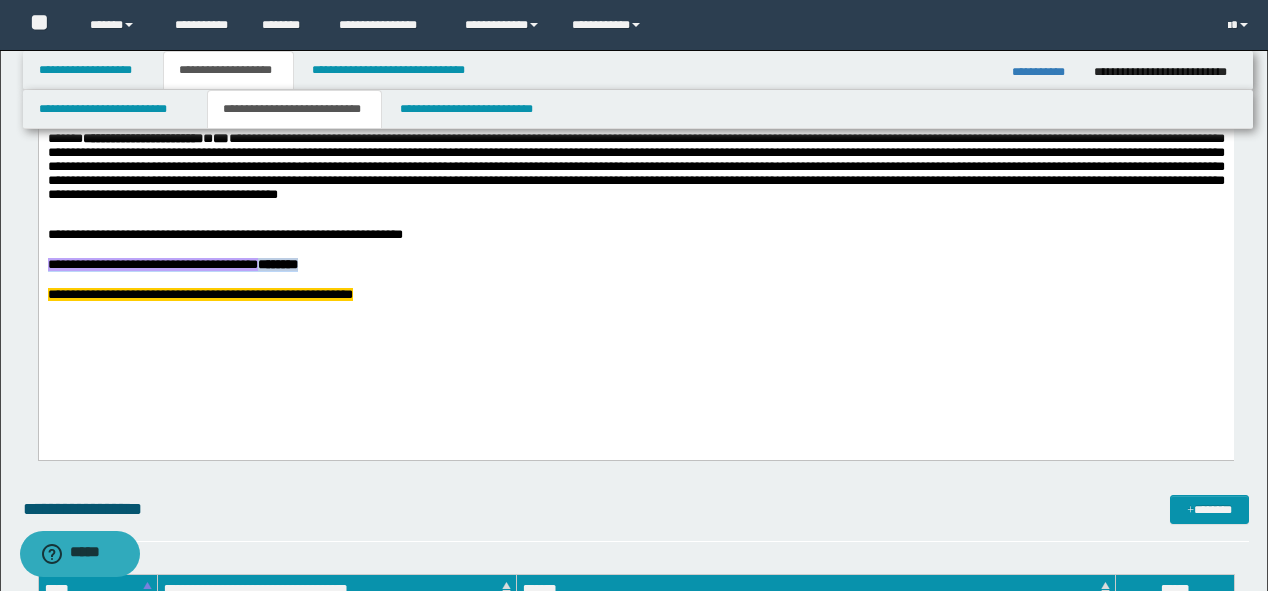 drag, startPoint x: 420, startPoint y: 310, endPoint x: 38, endPoint y: 190, distance: 400.4048 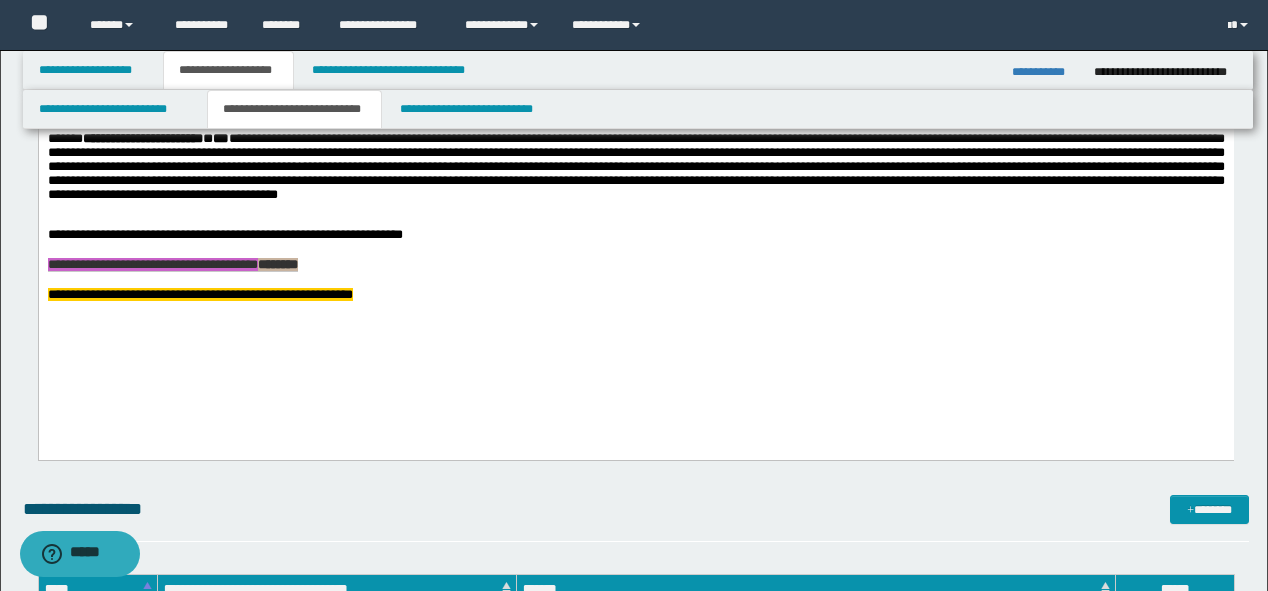 click on "**********" at bounding box center (1045, 72) 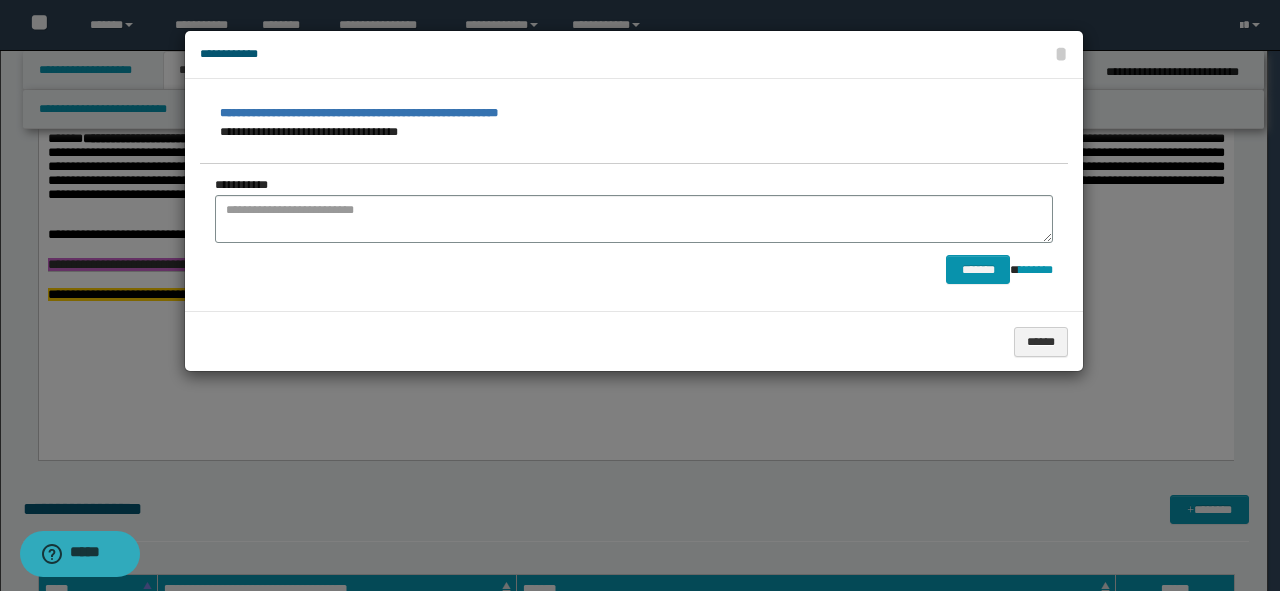 click on "**********" at bounding box center [634, 209] 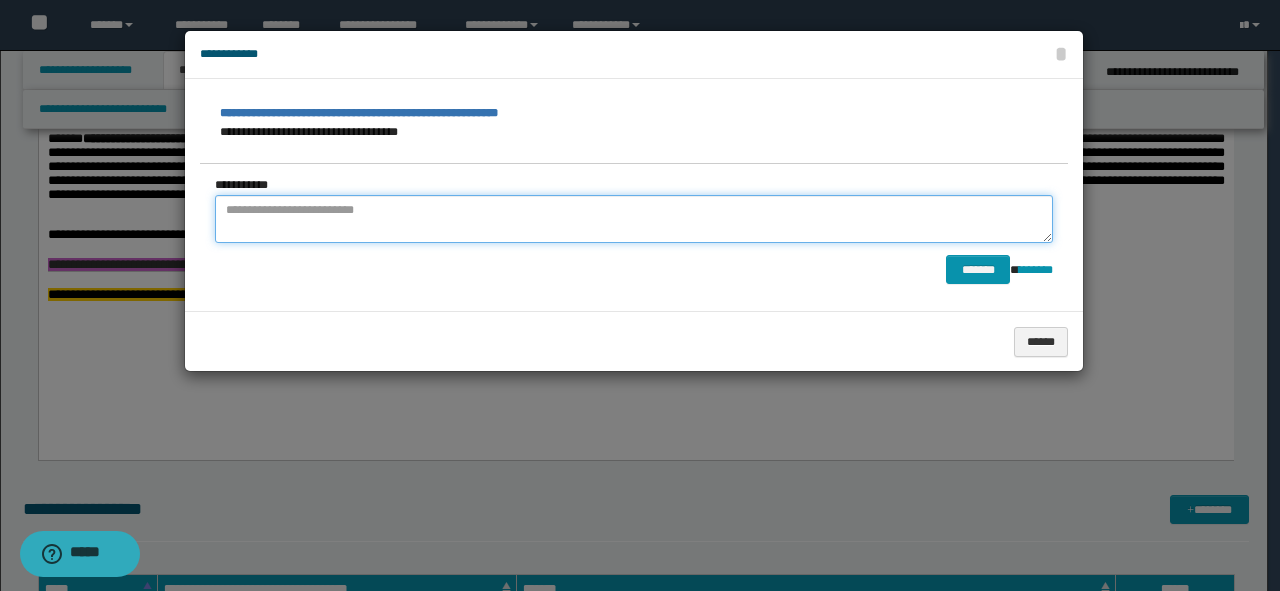 click at bounding box center [634, 219] 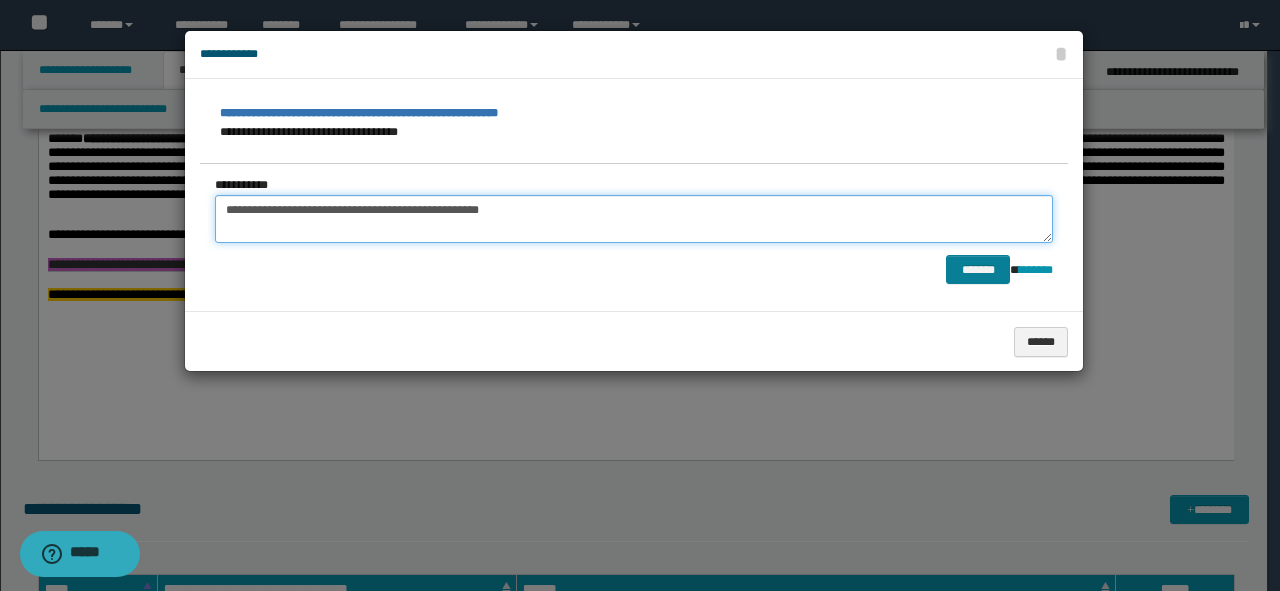 type on "**********" 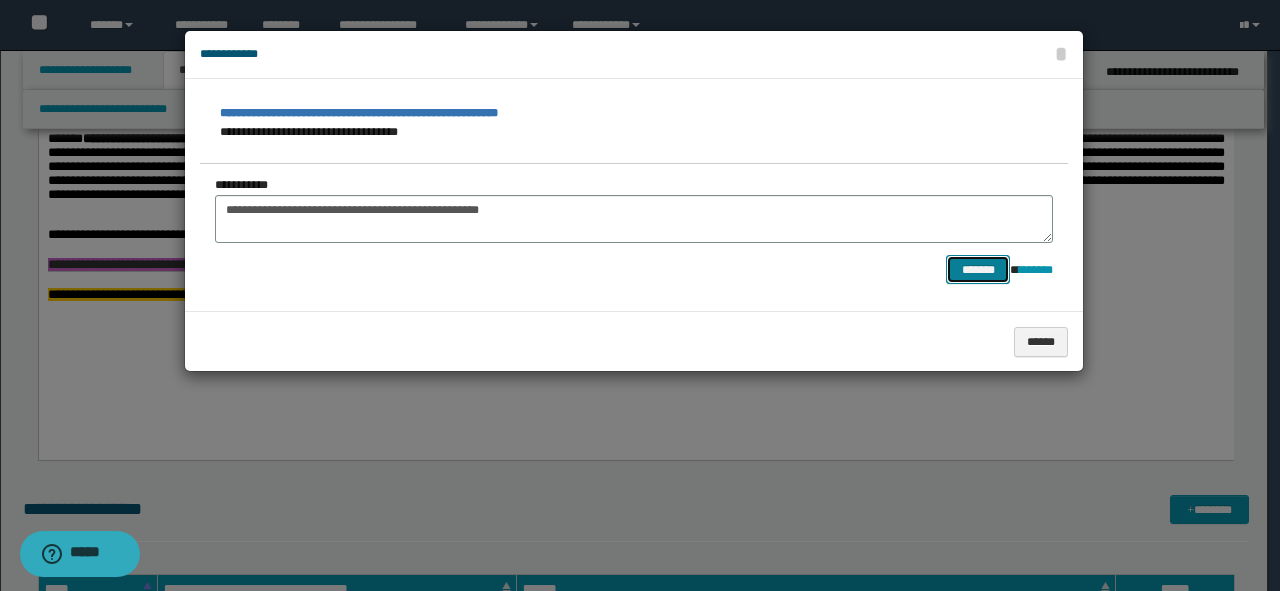 click on "*******" at bounding box center (978, 270) 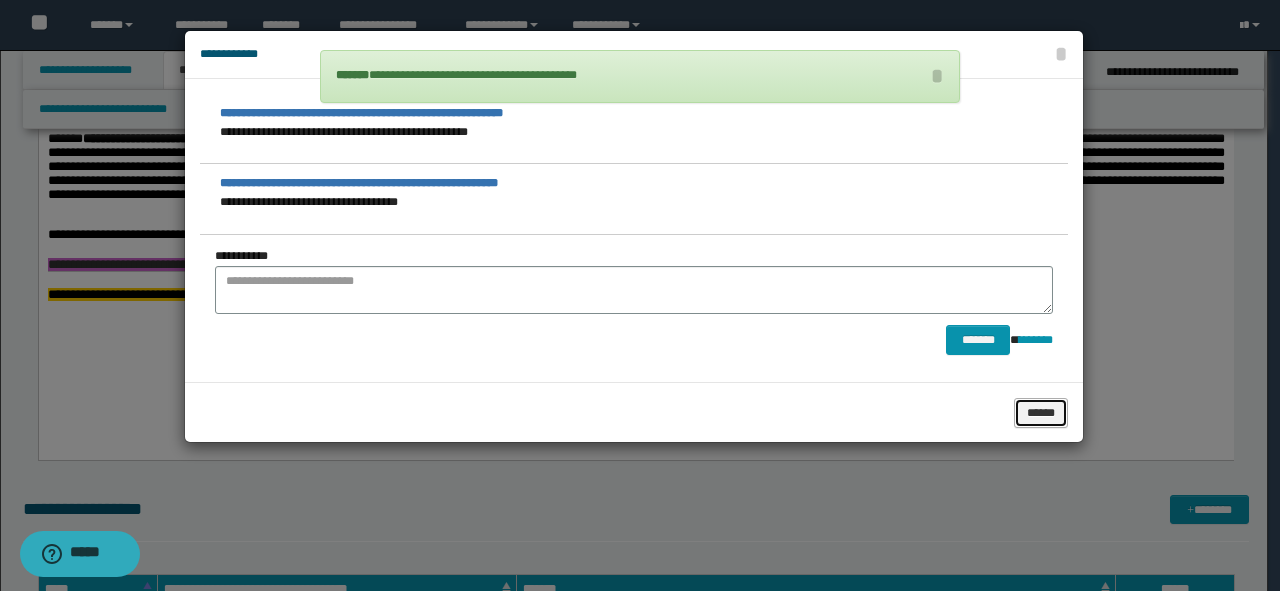 click on "******" at bounding box center (1041, 413) 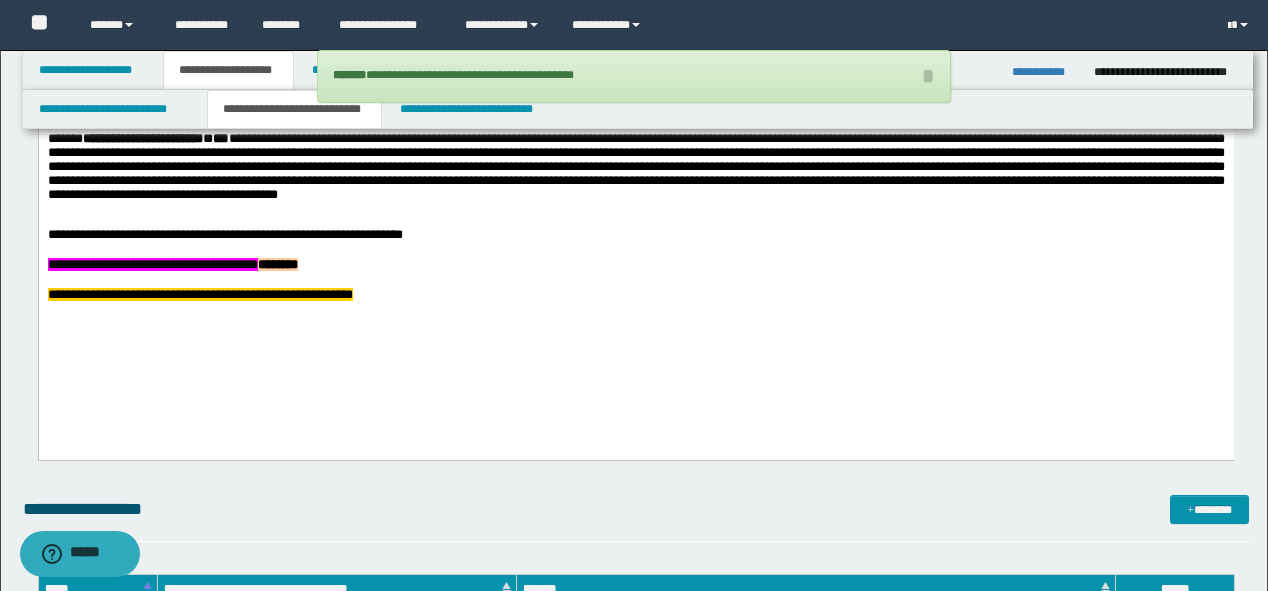 click on "**********" at bounding box center [635, 120] 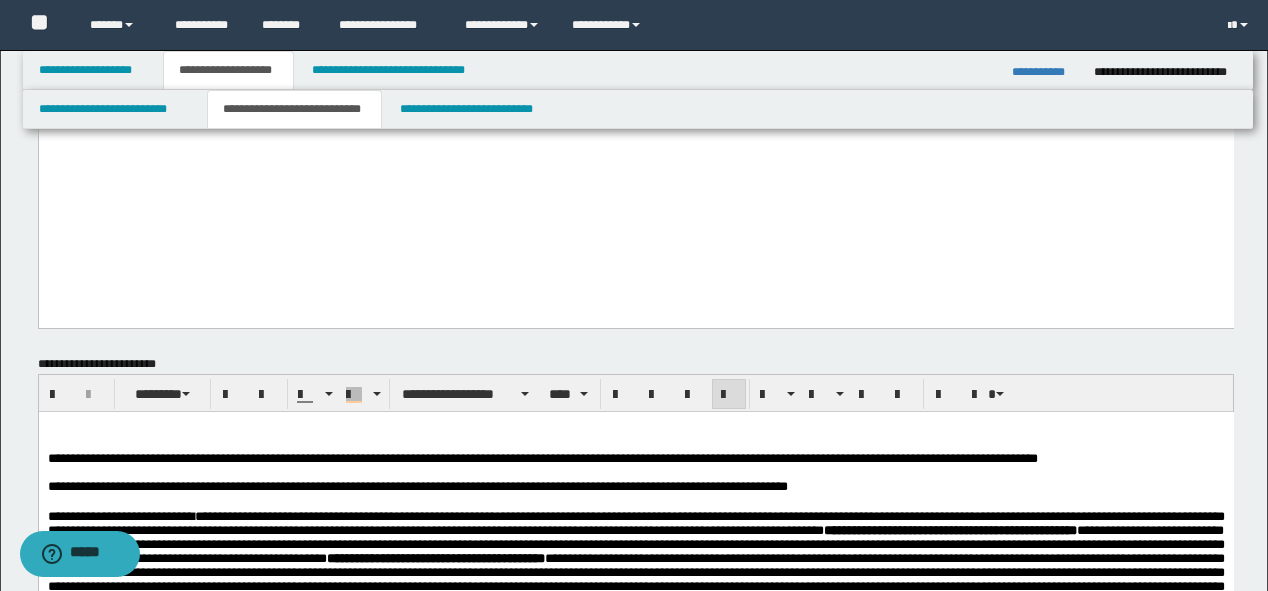scroll, scrollTop: 792, scrollLeft: 0, axis: vertical 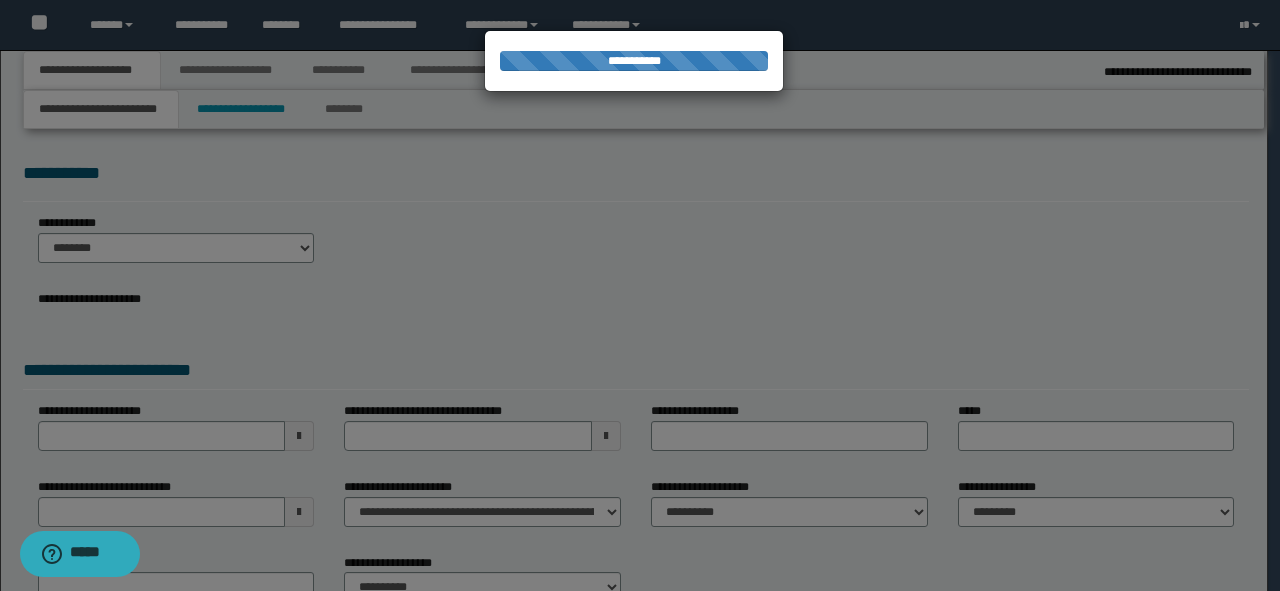 type on "**********" 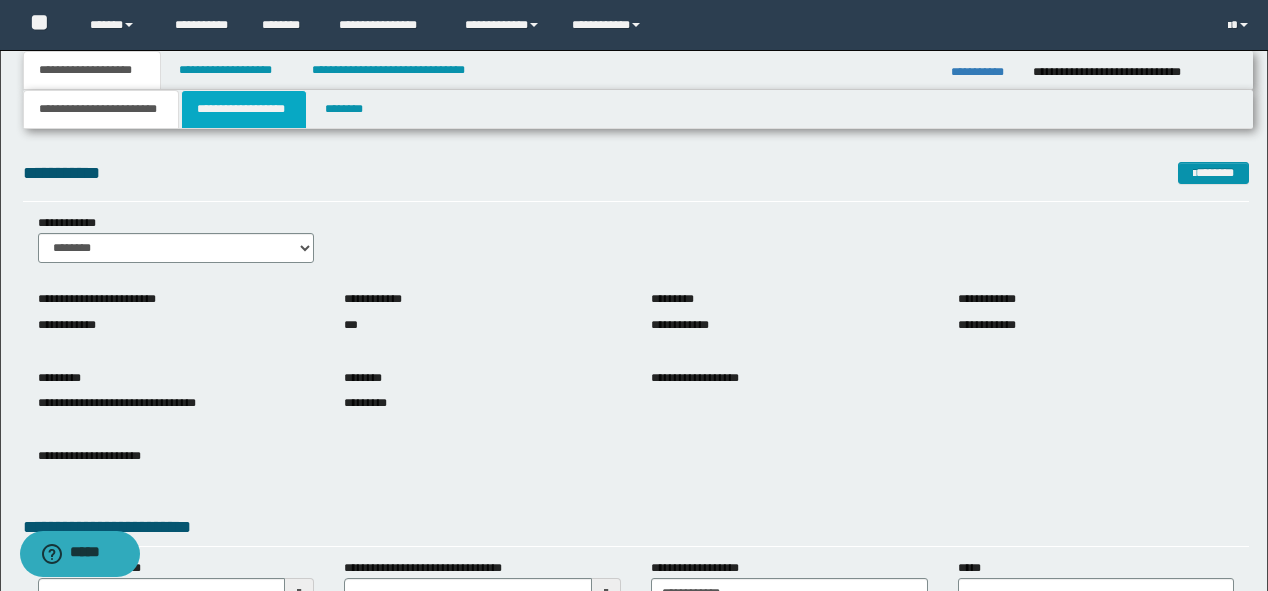 click on "**********" at bounding box center [244, 109] 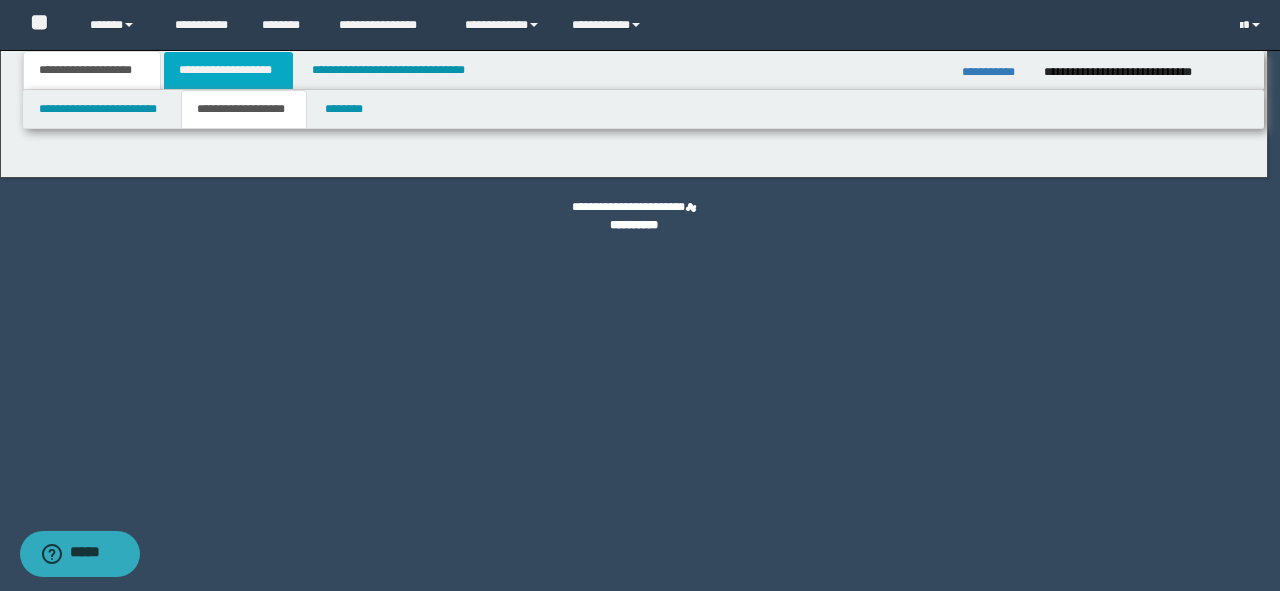 type on "********" 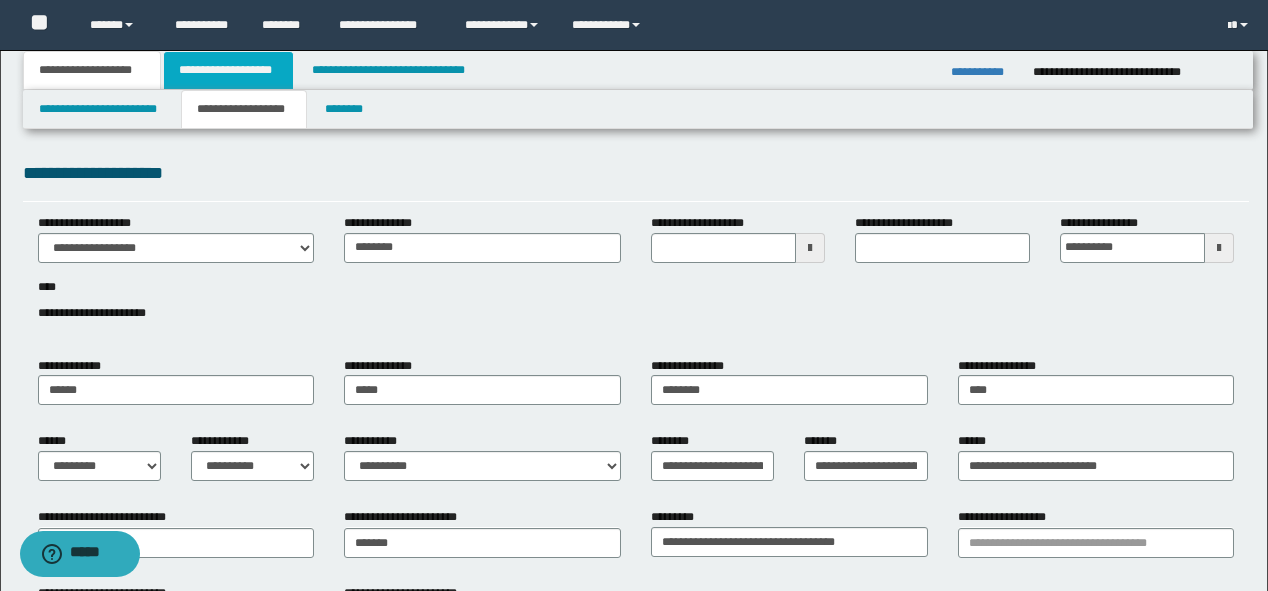 click on "**********" at bounding box center [228, 70] 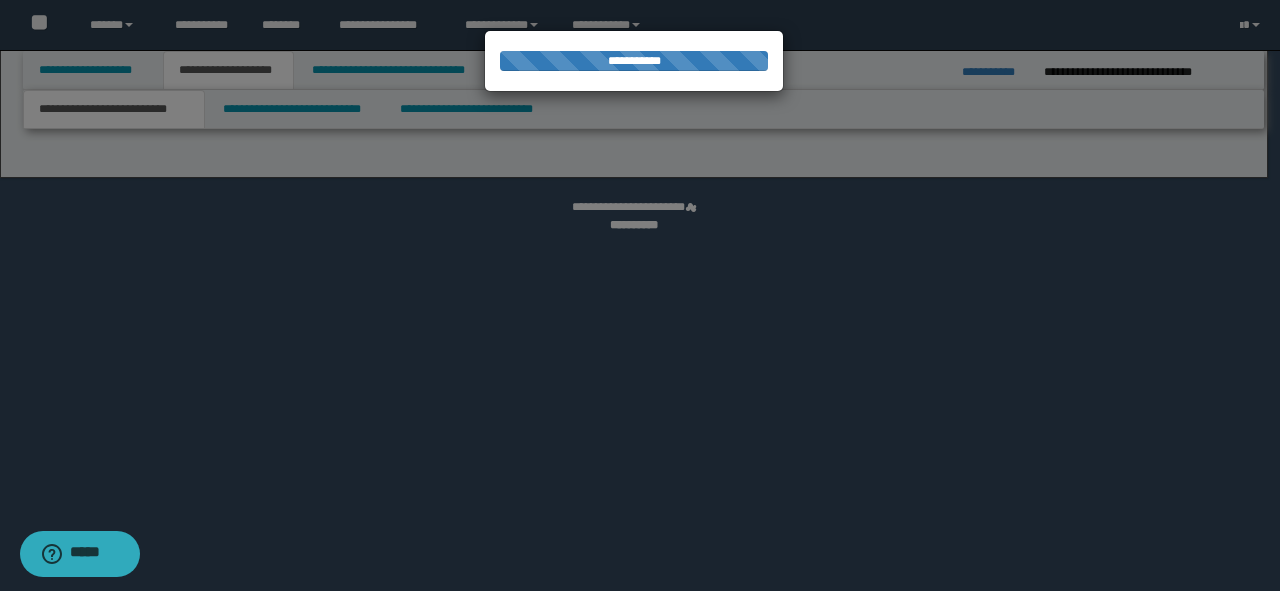 select on "*" 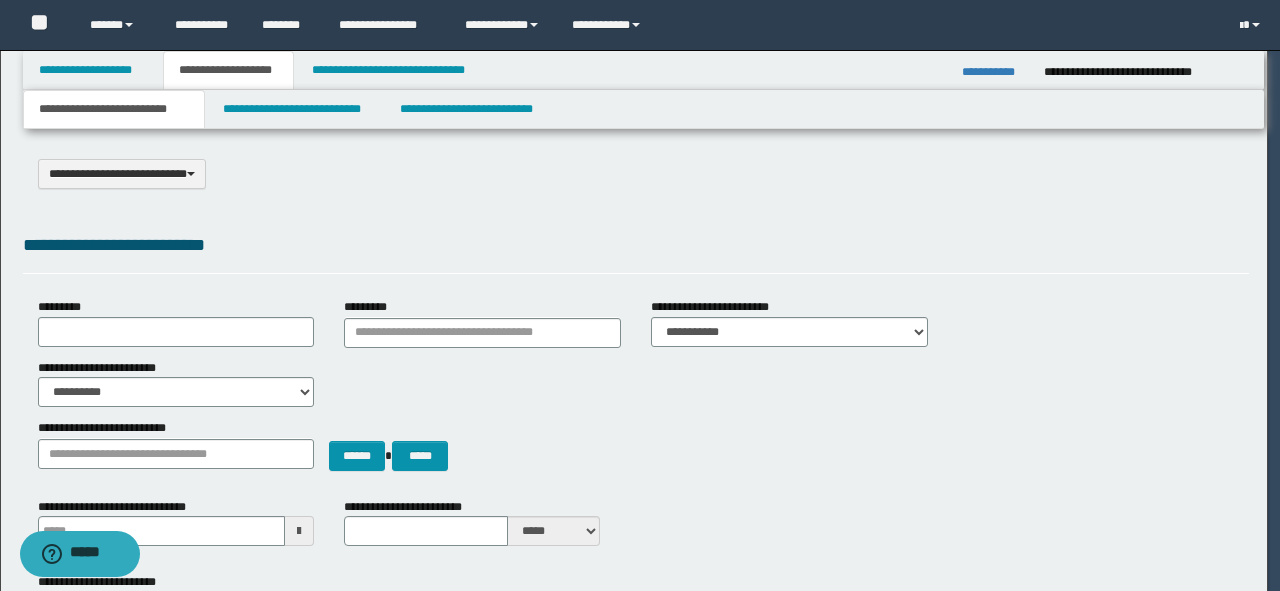 scroll, scrollTop: 0, scrollLeft: 0, axis: both 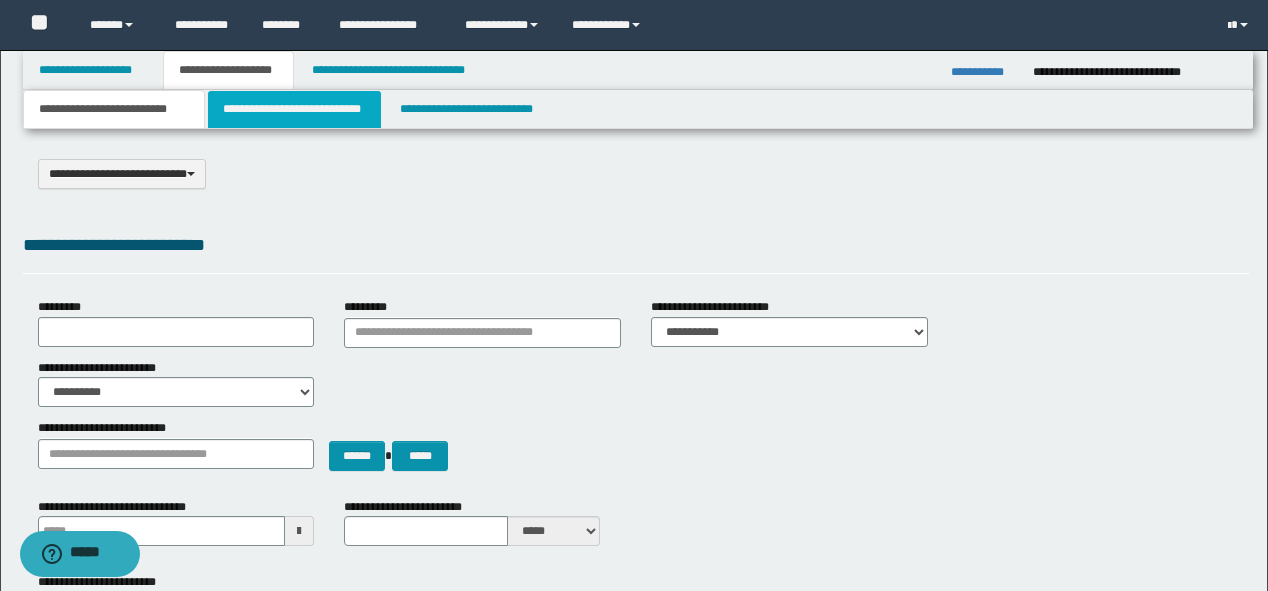 click on "**********" at bounding box center (294, 109) 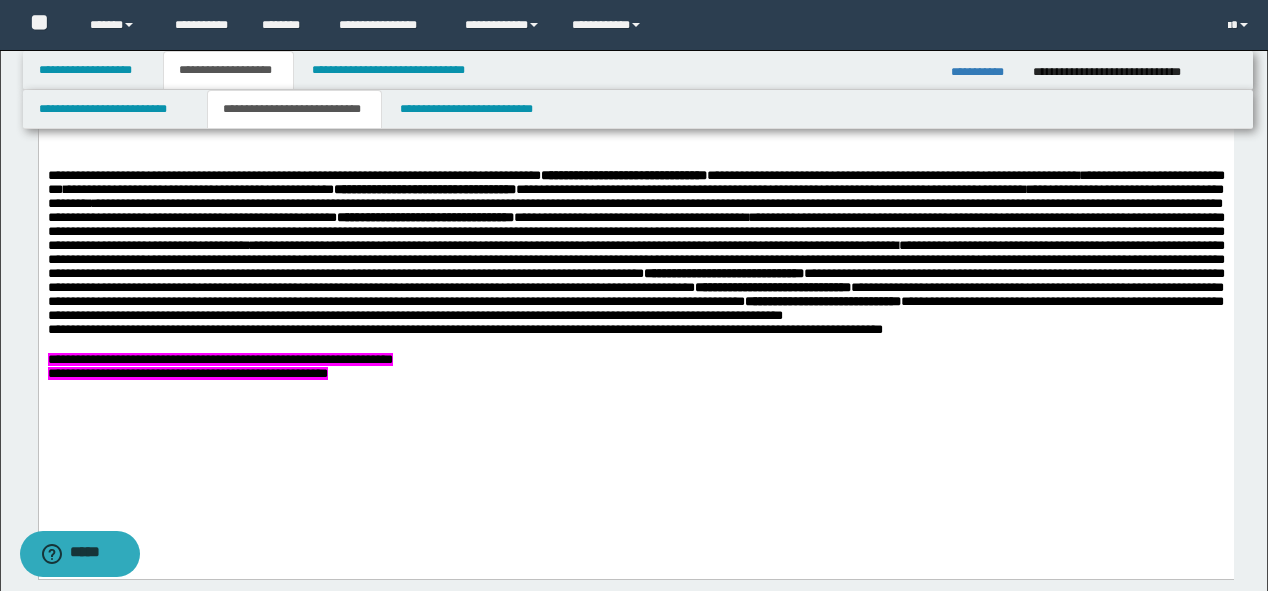 scroll, scrollTop: 1680, scrollLeft: 0, axis: vertical 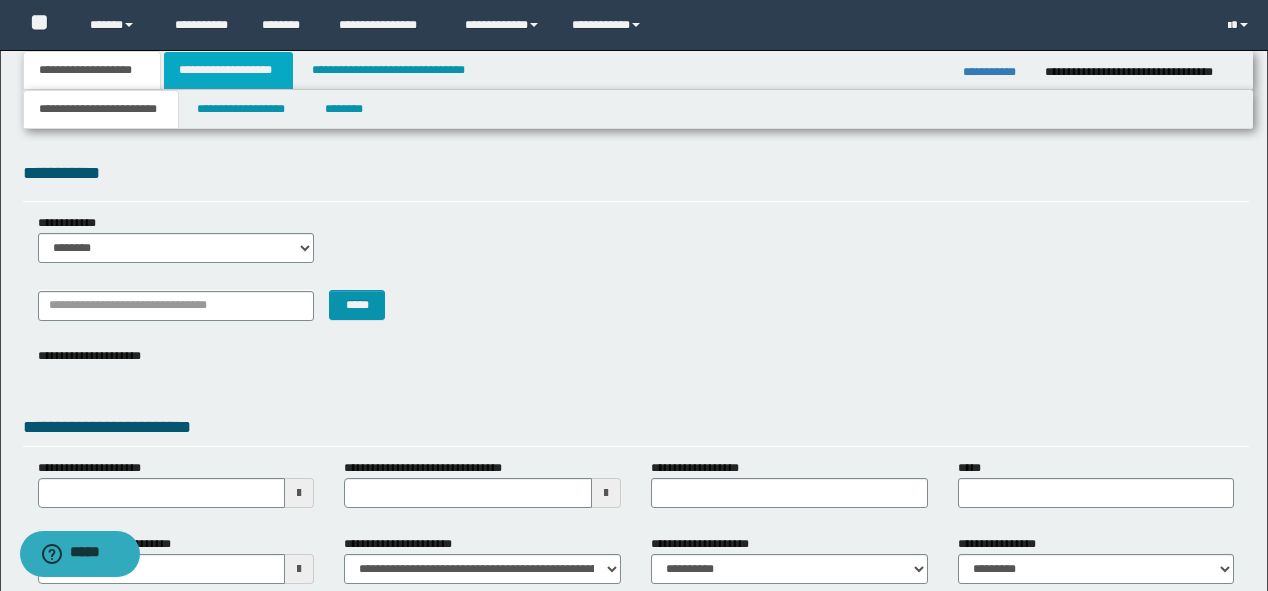 click on "**********" at bounding box center (228, 70) 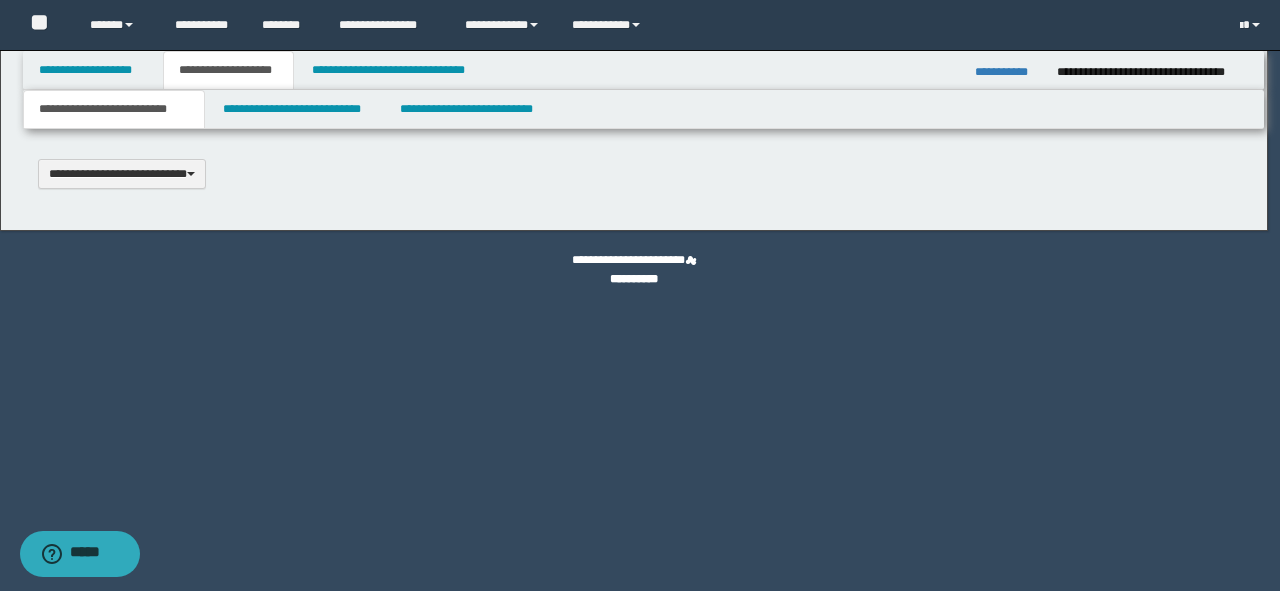 scroll, scrollTop: 0, scrollLeft: 0, axis: both 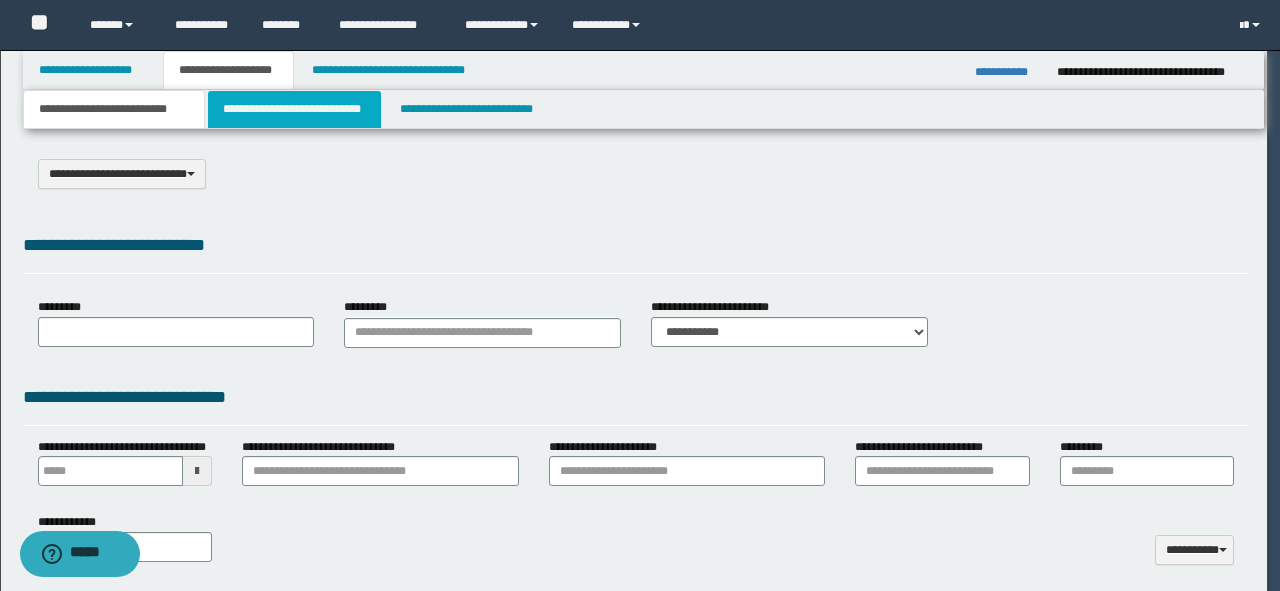 select on "*" 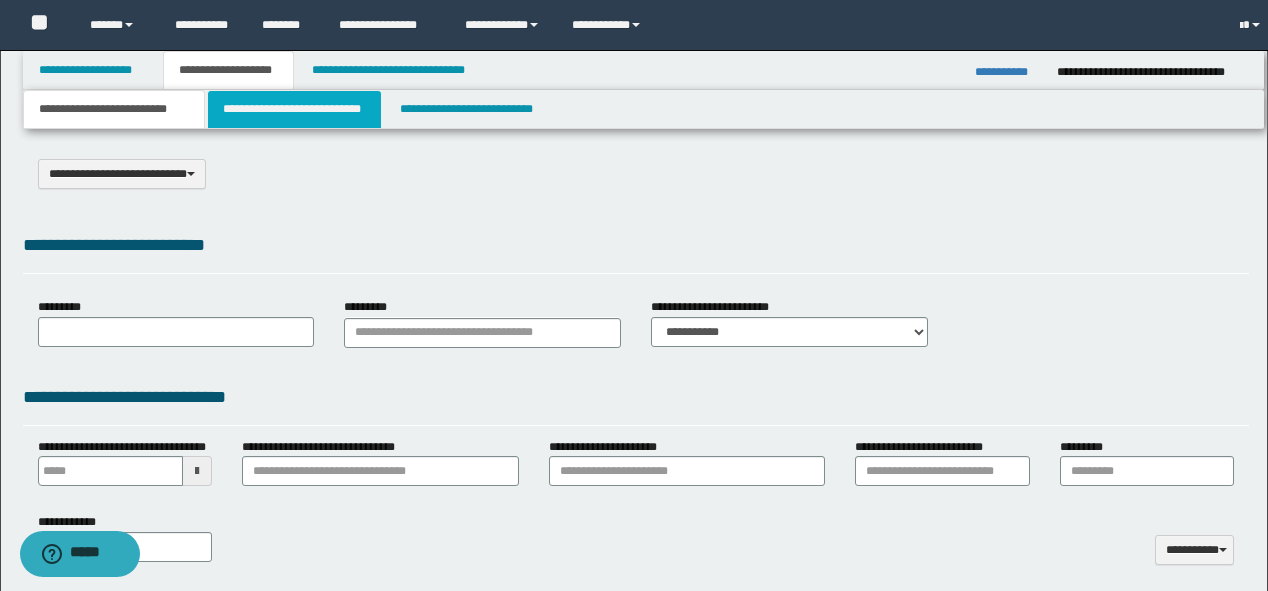 click on "**********" at bounding box center (294, 109) 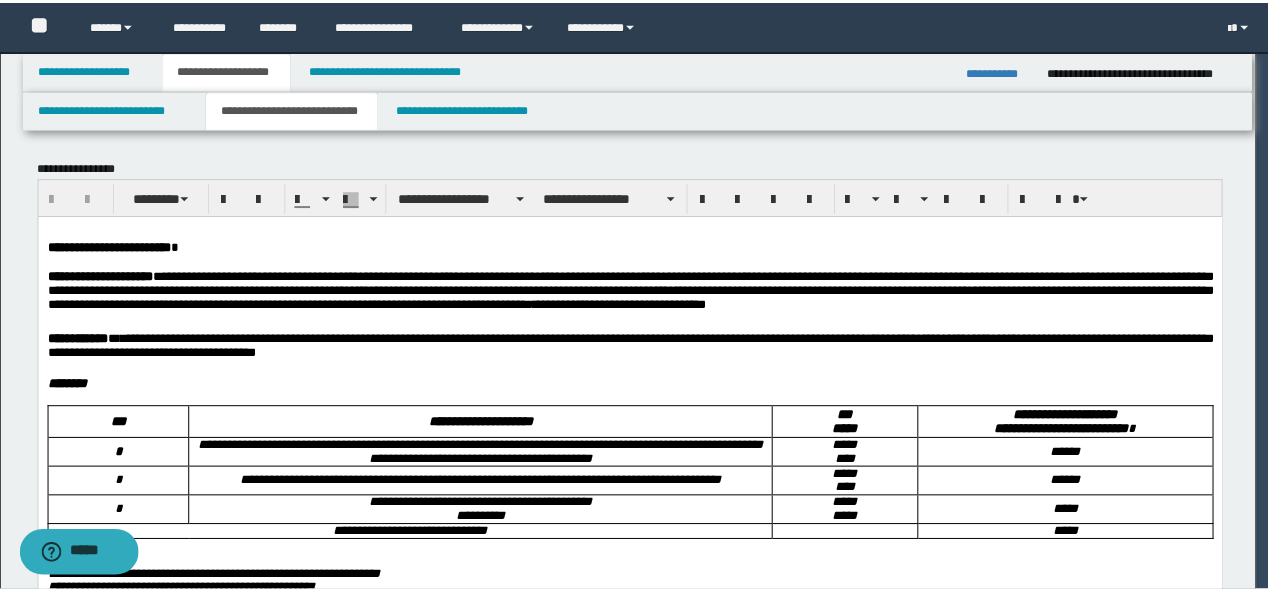scroll, scrollTop: 0, scrollLeft: 0, axis: both 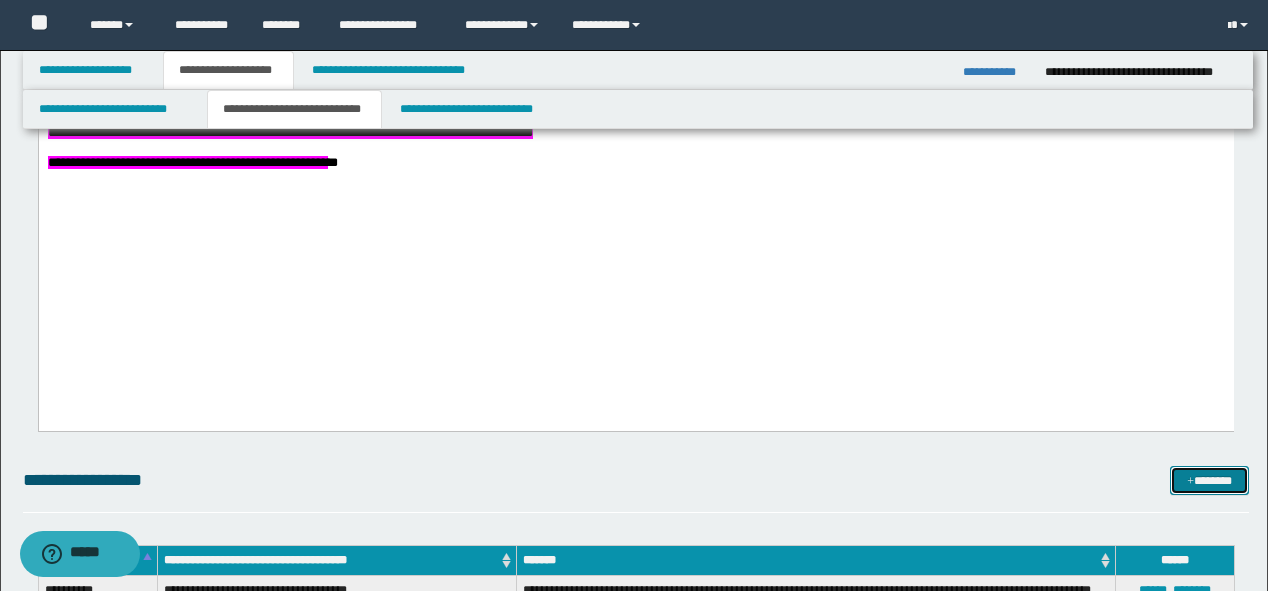 click on "*******" at bounding box center (1209, 481) 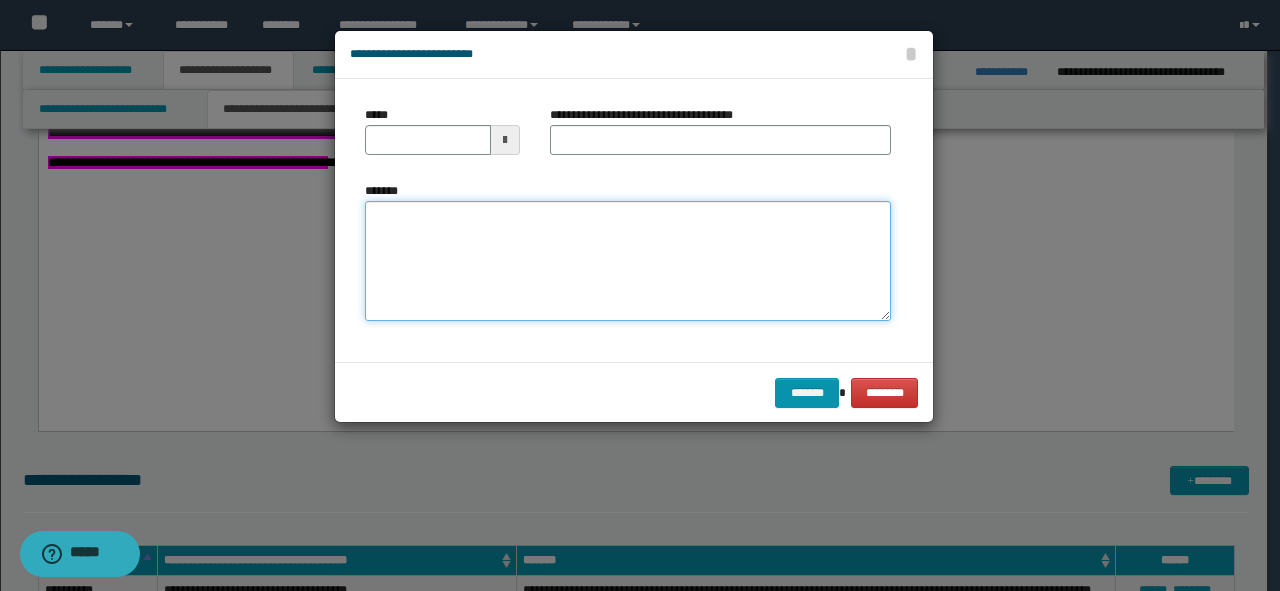 click on "*******" at bounding box center [628, 261] 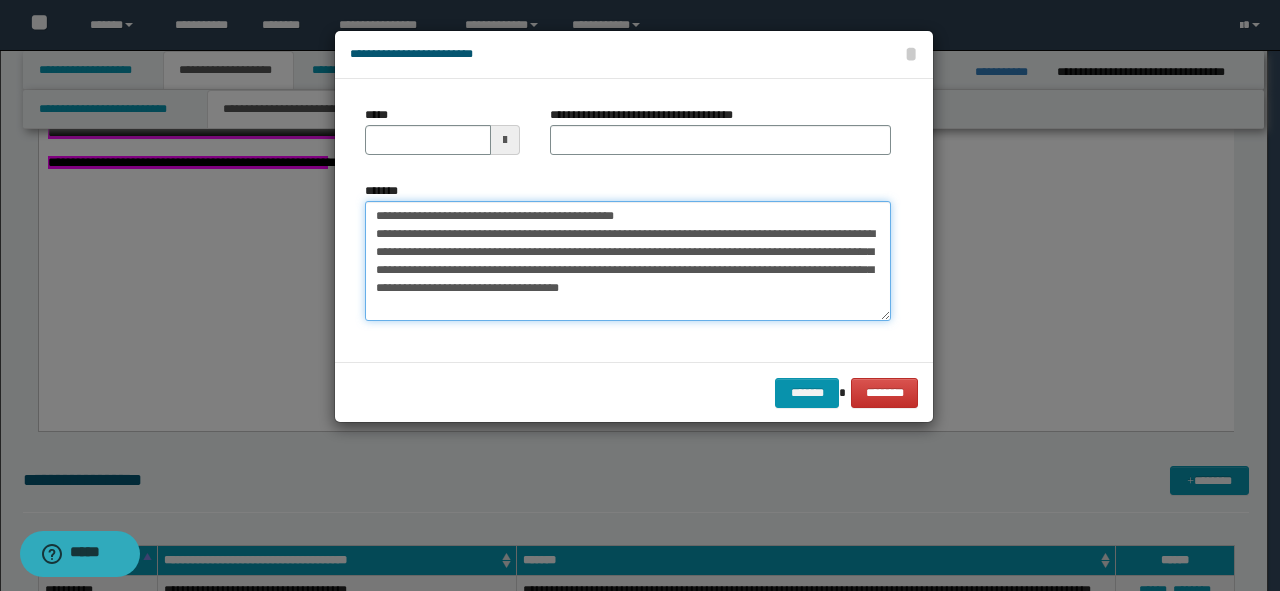 drag, startPoint x: 687, startPoint y: 207, endPoint x: 52, endPoint y: 219, distance: 635.1134 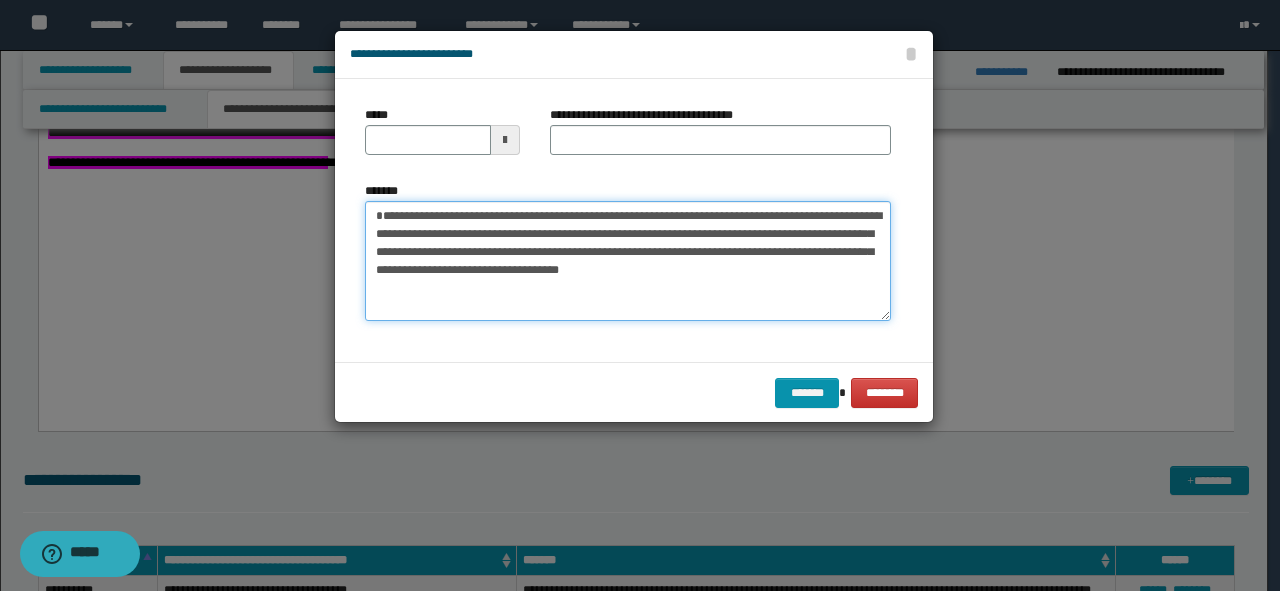type on "**********" 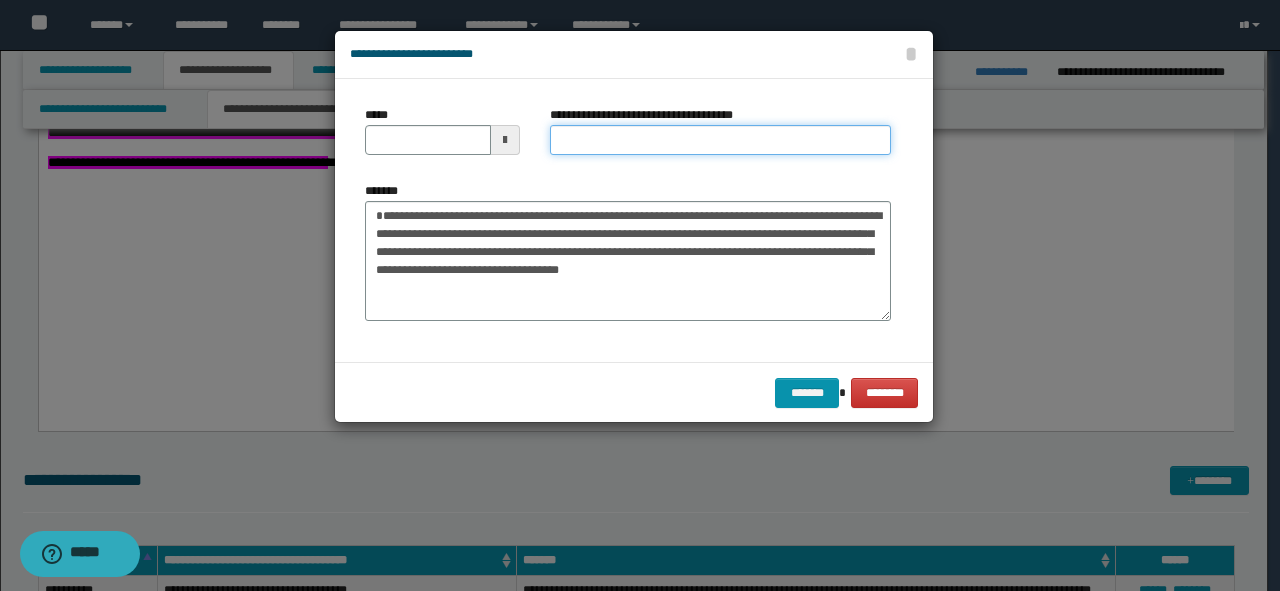 click on "**********" at bounding box center [720, 140] 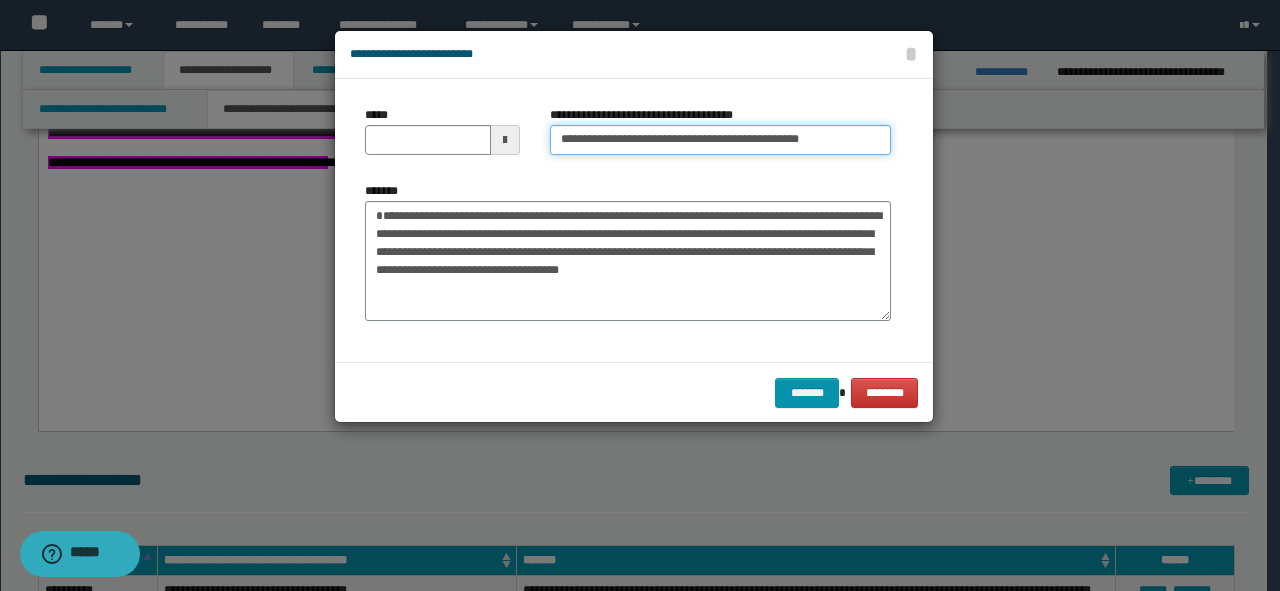 drag, startPoint x: 828, startPoint y: 136, endPoint x: 746, endPoint y: 141, distance: 82.1523 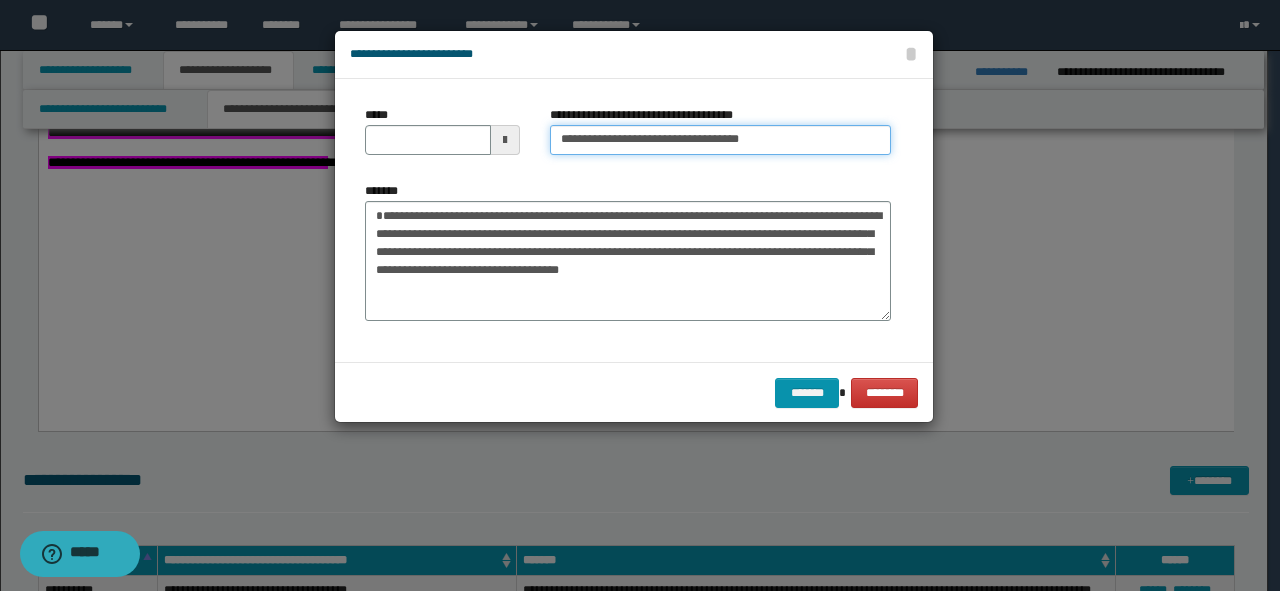 type 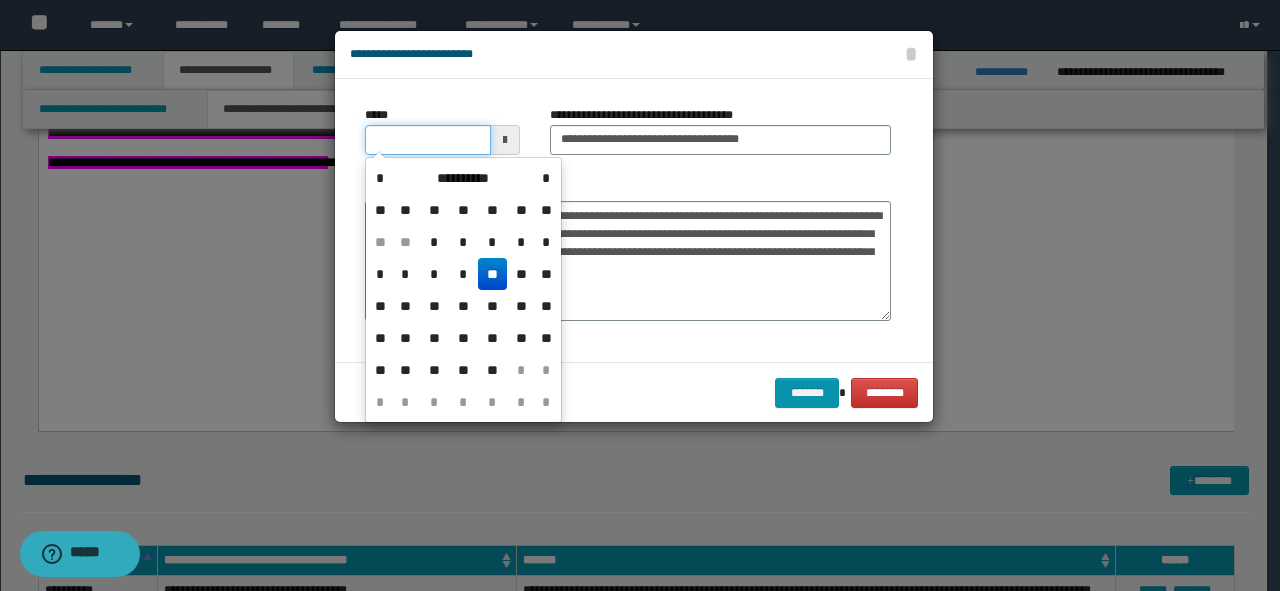 click on "*****" at bounding box center [428, 140] 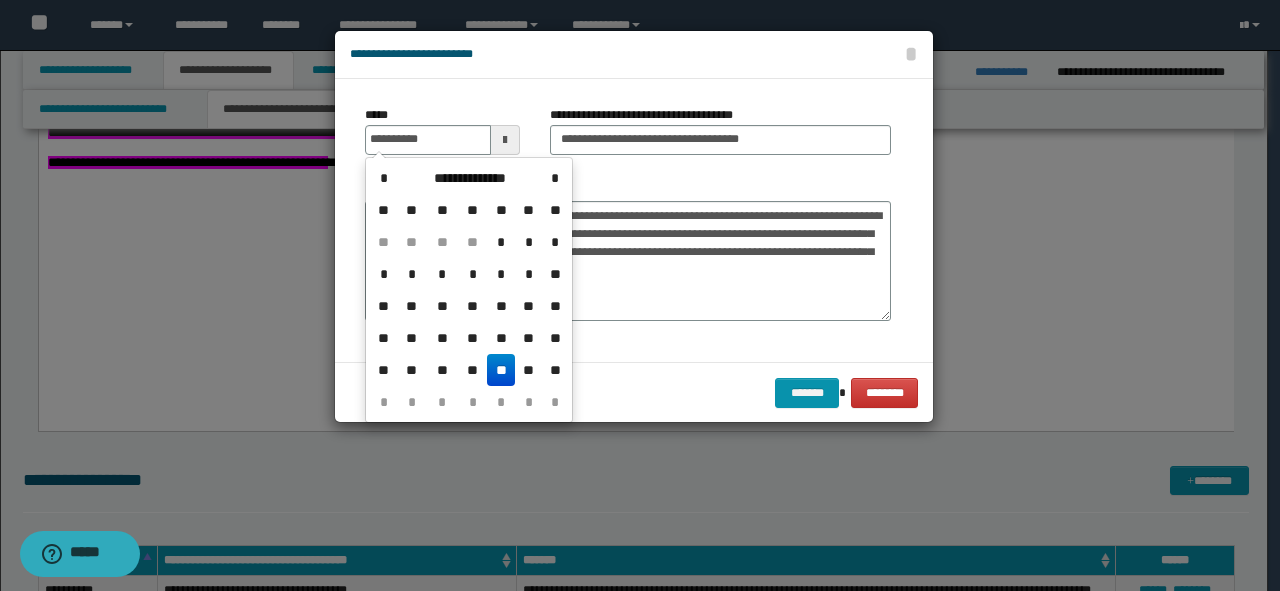 type on "**********" 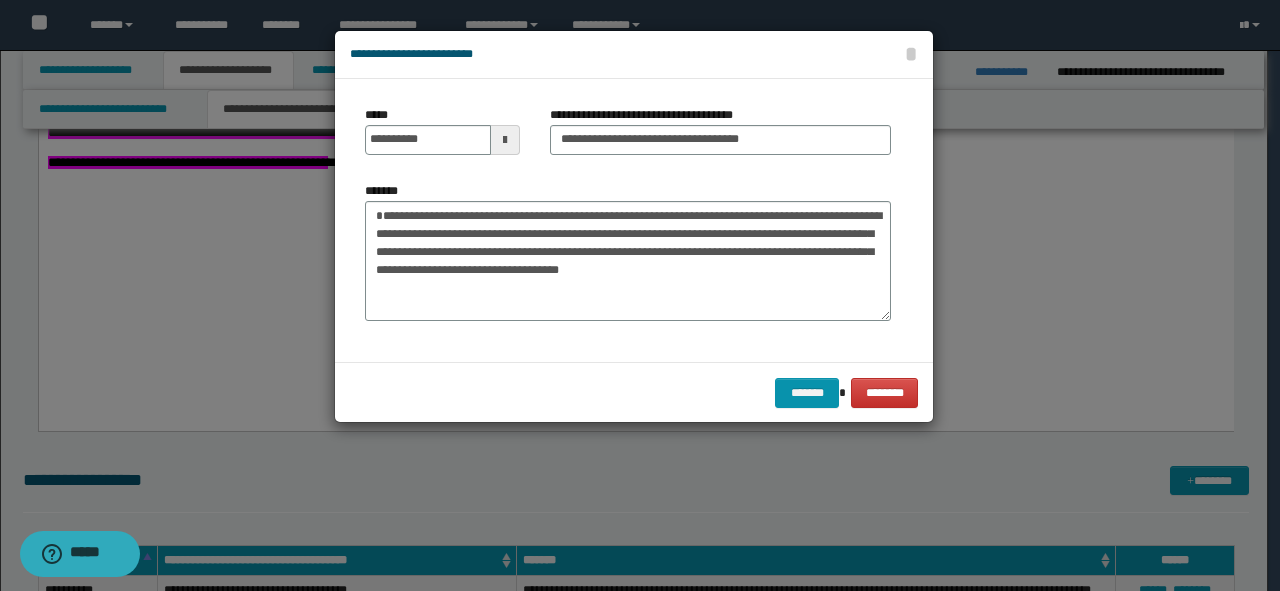 click on "*******
********" at bounding box center (634, 392) 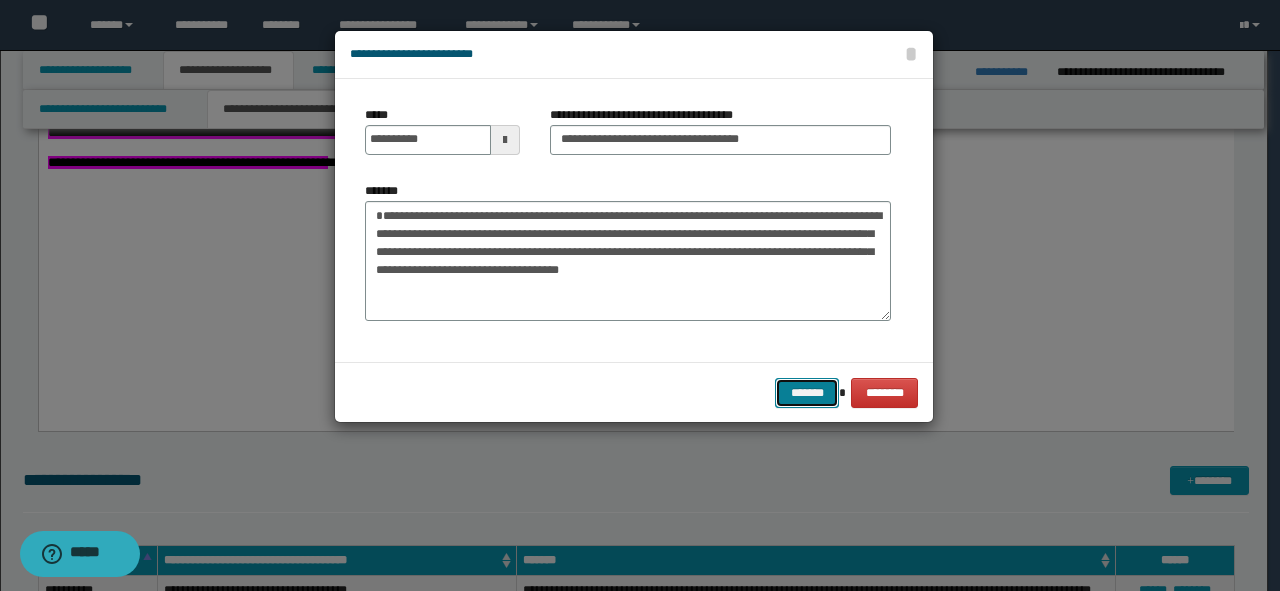 click on "*******" at bounding box center [807, 393] 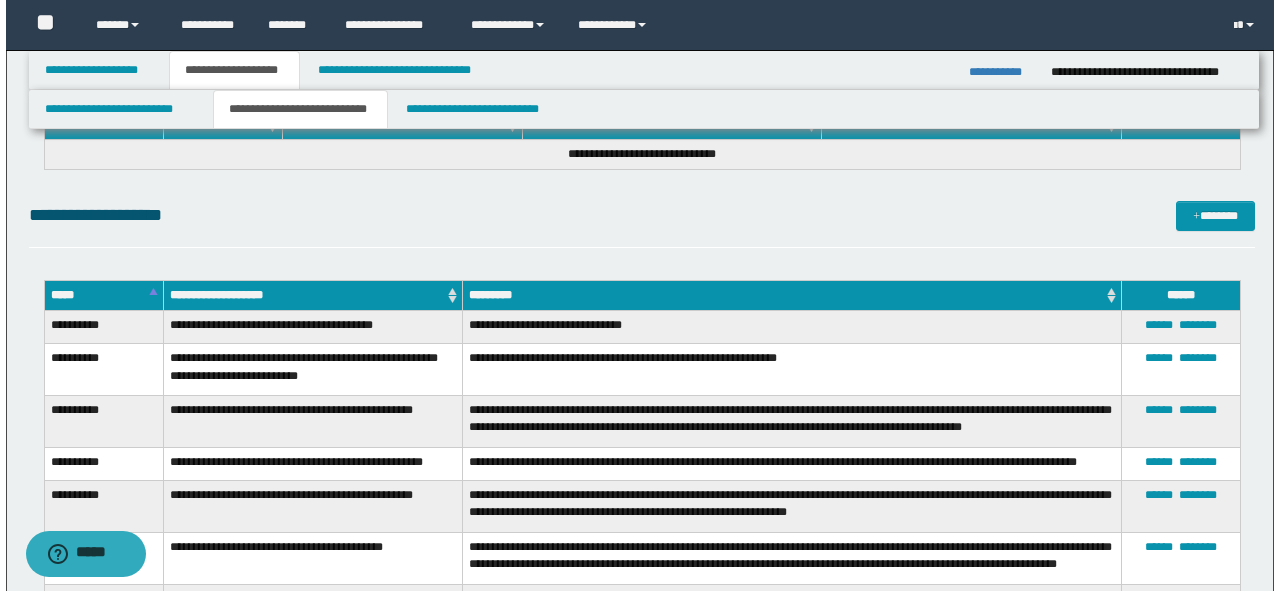 scroll, scrollTop: 6957, scrollLeft: 0, axis: vertical 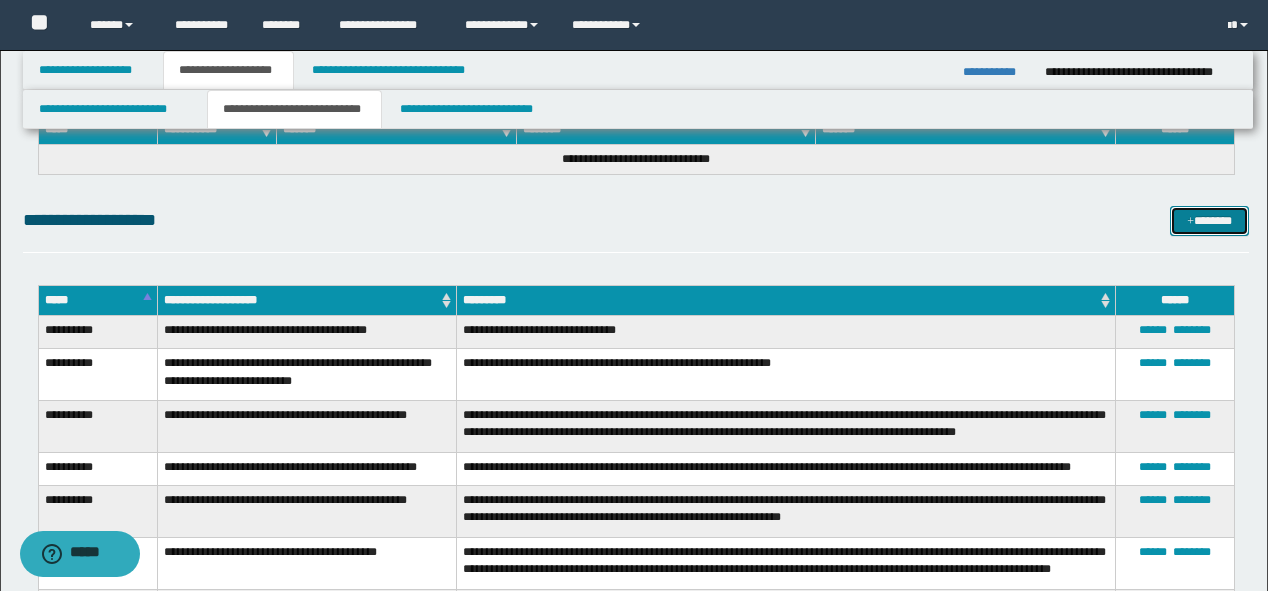 click at bounding box center [1190, 222] 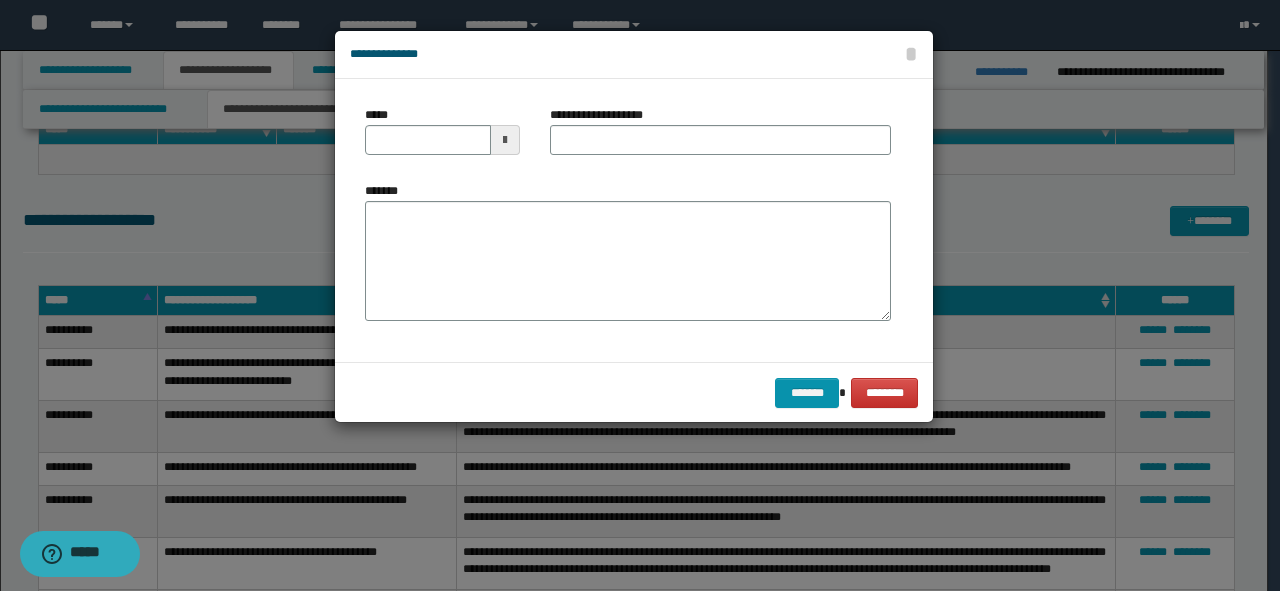 drag, startPoint x: 630, startPoint y: 192, endPoint x: 607, endPoint y: 228, distance: 42.72002 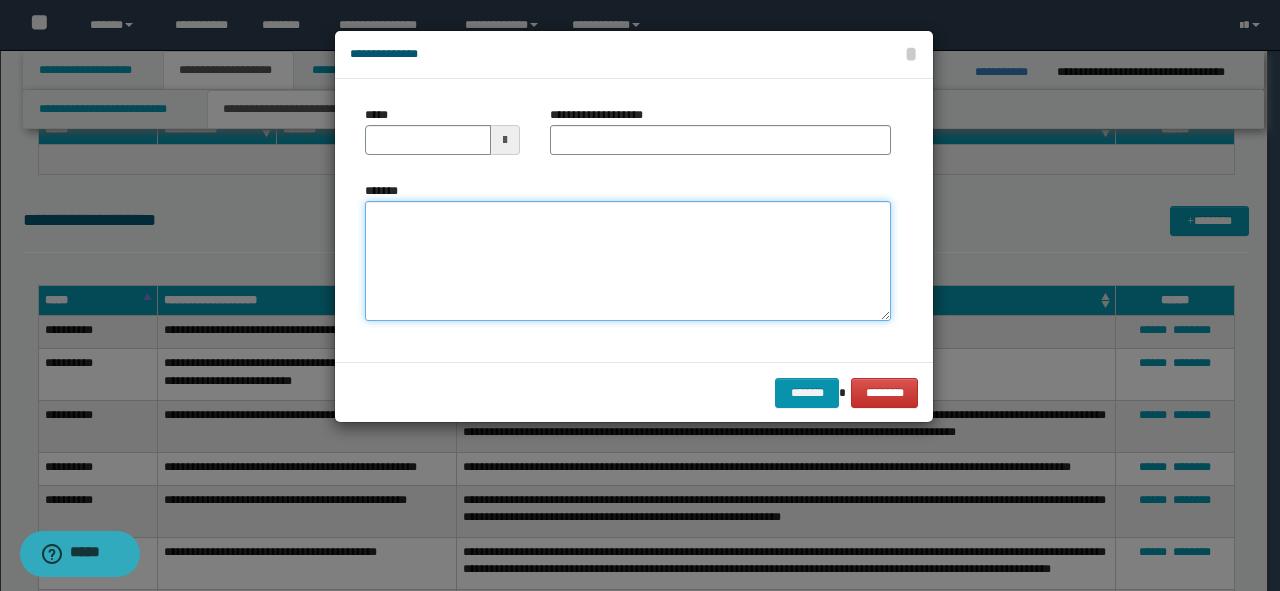 click on "*******" at bounding box center [628, 261] 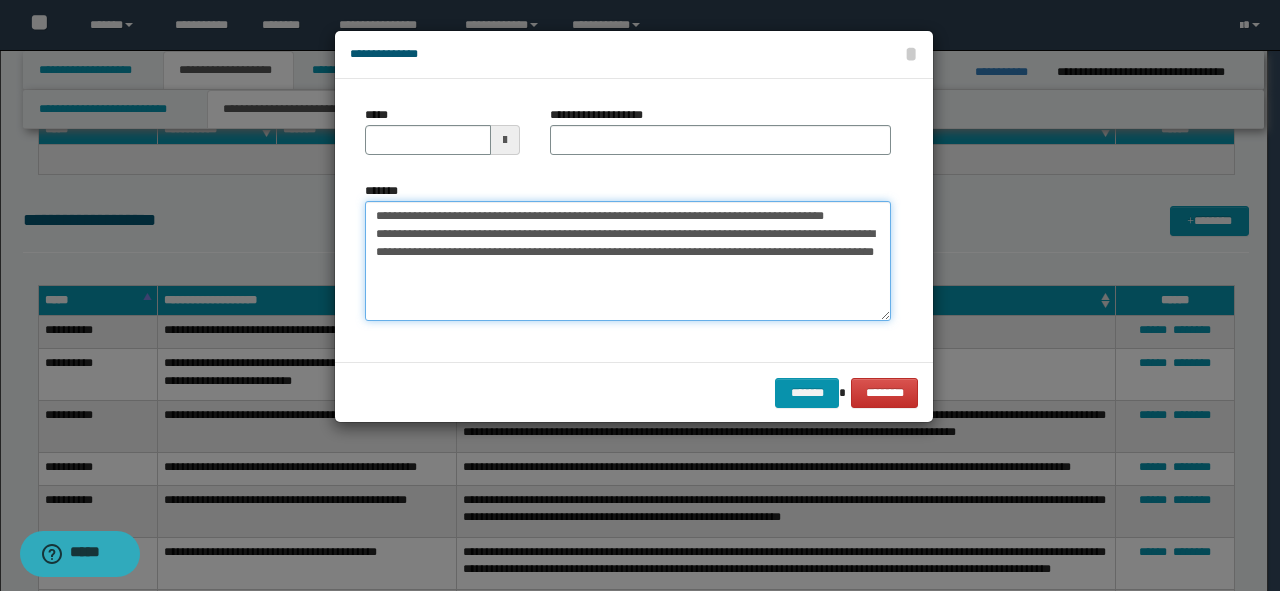 drag, startPoint x: 859, startPoint y: 212, endPoint x: 161, endPoint y: 210, distance: 698.00287 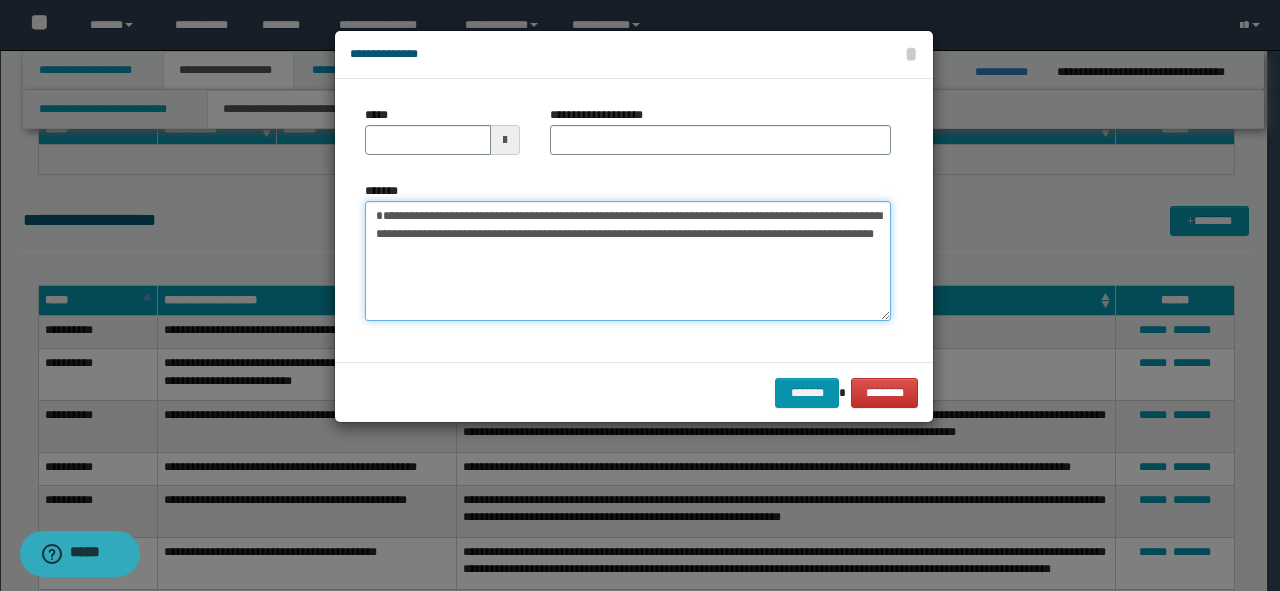 type on "**********" 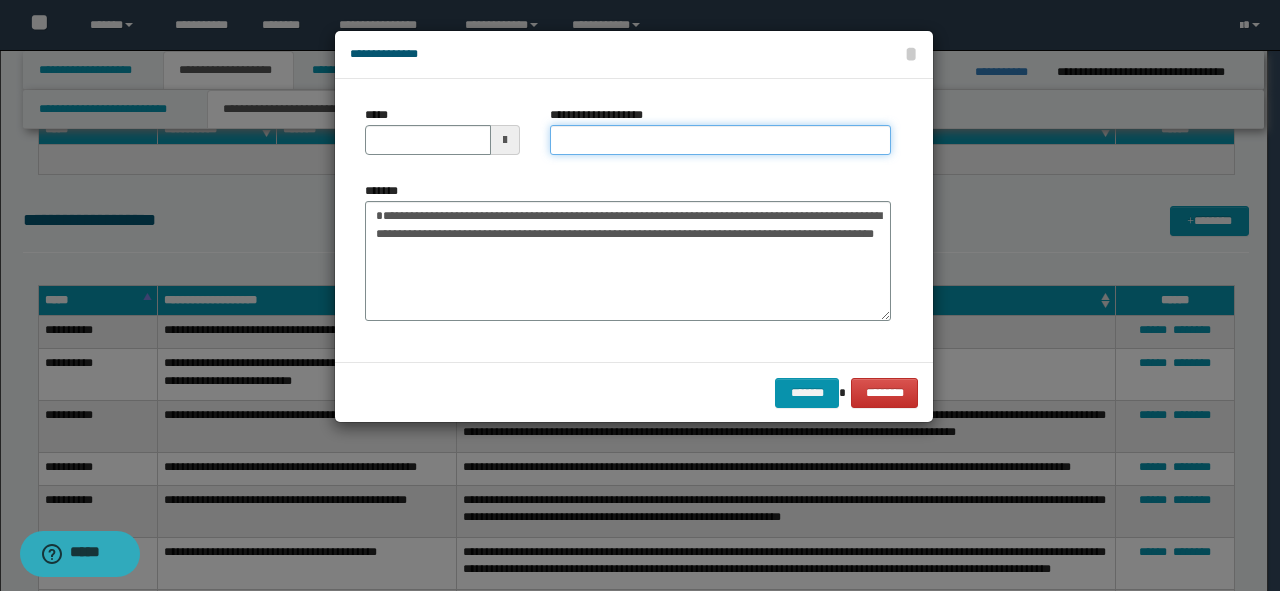 click on "**********" at bounding box center (720, 140) 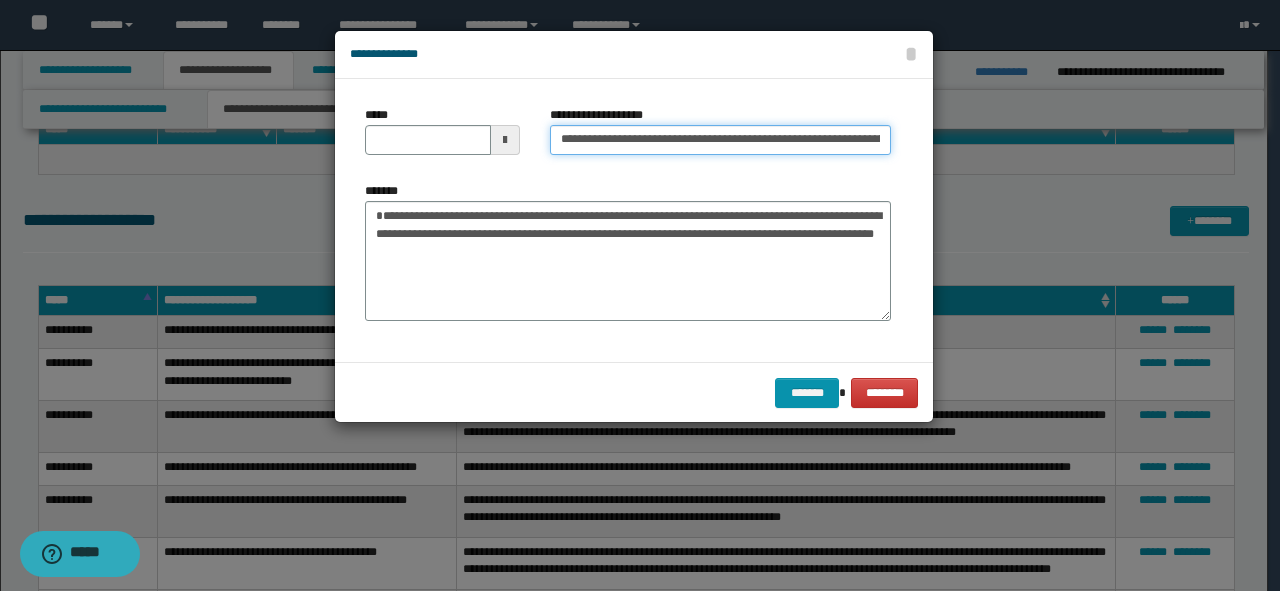scroll, scrollTop: 0, scrollLeft: 164, axis: horizontal 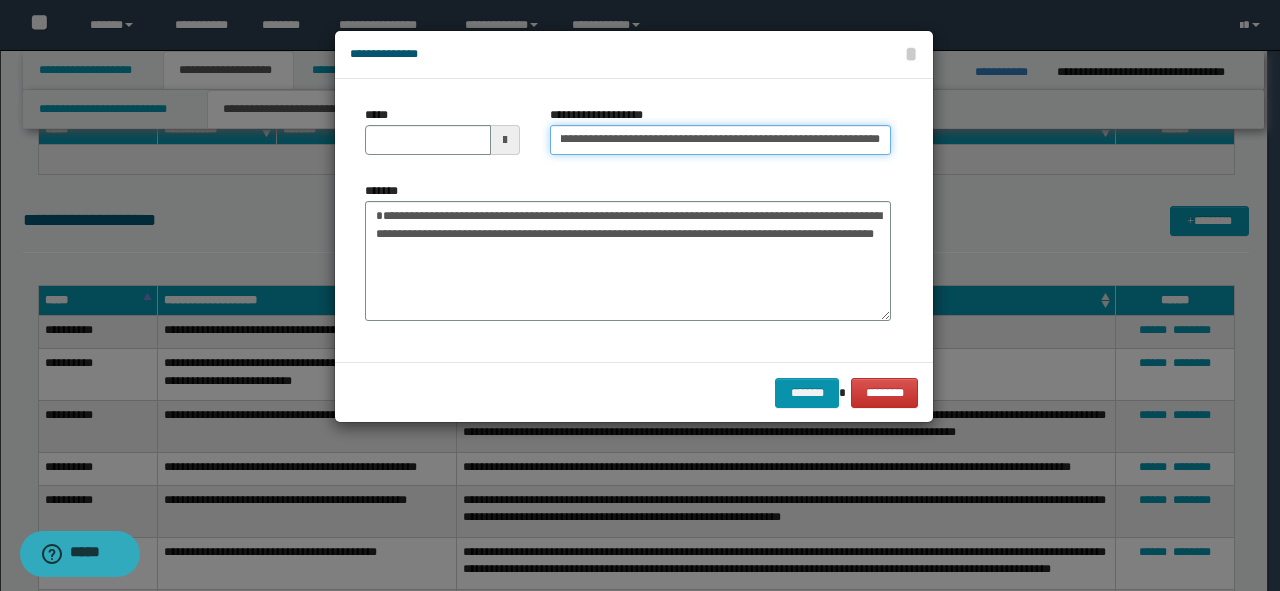 drag, startPoint x: 879, startPoint y: 144, endPoint x: 807, endPoint y: 142, distance: 72.02777 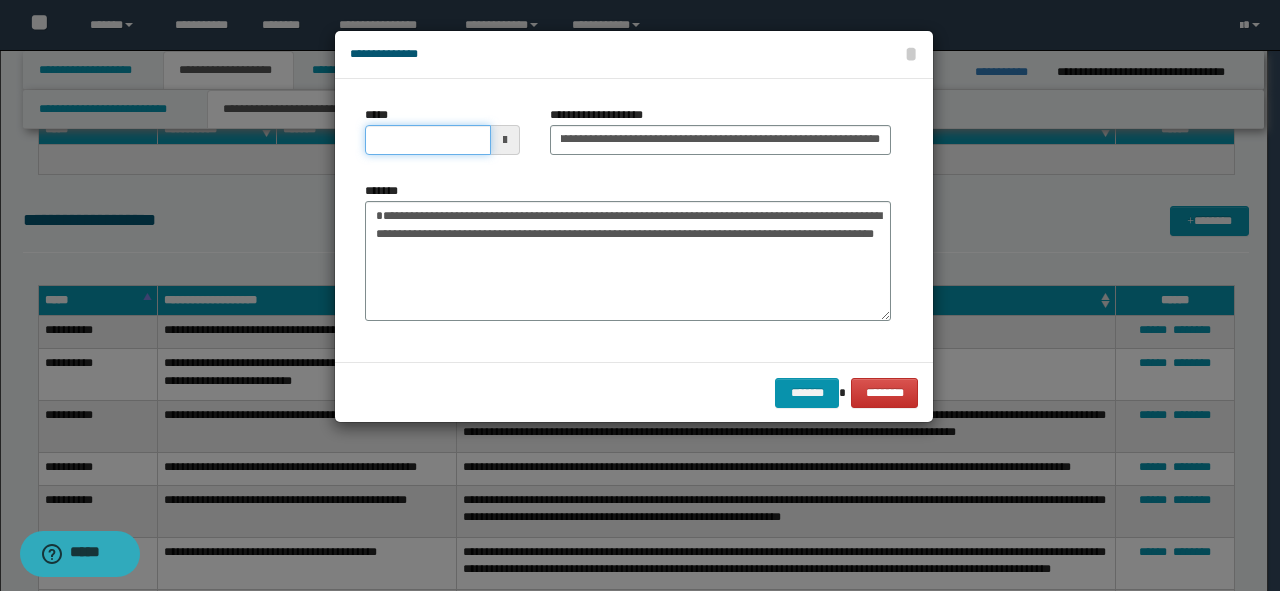 click on "*****" at bounding box center (428, 140) 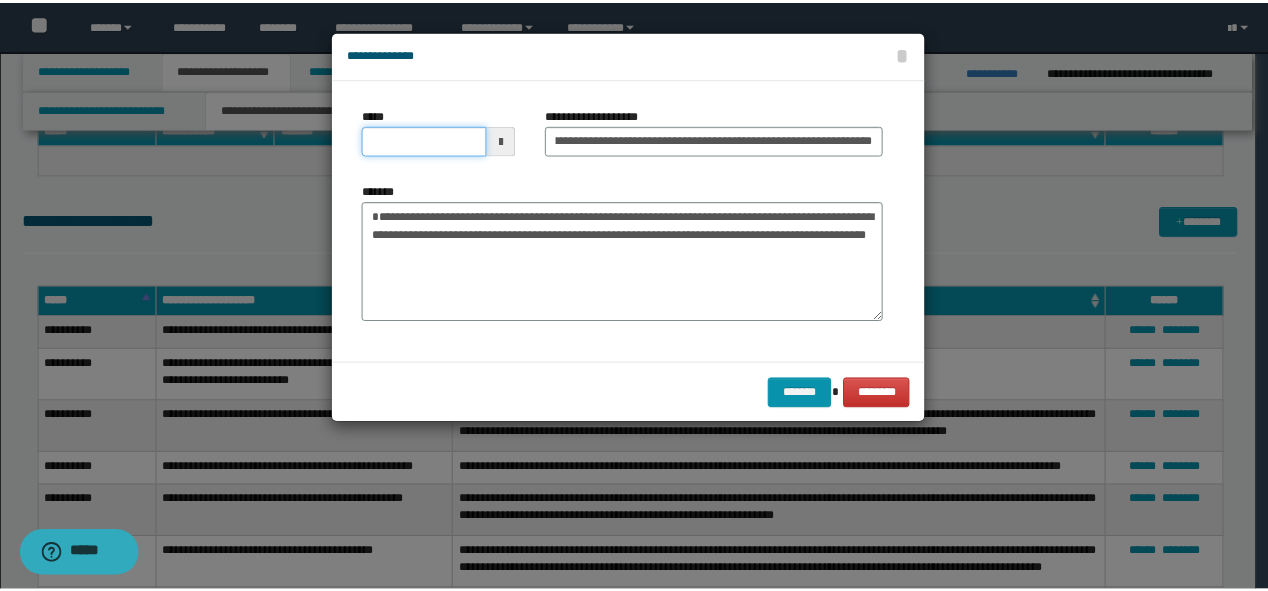 scroll, scrollTop: 0, scrollLeft: 0, axis: both 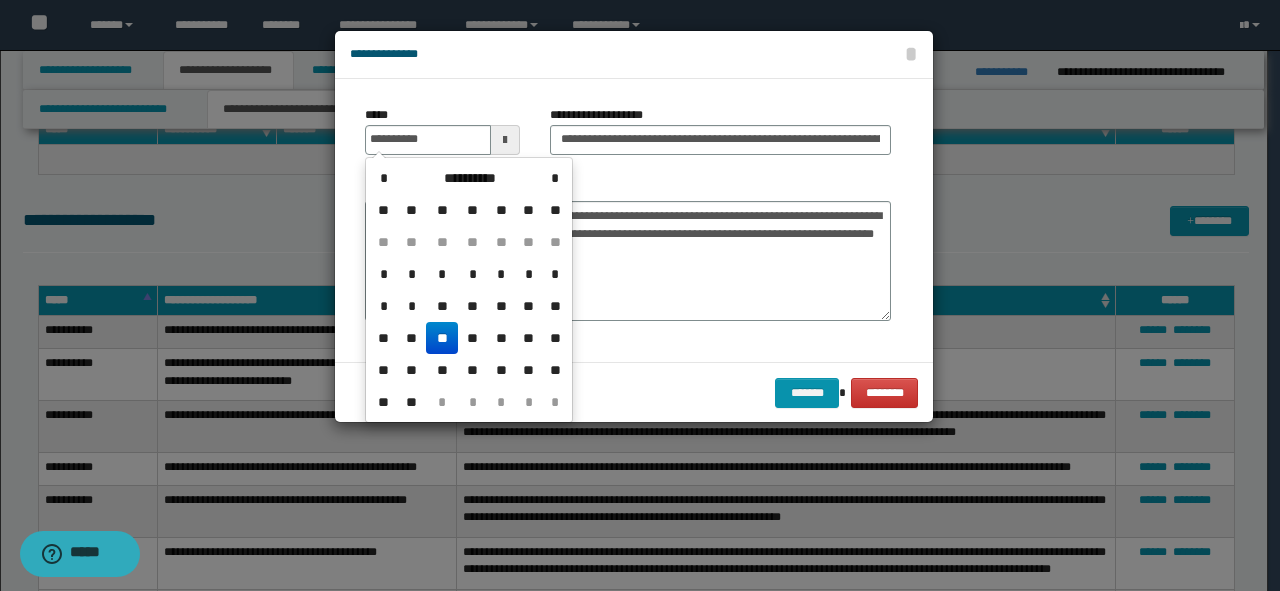 type on "**********" 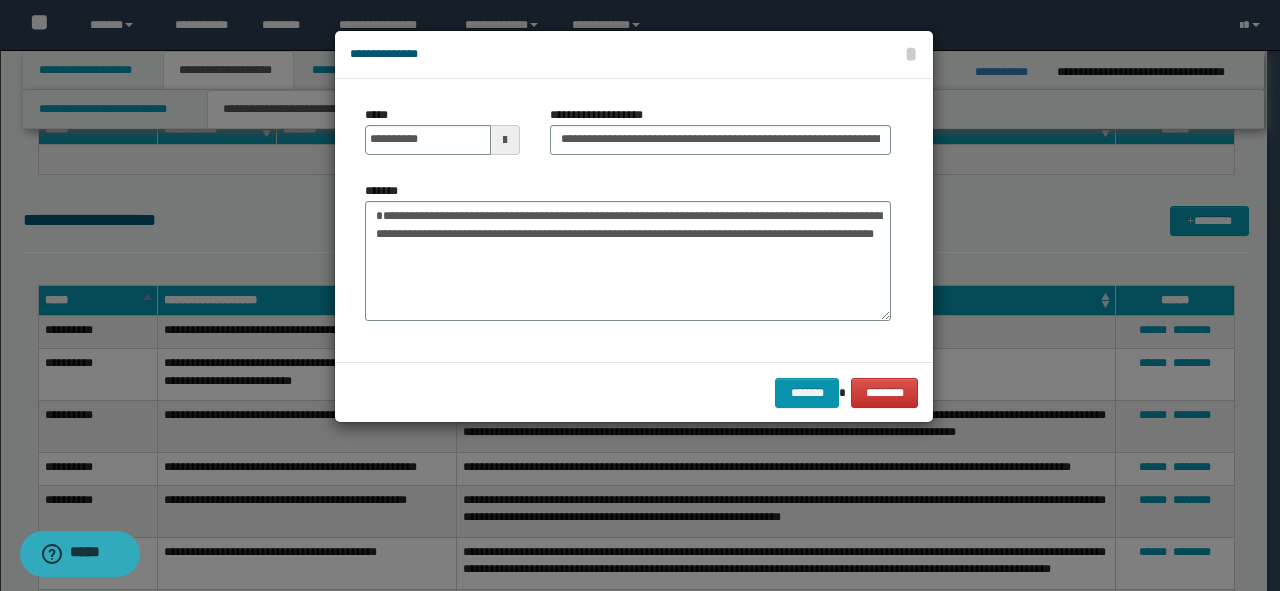 click on "**********" at bounding box center (628, 251) 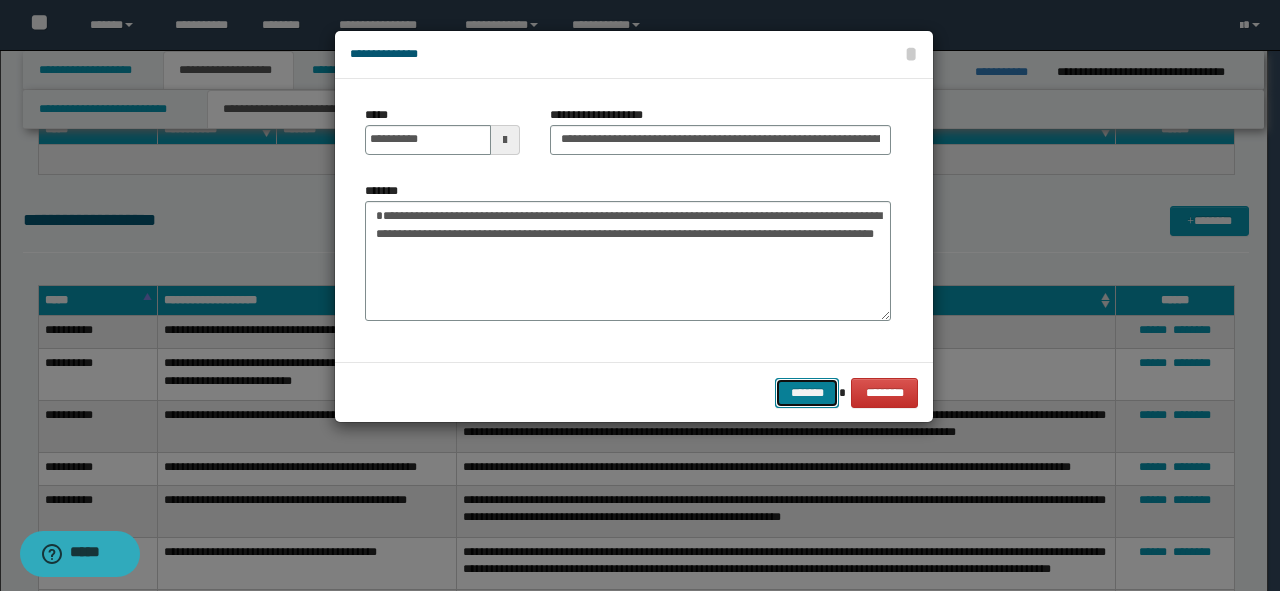 click on "*******" at bounding box center (807, 393) 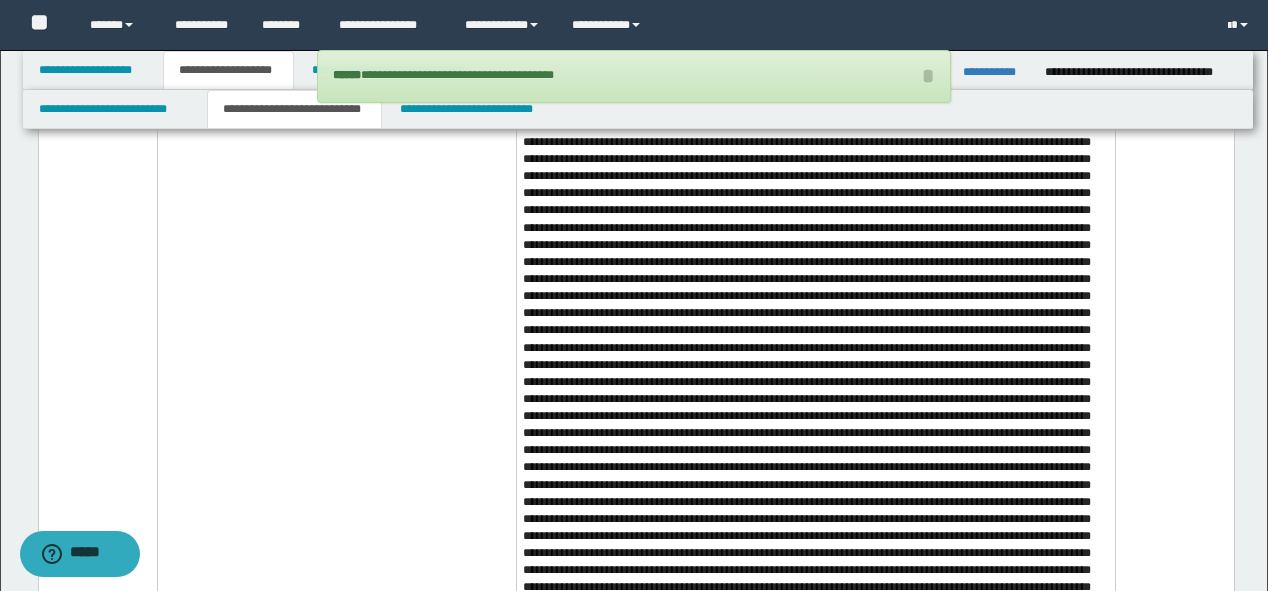 scroll, scrollTop: 5997, scrollLeft: 0, axis: vertical 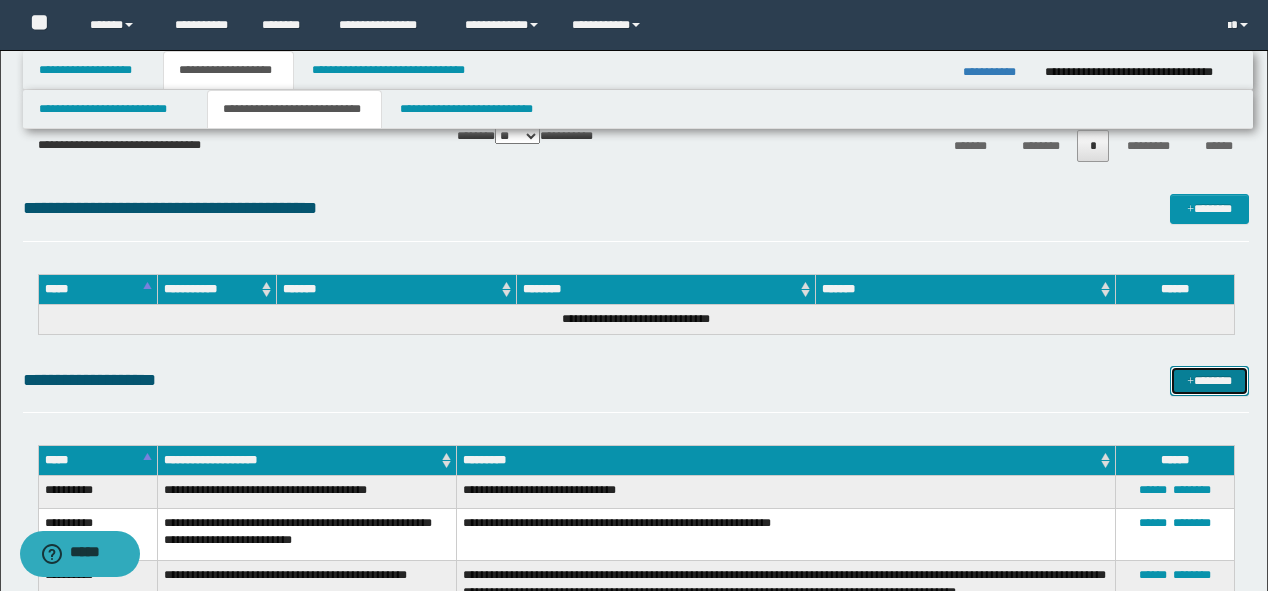click on "*******" at bounding box center [1209, 381] 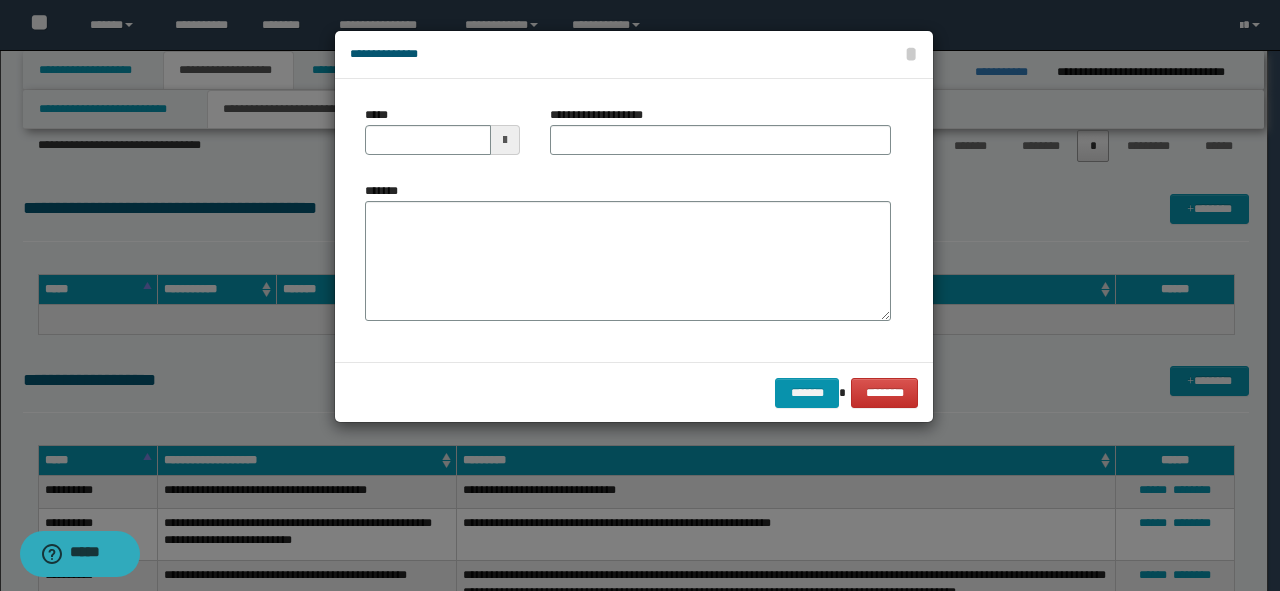 click on "*******" at bounding box center (628, 251) 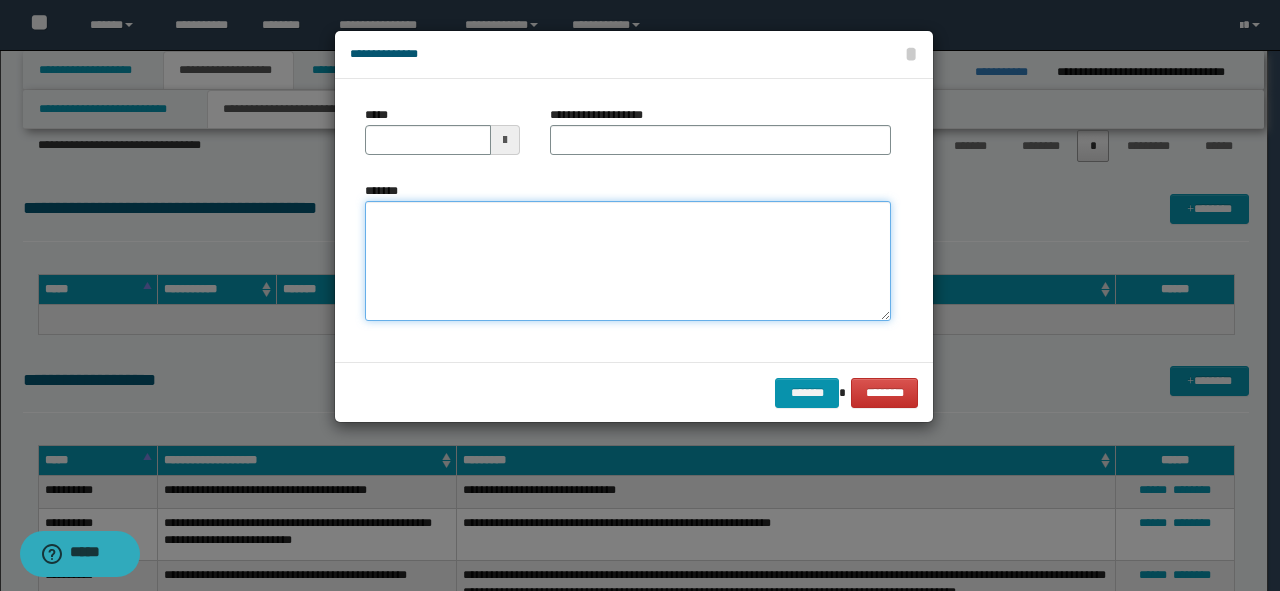 click on "*******" at bounding box center (628, 261) 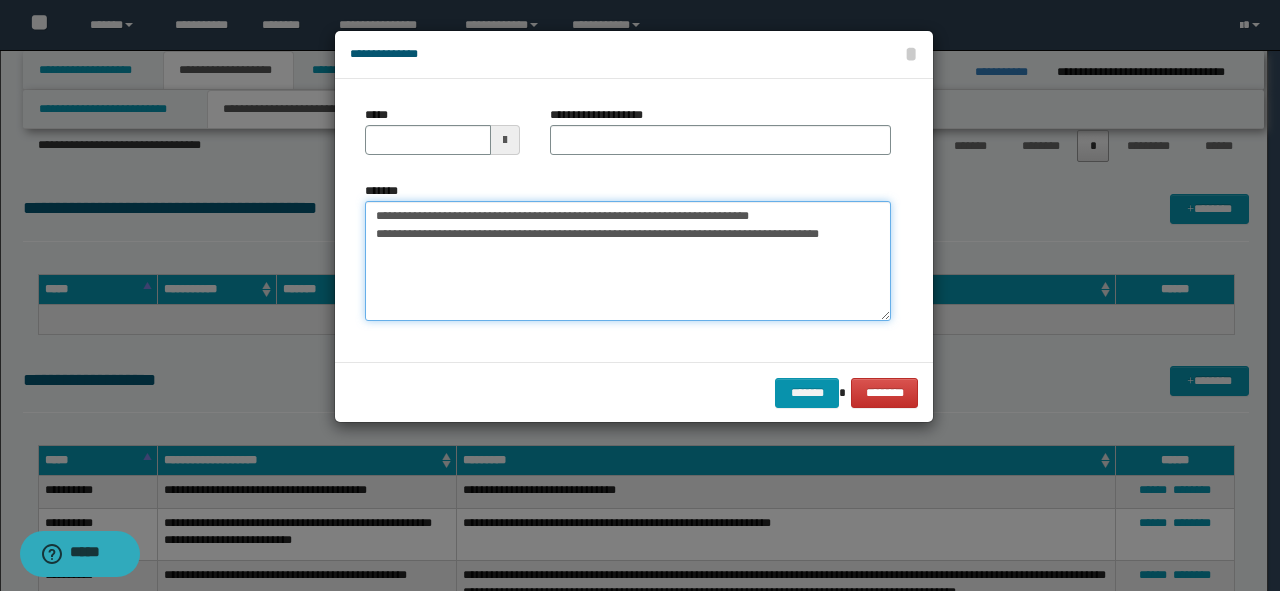 drag, startPoint x: 829, startPoint y: 209, endPoint x: 203, endPoint y: 176, distance: 626.8692 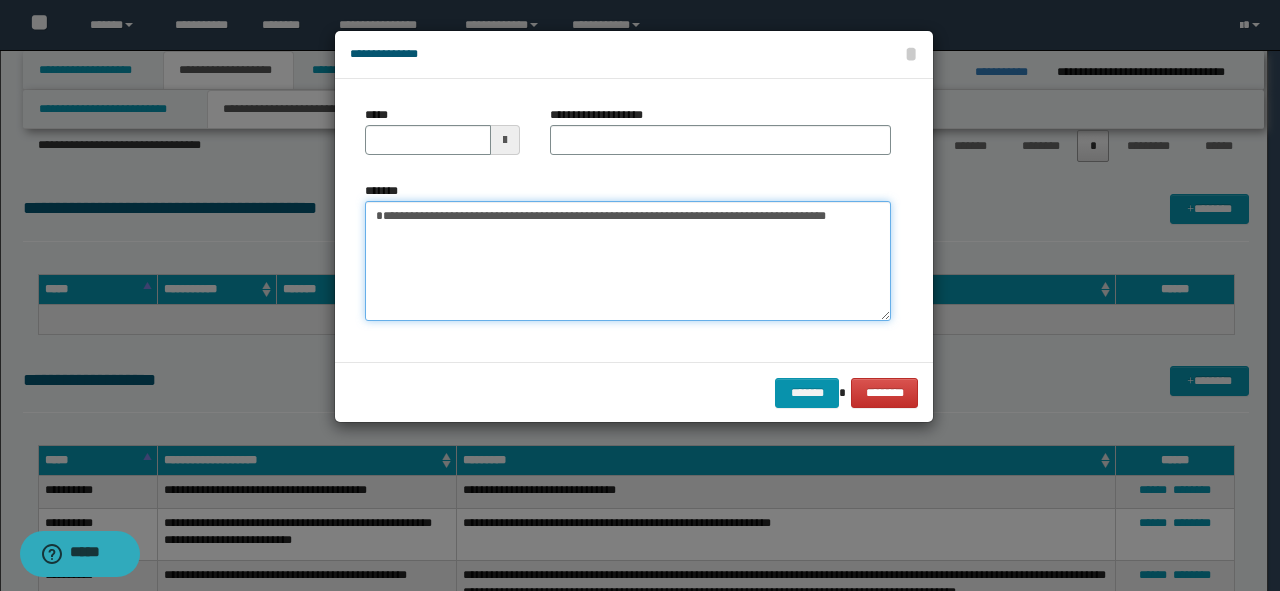 type on "**********" 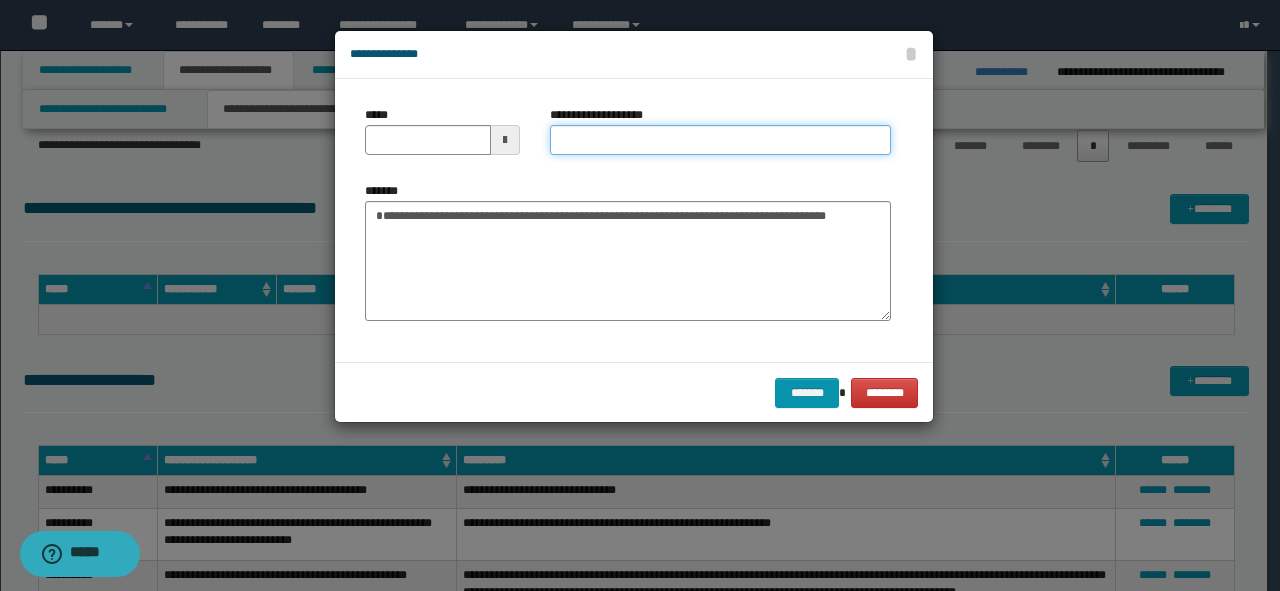 click on "**********" at bounding box center [720, 140] 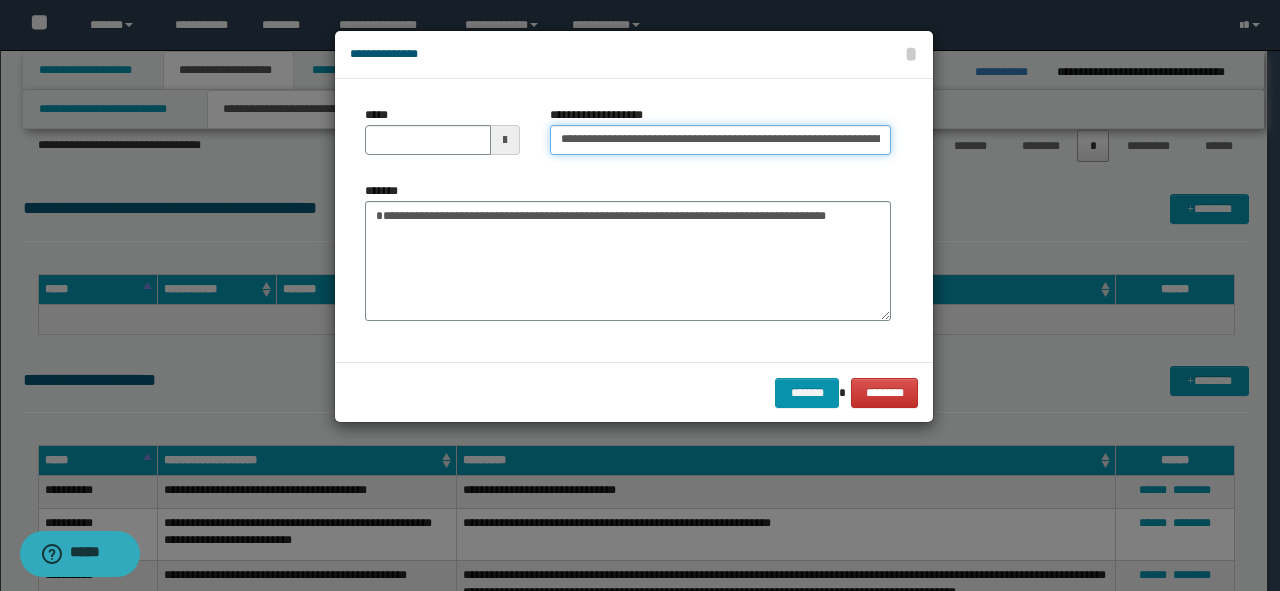 scroll, scrollTop: 0, scrollLeft: 96, axis: horizontal 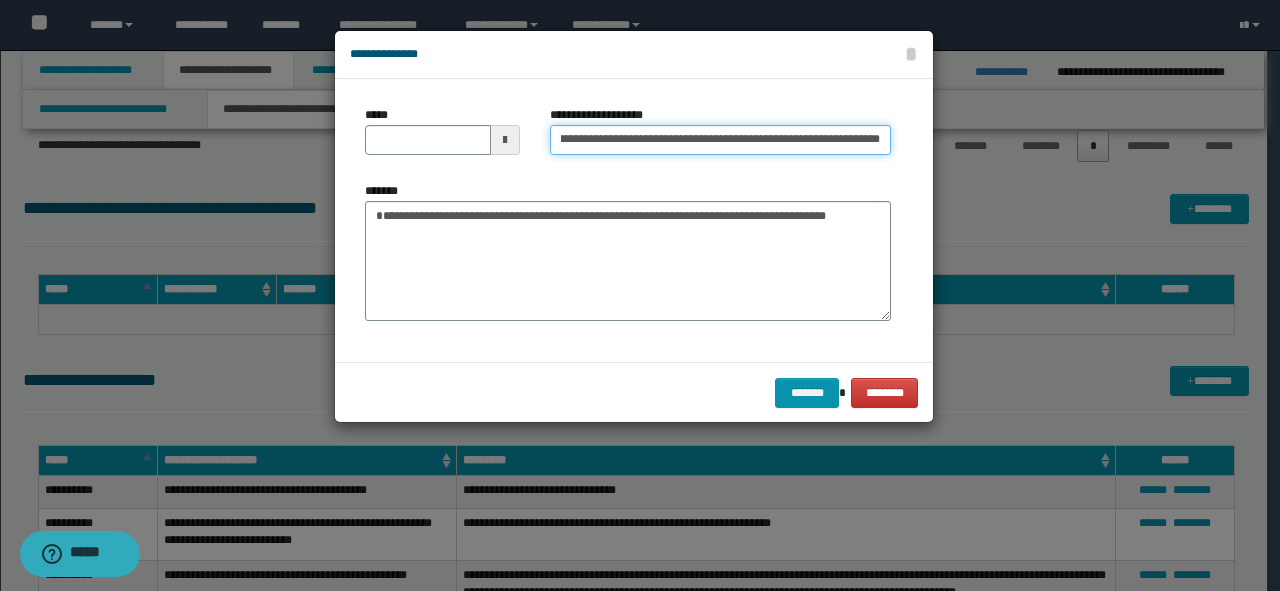 drag, startPoint x: 885, startPoint y: 145, endPoint x: 810, endPoint y: 136, distance: 75.53807 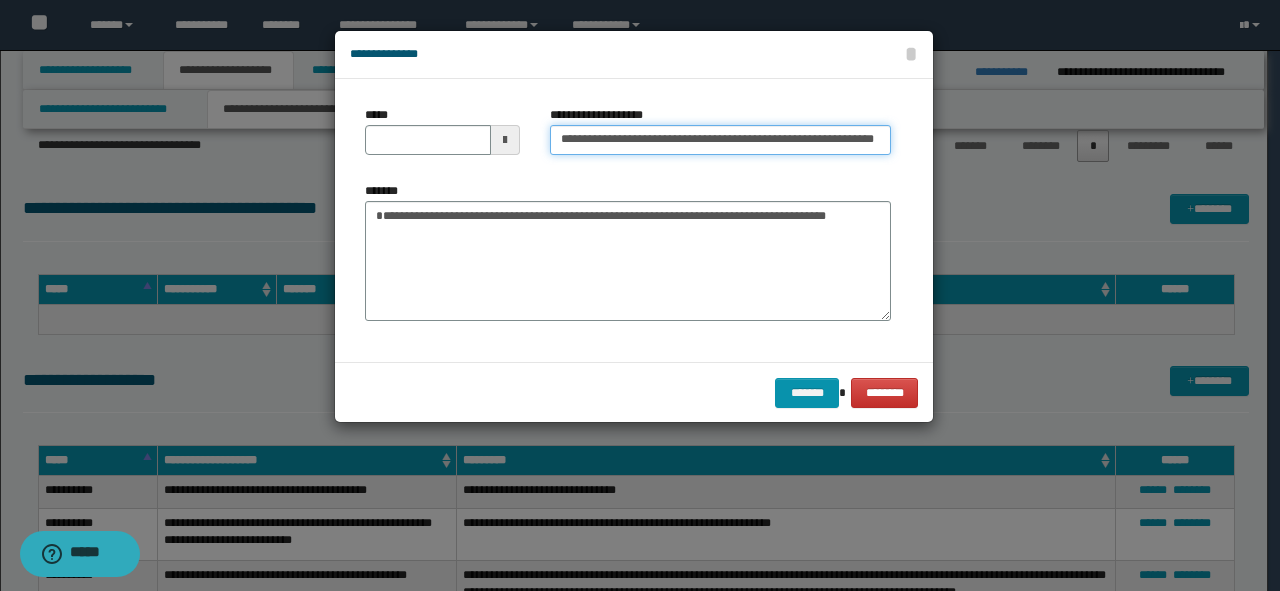 scroll, scrollTop: 0, scrollLeft: 26, axis: horizontal 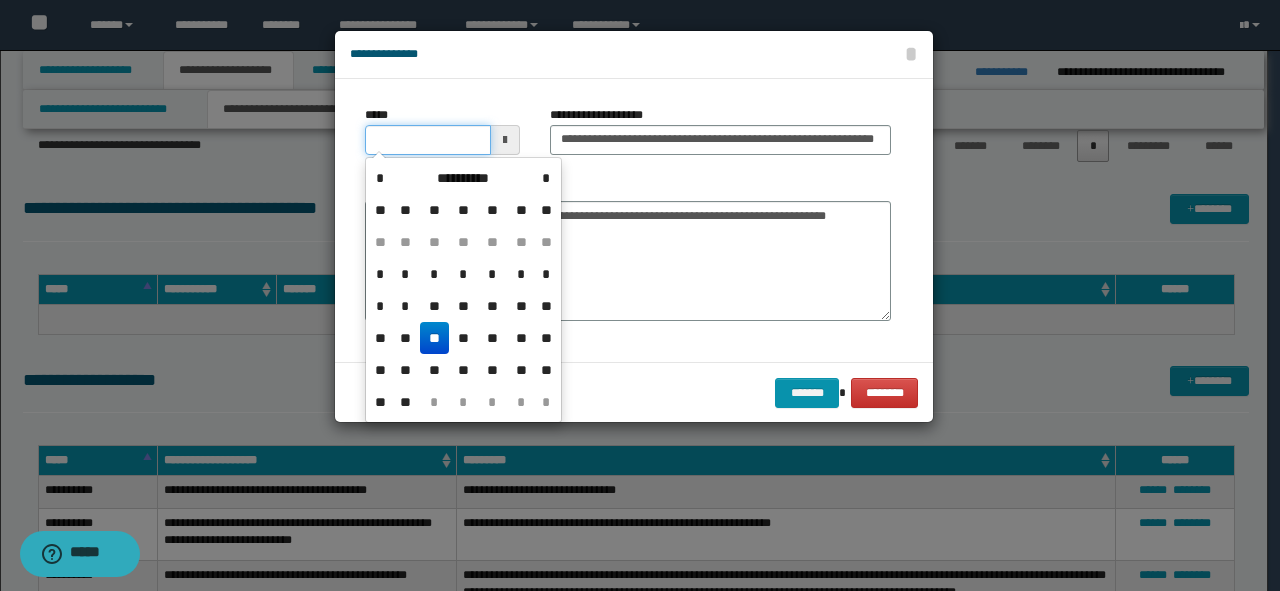 click on "*****" at bounding box center [428, 140] 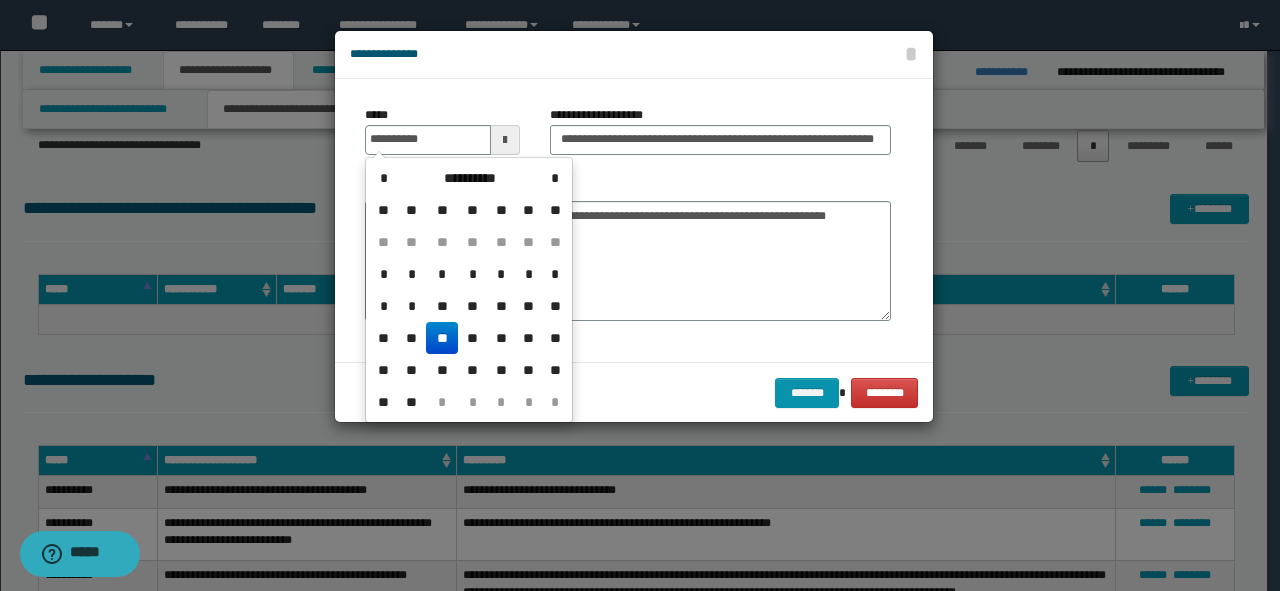 type on "**********" 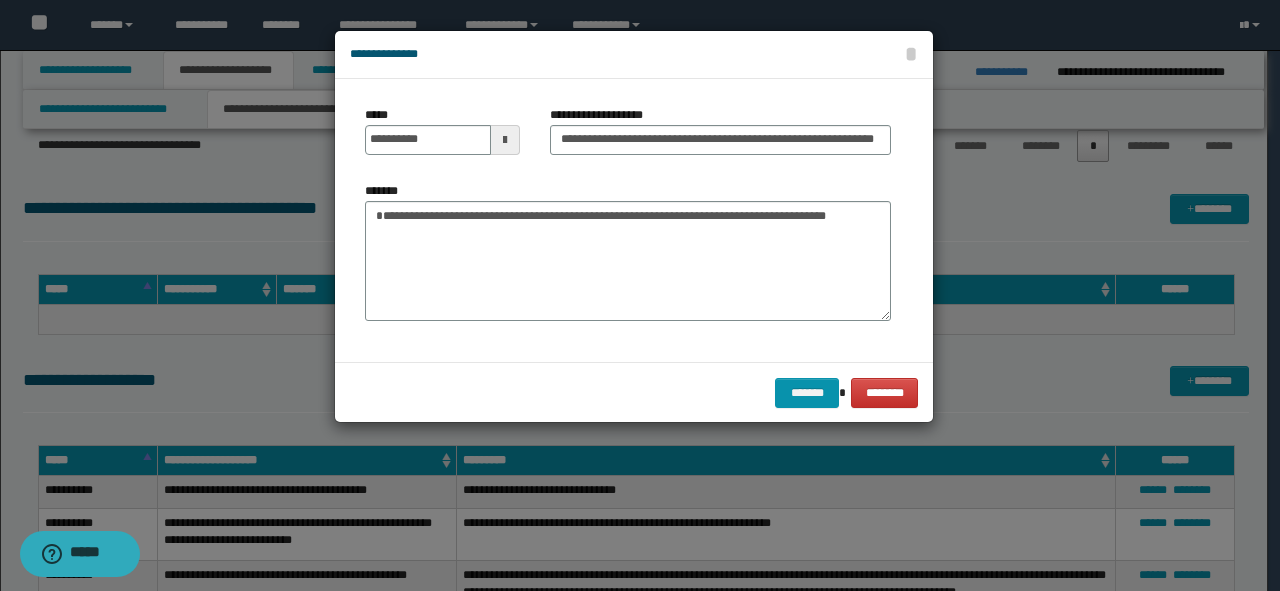 click on "**********" at bounding box center [628, 251] 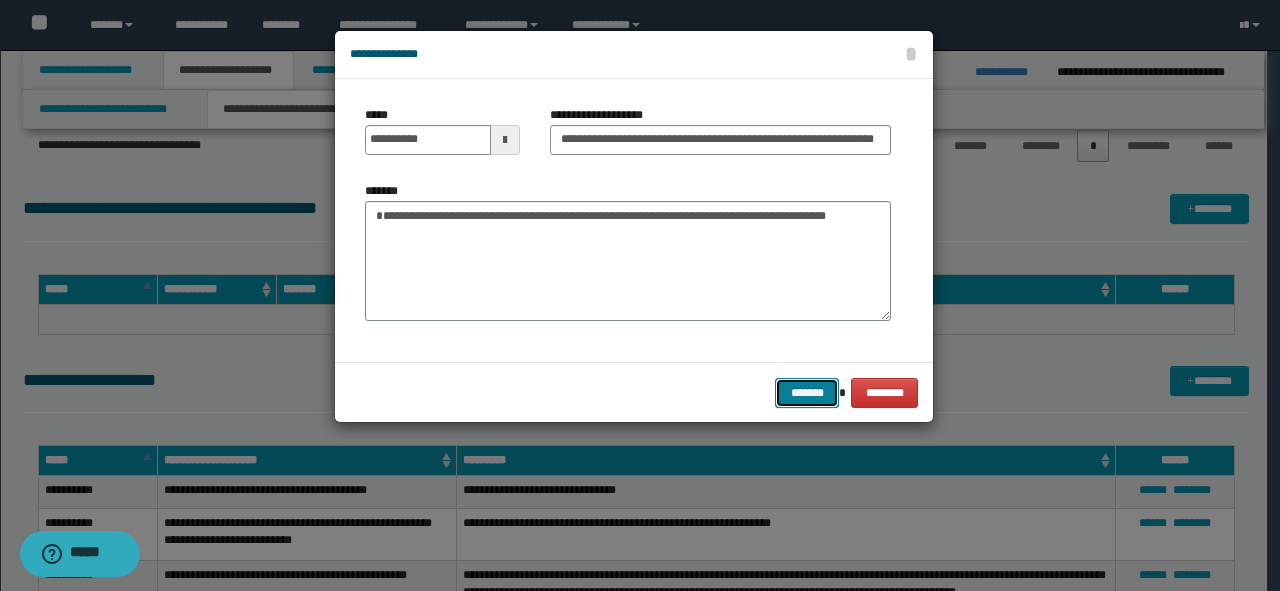 click on "*******" at bounding box center [807, 393] 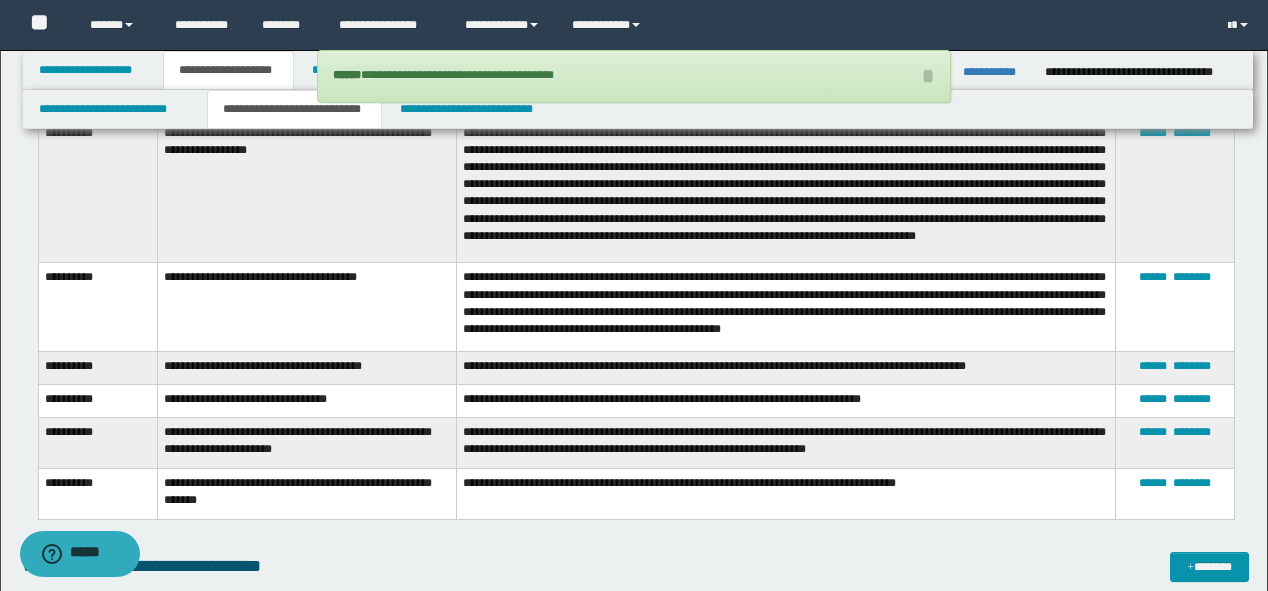 scroll, scrollTop: 7917, scrollLeft: 0, axis: vertical 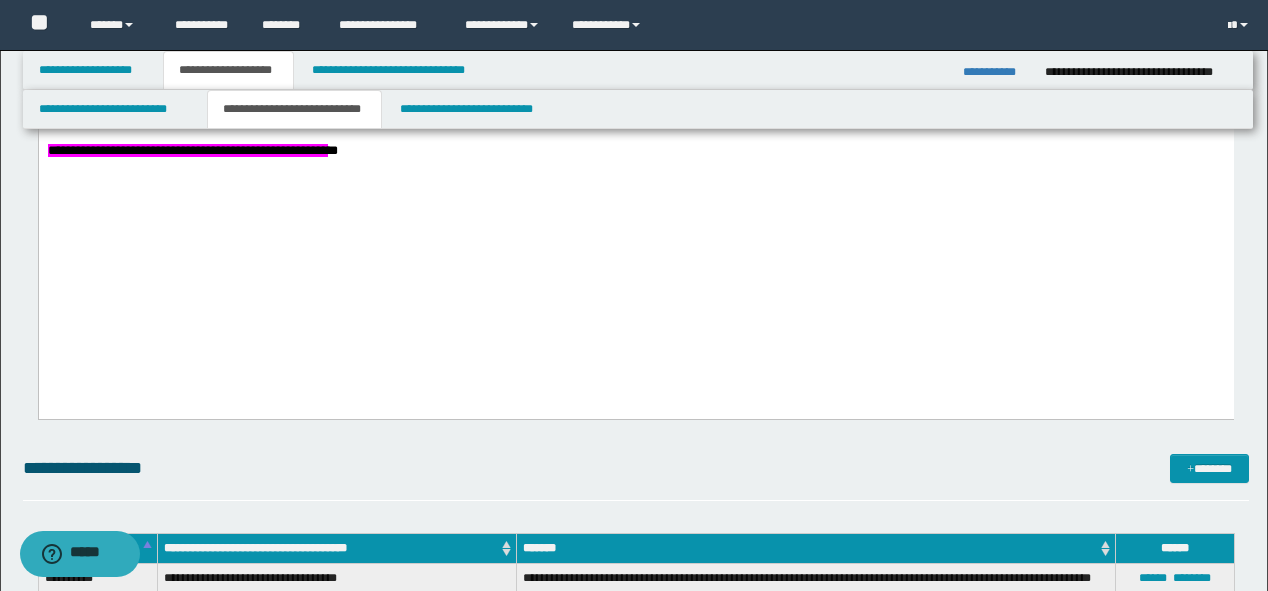 click on "**********" at bounding box center [635, 121] 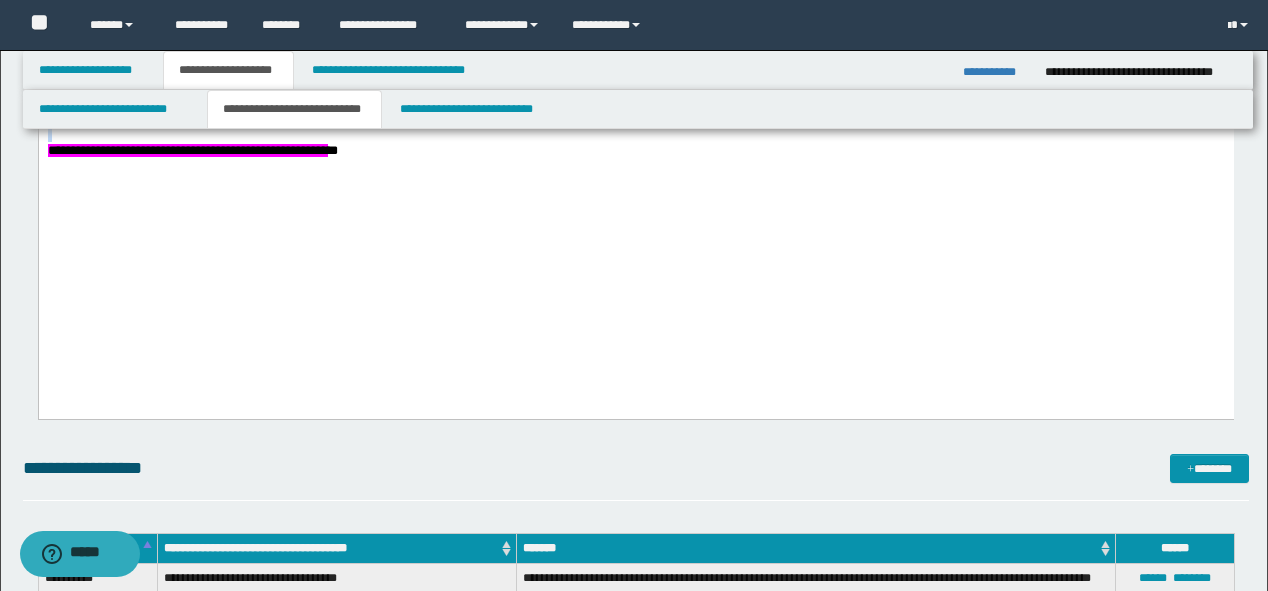 drag, startPoint x: 795, startPoint y: 282, endPoint x: 702, endPoint y: 273, distance: 93.43447 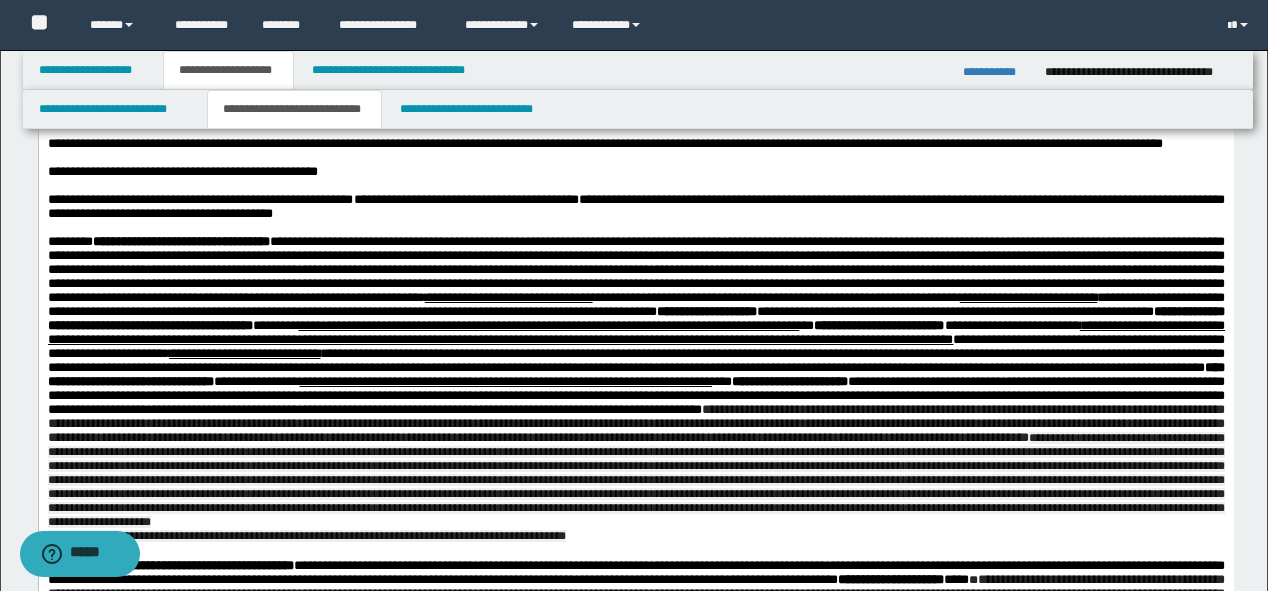 scroll, scrollTop: 1132, scrollLeft: 0, axis: vertical 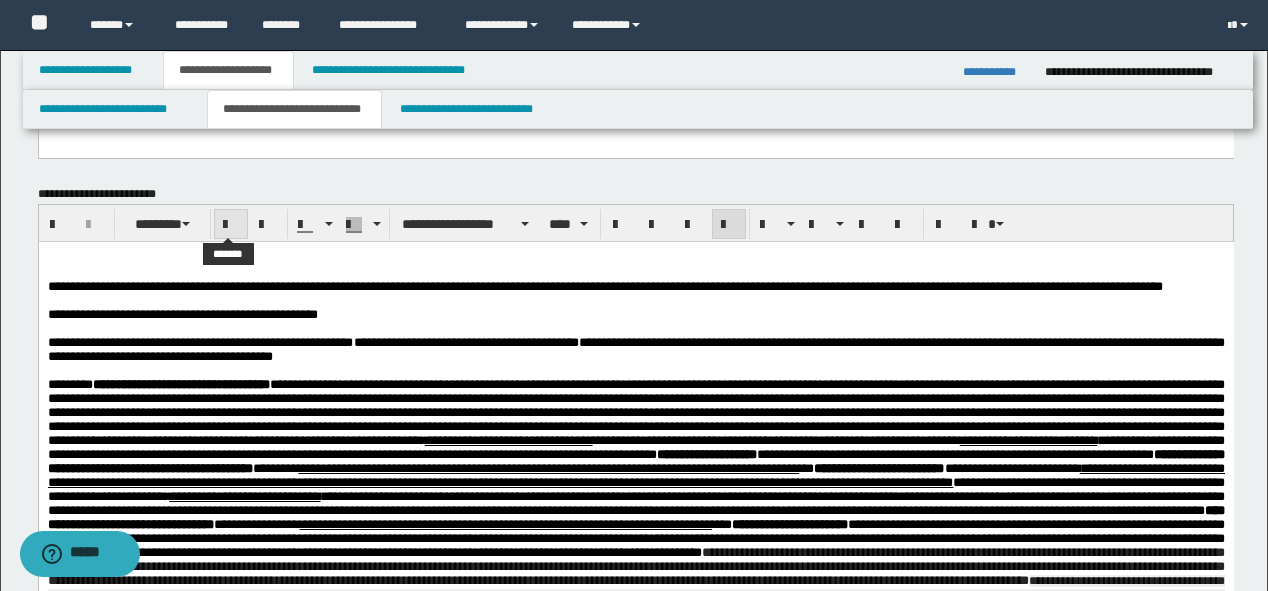 click at bounding box center [231, 224] 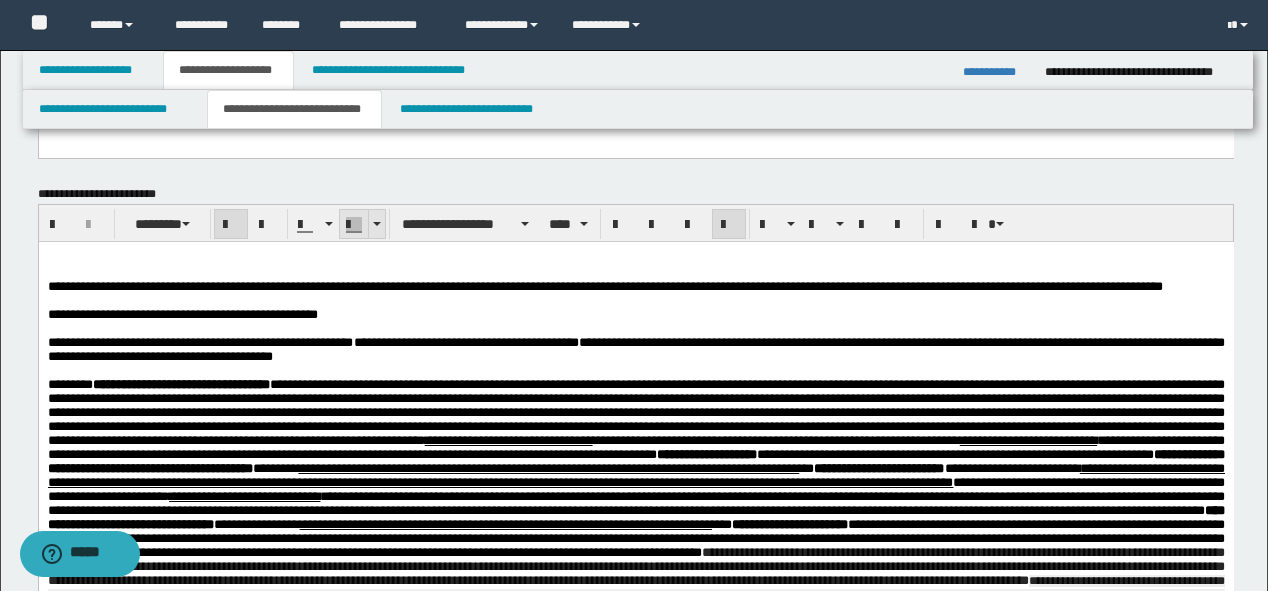 click at bounding box center [377, 224] 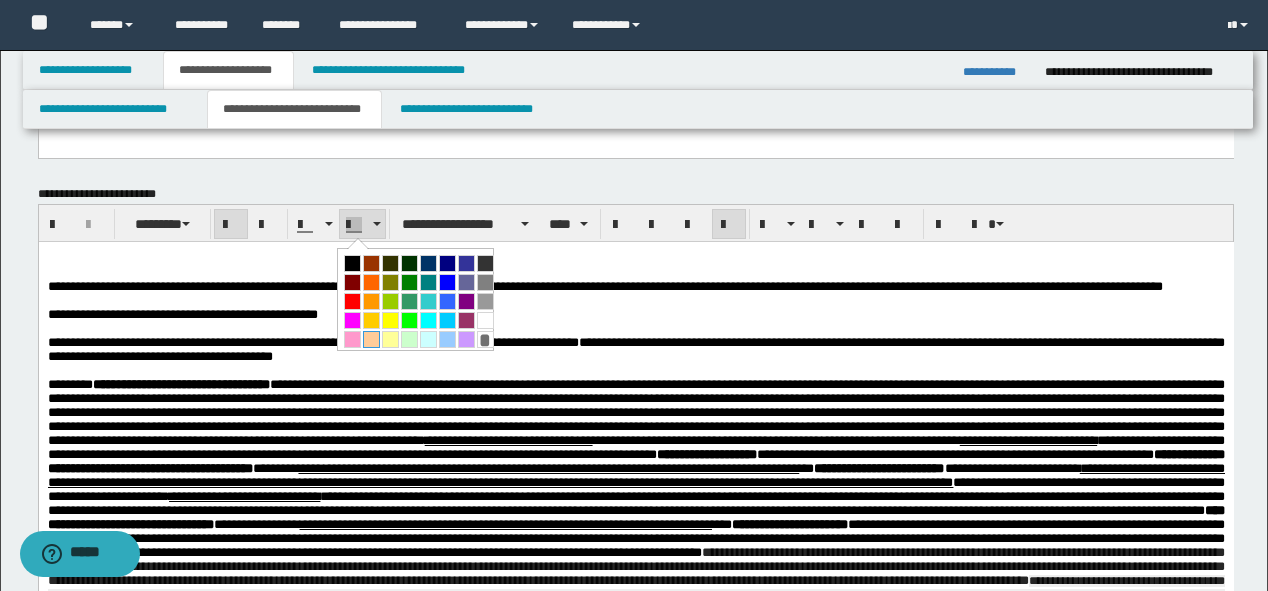 click at bounding box center (371, 339) 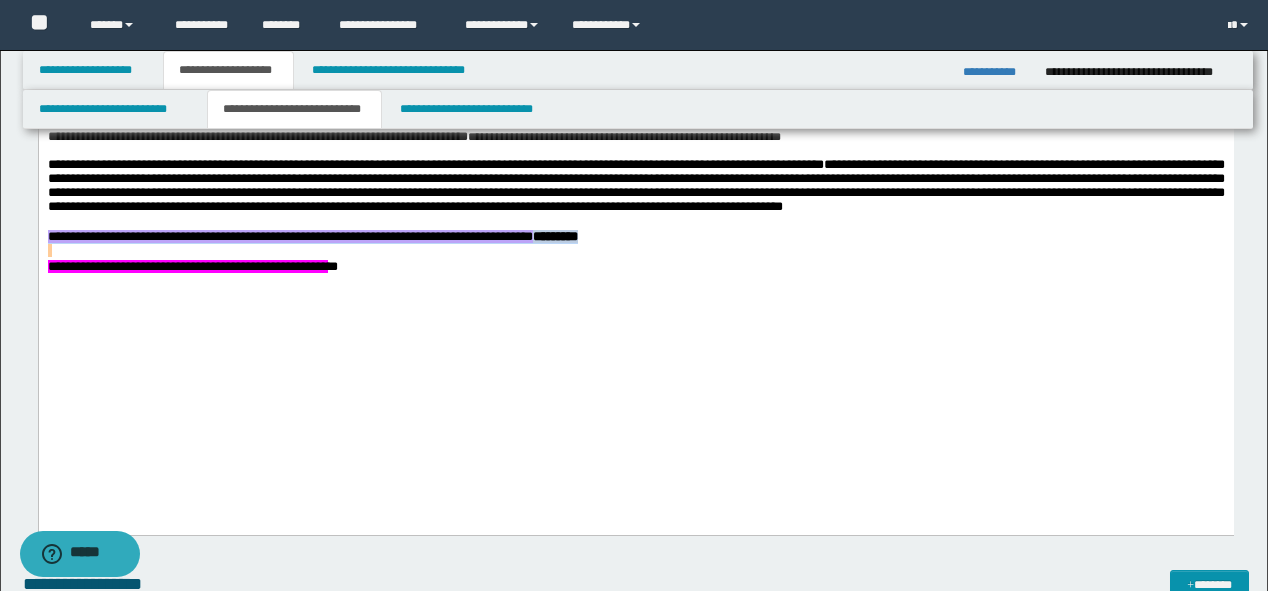 scroll, scrollTop: 1852, scrollLeft: 0, axis: vertical 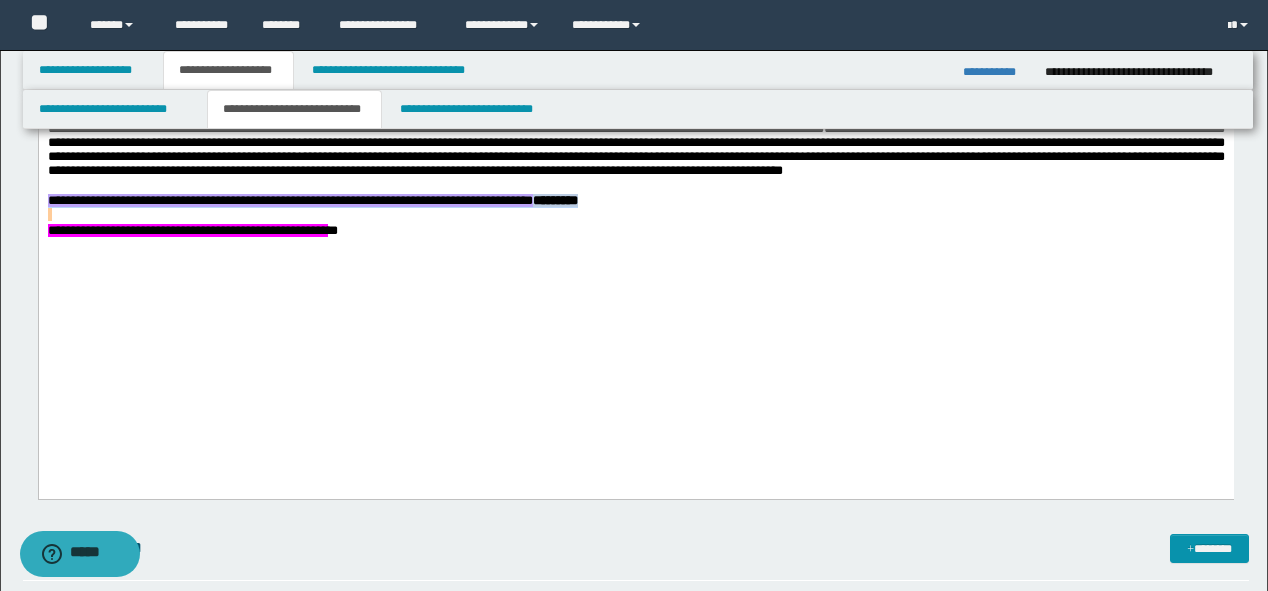 click on "**********" at bounding box center [635, 201] 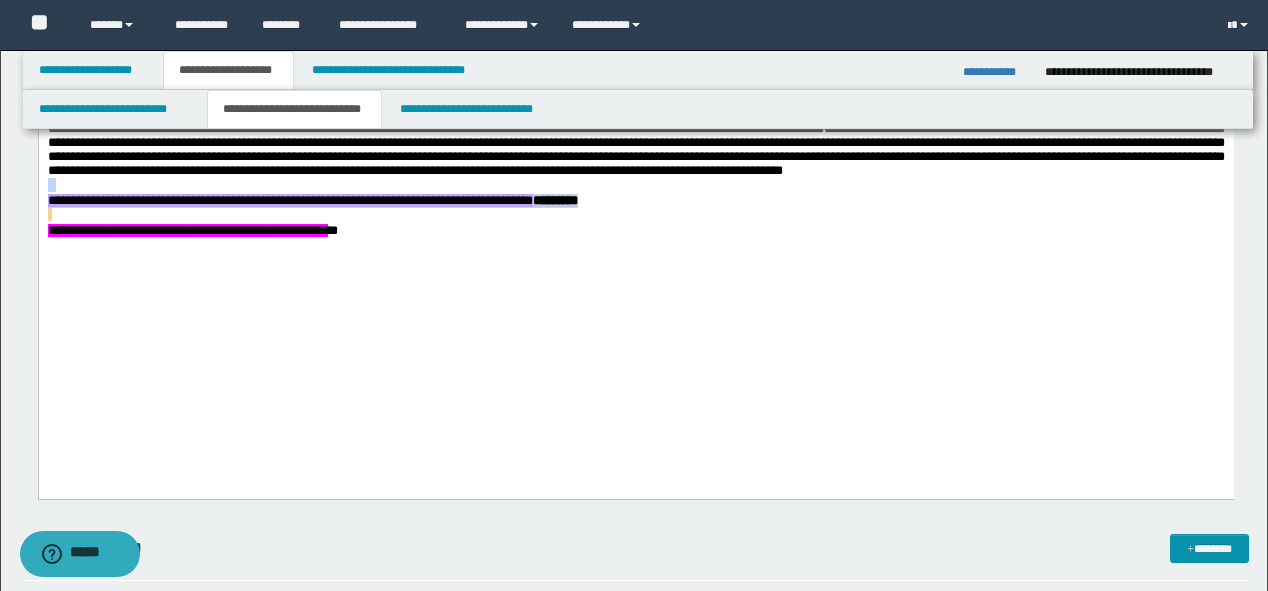 drag, startPoint x: 820, startPoint y: 350, endPoint x: 72, endPoint y: -142, distance: 895.3033 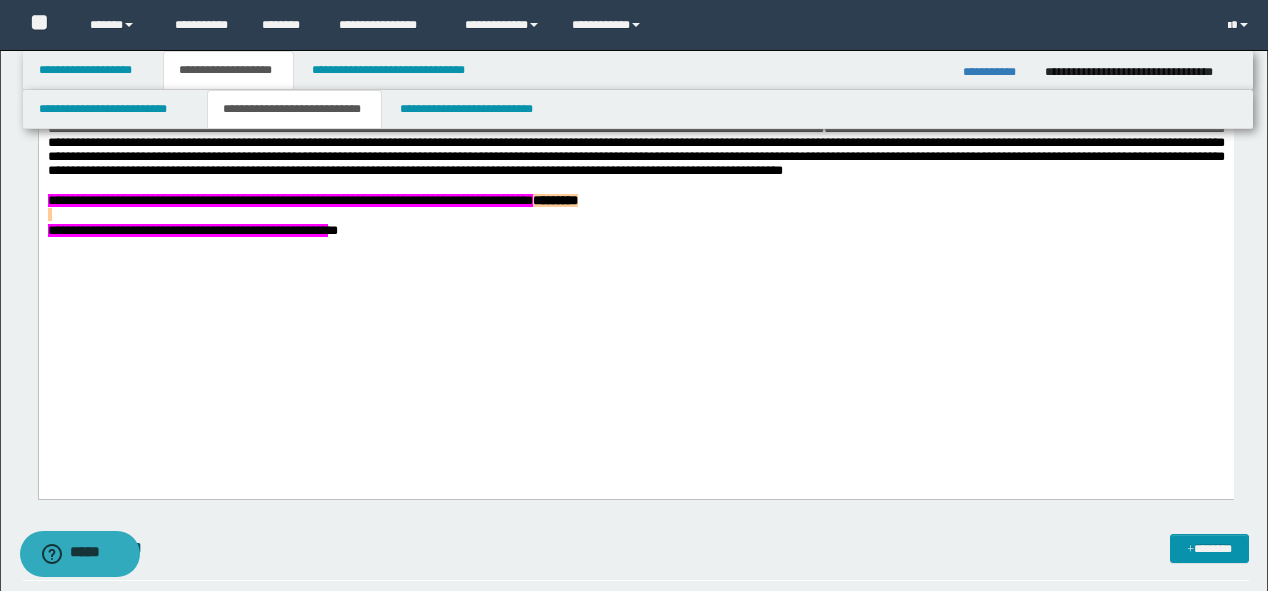 click on "**********" at bounding box center (187, 230) 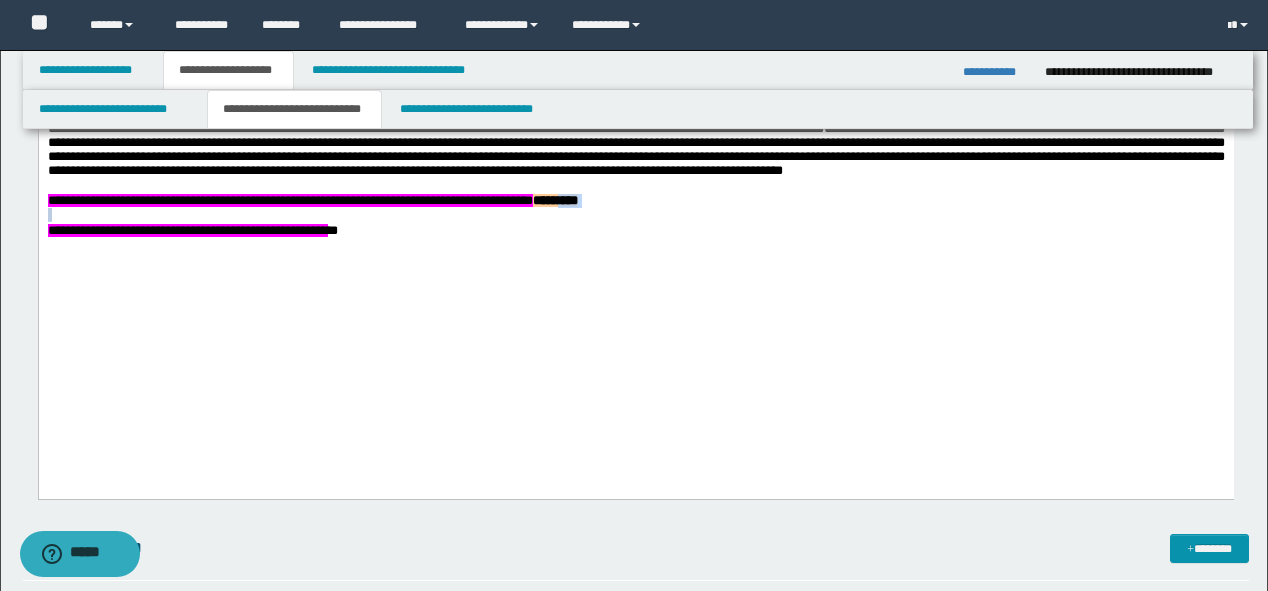 drag, startPoint x: 776, startPoint y: 357, endPoint x: 739, endPoint y: 343, distance: 39.56008 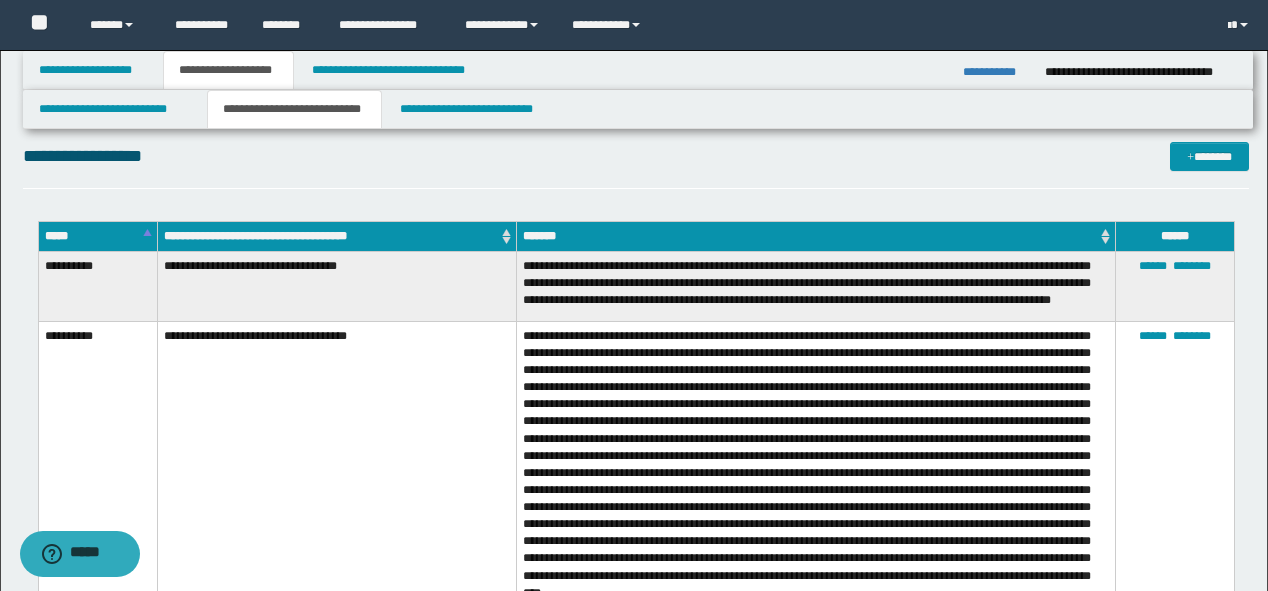 scroll, scrollTop: 2092, scrollLeft: 0, axis: vertical 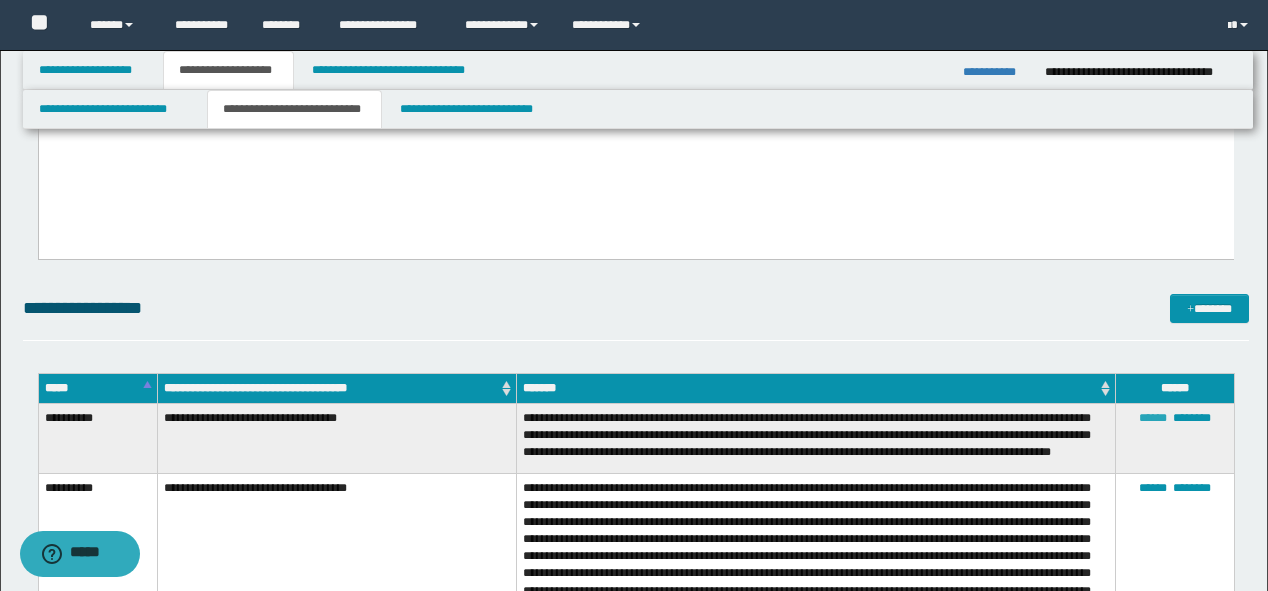 click on "******" at bounding box center (1153, 418) 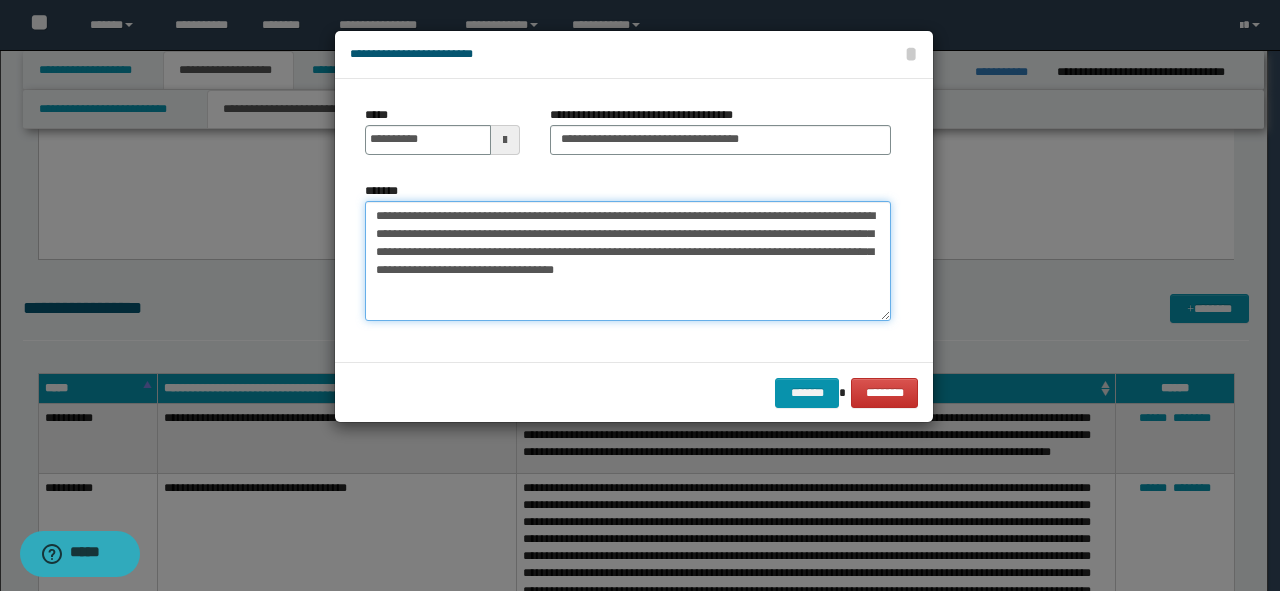 click on "**********" at bounding box center [628, 261] 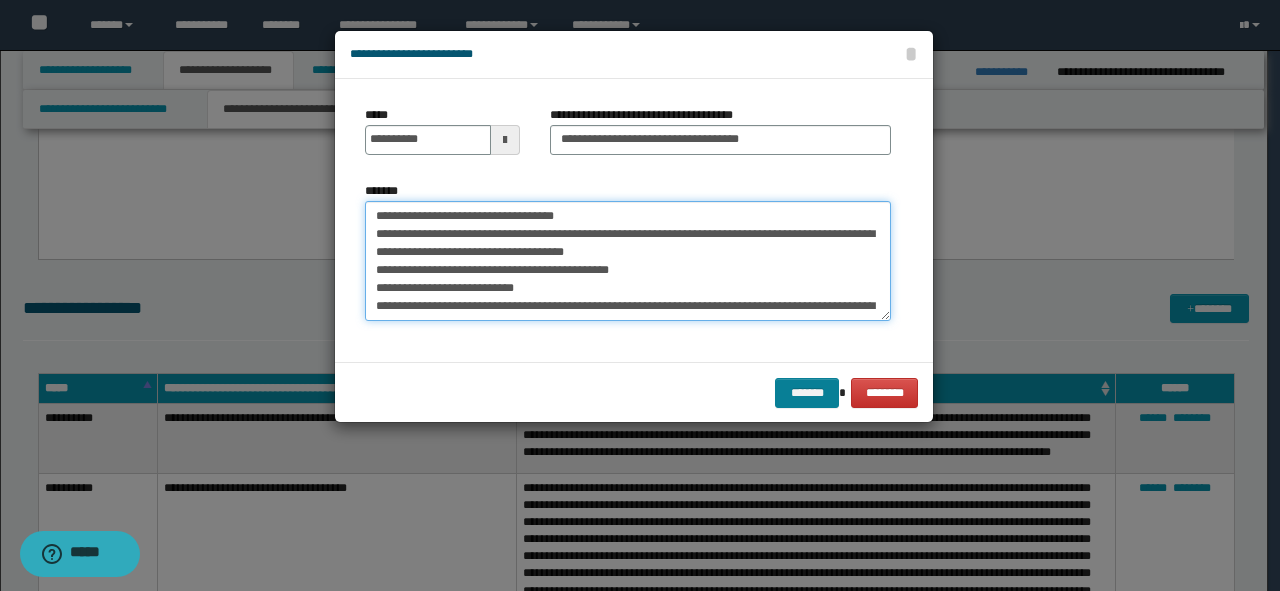 type on "**********" 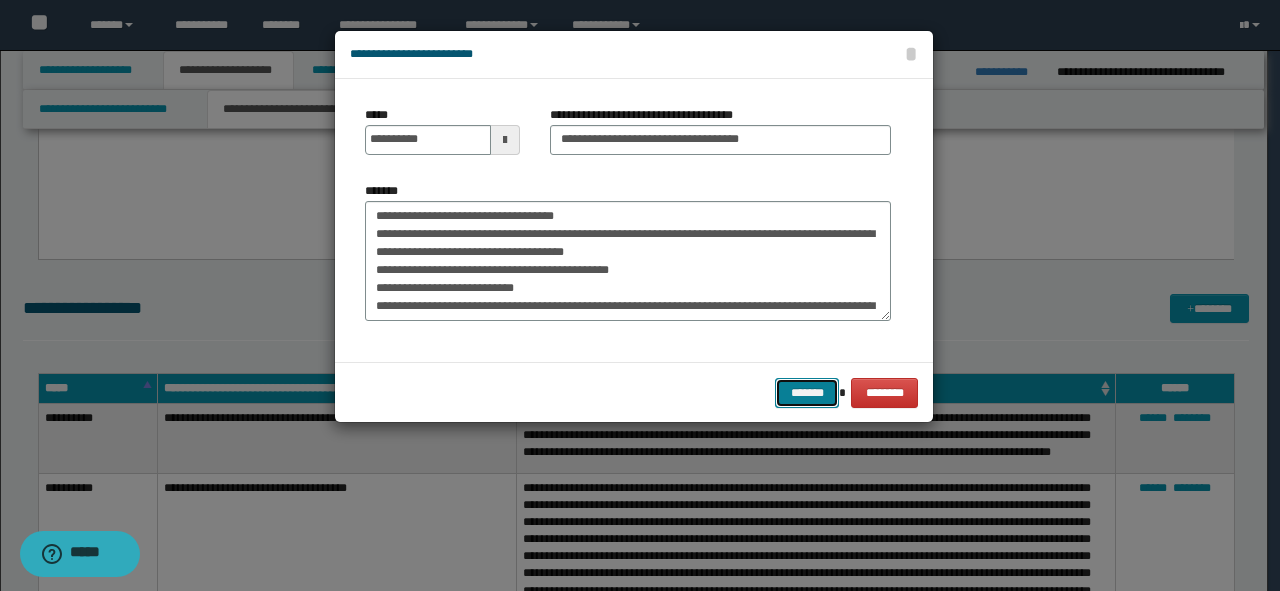 click on "*******" at bounding box center [807, 393] 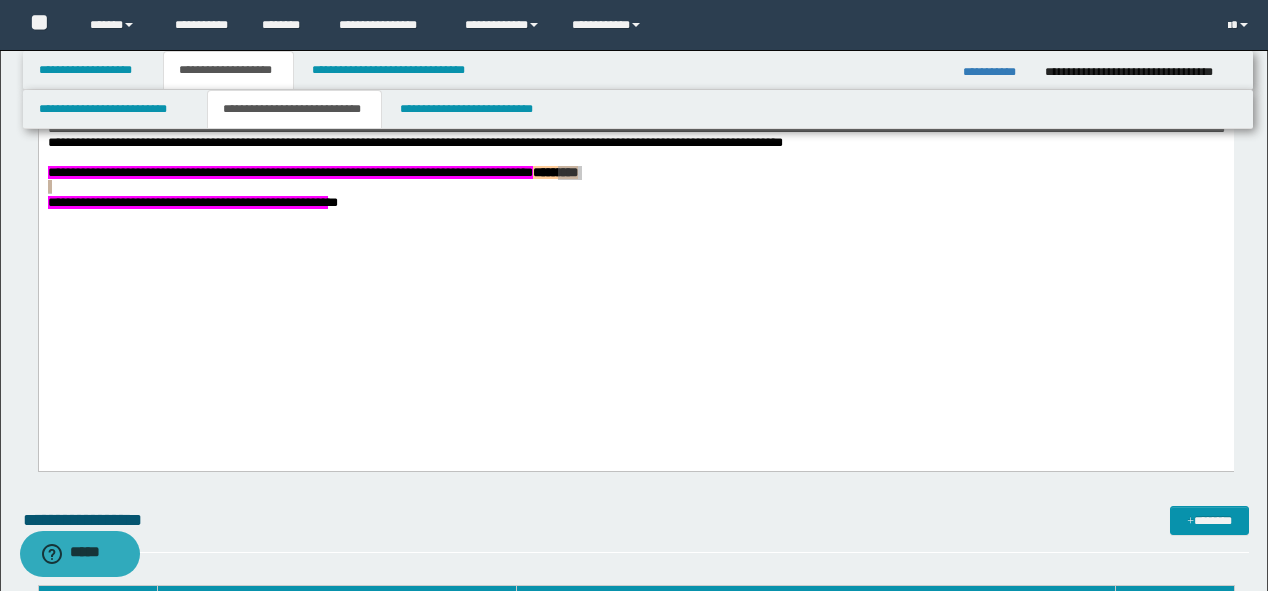 scroll, scrollTop: 1852, scrollLeft: 0, axis: vertical 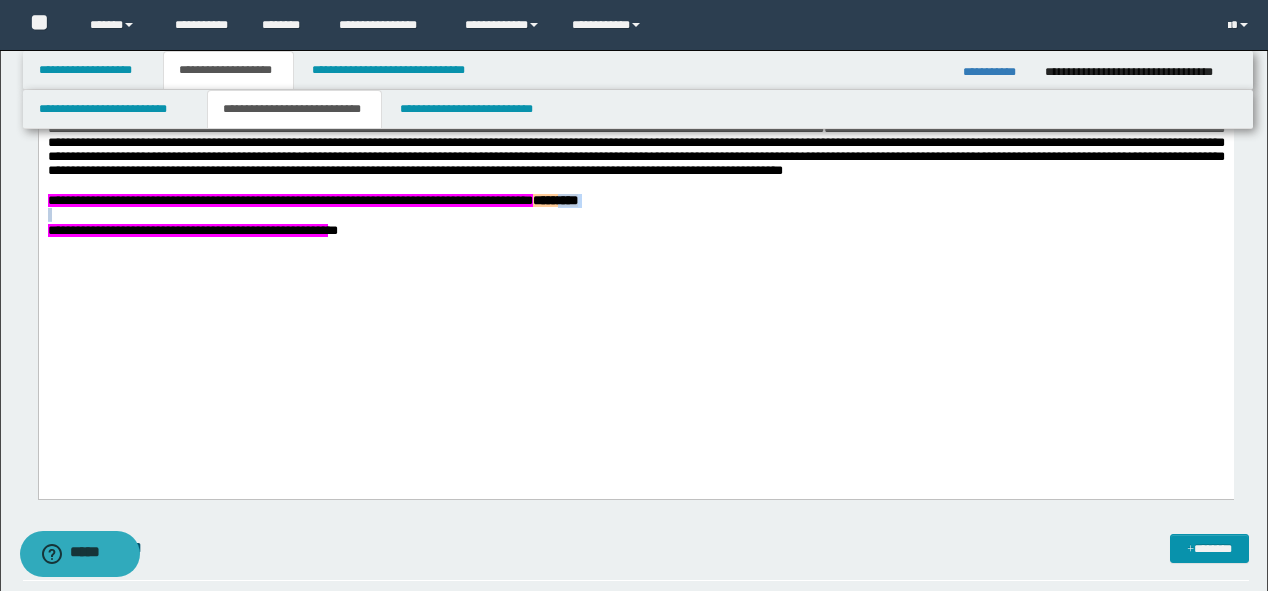 click at bounding box center (635, 216) 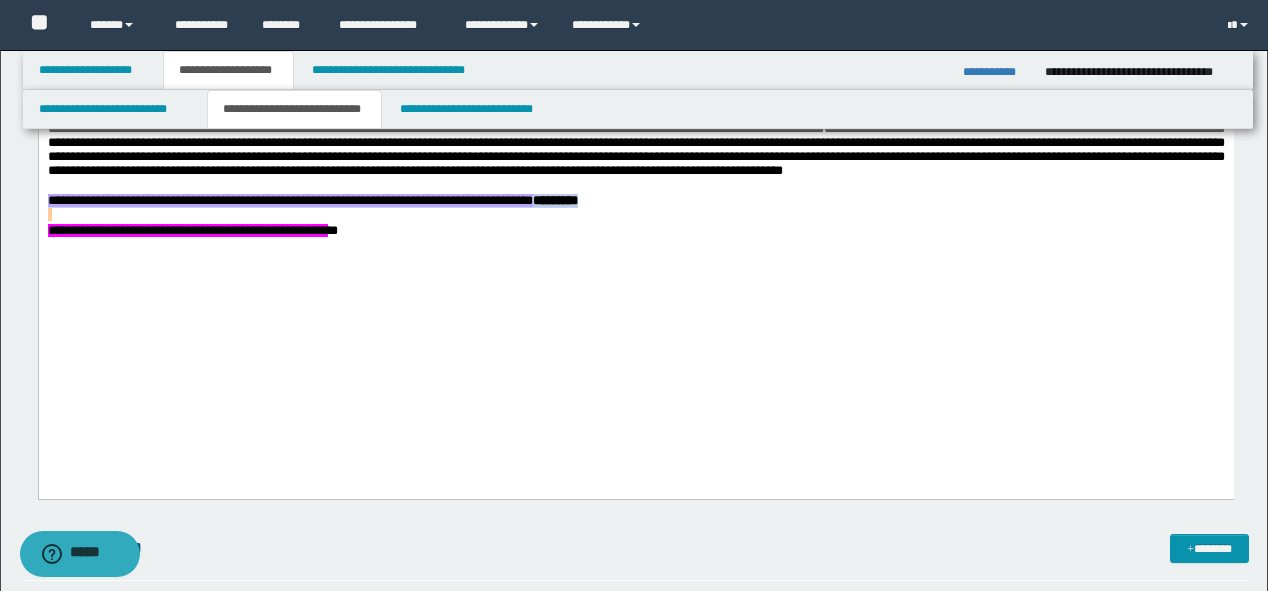 drag, startPoint x: 782, startPoint y: 350, endPoint x: -1, endPoint y: 350, distance: 783 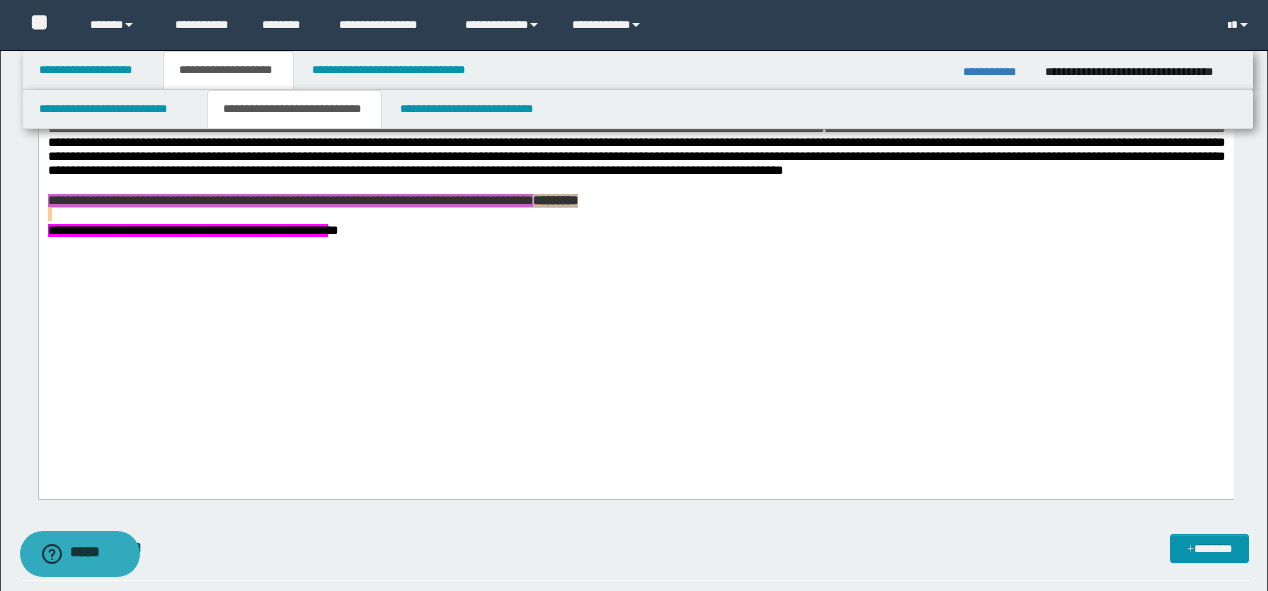 click on "**********" at bounding box center [996, 72] 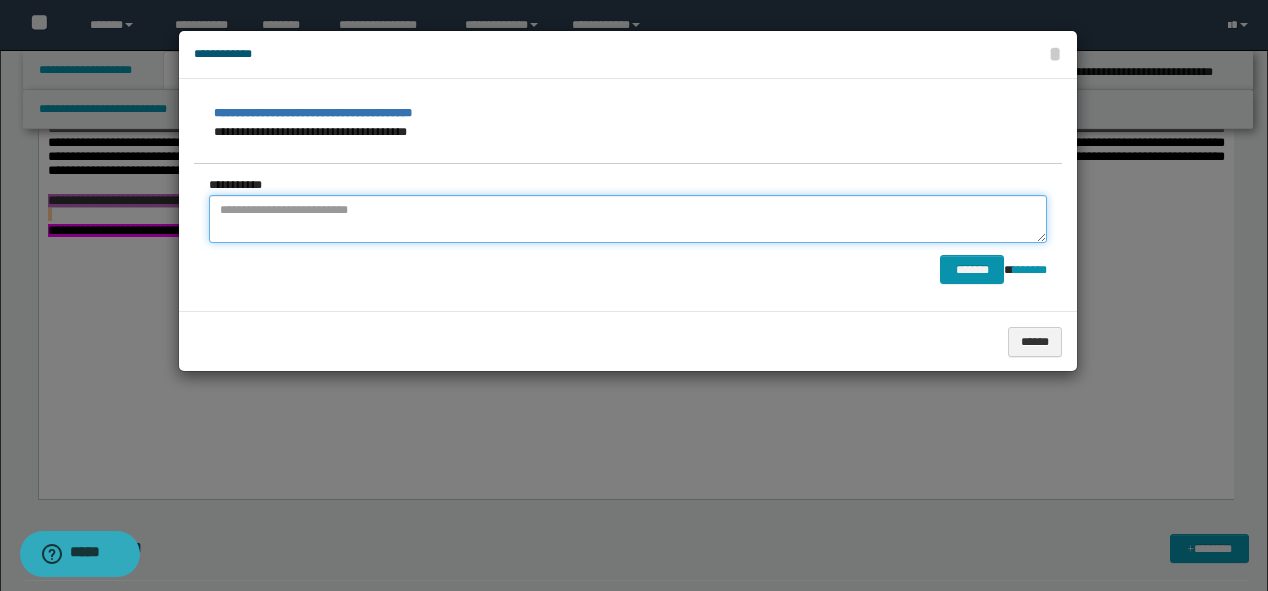click at bounding box center [628, 219] 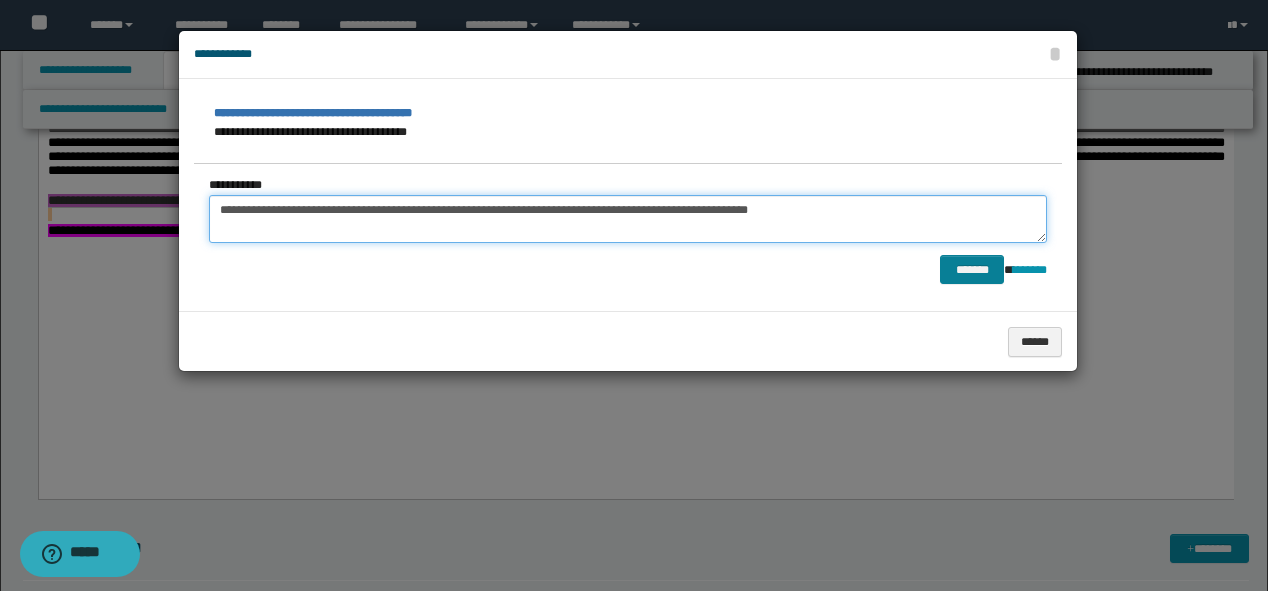 type on "**********" 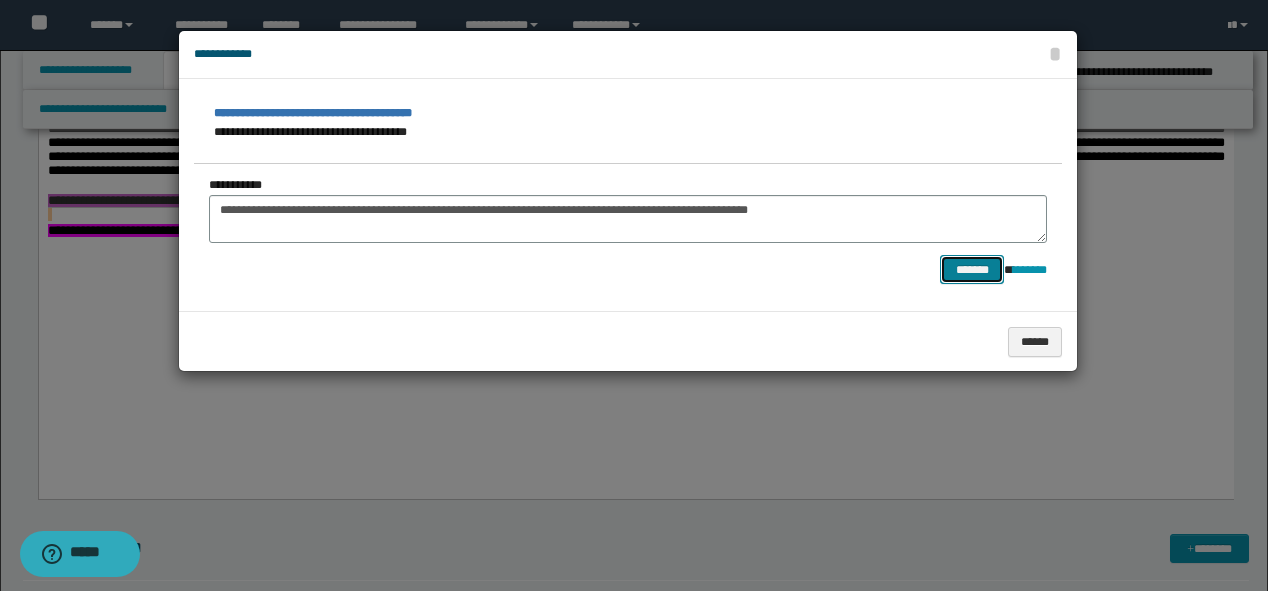 click on "*******" at bounding box center [972, 270] 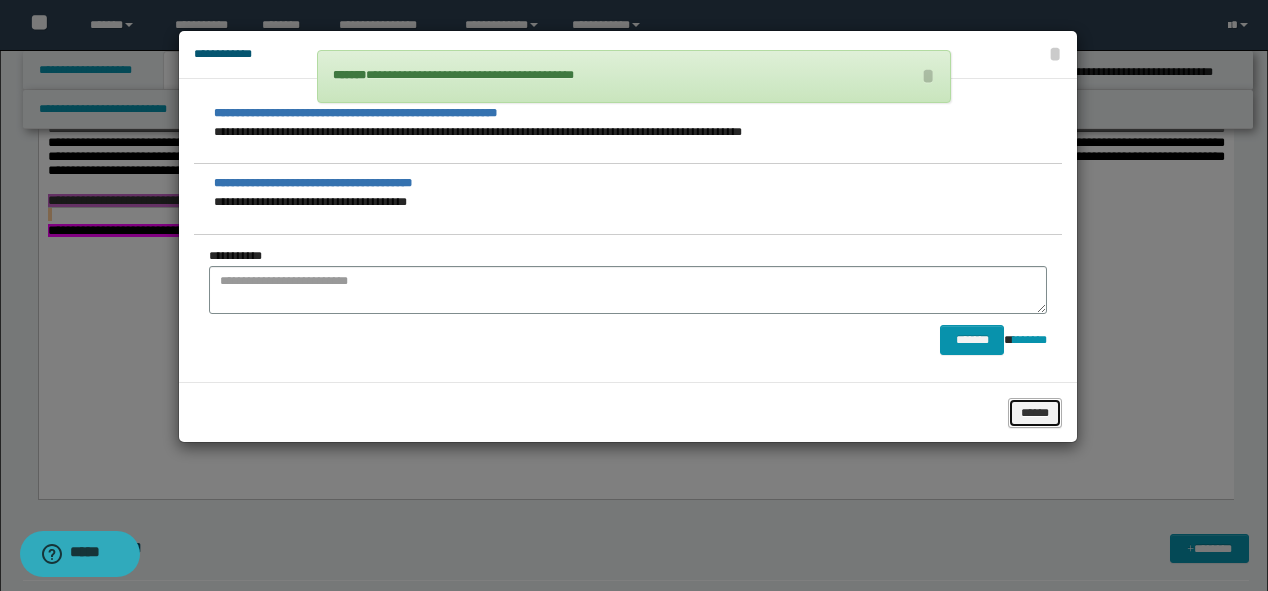 click on "******" at bounding box center (1035, 413) 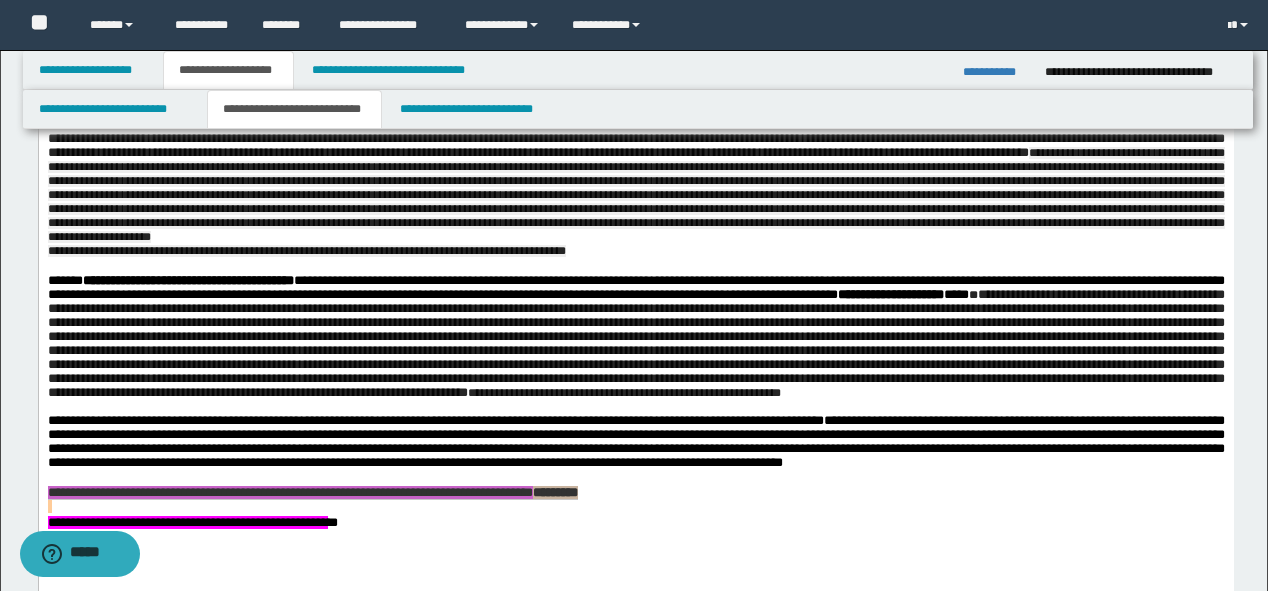 scroll, scrollTop: 1532, scrollLeft: 0, axis: vertical 